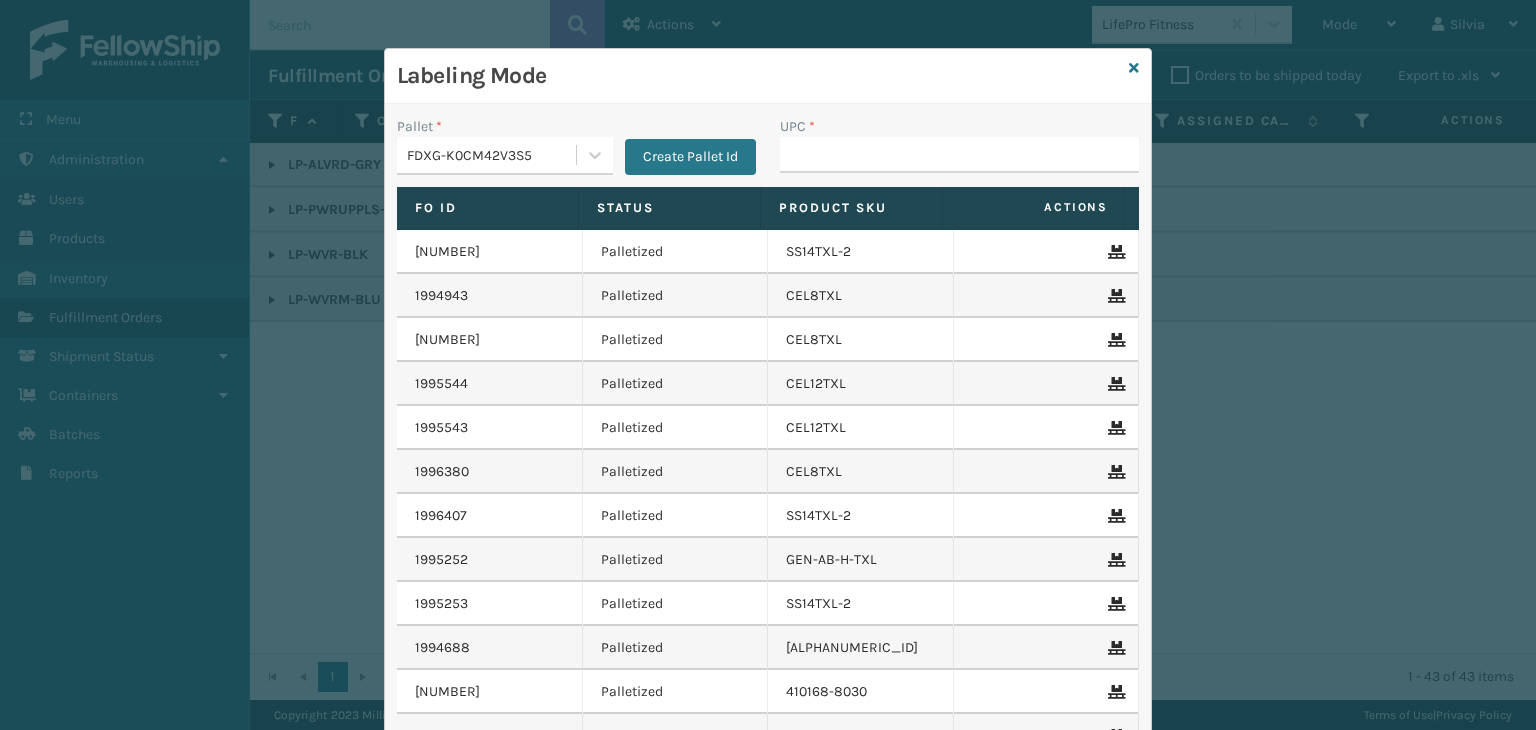 scroll, scrollTop: 0, scrollLeft: 0, axis: both 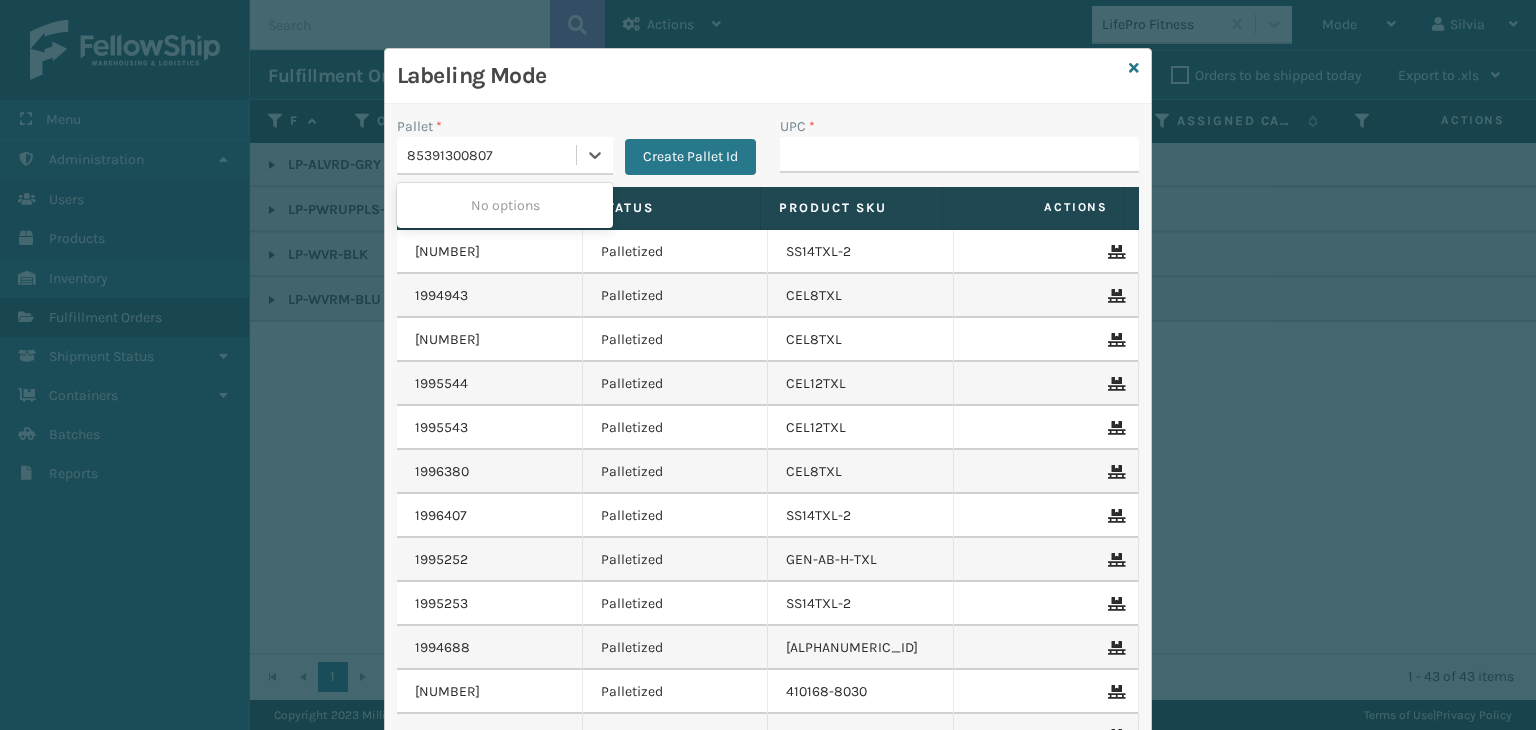 type on "853913008072" 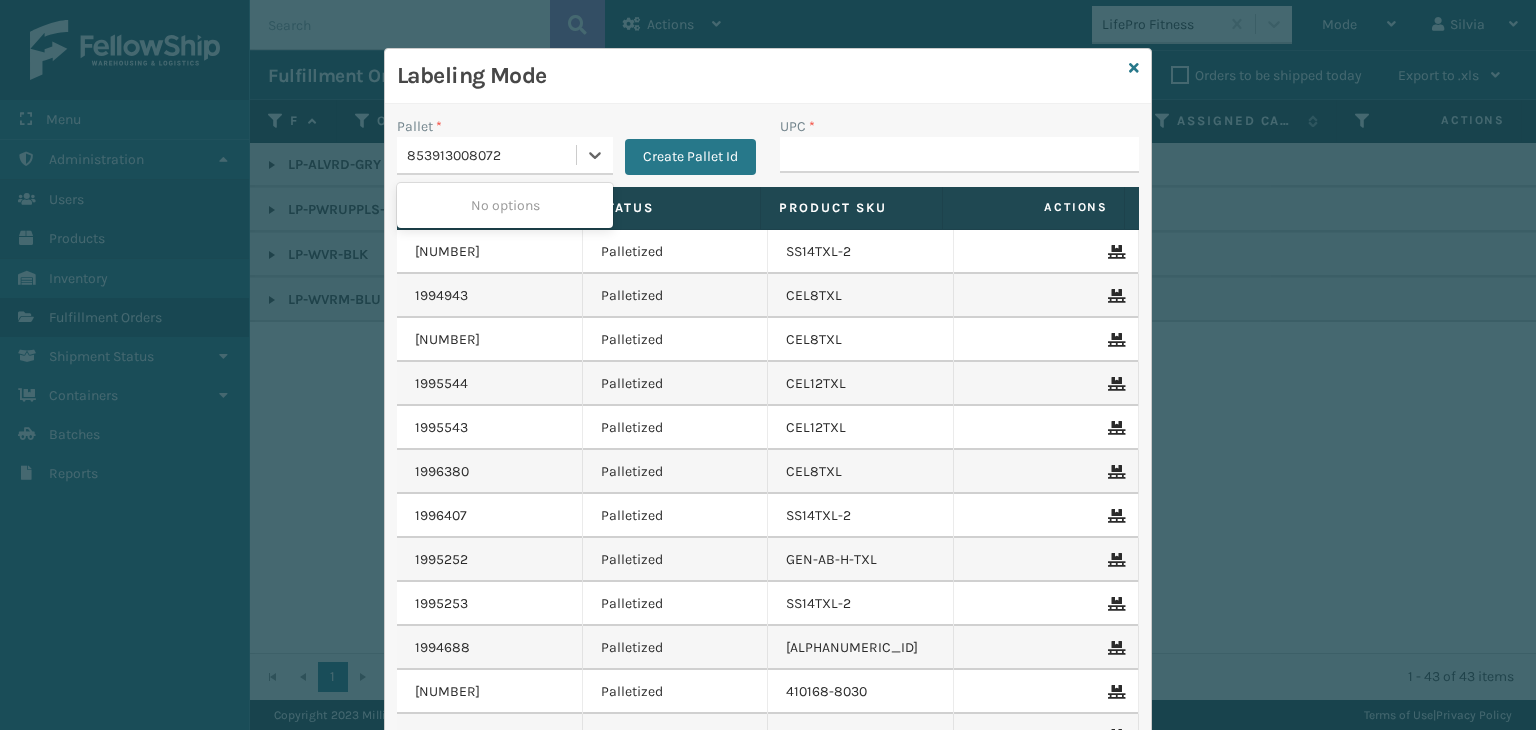 type 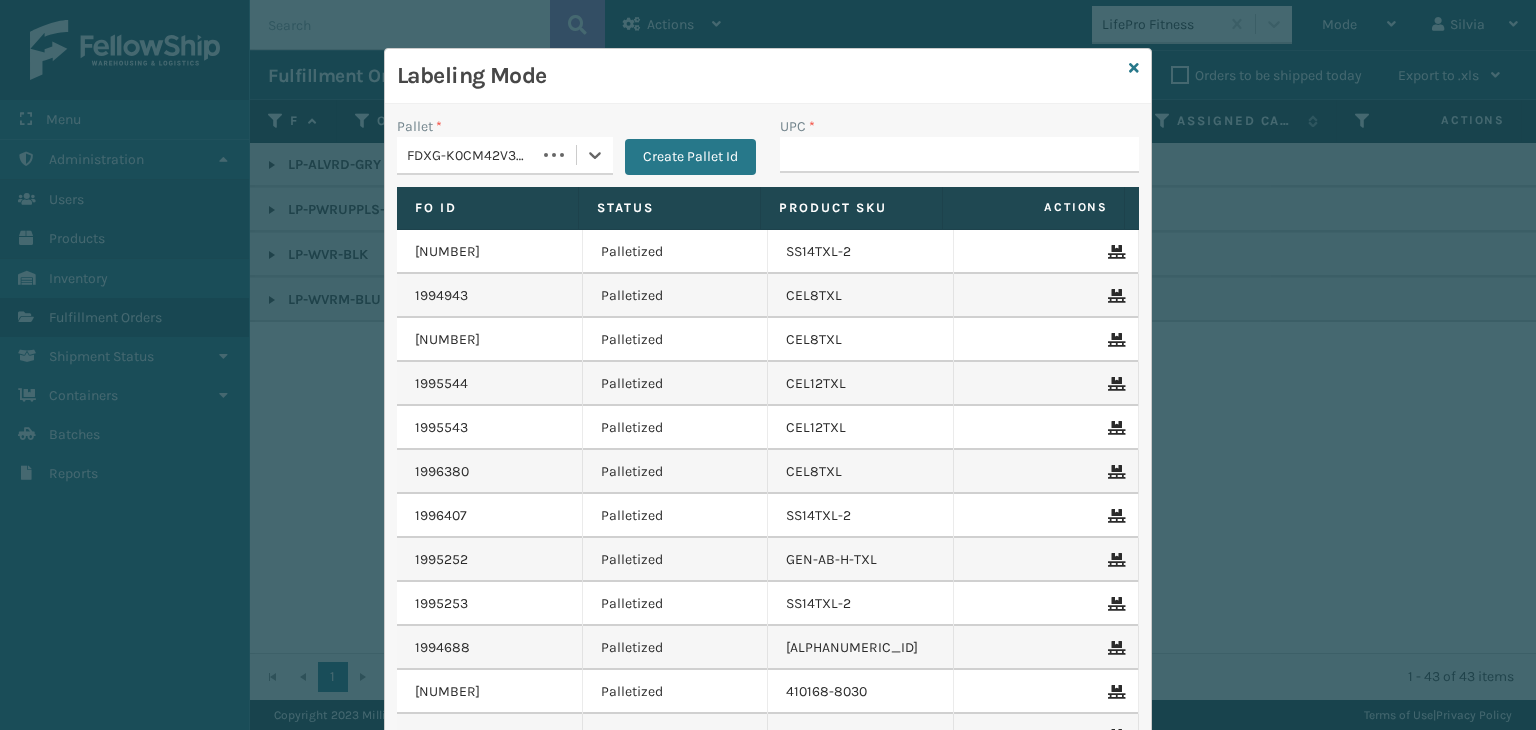 drag, startPoint x: 503, startPoint y: 166, endPoint x: 438, endPoint y: 161, distance: 65.192024 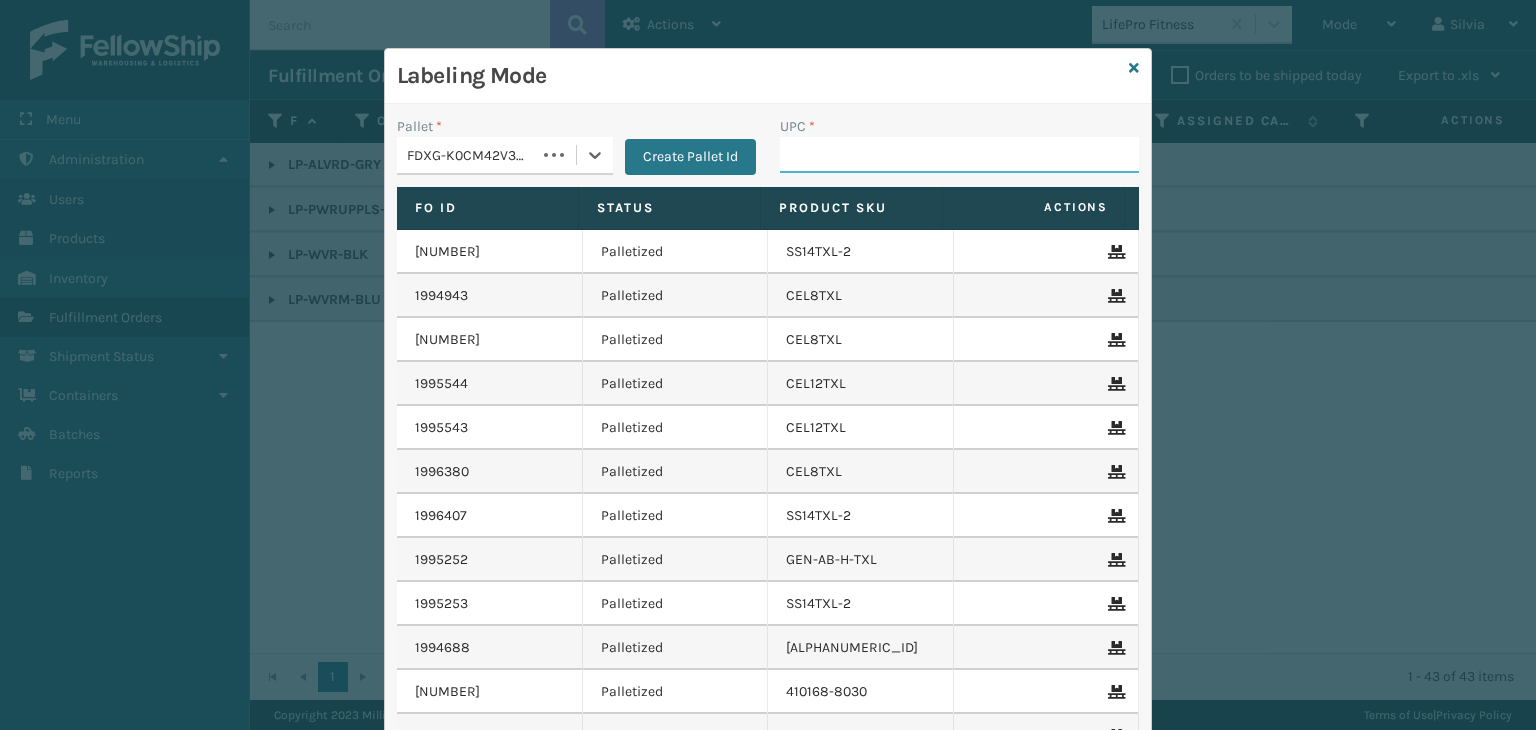 click on "UPC   *" at bounding box center (959, 155) 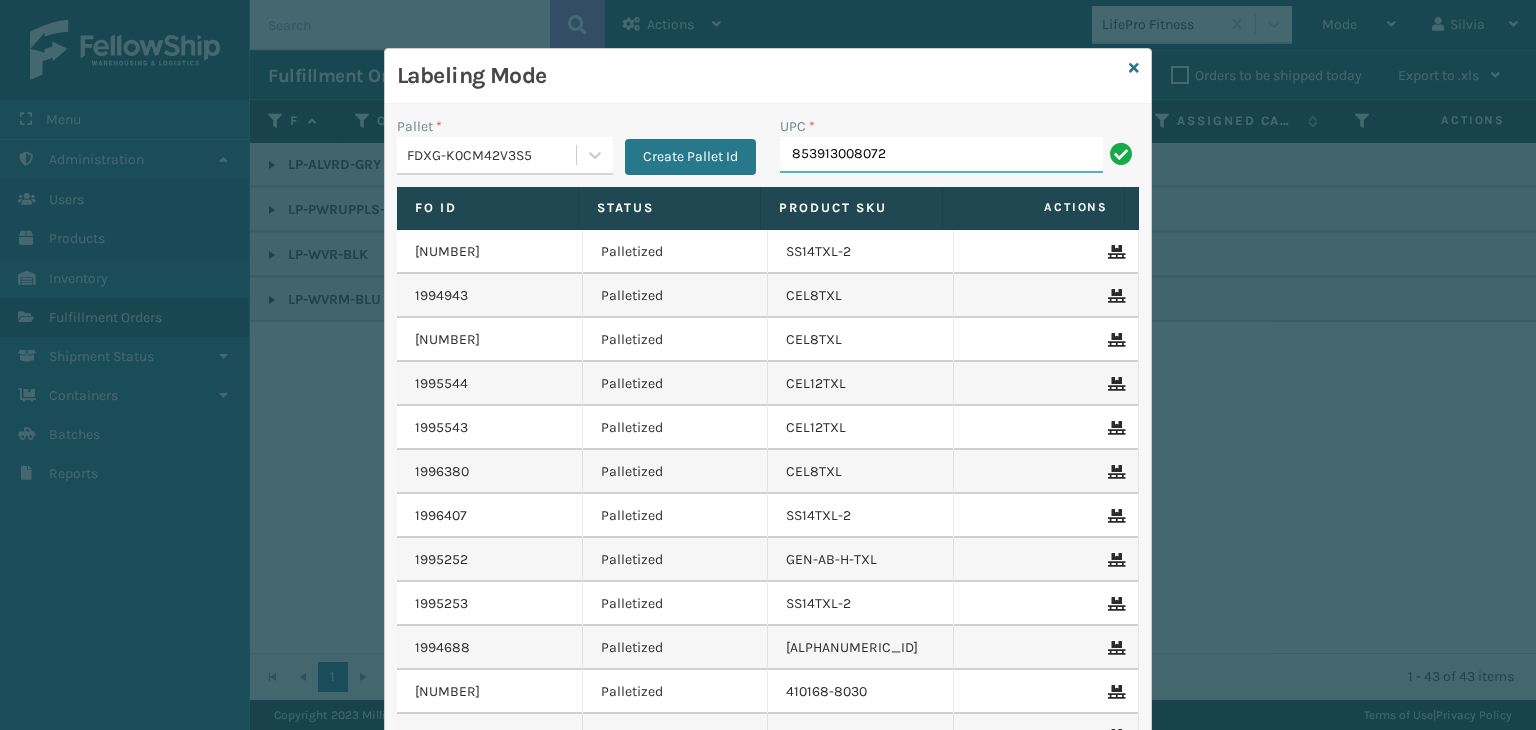 type on "853913008072" 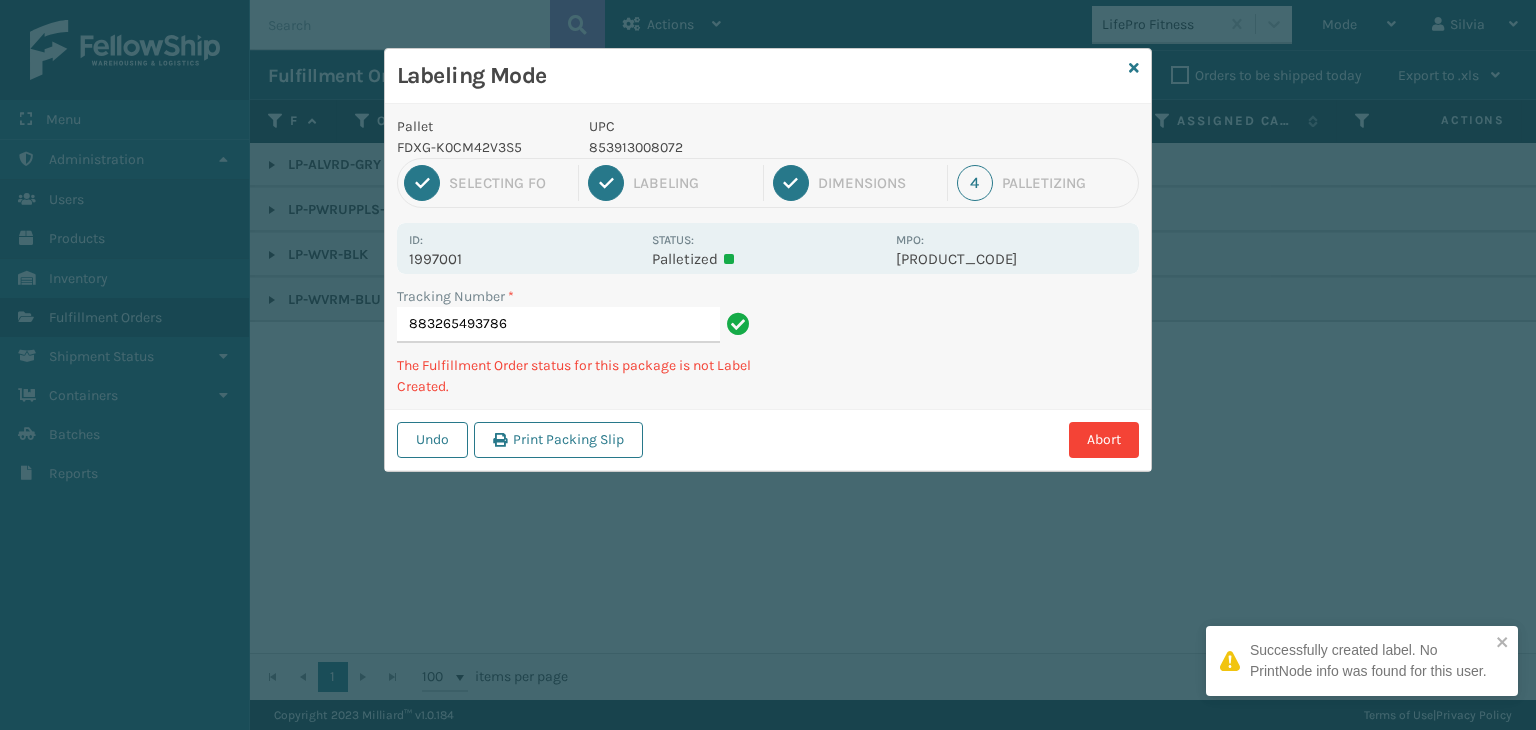 click on "853913008072" at bounding box center (736, 147) 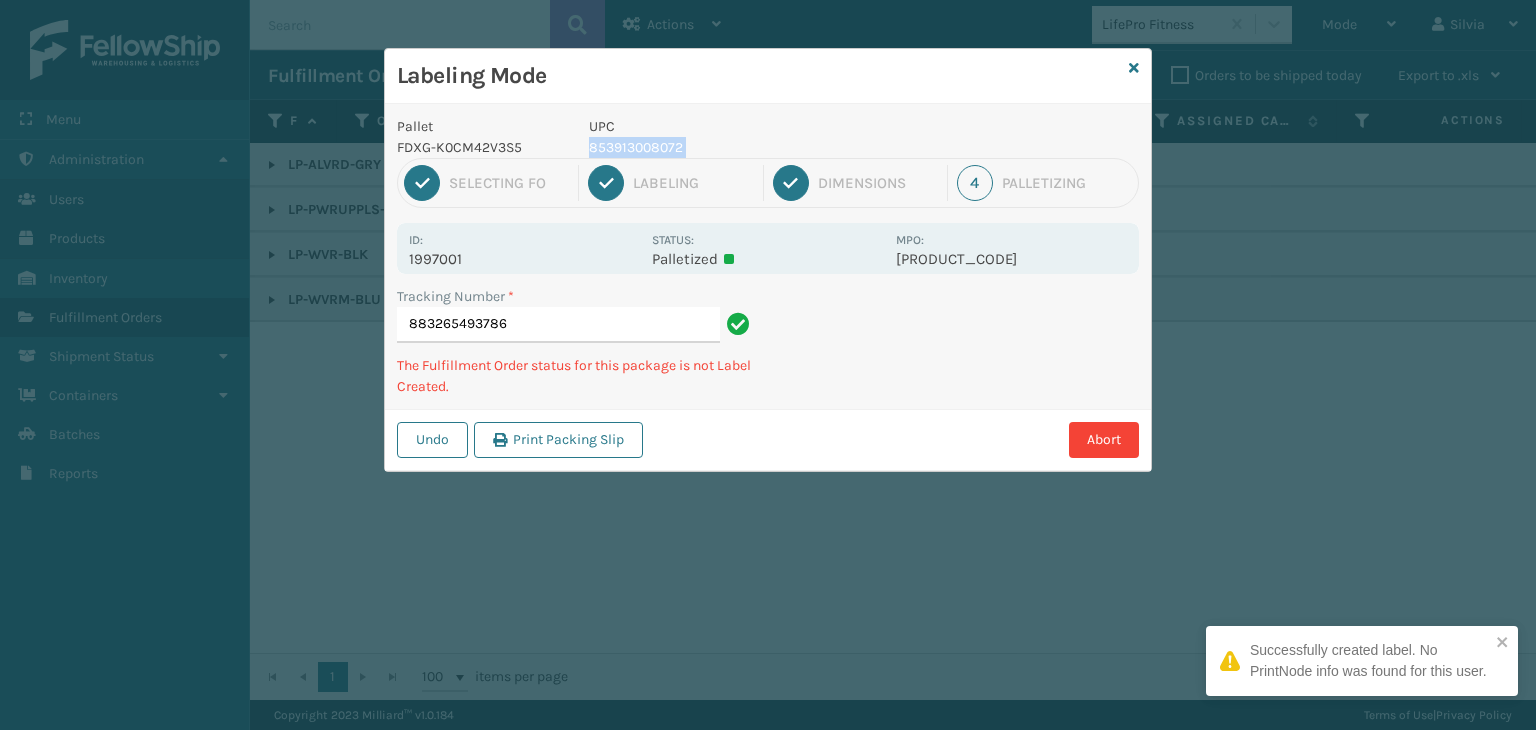 click on "853913008072" at bounding box center (736, 147) 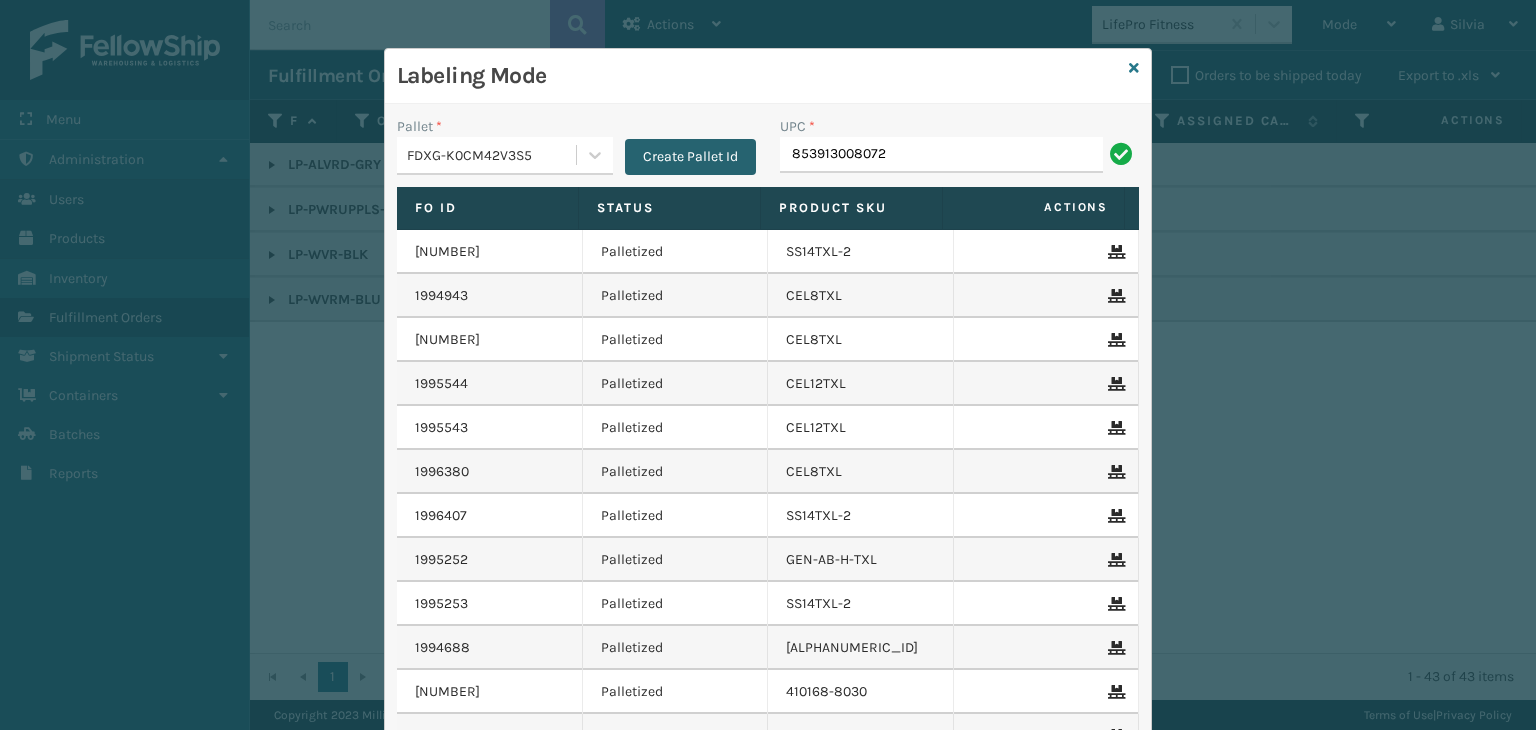 type on "853913008072" 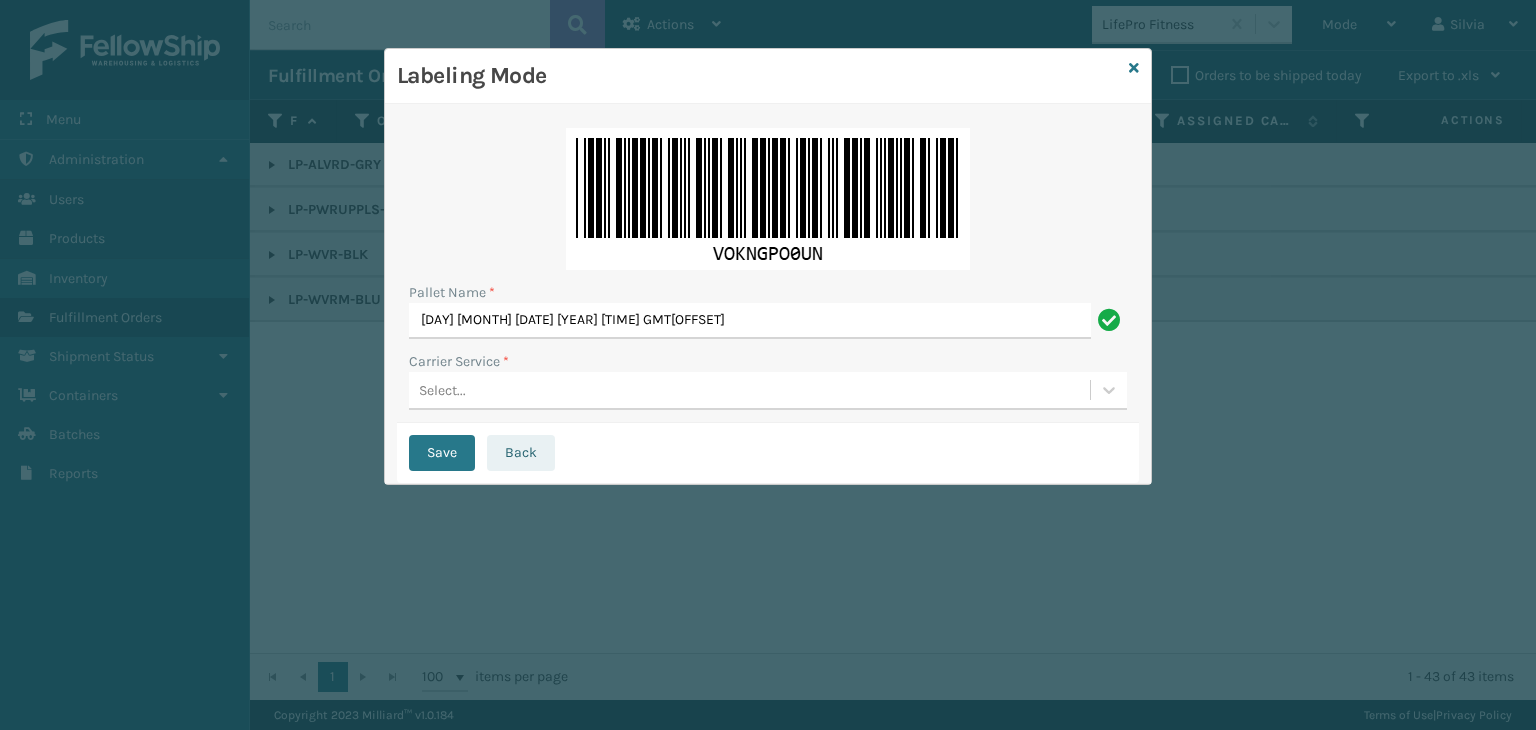 click on "Back" at bounding box center (521, 453) 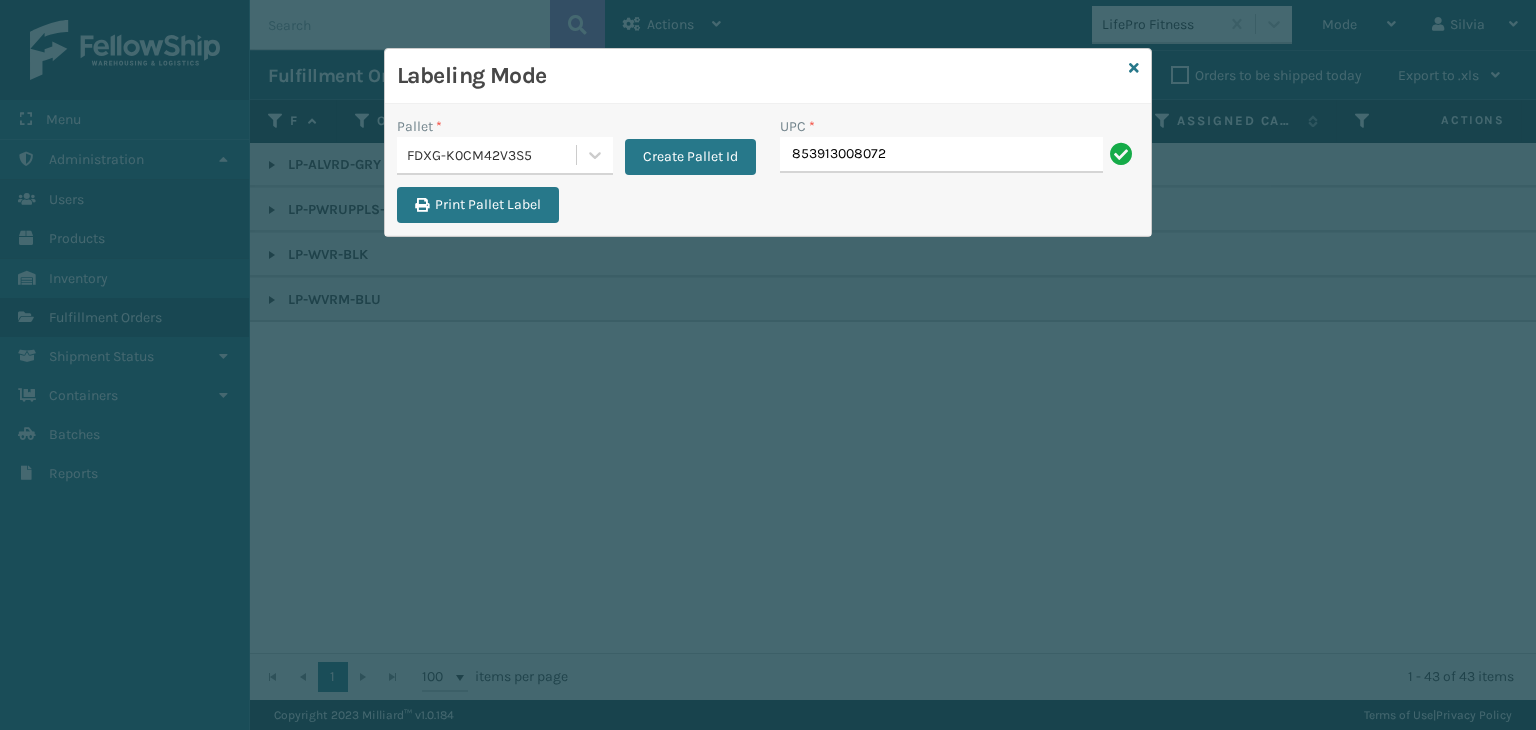 click on "853913008072" at bounding box center [941, 155] 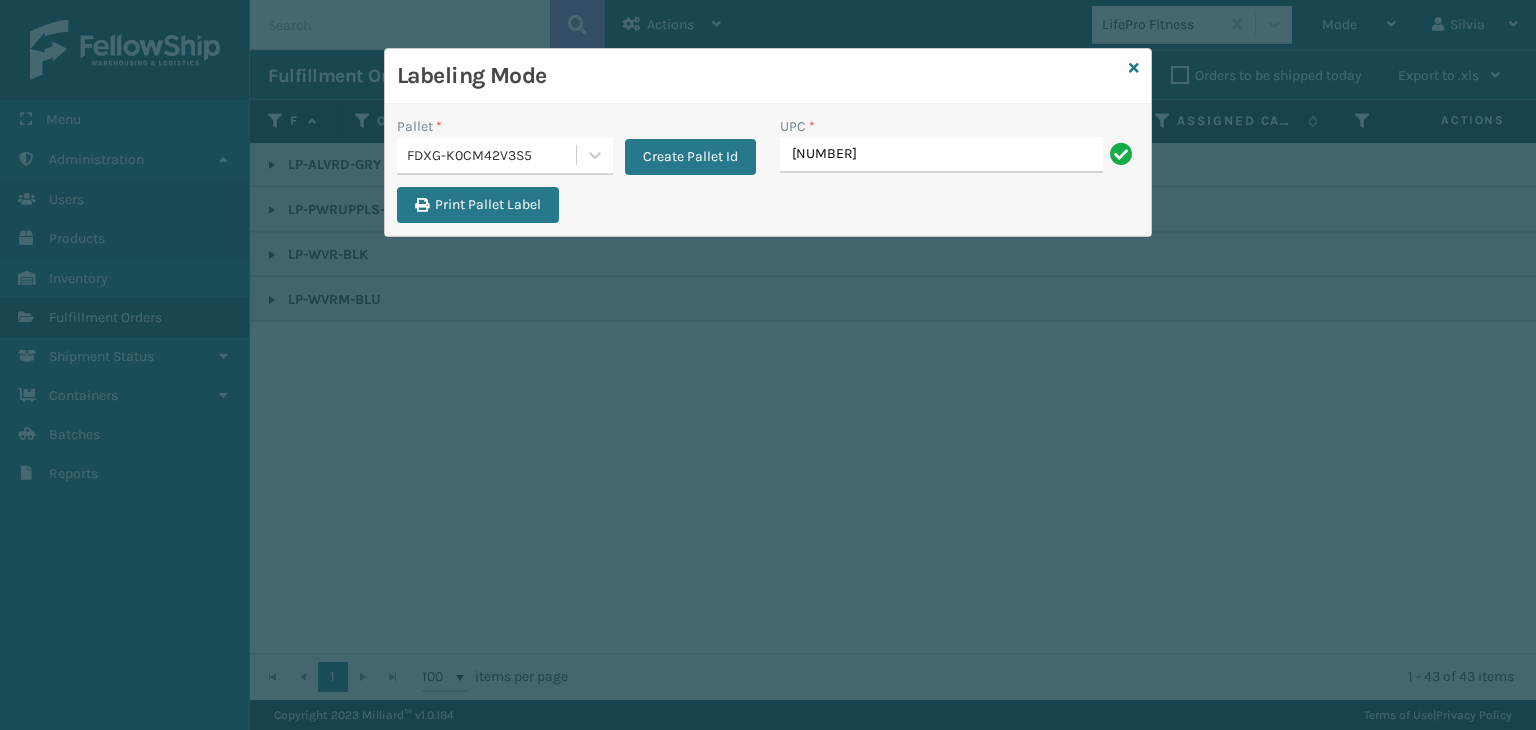 click on "[NUMBER]" at bounding box center (941, 155) 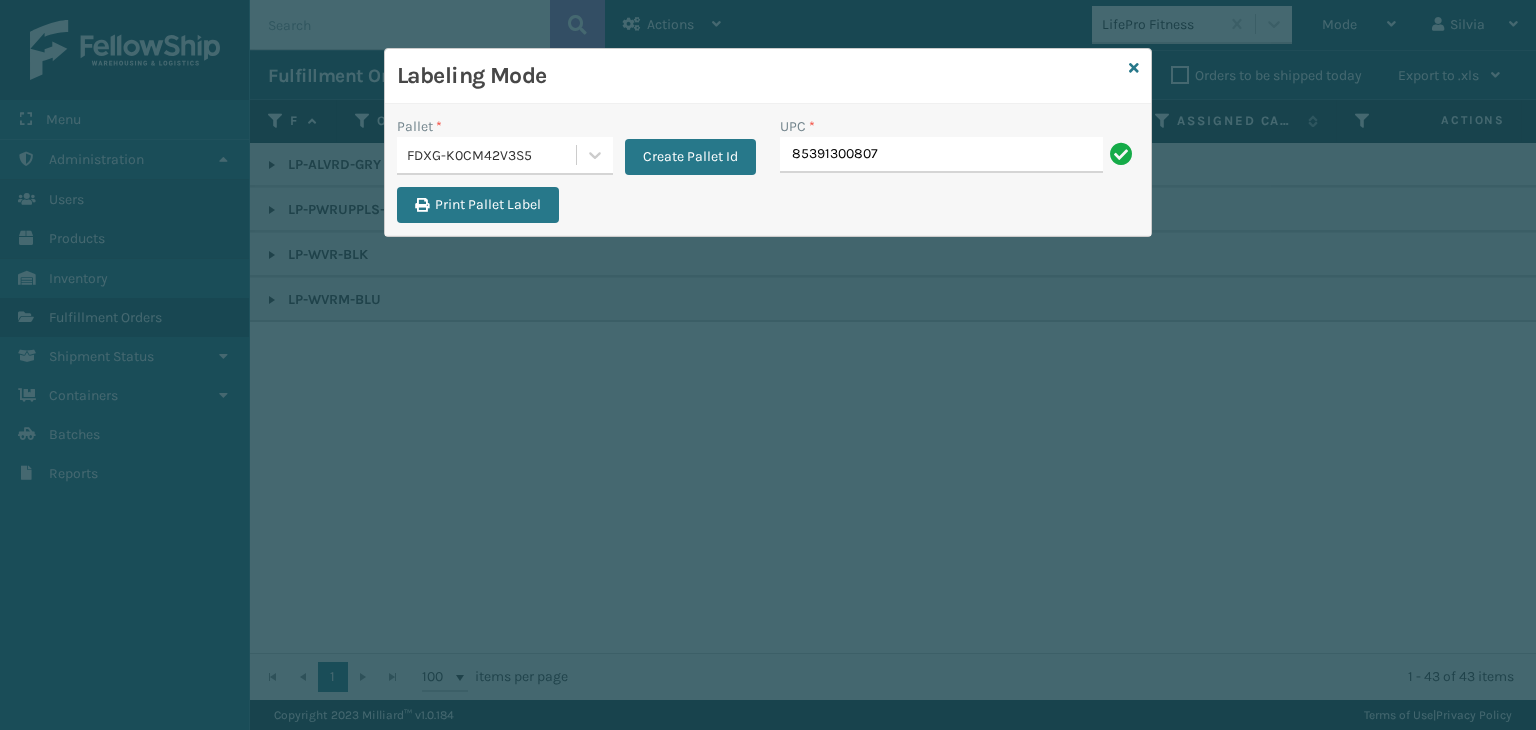 type on "853913008072" 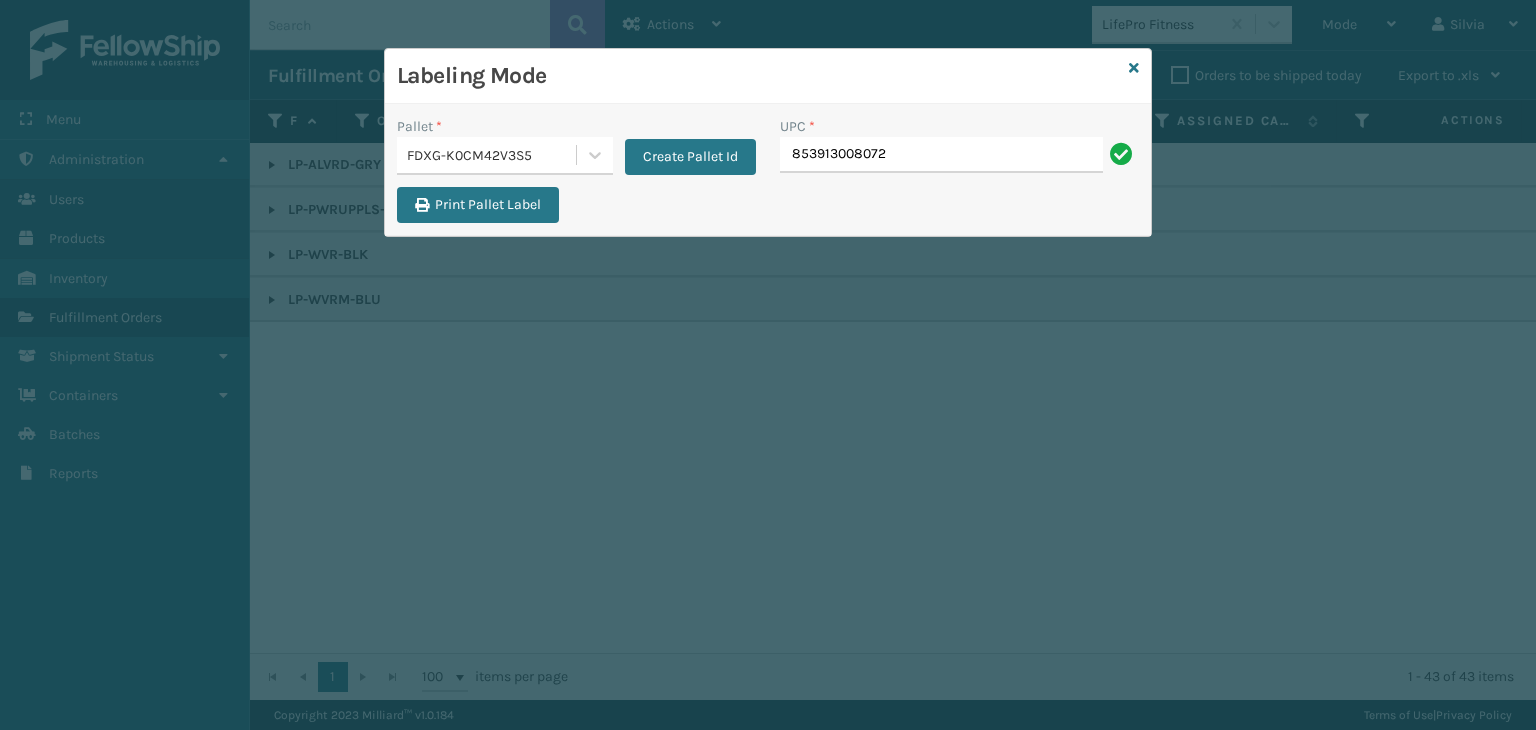 click on "853913008072" at bounding box center (941, 155) 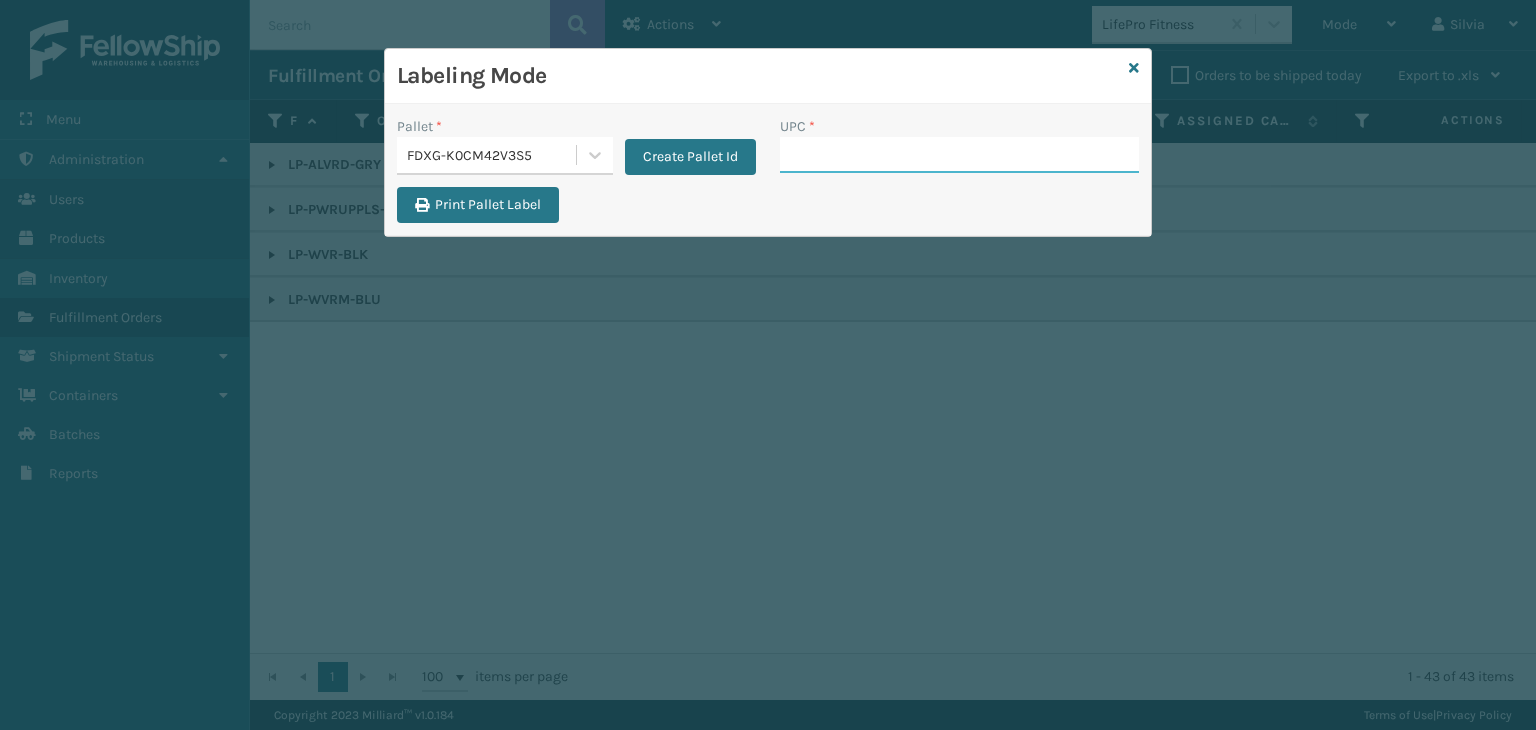 click on "UPC   *" at bounding box center (959, 155) 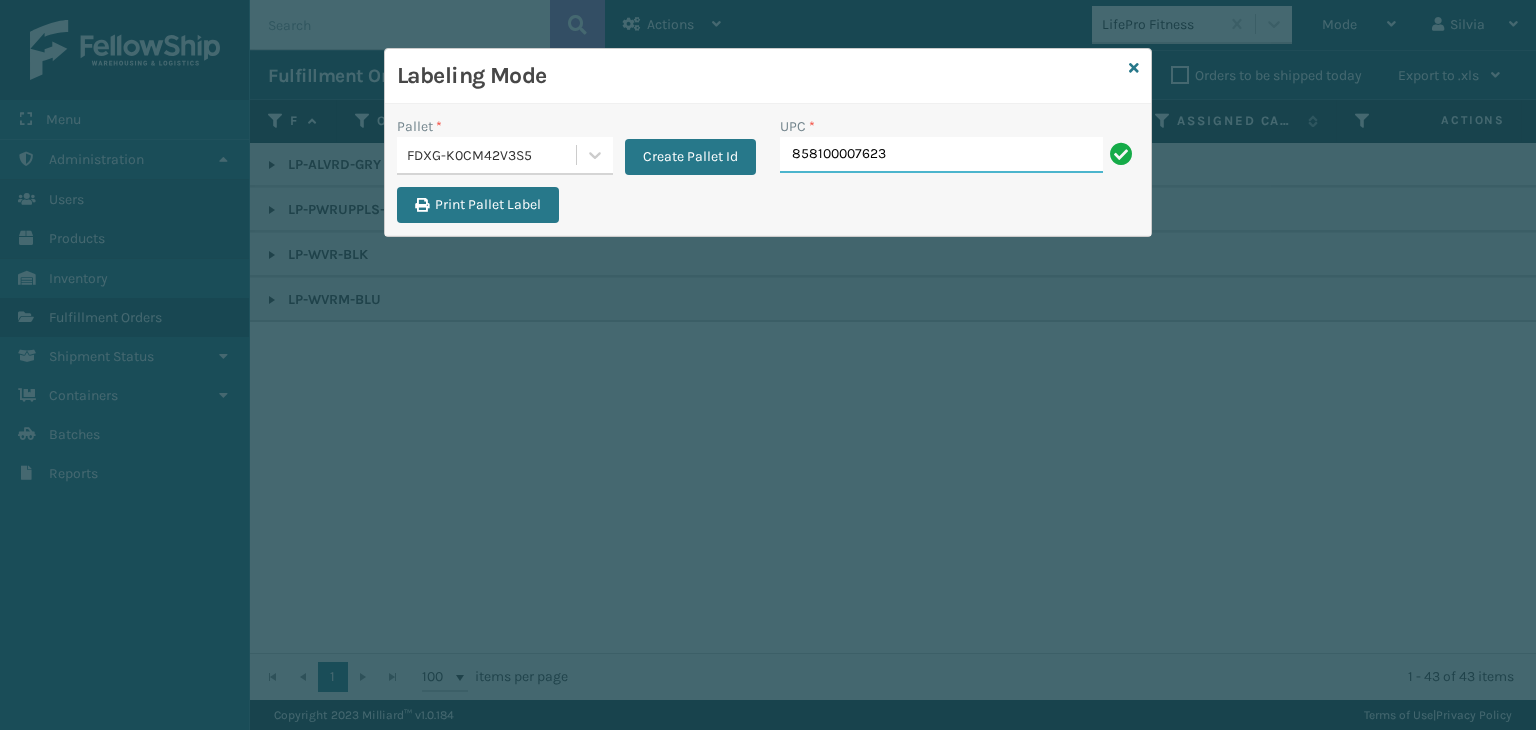 click on "858100007623" at bounding box center (941, 155) 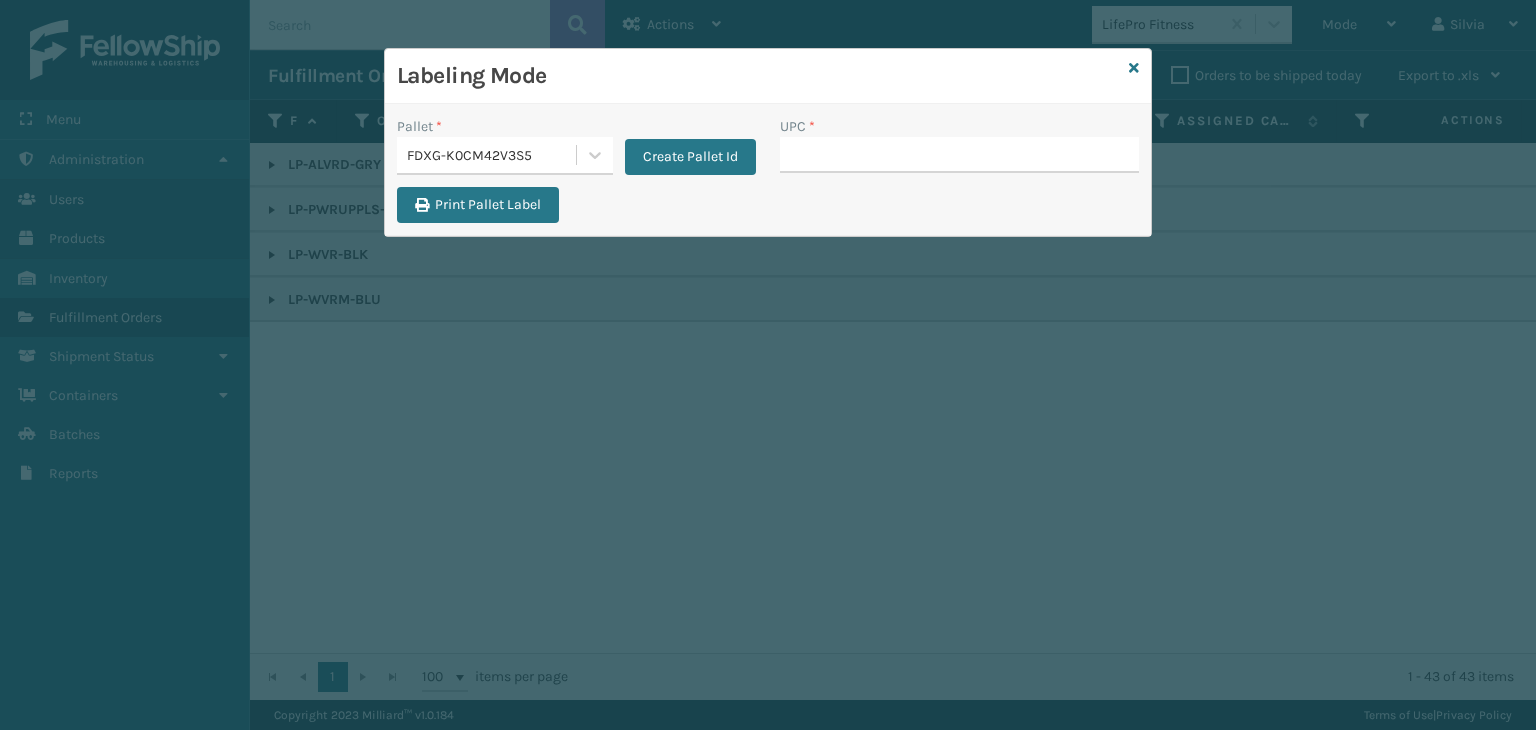 type on "858100007623" 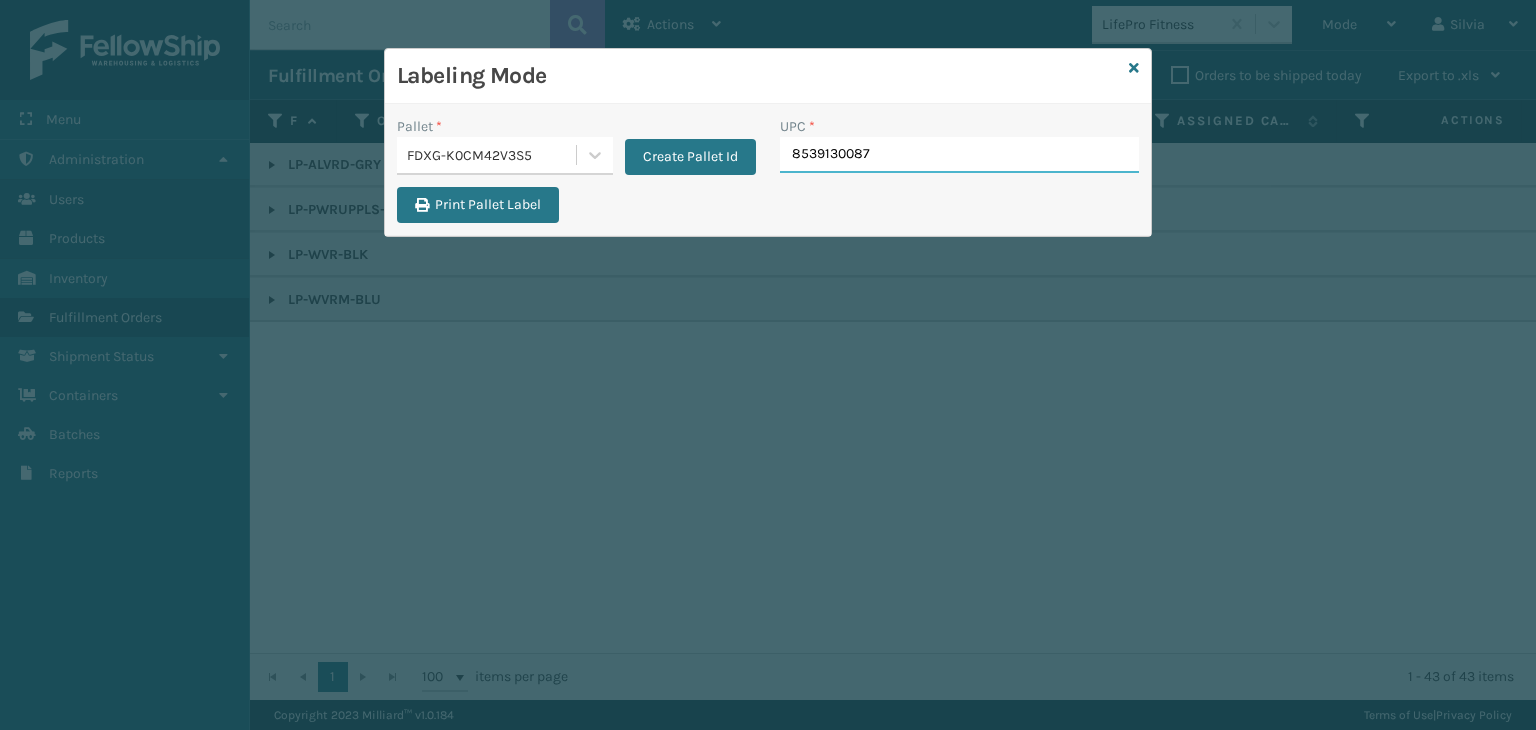type on "85391300874" 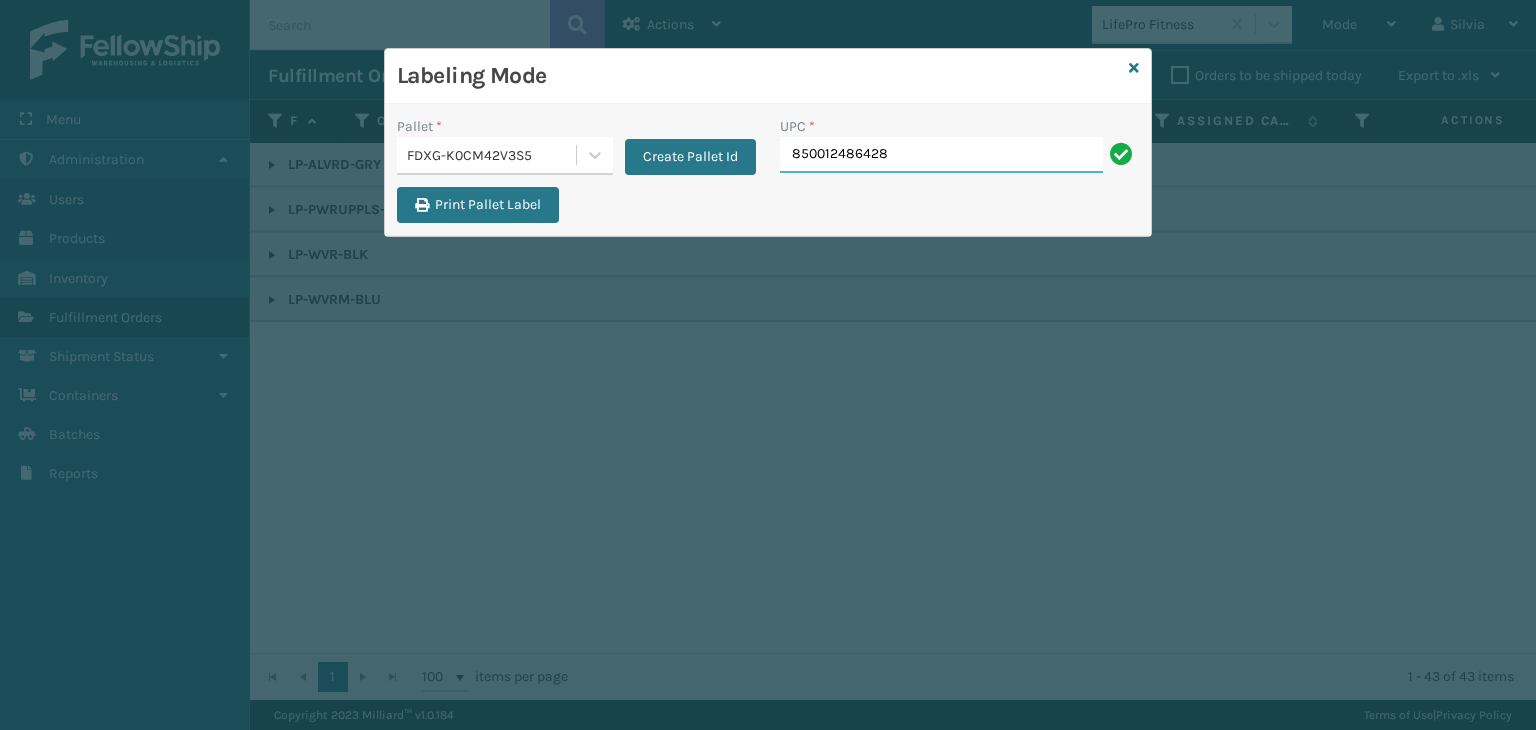 type on "850012486428" 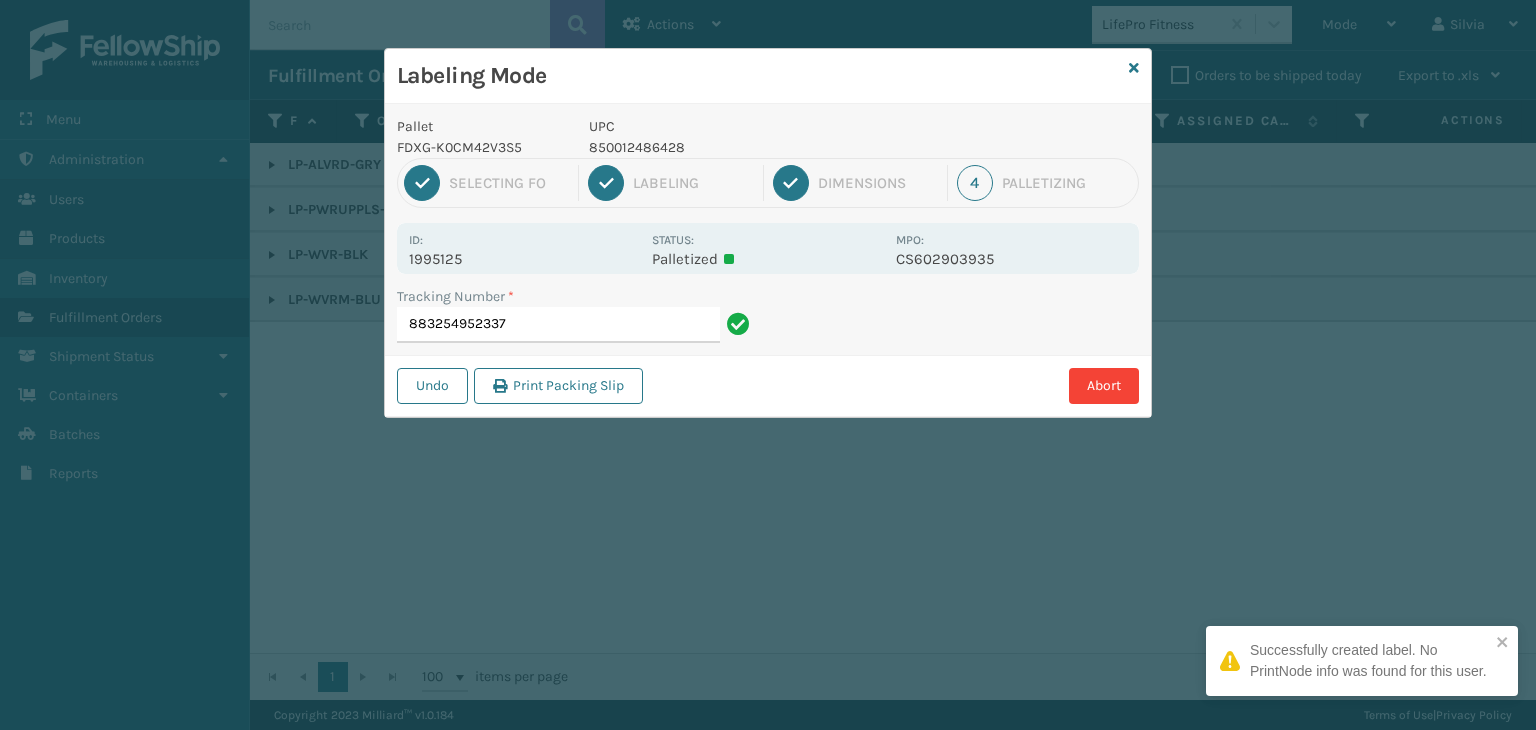 click on "850012486428" at bounding box center [736, 147] 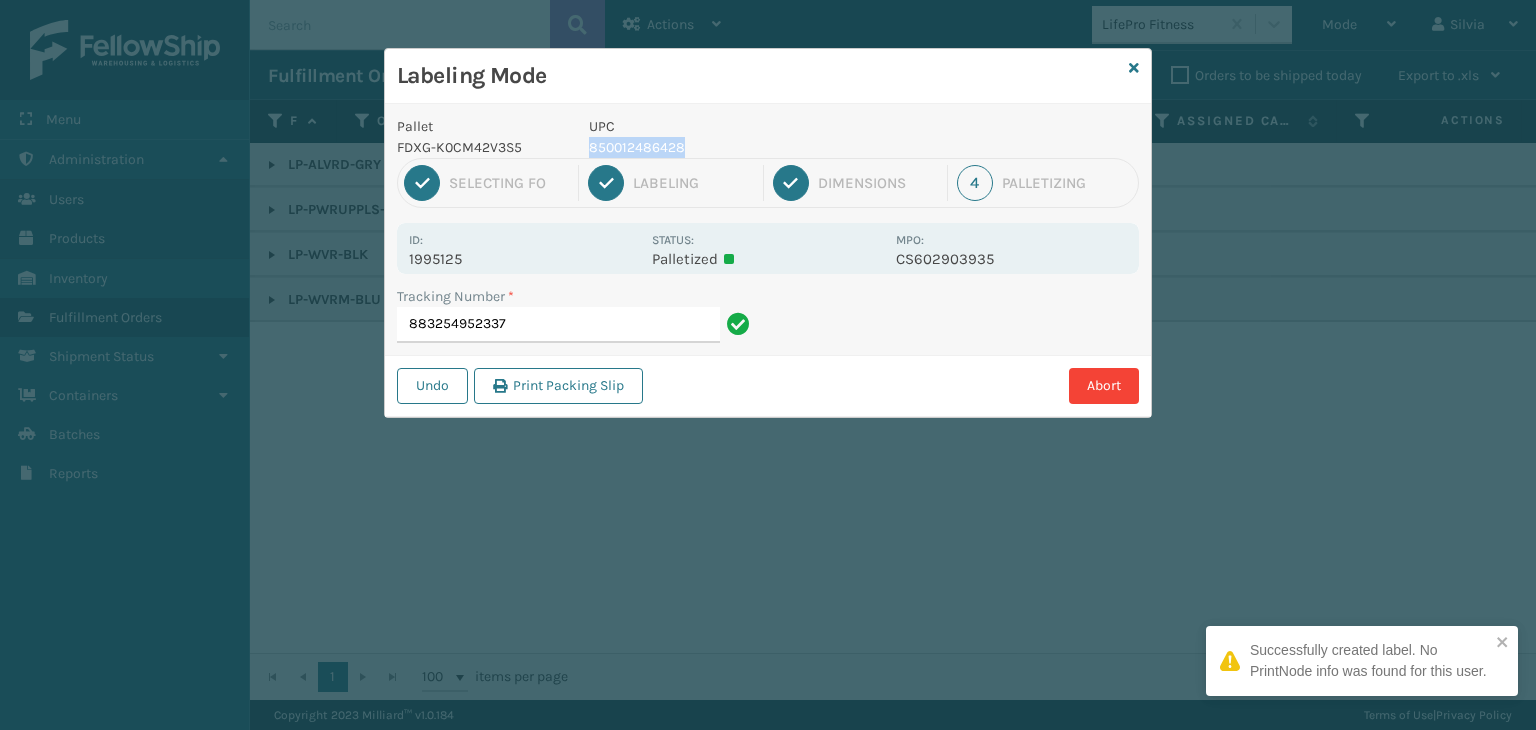 click on "850012486428" at bounding box center (736, 147) 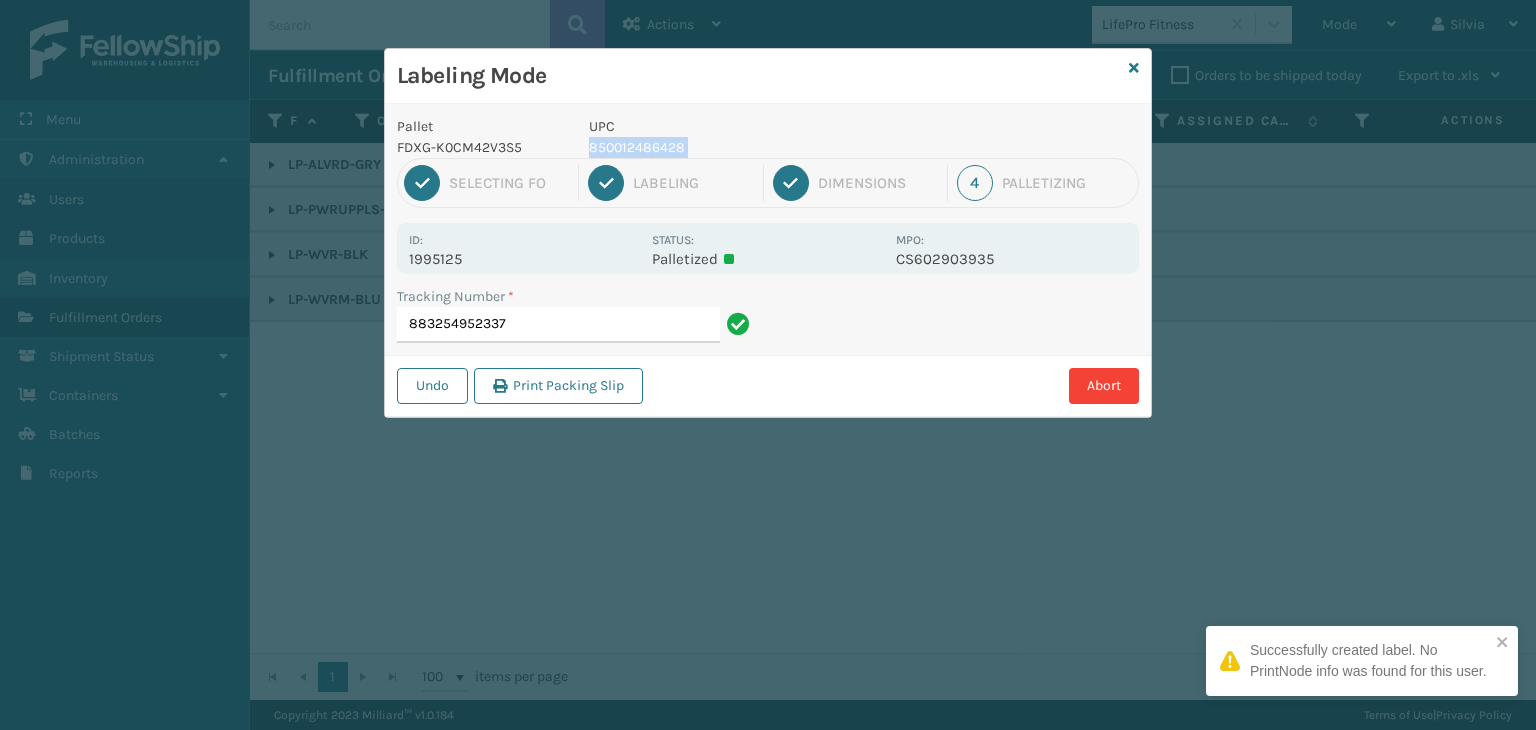 click on "850012486428" at bounding box center [736, 147] 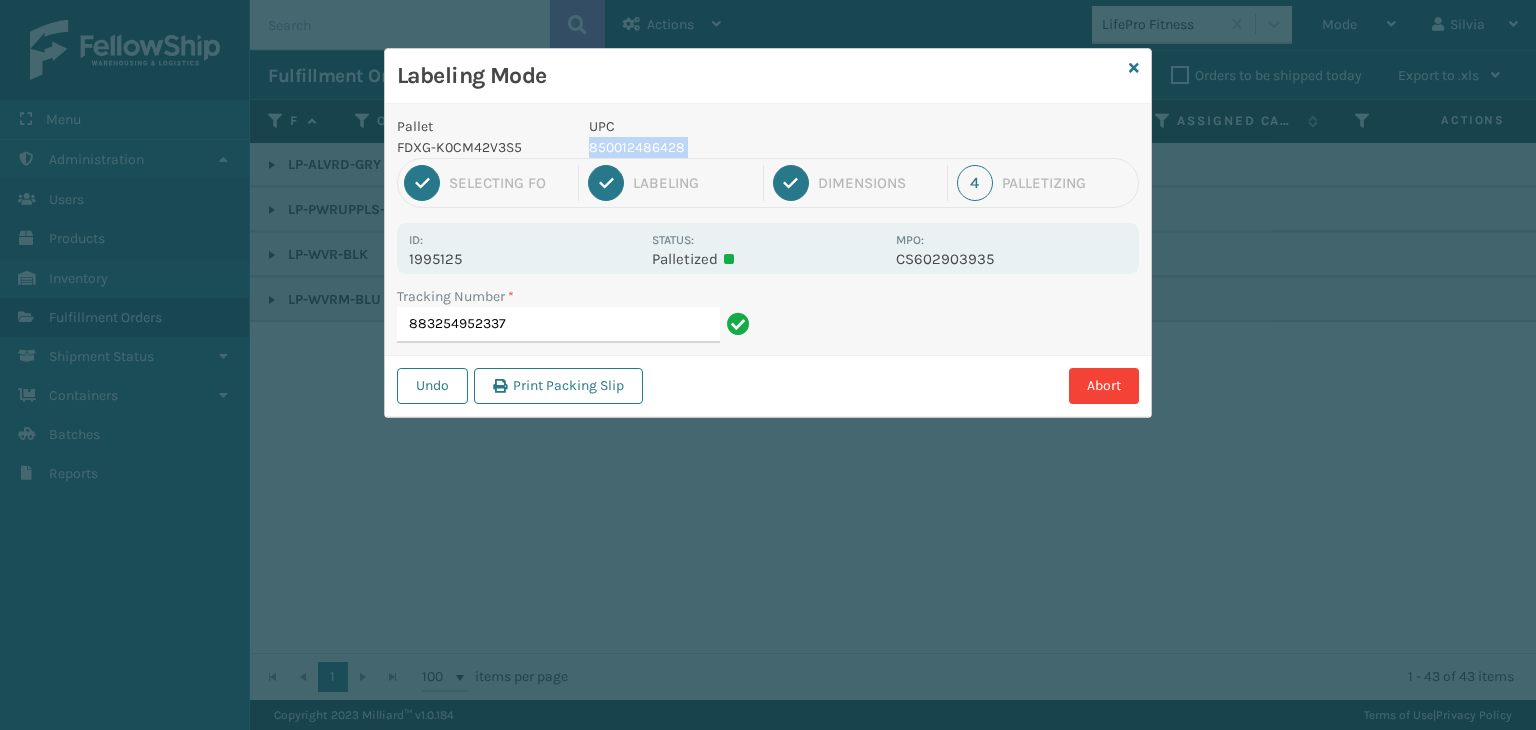 copy on "850012486428" 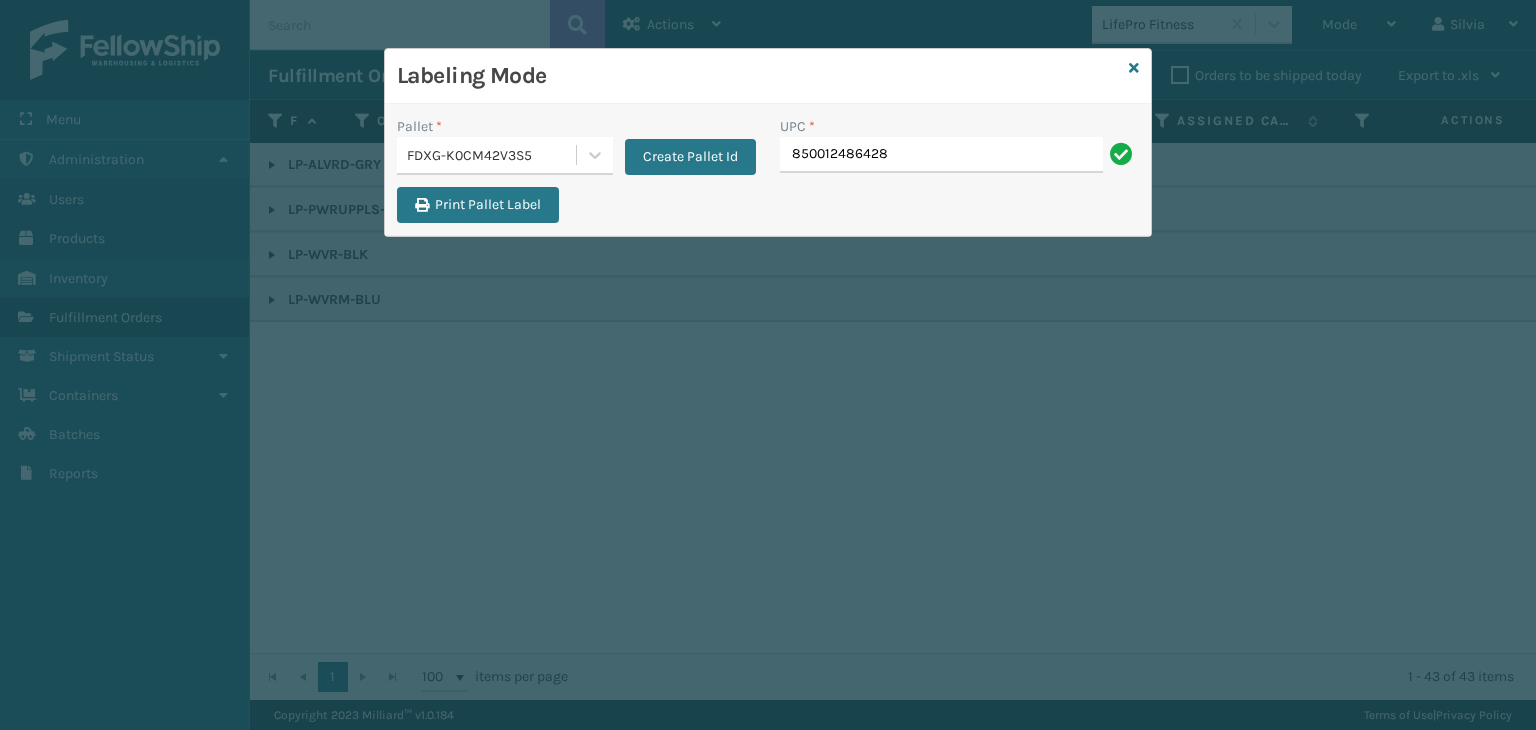 type on "850012486428" 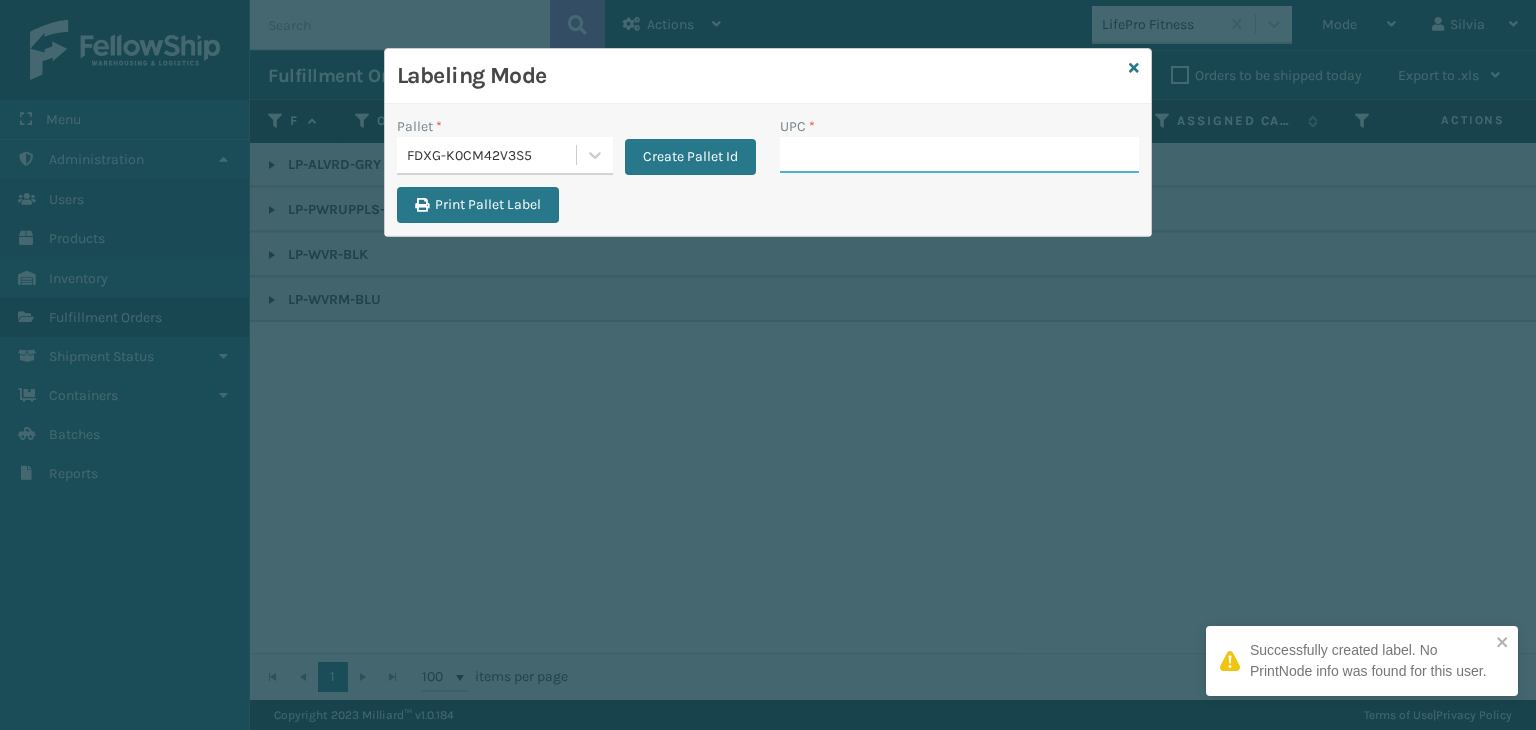 click on "UPC   *" at bounding box center [959, 155] 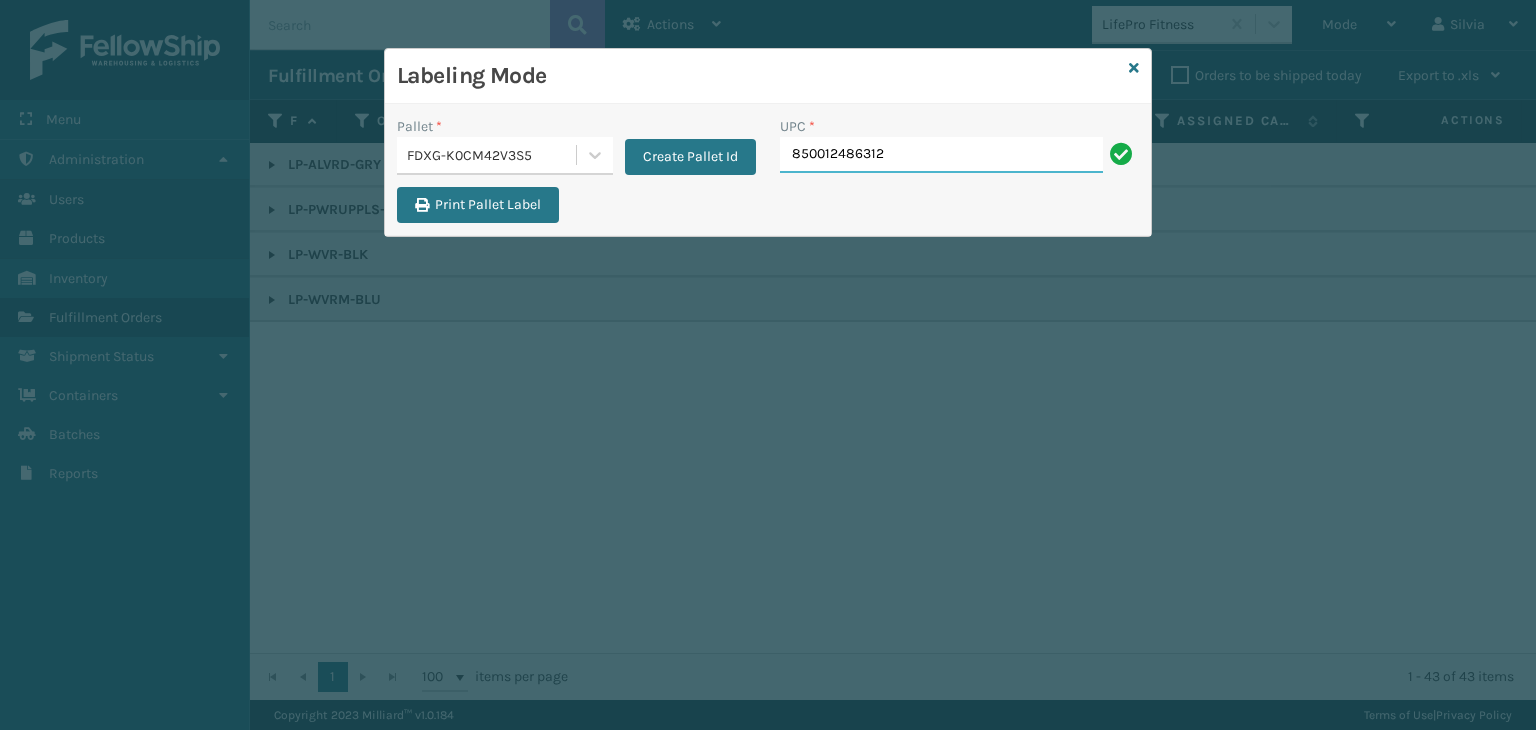click on "850012486312" at bounding box center [941, 155] 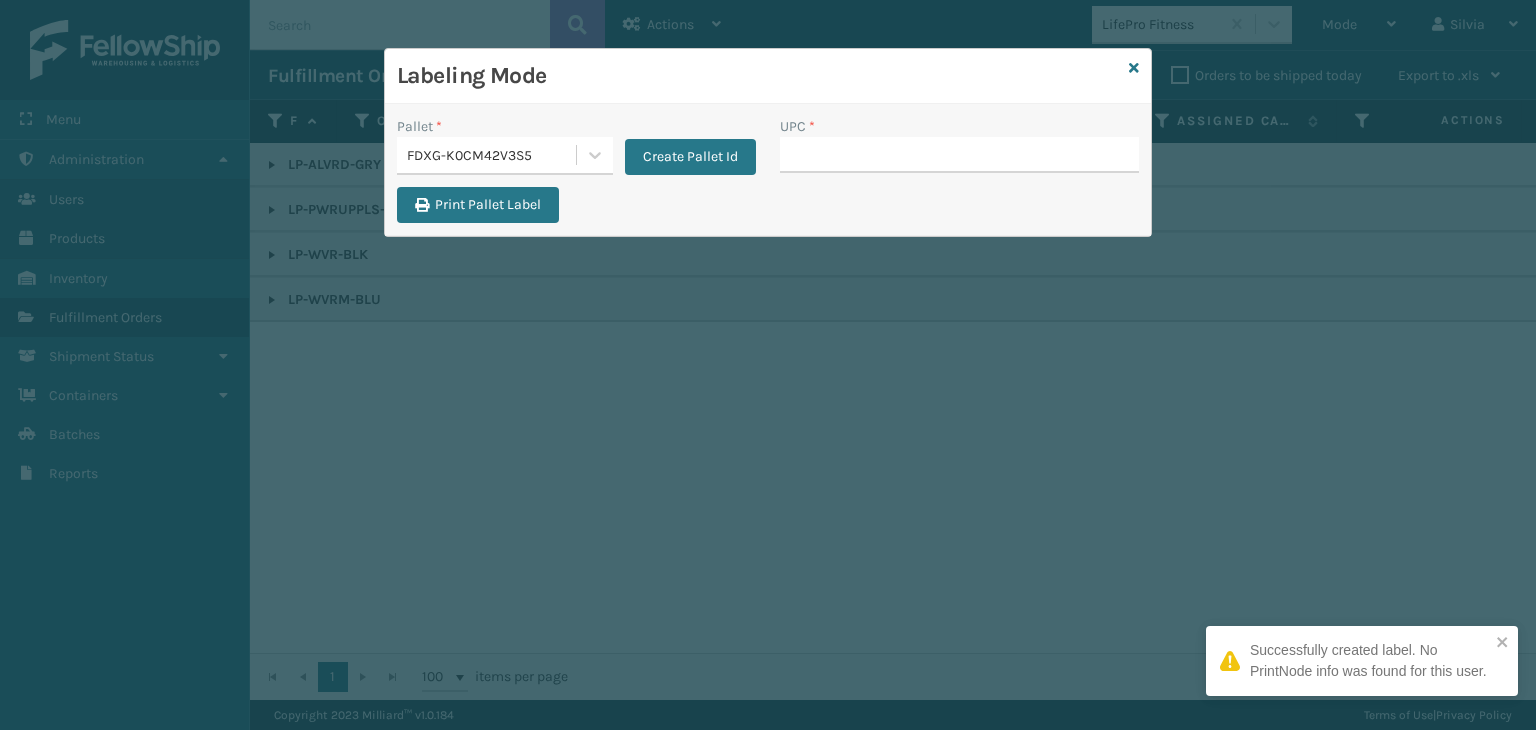 type on "850012486312" 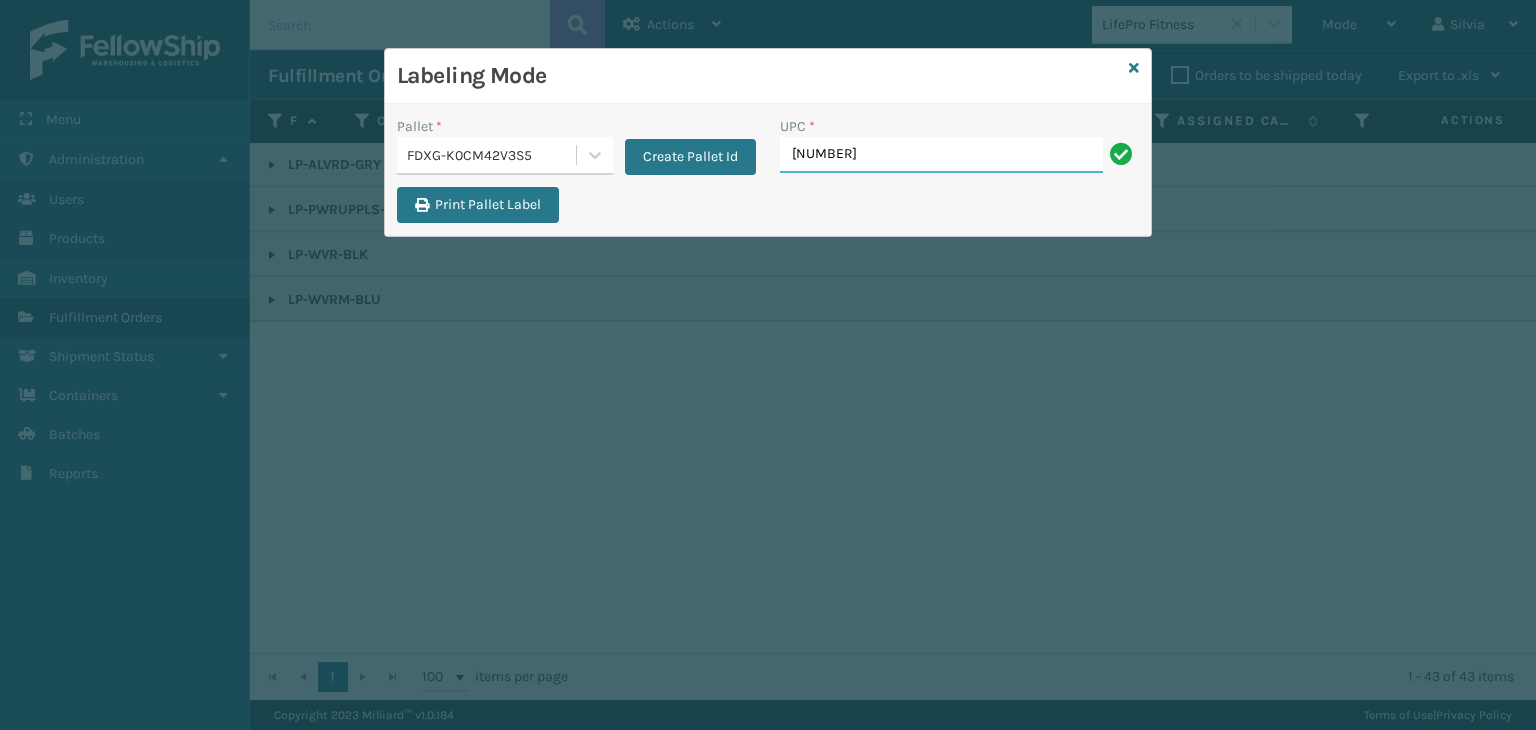 type on "853913008256" 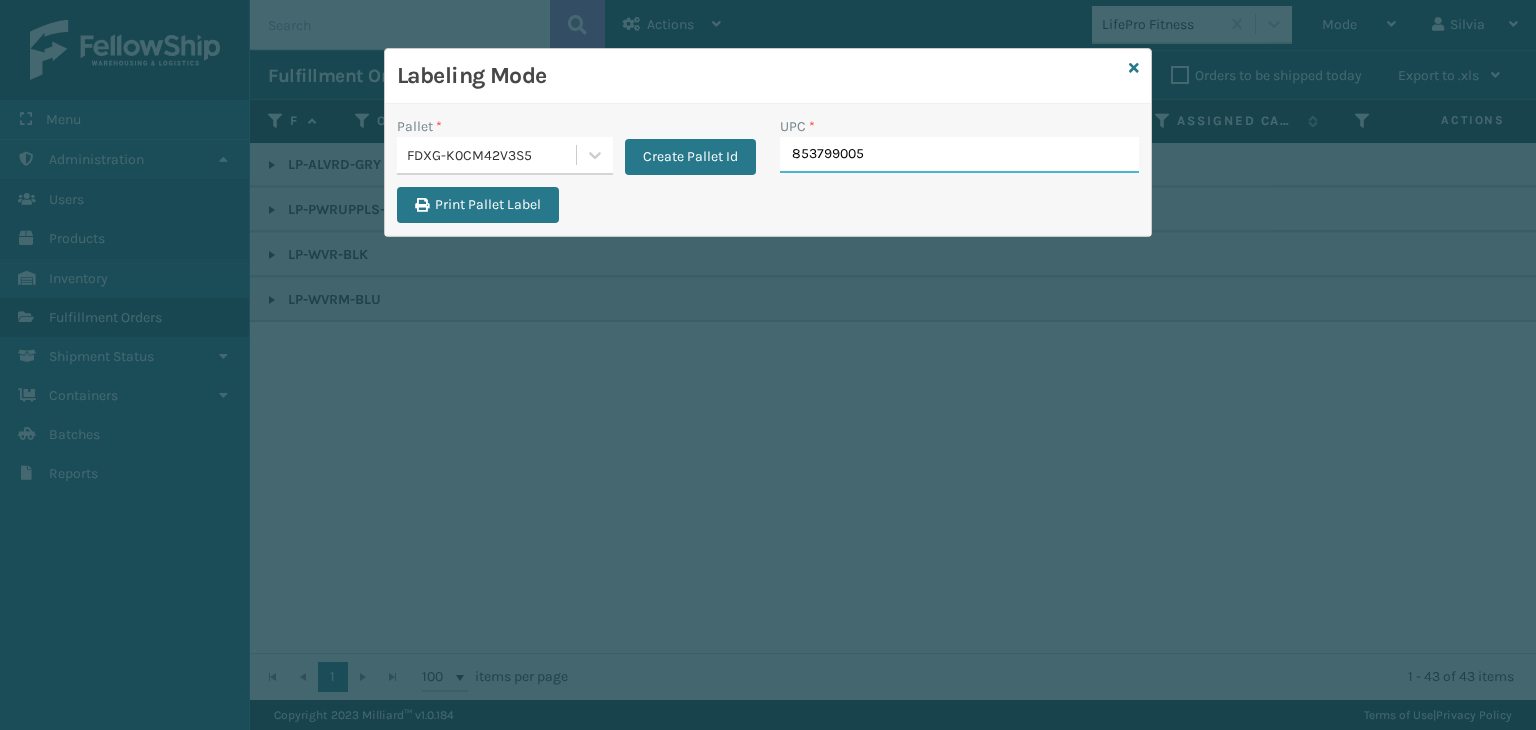 type on "[NUMBER]" 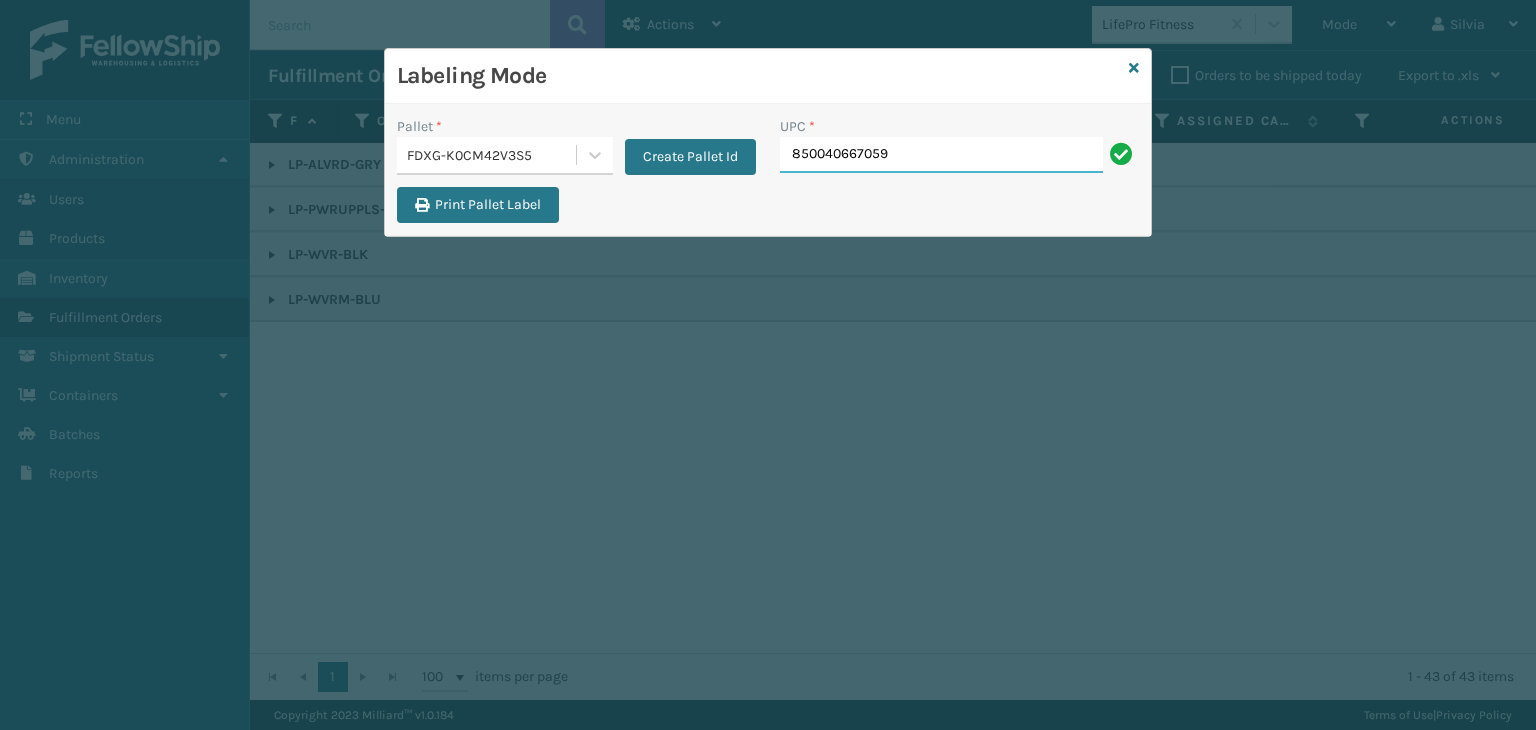 type on "850040667059" 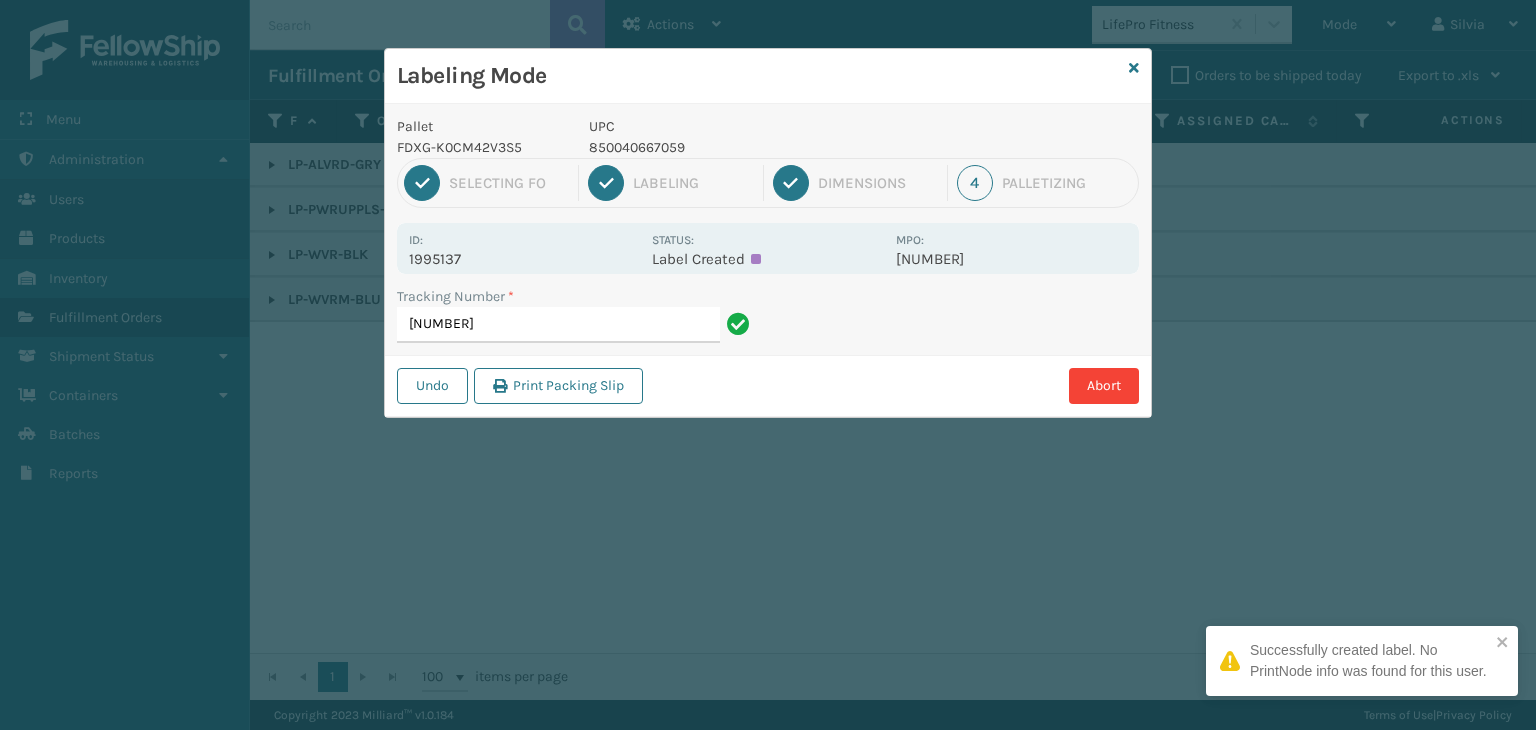 click on "850040667059" at bounding box center (736, 147) 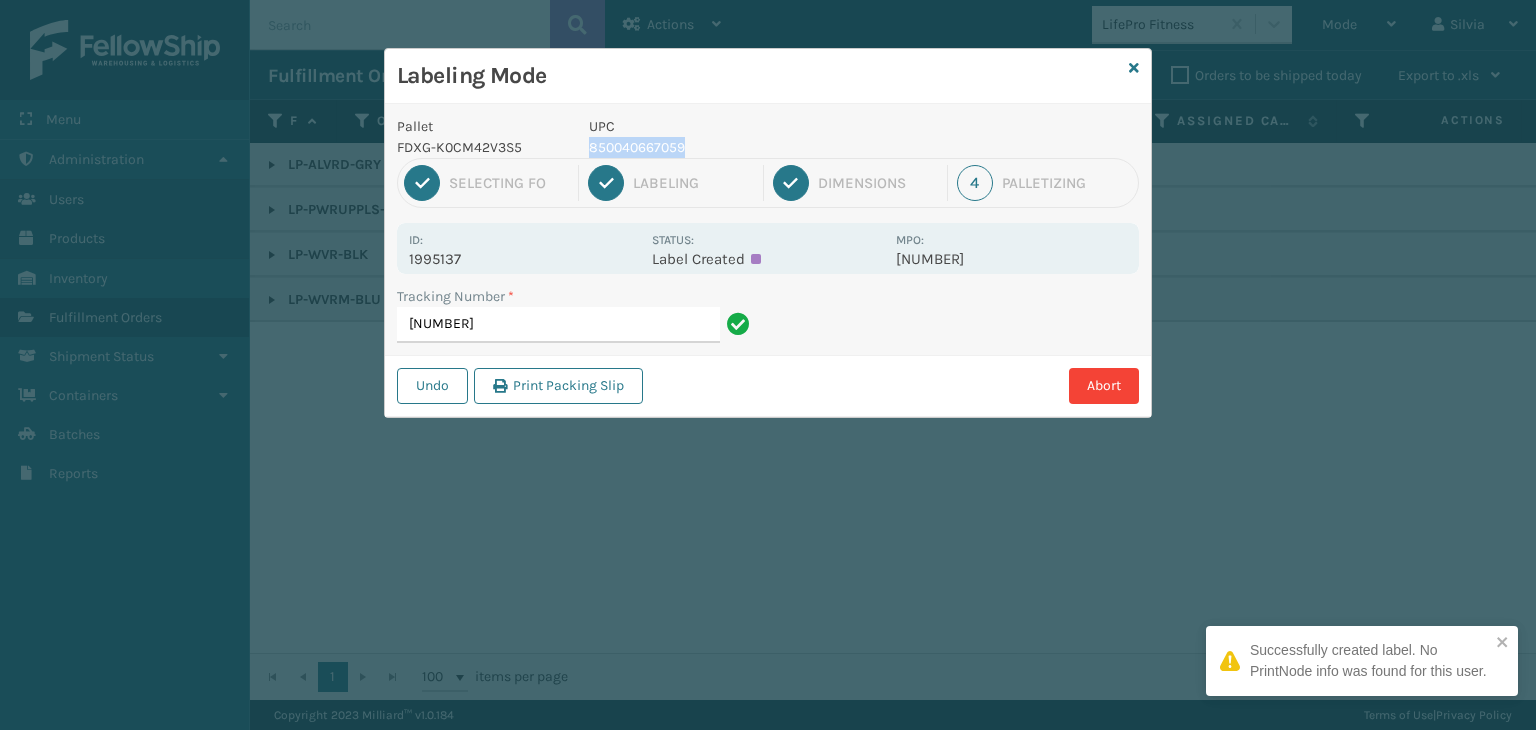 click on "850040667059" at bounding box center [736, 147] 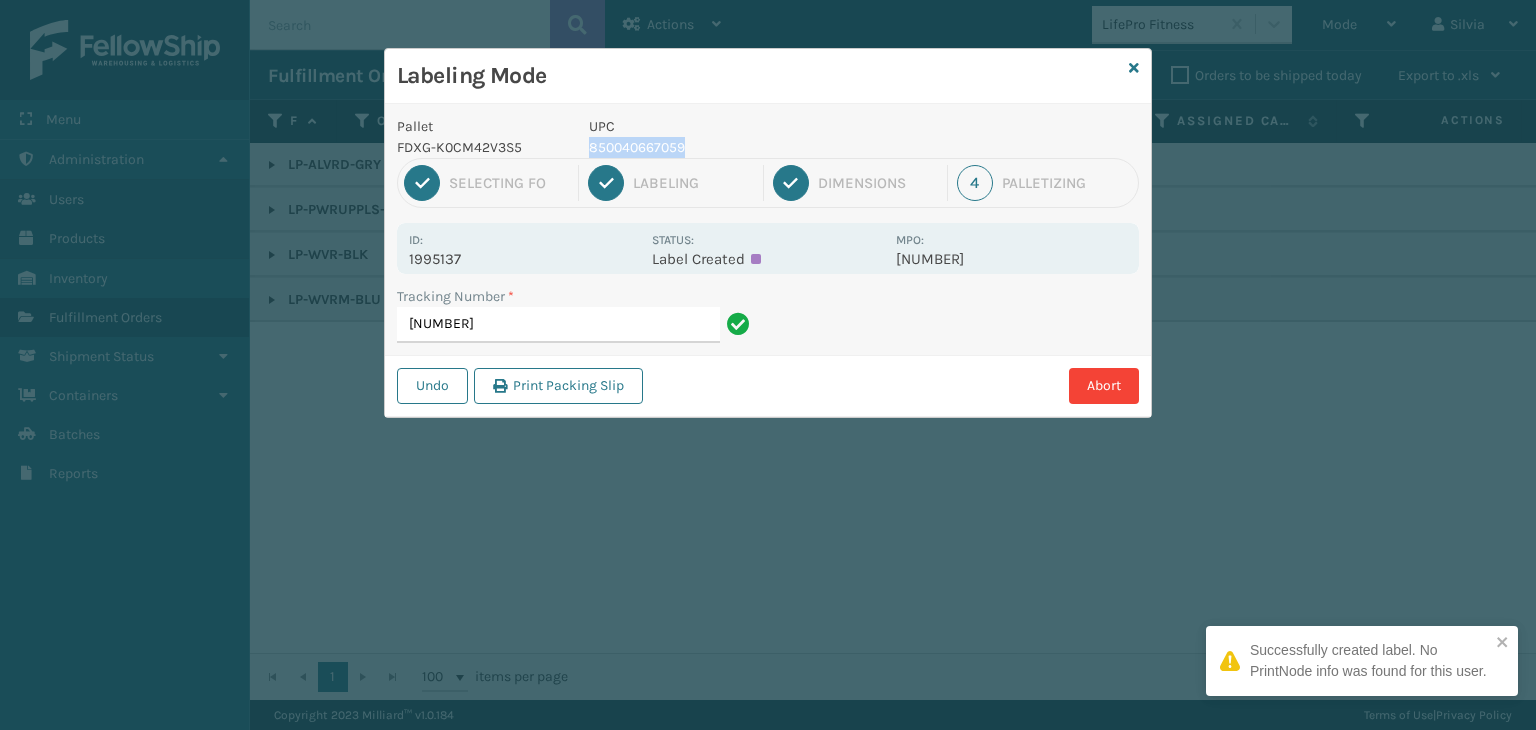 copy on "850040667059" 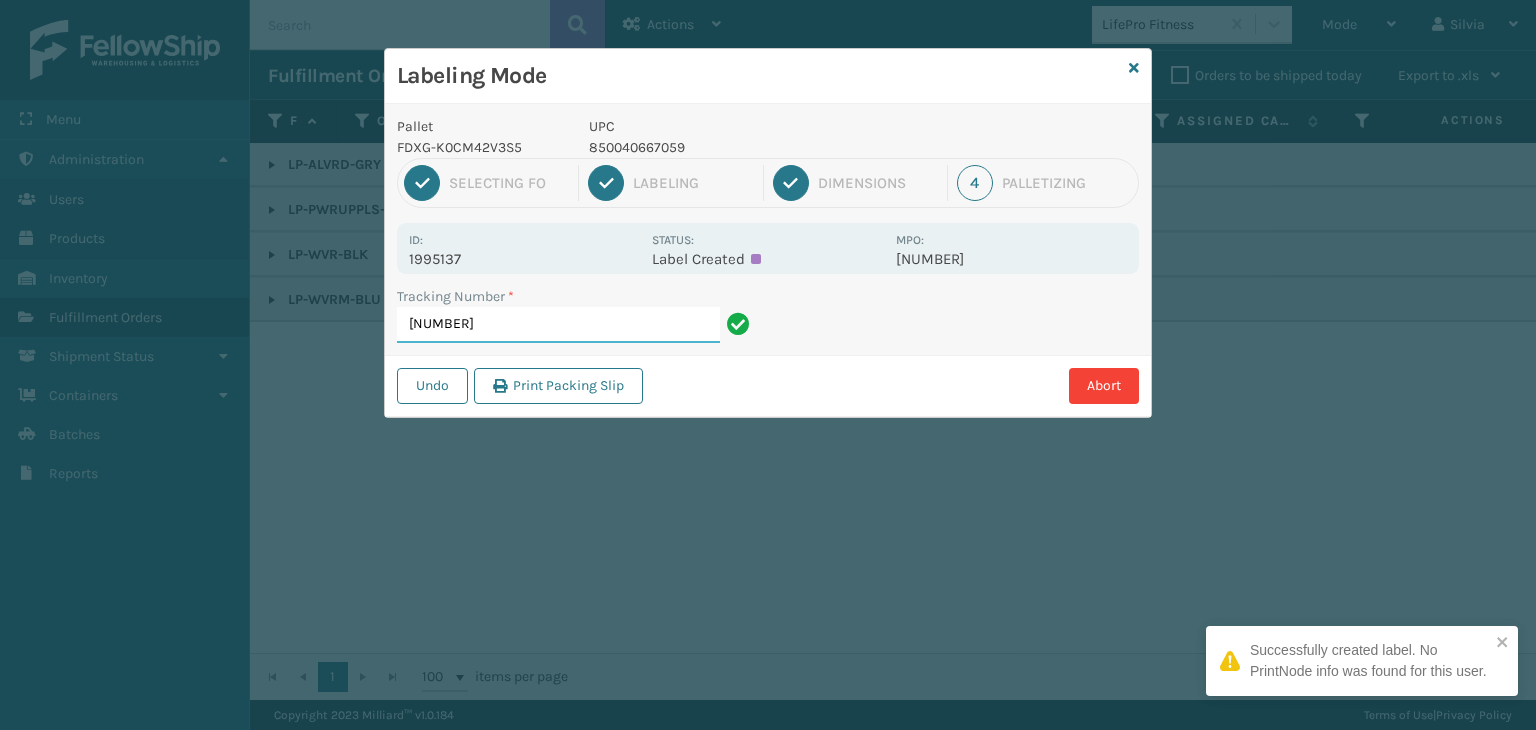 click on "[NUMBER]" at bounding box center [558, 325] 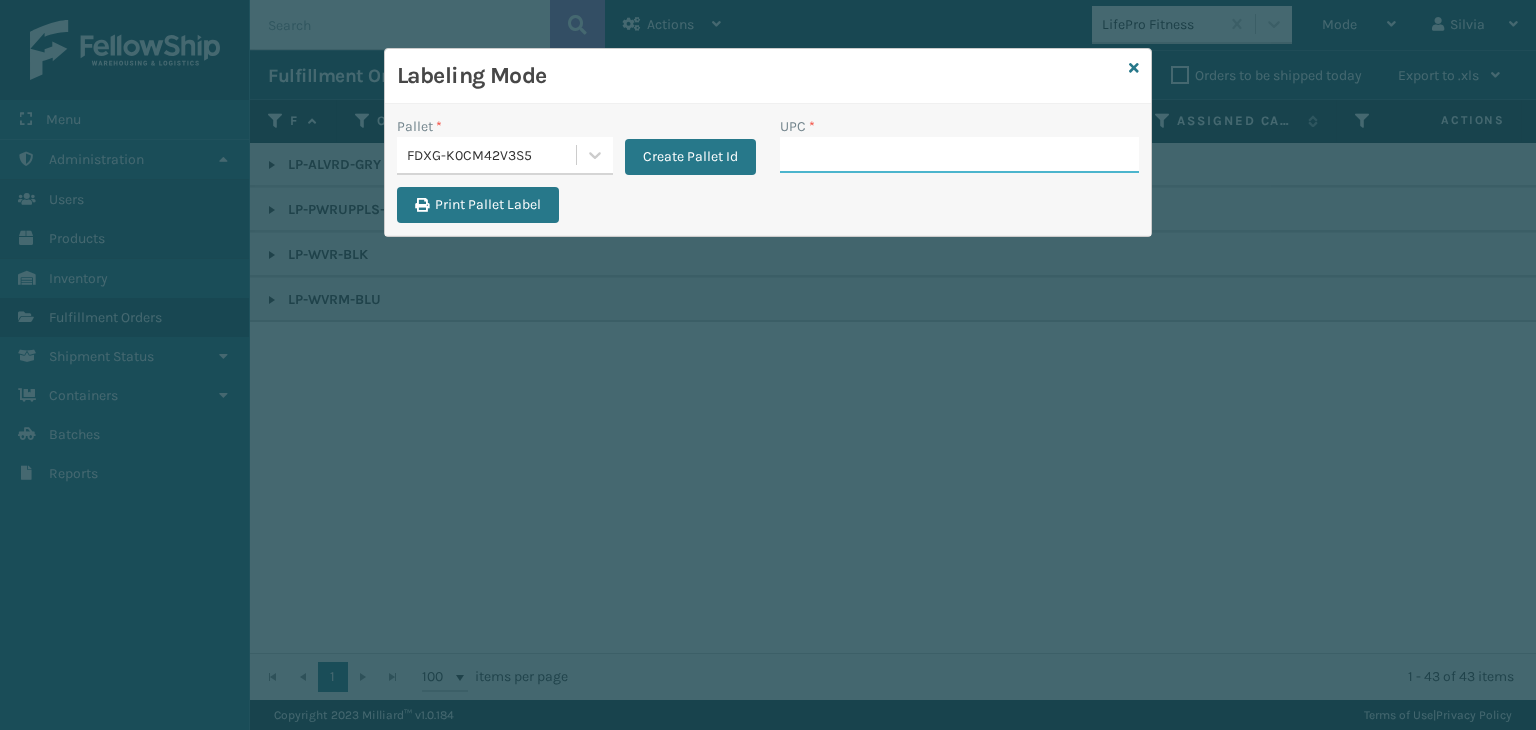 paste on "850040667059" 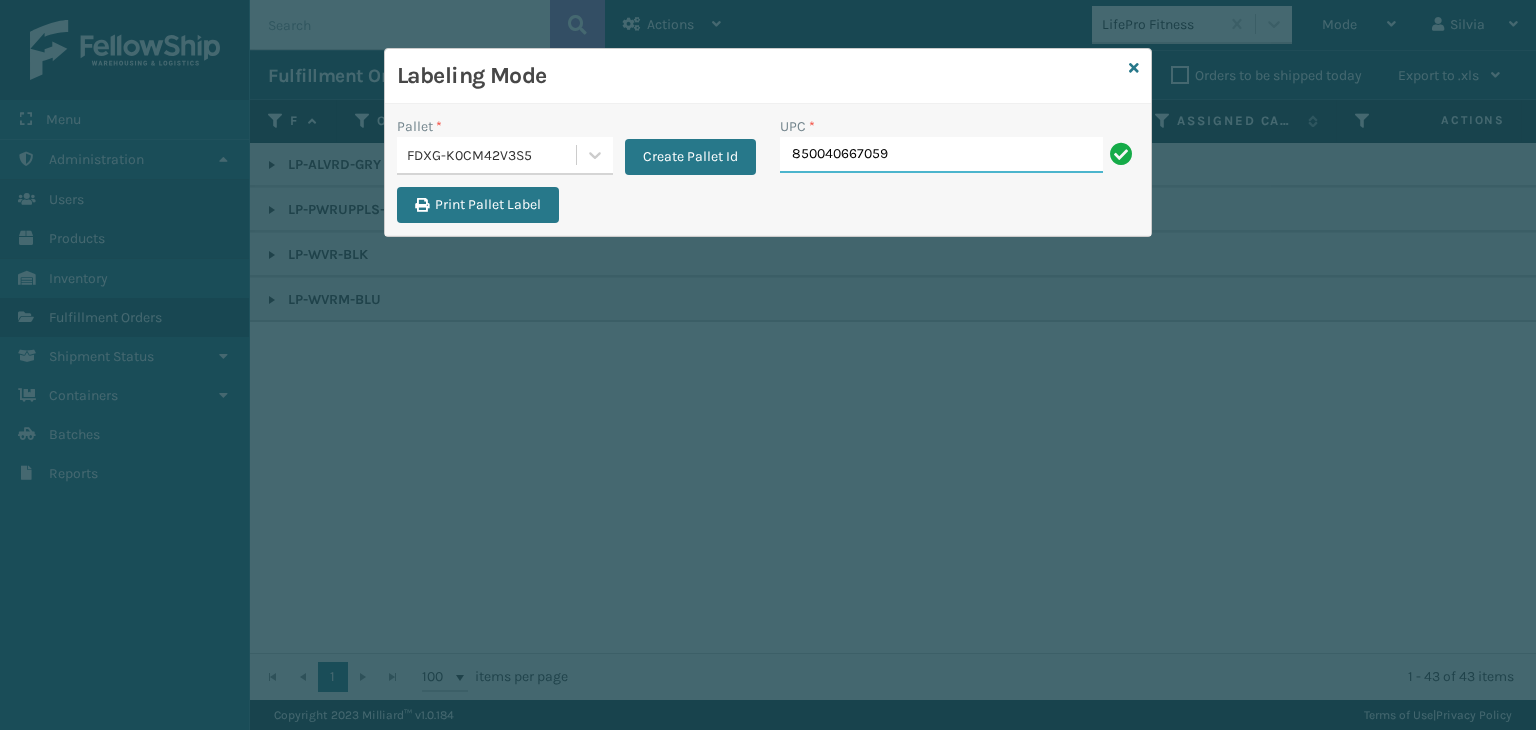 type on "850040667059" 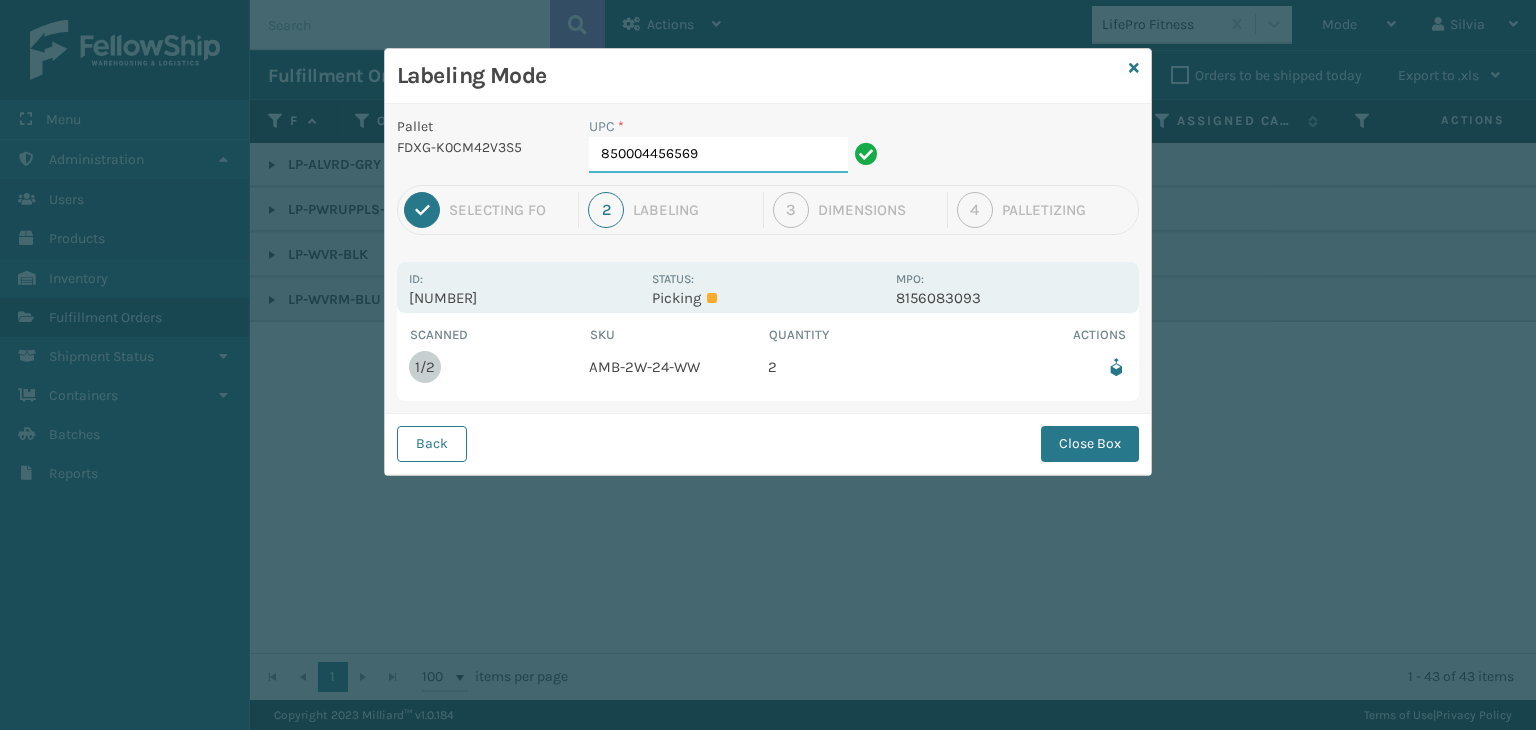 click on "850004456569" at bounding box center (718, 155) 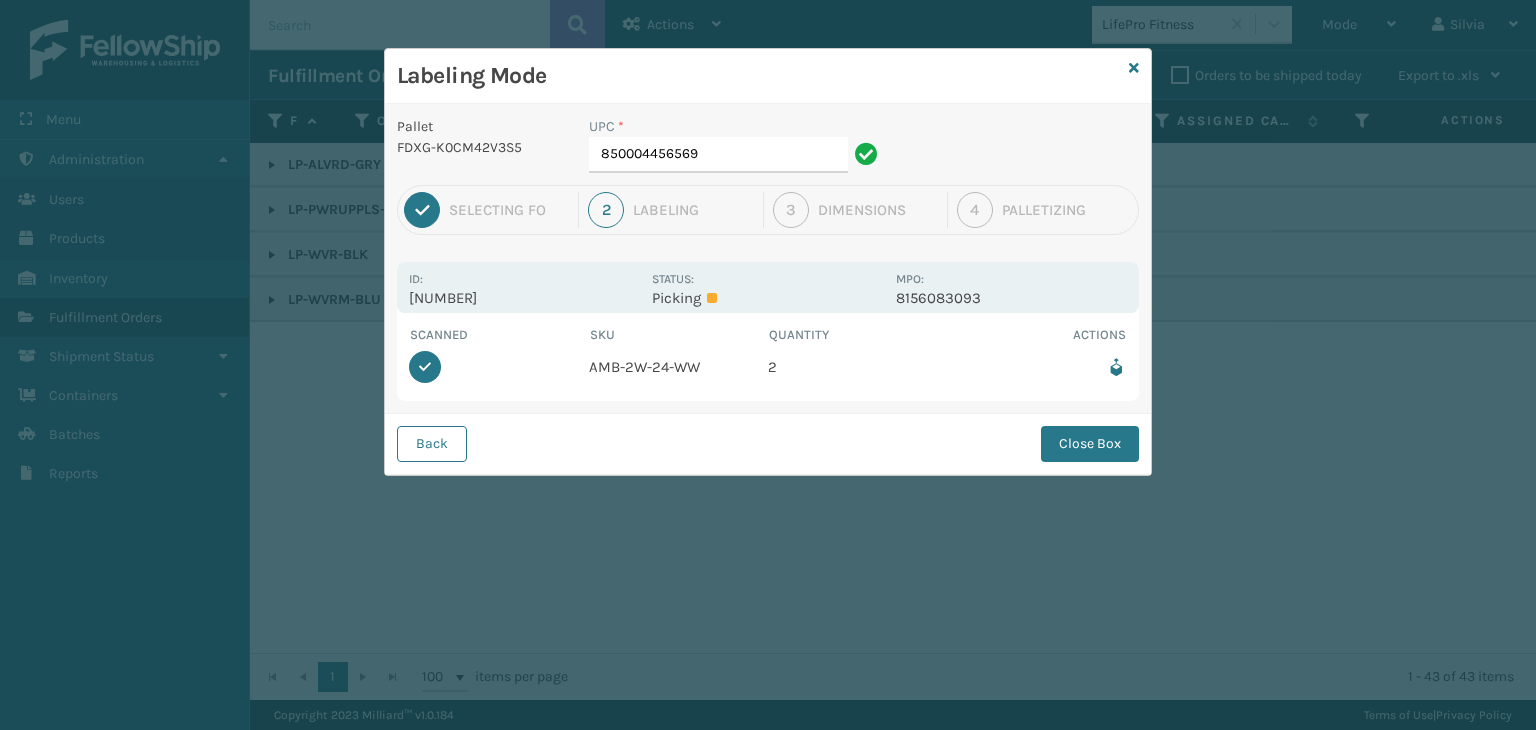 click on "Back Close Box" at bounding box center (768, 443) 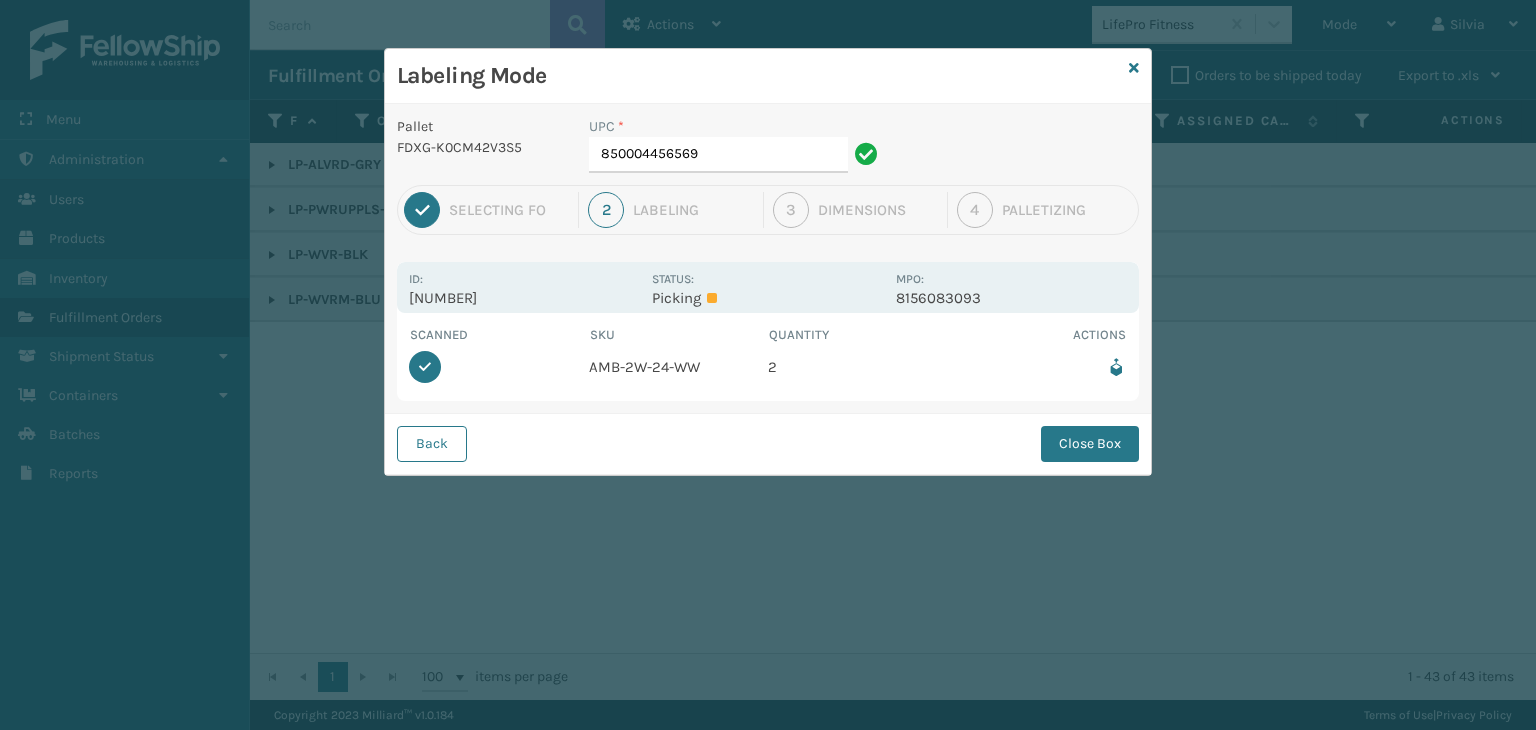 click on "Close Box" at bounding box center [1090, 444] 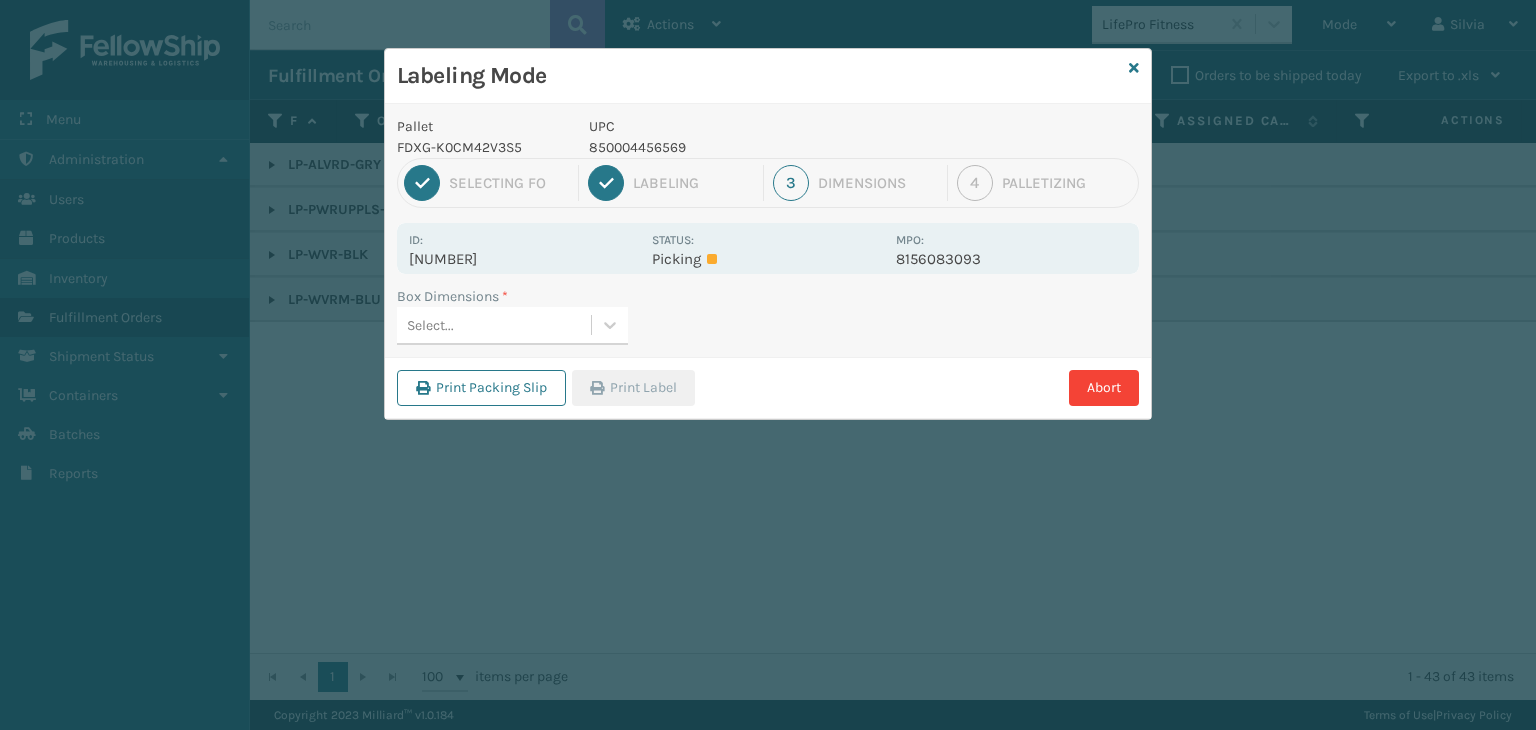 click on "Select..." at bounding box center [494, 325] 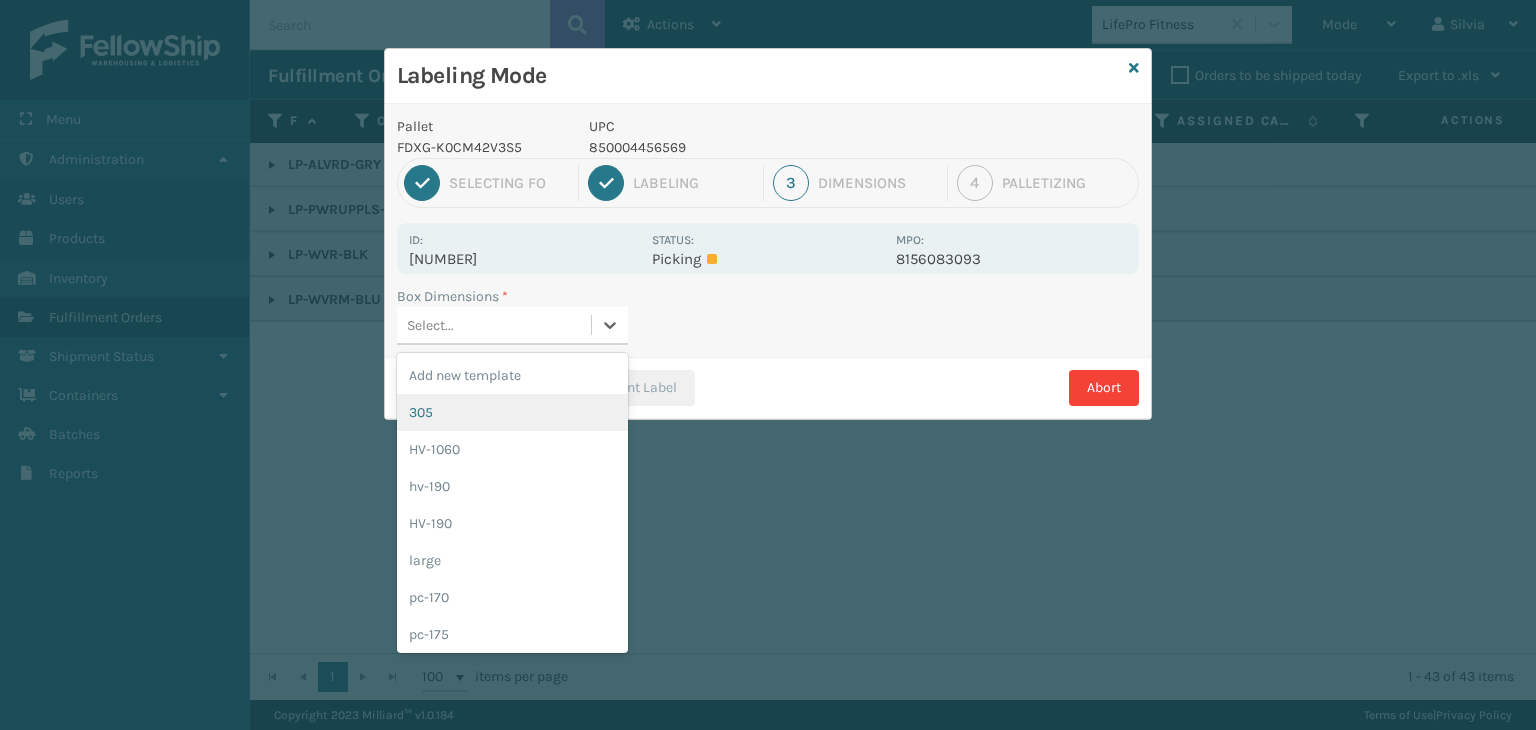 click on "305" at bounding box center (512, 412) 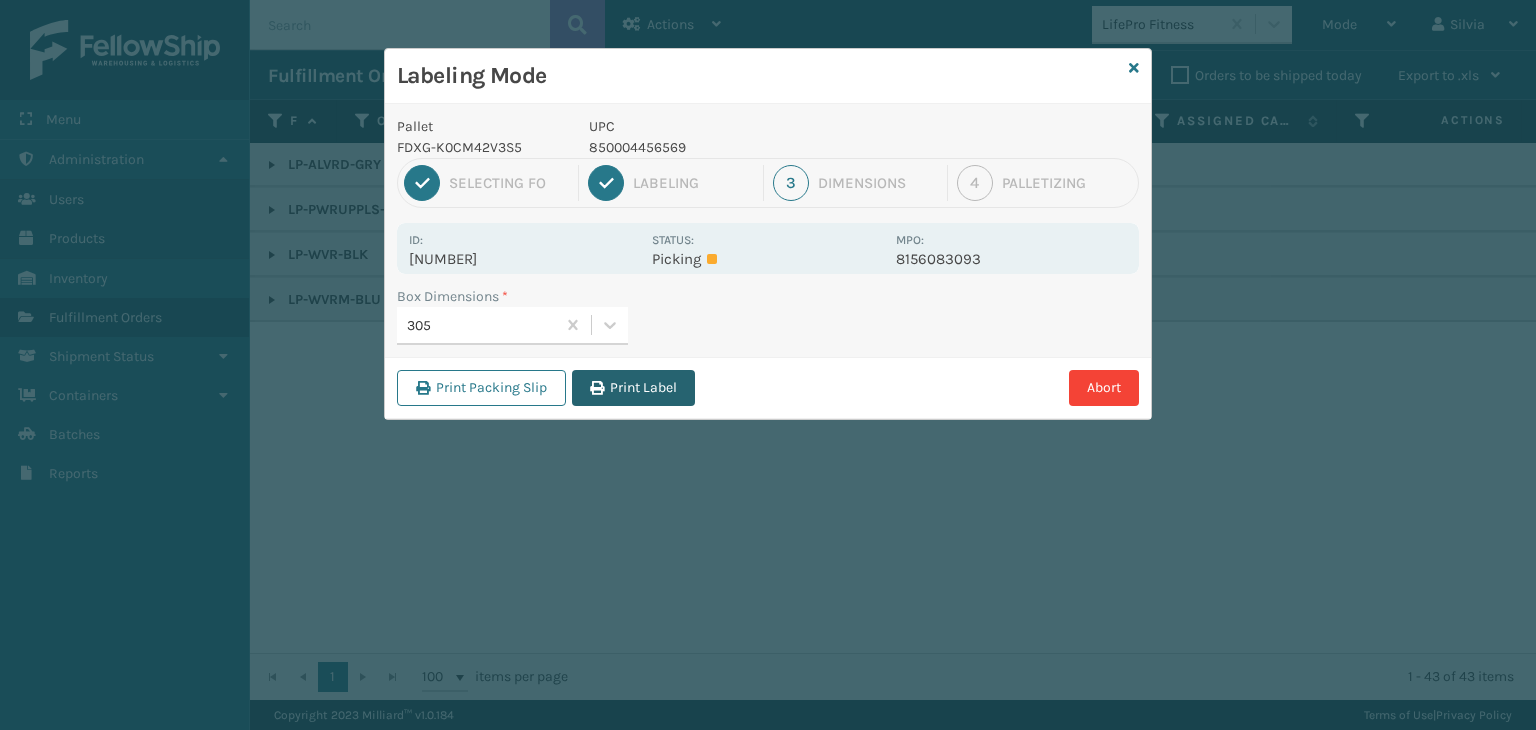 drag, startPoint x: 611, startPoint y: 398, endPoint x: 621, endPoint y: 396, distance: 10.198039 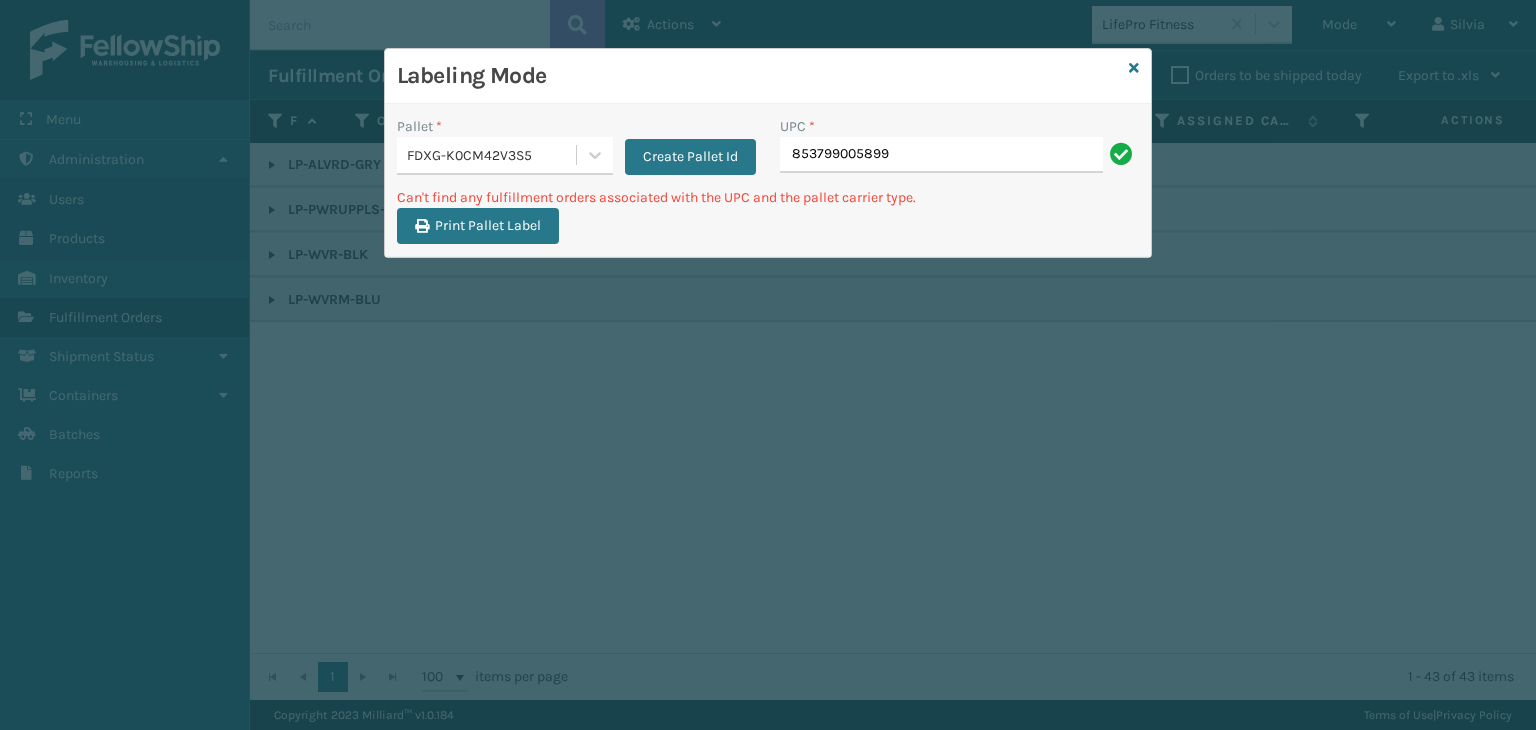click on "FDXG-K0CM42V3S5" at bounding box center [486, 155] 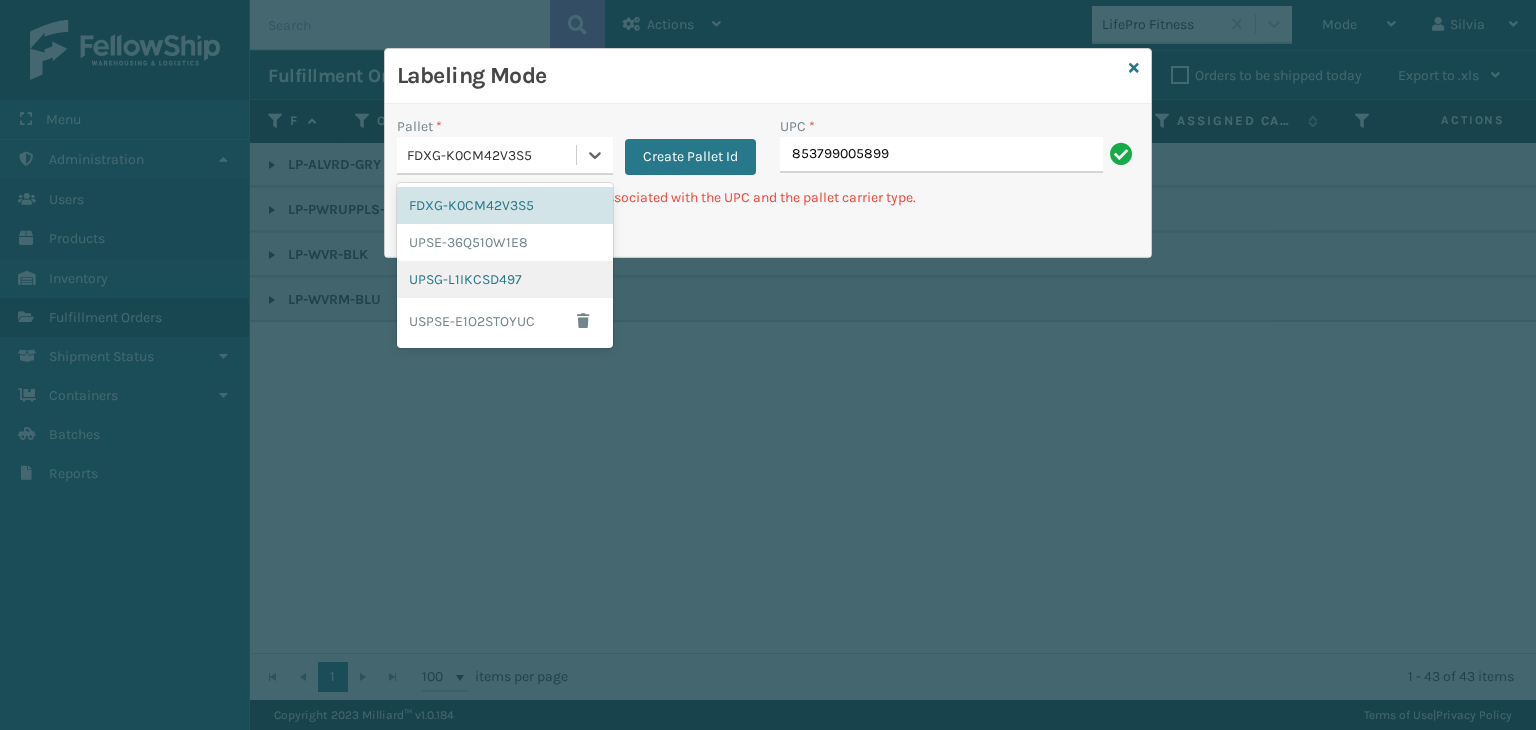 click on "UPSG-L1IKCSD497" at bounding box center (505, 279) 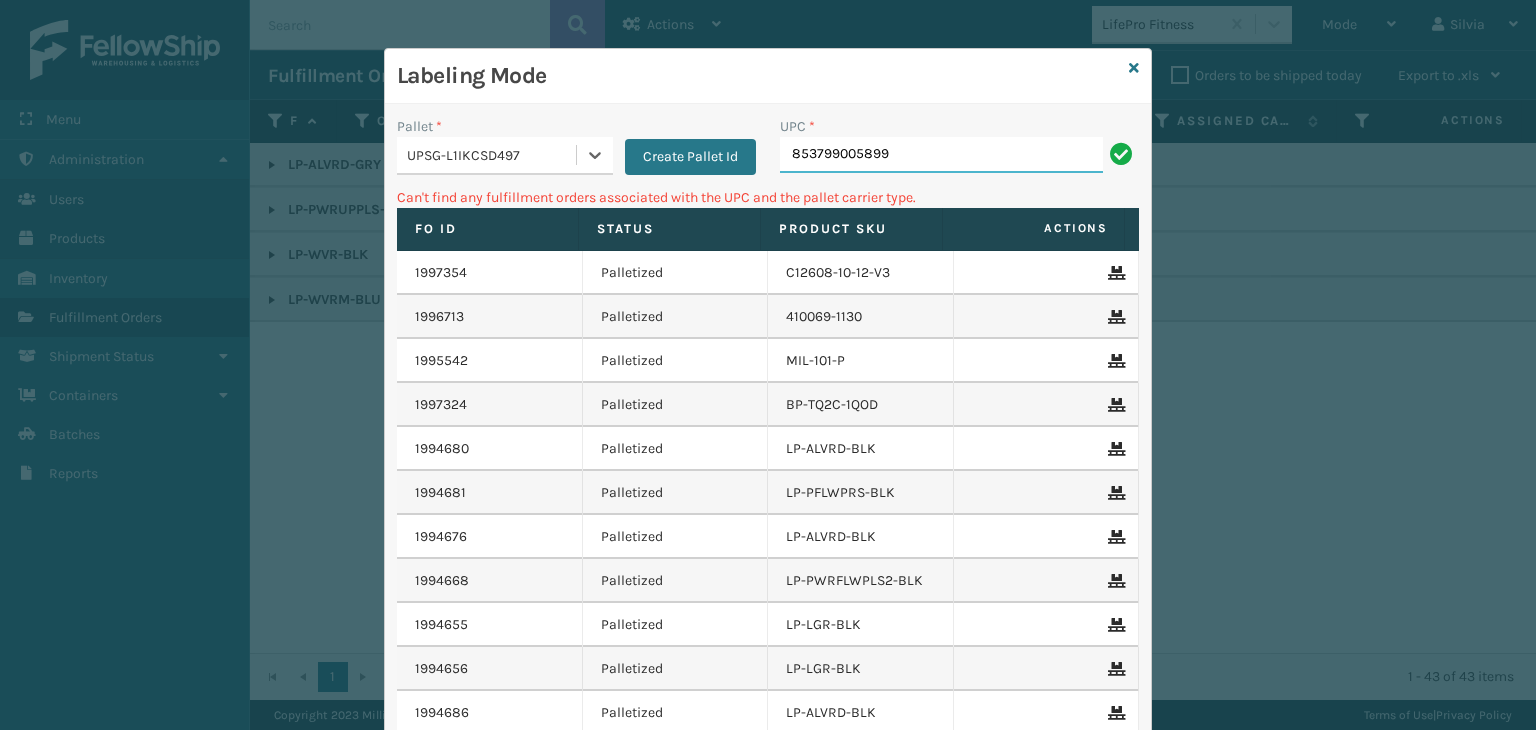 drag, startPoint x: 892, startPoint y: 156, endPoint x: 883, endPoint y: 169, distance: 15.811388 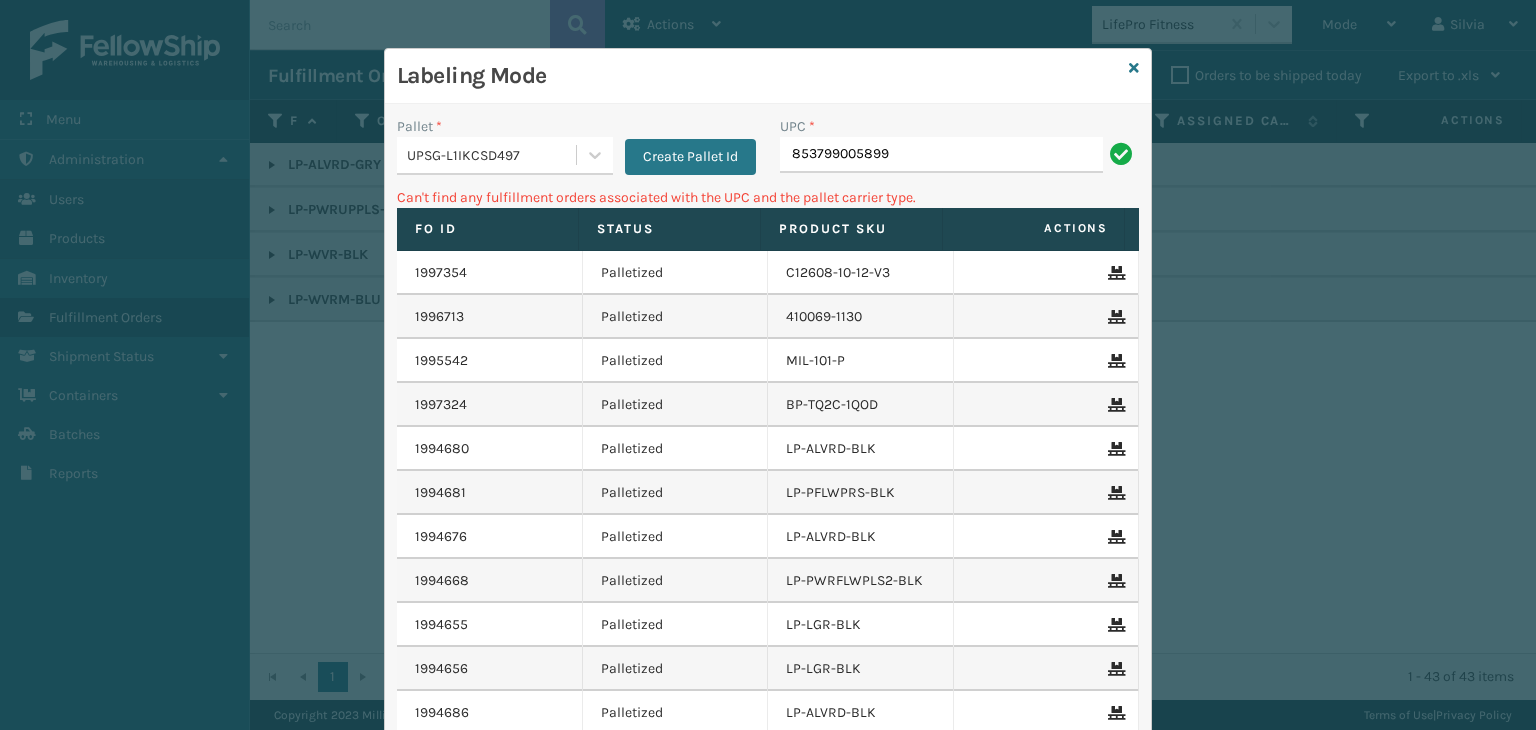 drag, startPoint x: 404, startPoint y: 166, endPoint x: 424, endPoint y: 177, distance: 22.825424 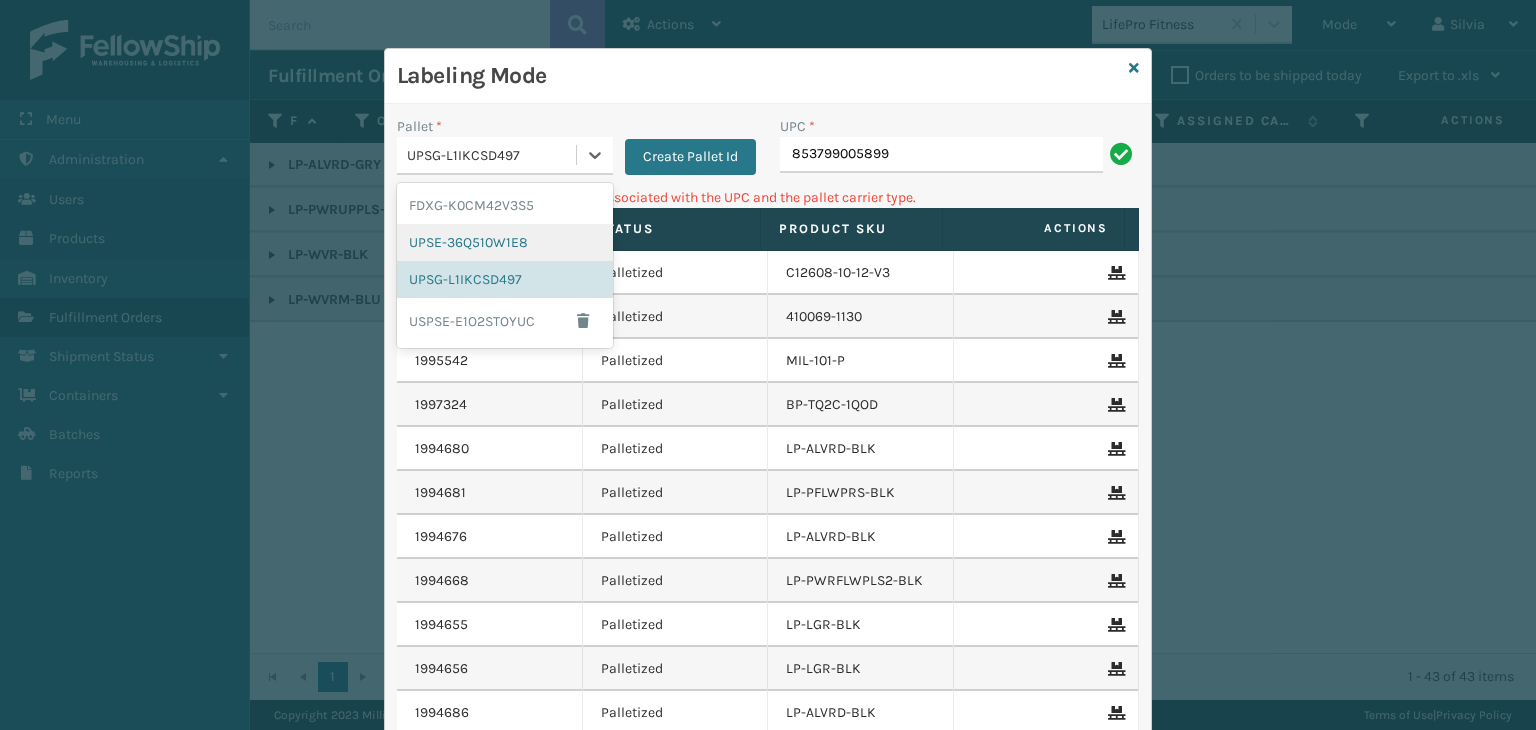 click on "UPSE-36Q510W1E8" at bounding box center (505, 242) 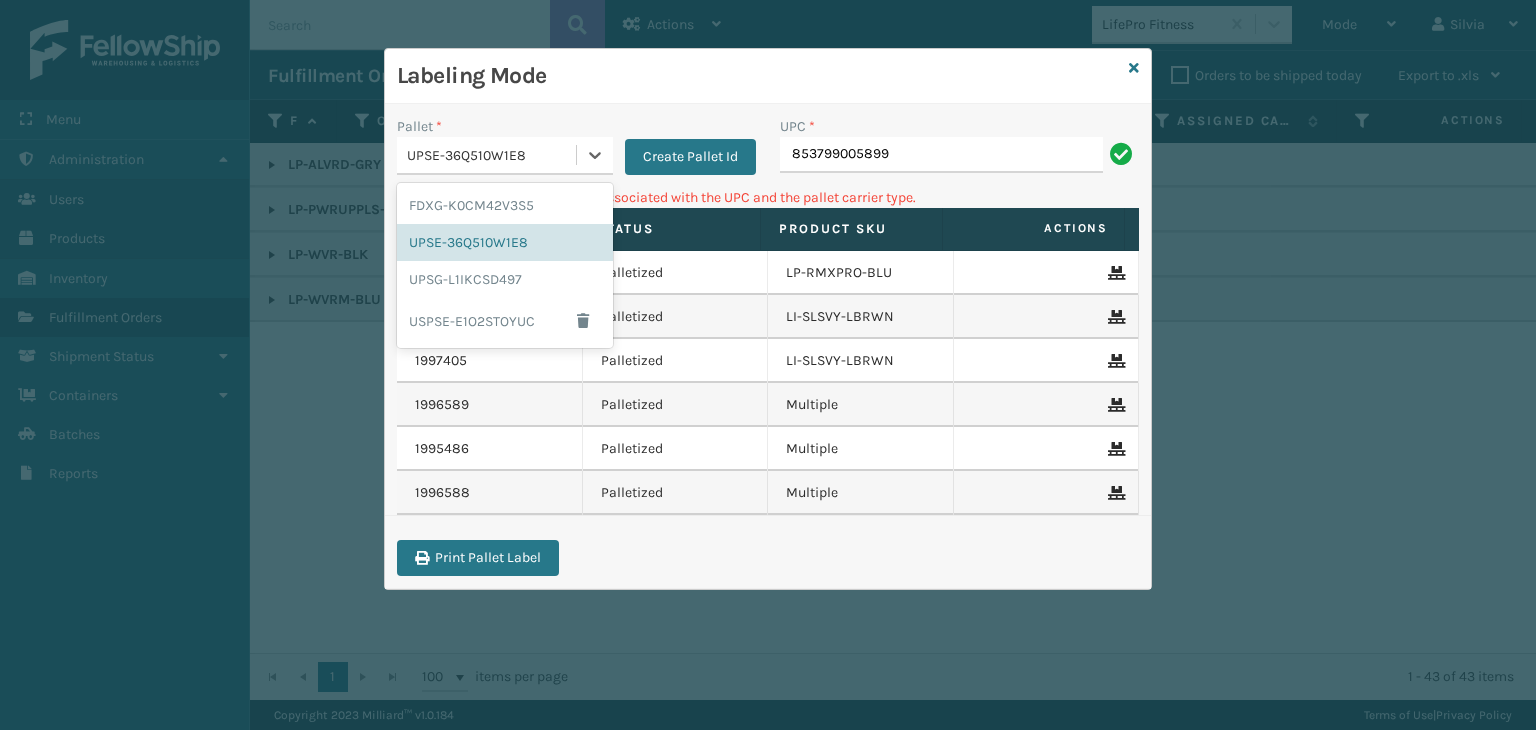 click on "UPSE-36Q510W1E8" at bounding box center (492, 155) 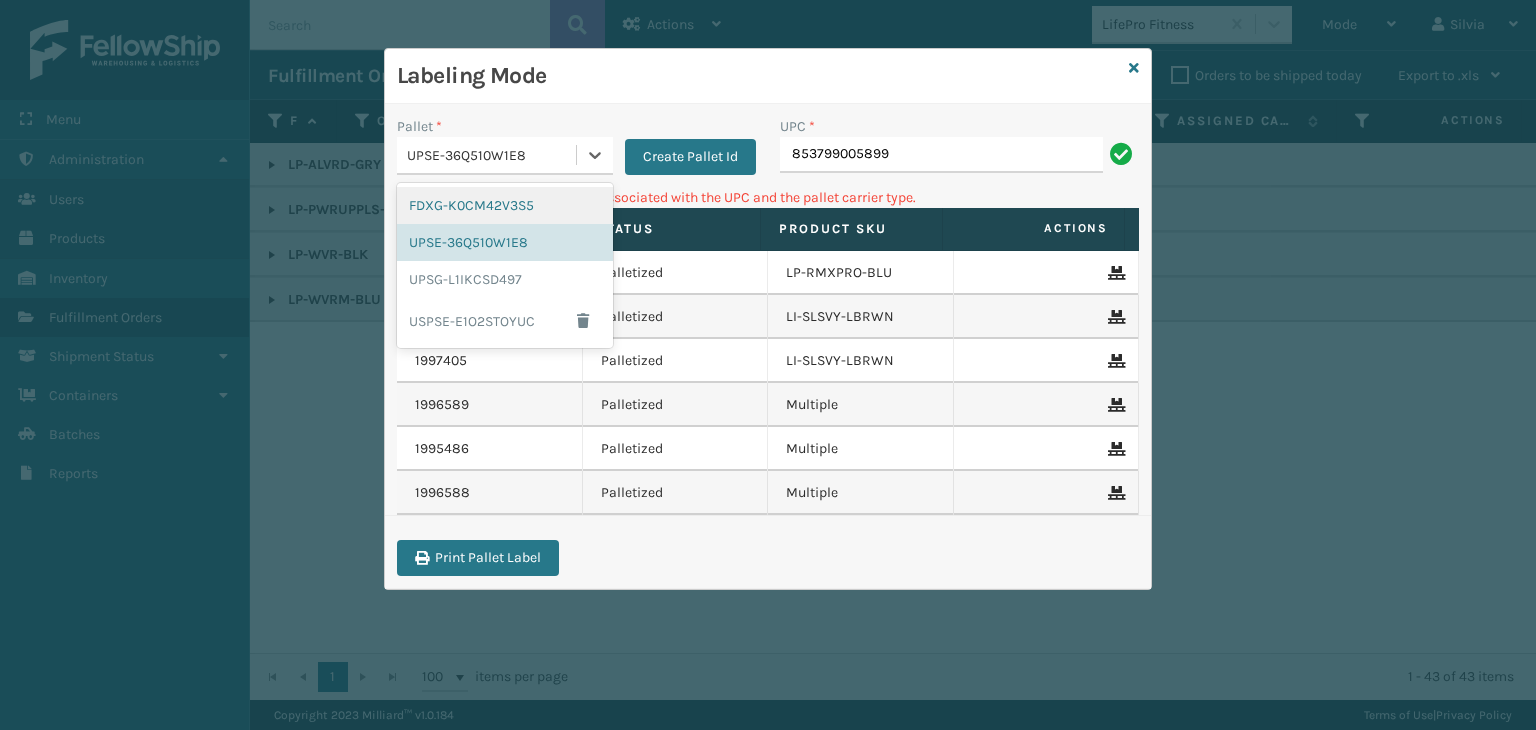 click on "FDXG-K0CM42V3S5" at bounding box center [505, 205] 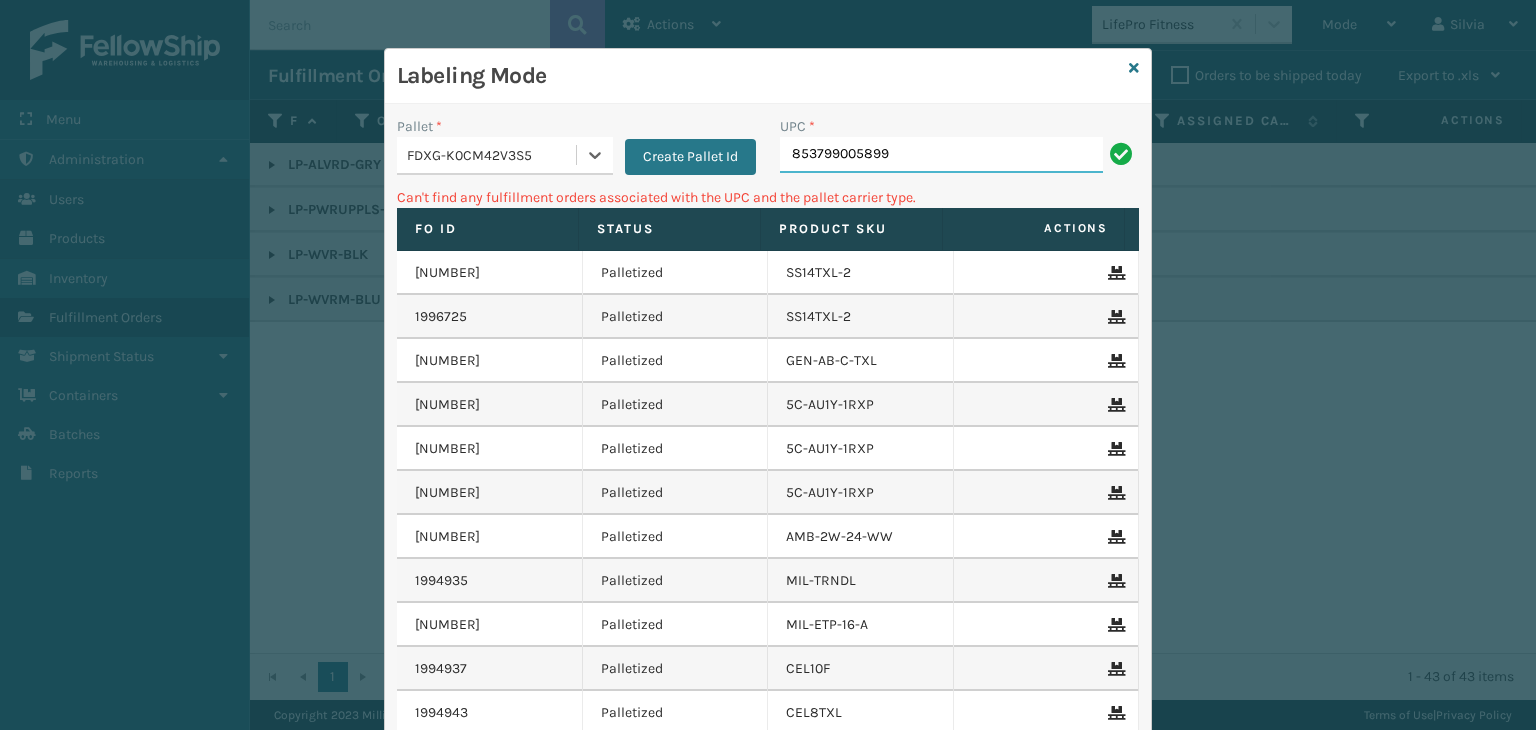 click on "853799005899" at bounding box center [941, 155] 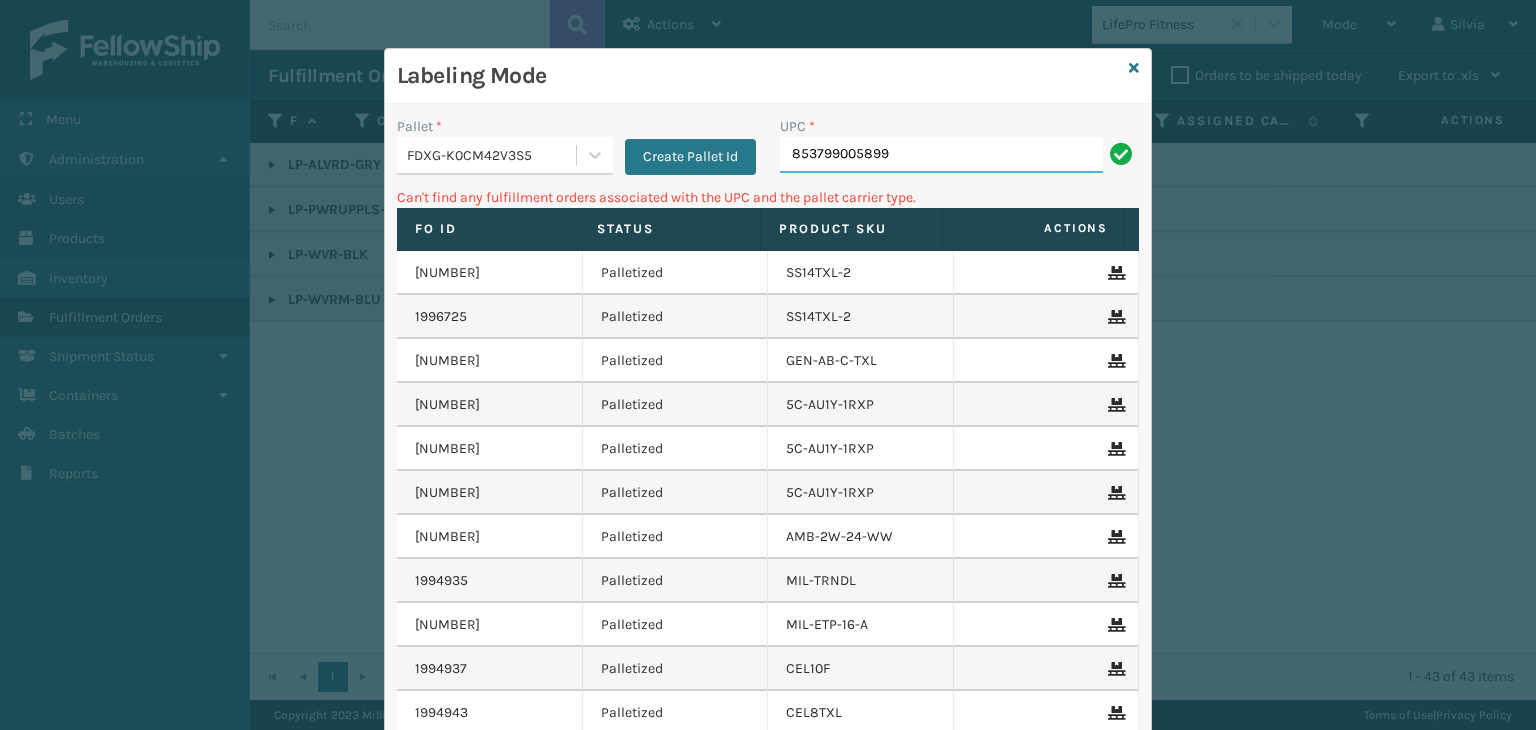 click on "853799005899" at bounding box center [941, 155] 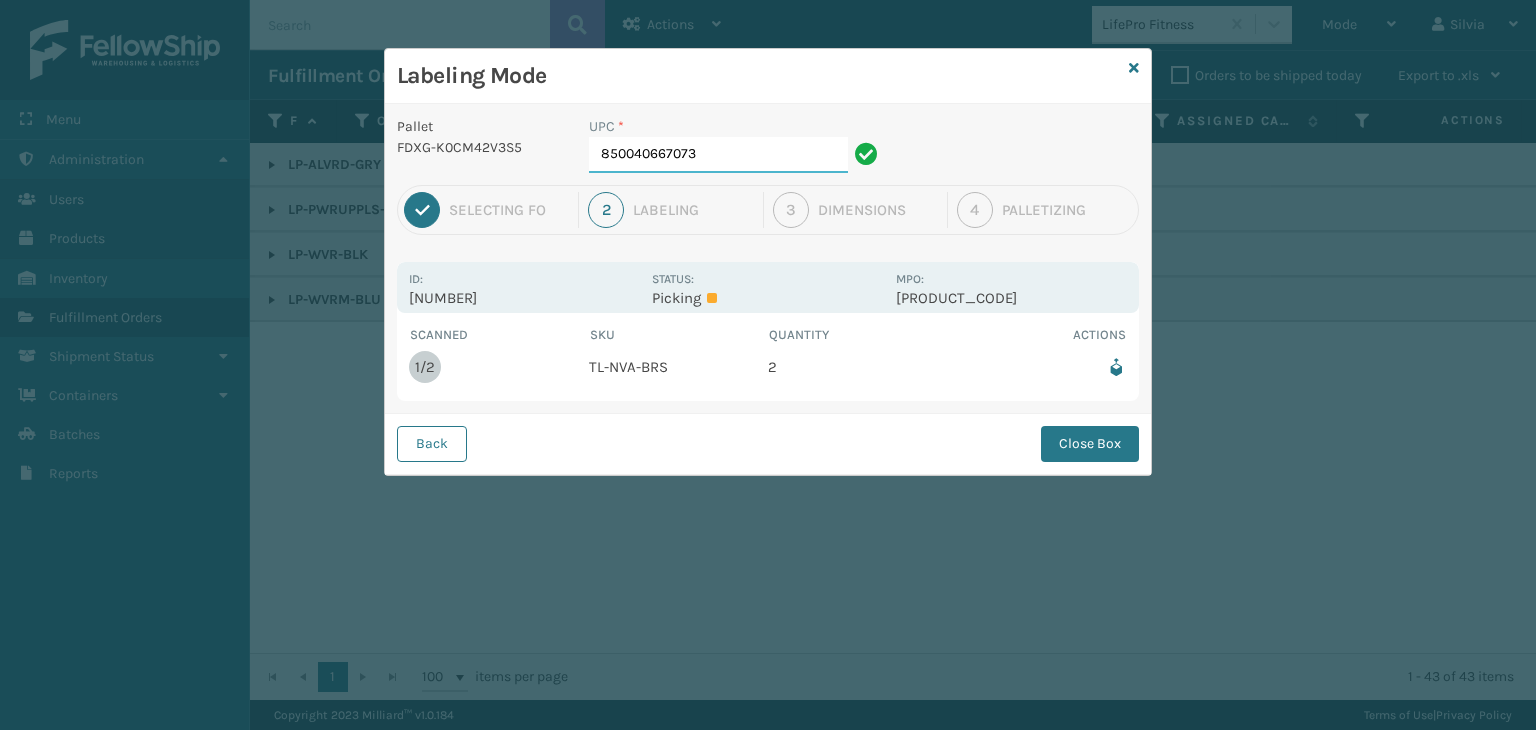 click on "850040667073" at bounding box center (718, 155) 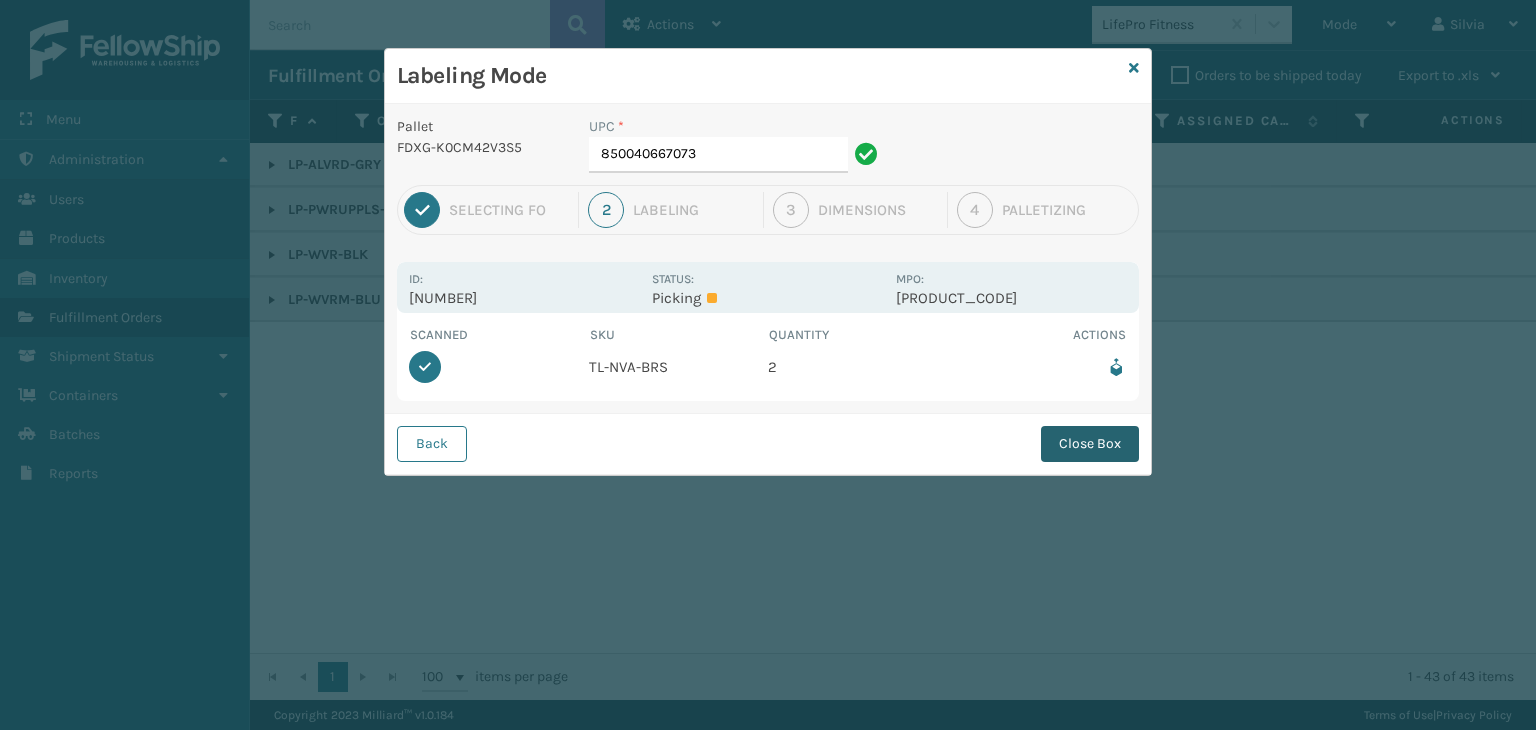 click on "Close Box" at bounding box center (1090, 444) 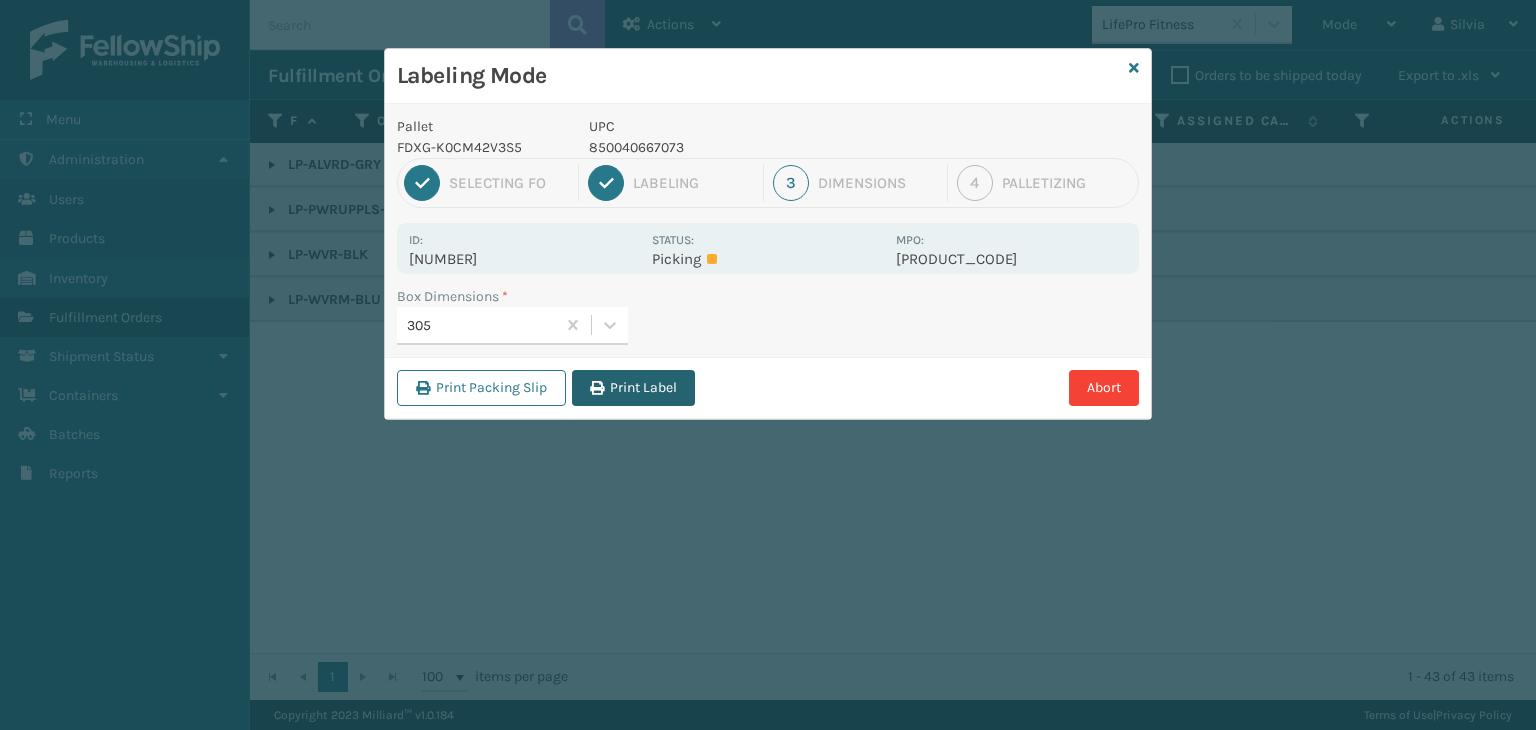 click on "Print Label" at bounding box center (633, 388) 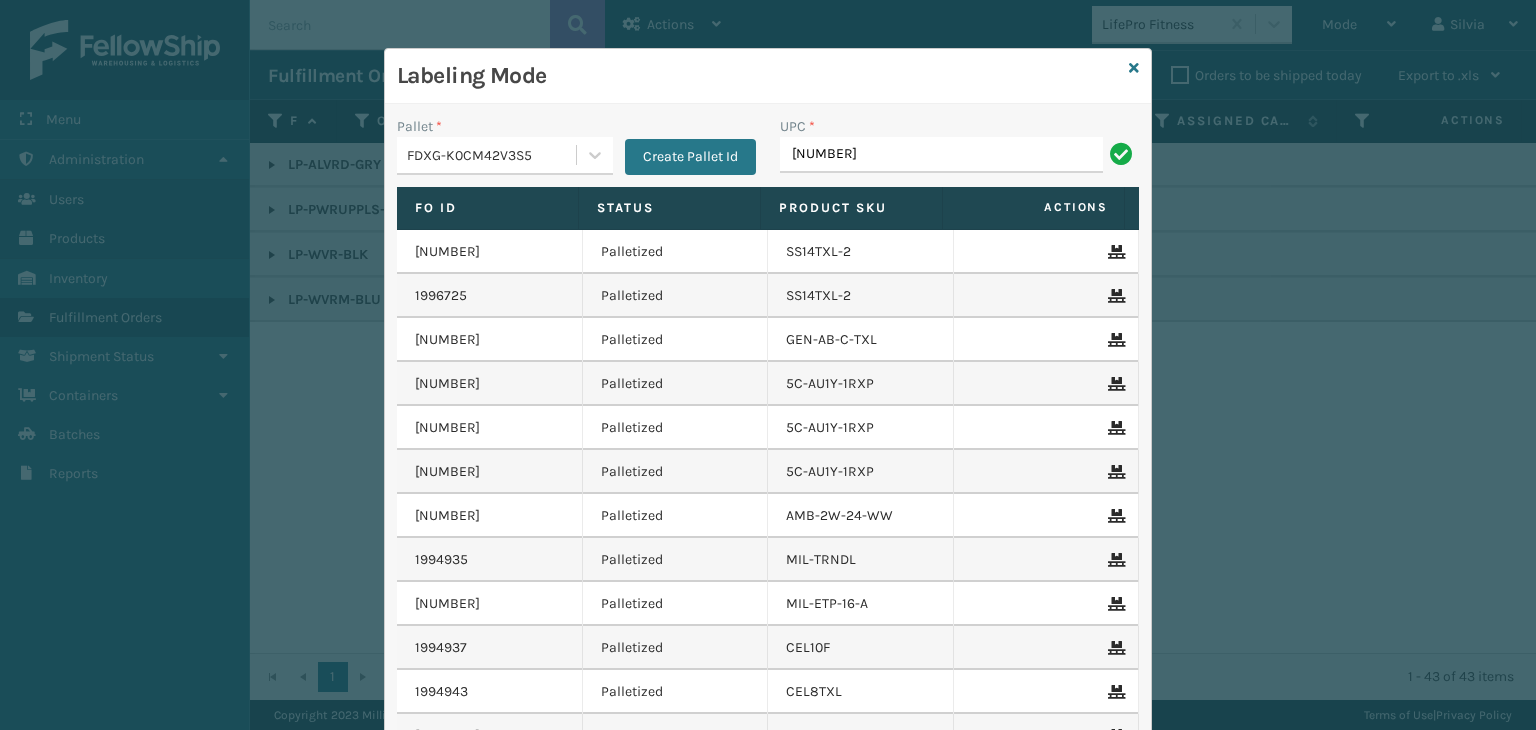 click on "[NUMBER]" at bounding box center [941, 155] 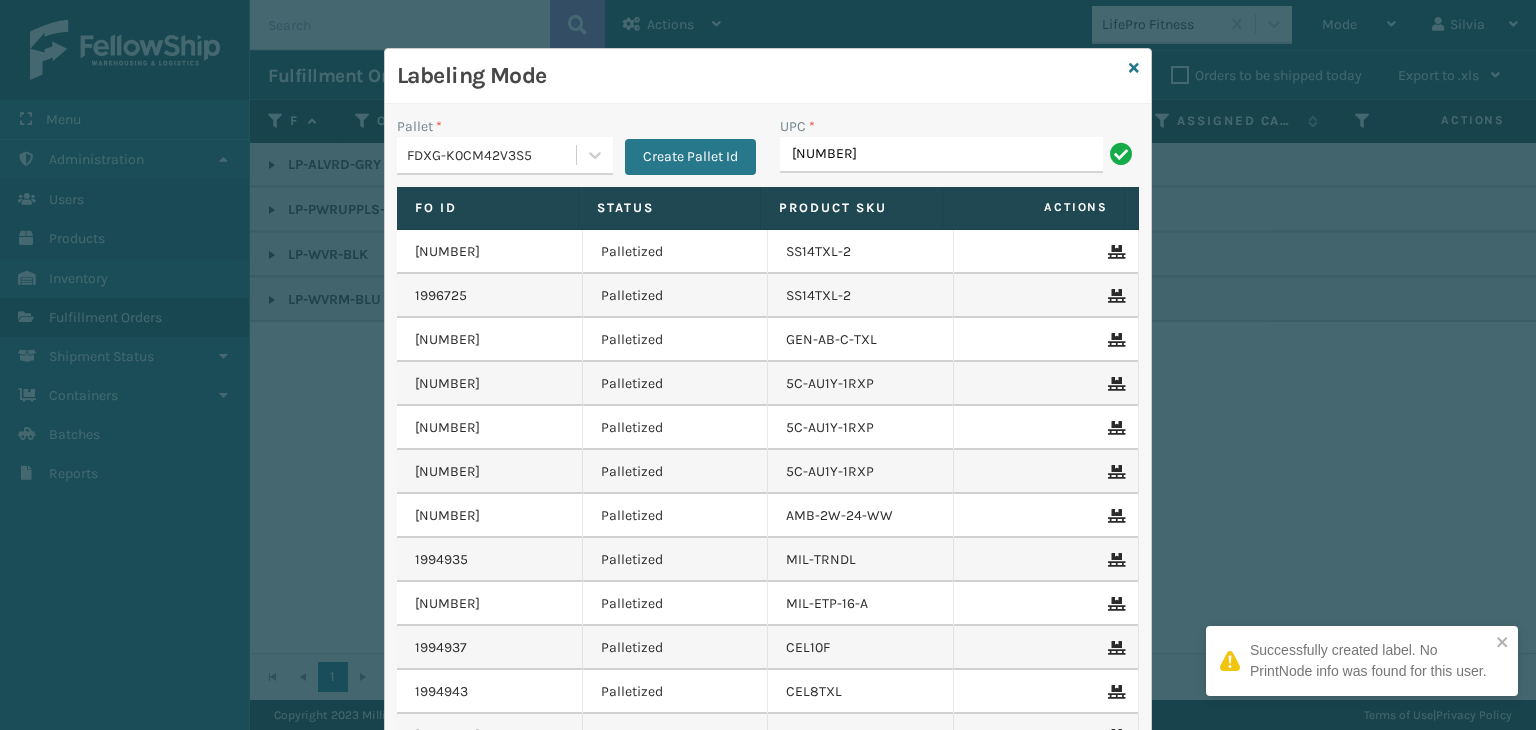 type on "[NUMBER]" 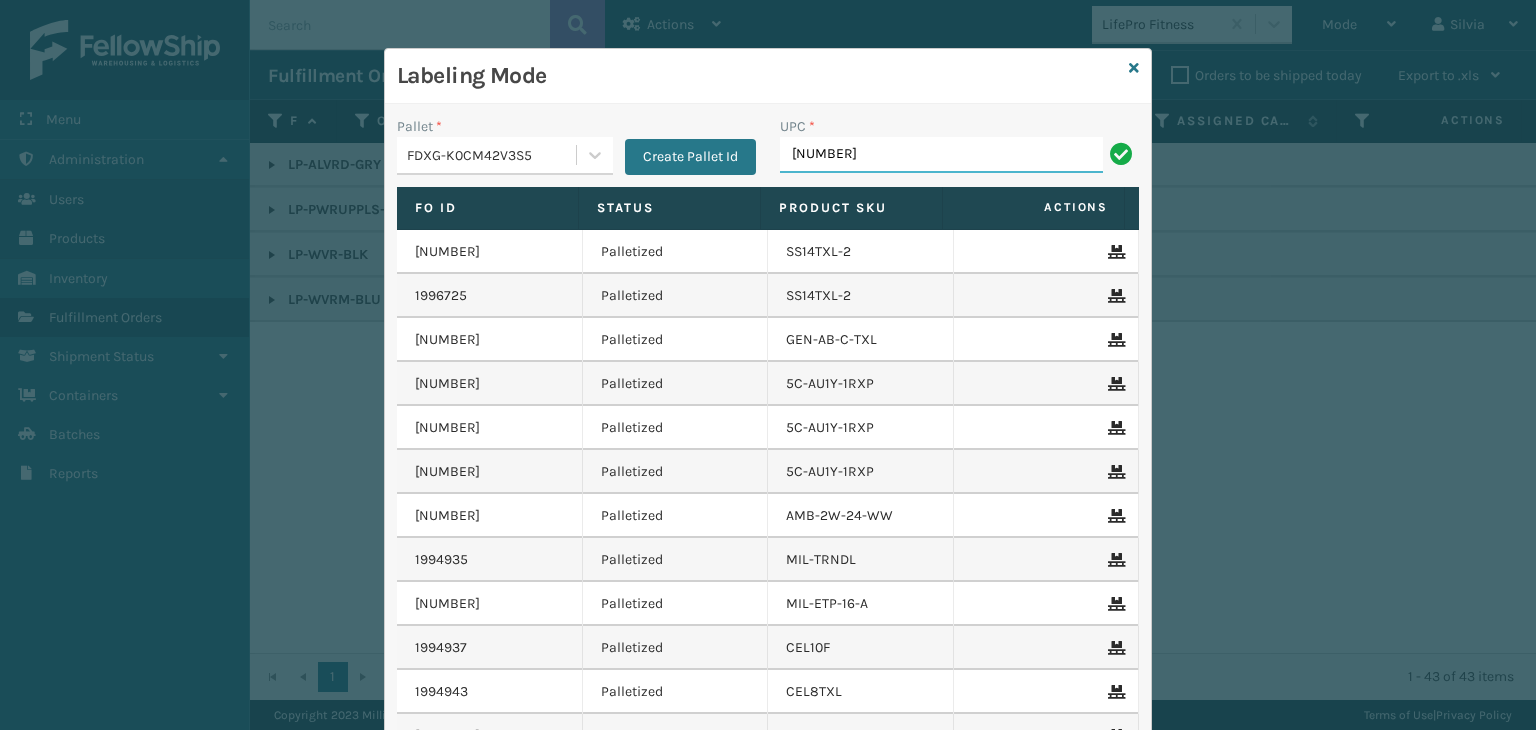 type on "[NUMBER]" 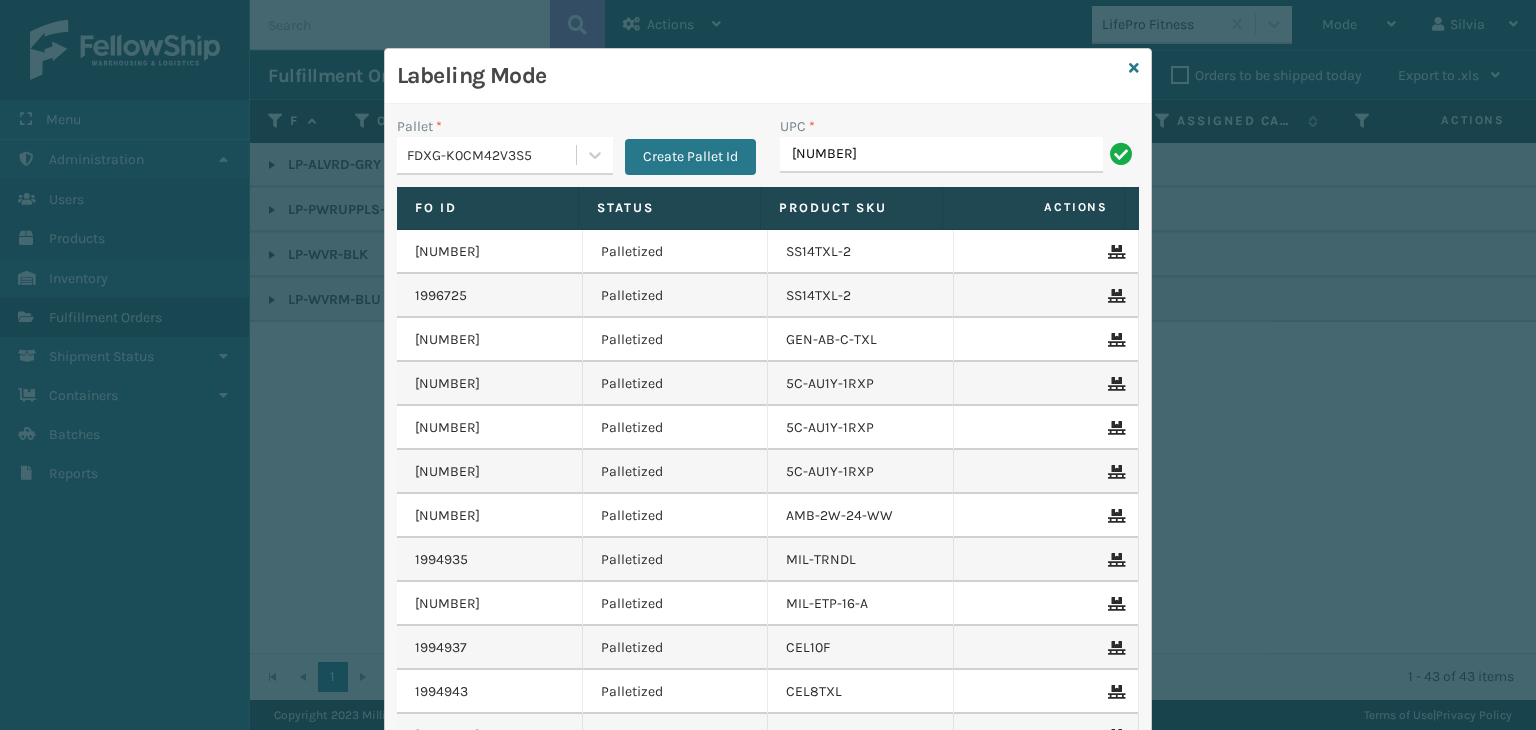 type on "[NUMBER]" 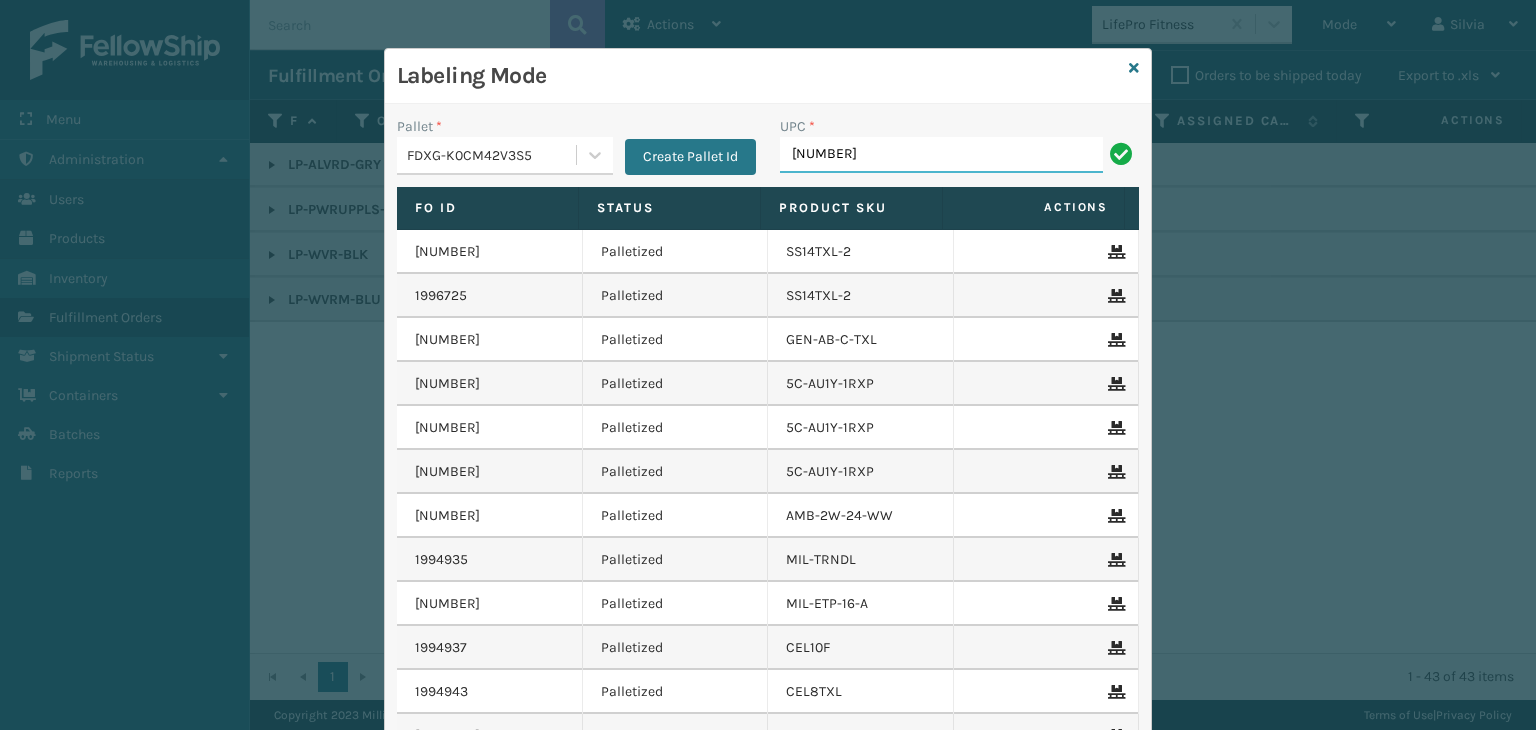 type on "[NUMBER]" 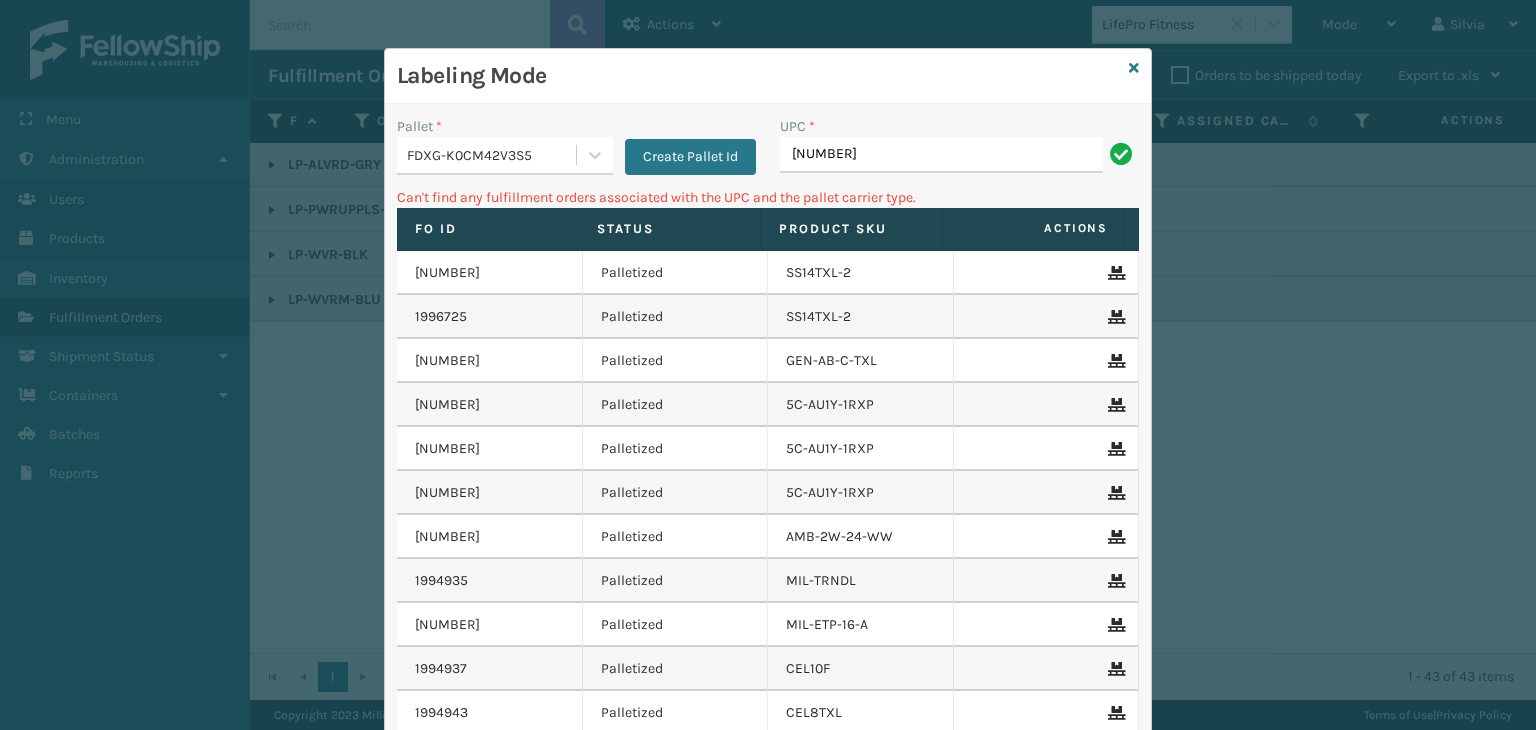 click on "[NUMBER]" at bounding box center [941, 155] 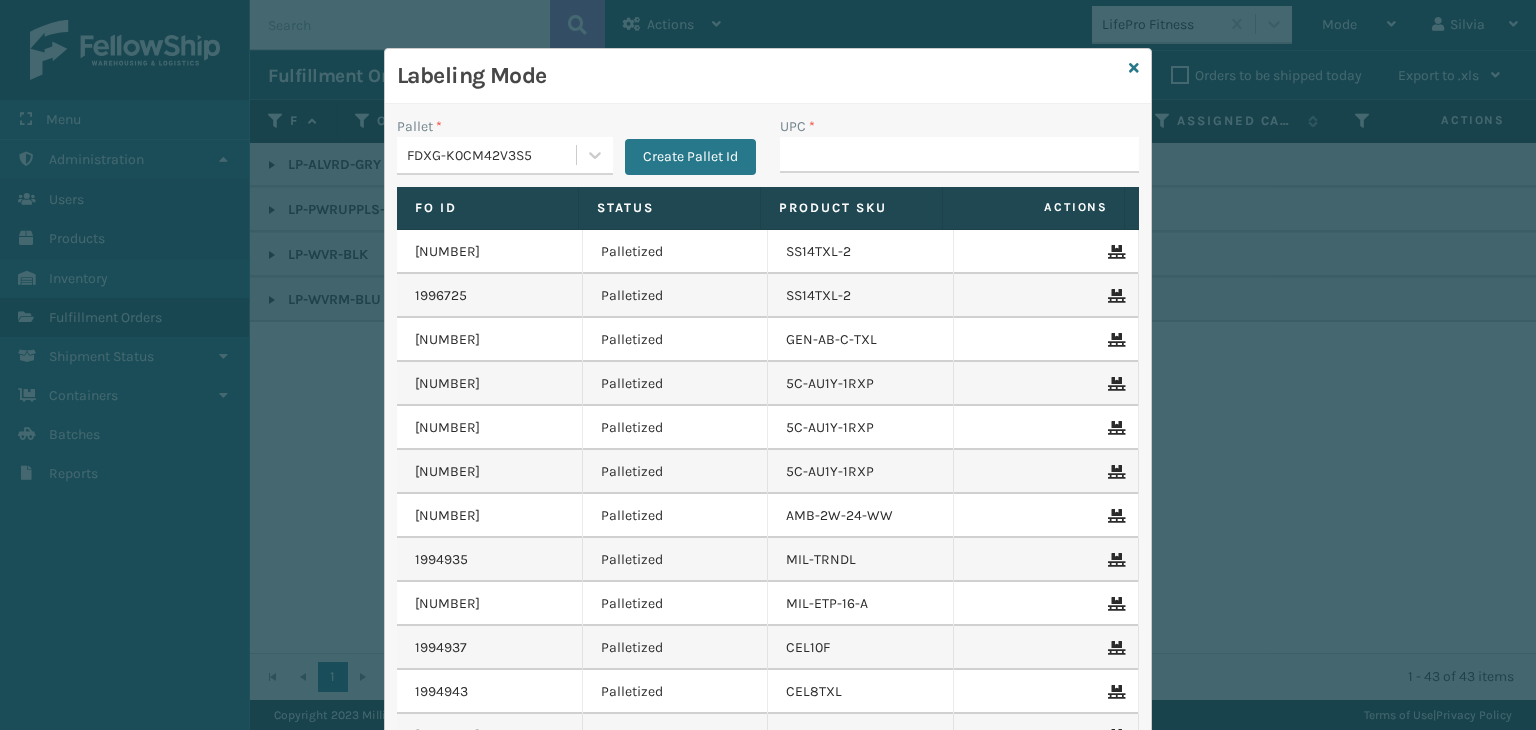 type on "[NUMBER]" 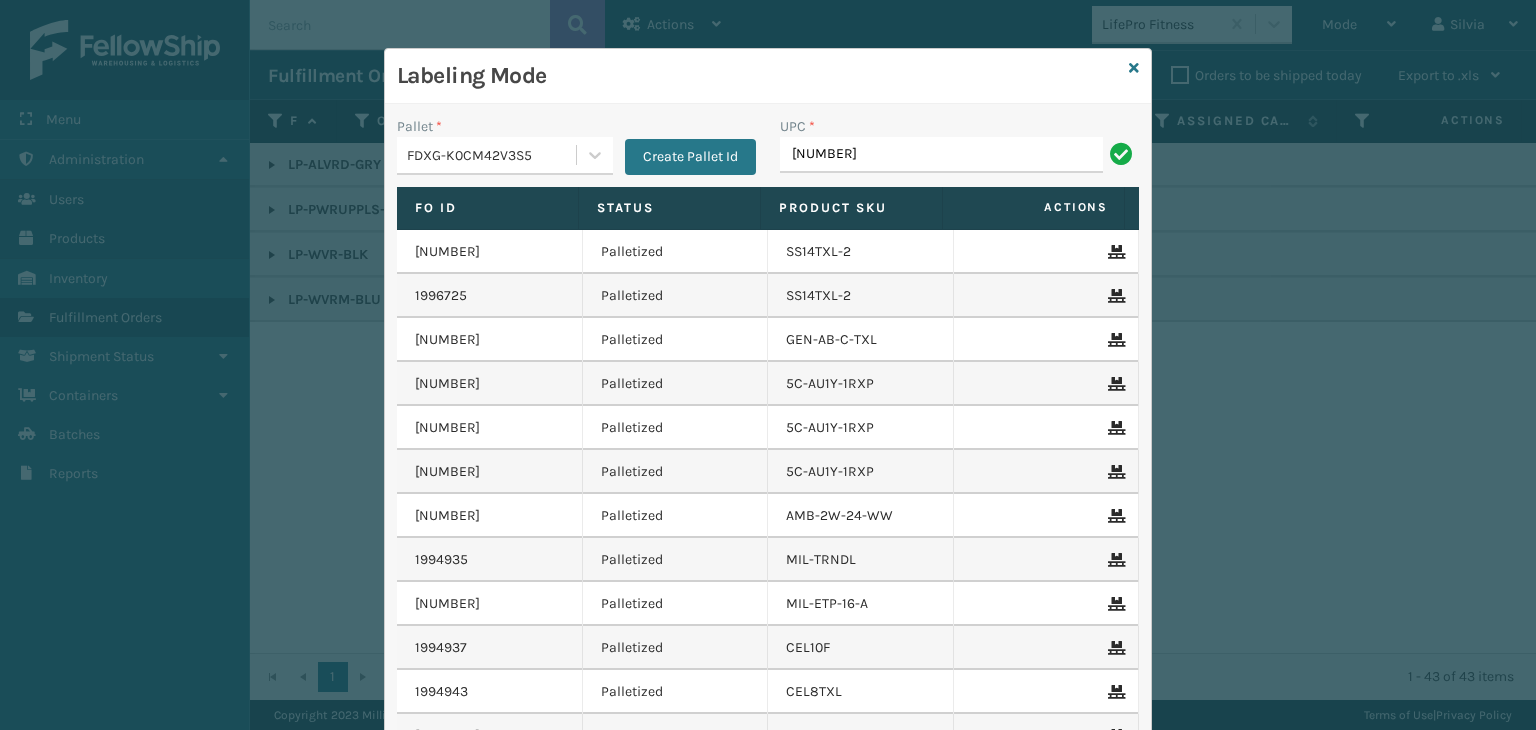 type on "[NUMBER]" 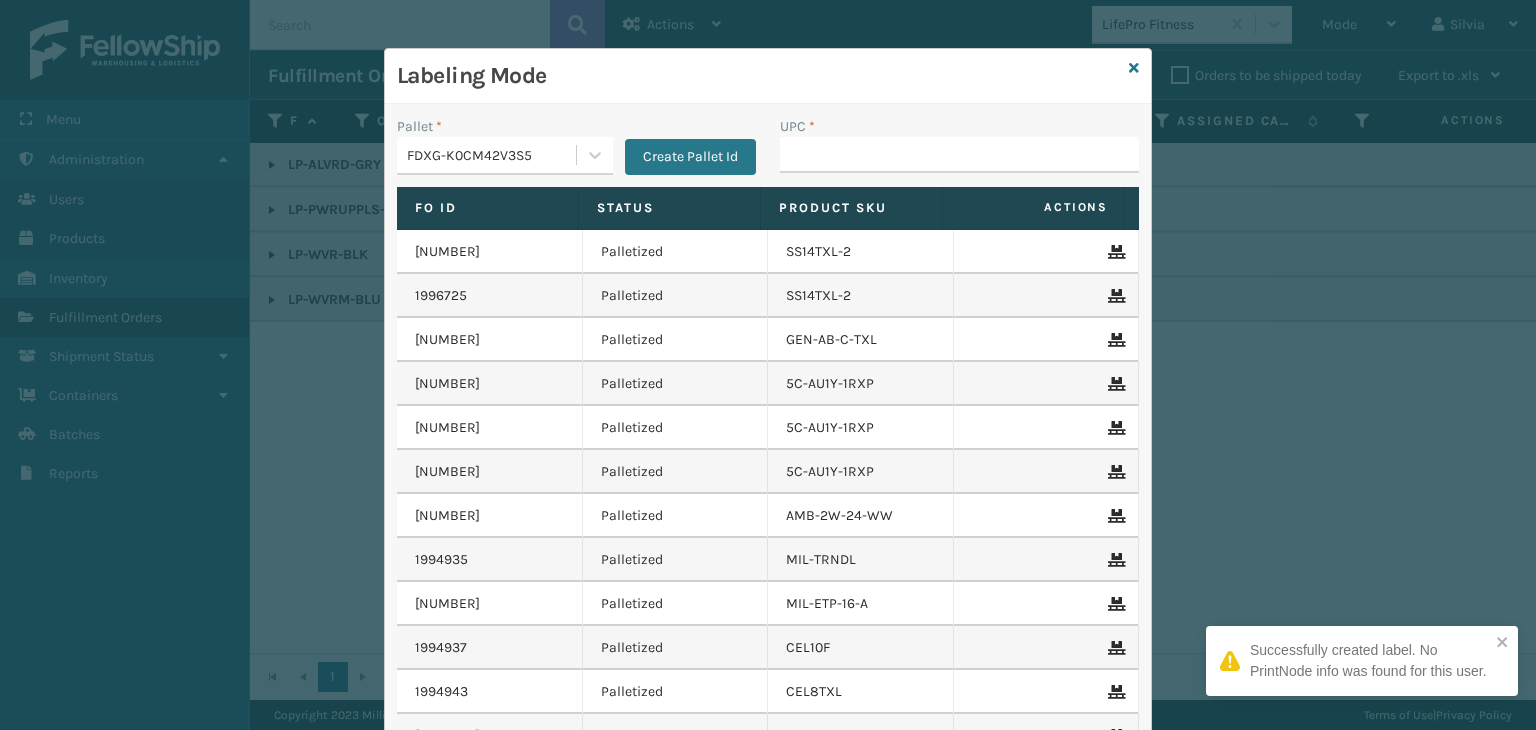 type on "[NUMBER]" 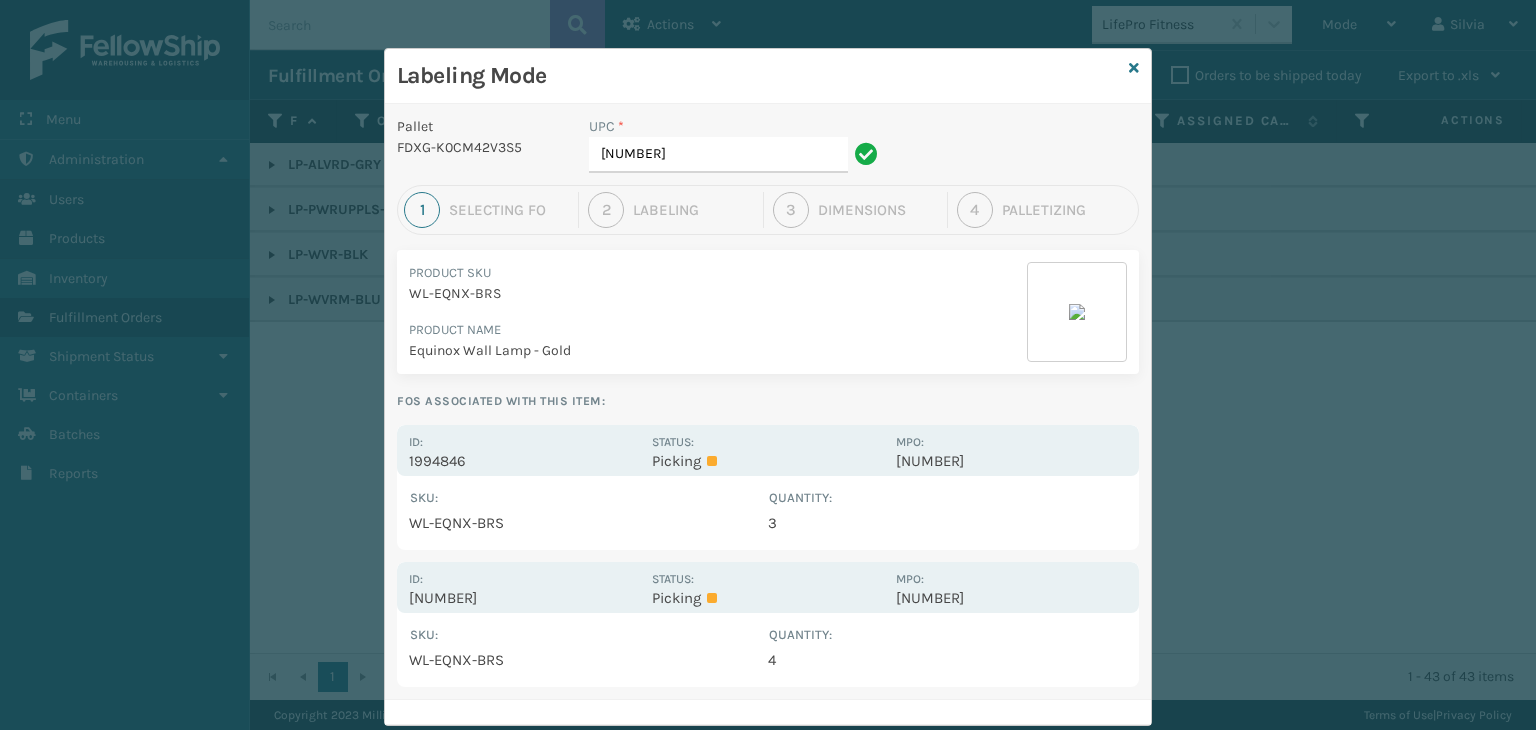 scroll, scrollTop: 43, scrollLeft: 0, axis: vertical 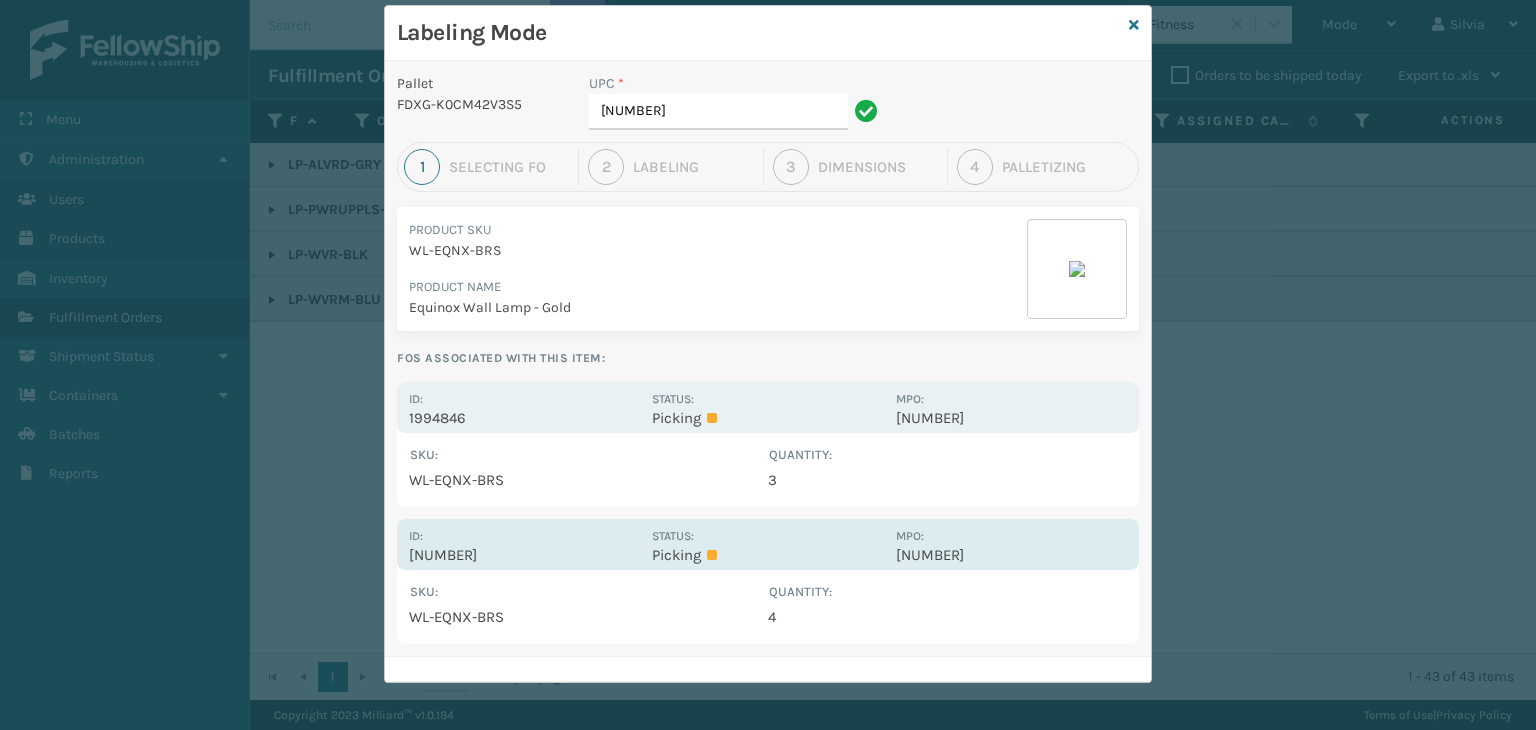 click on "[NUMBER]" at bounding box center (524, 555) 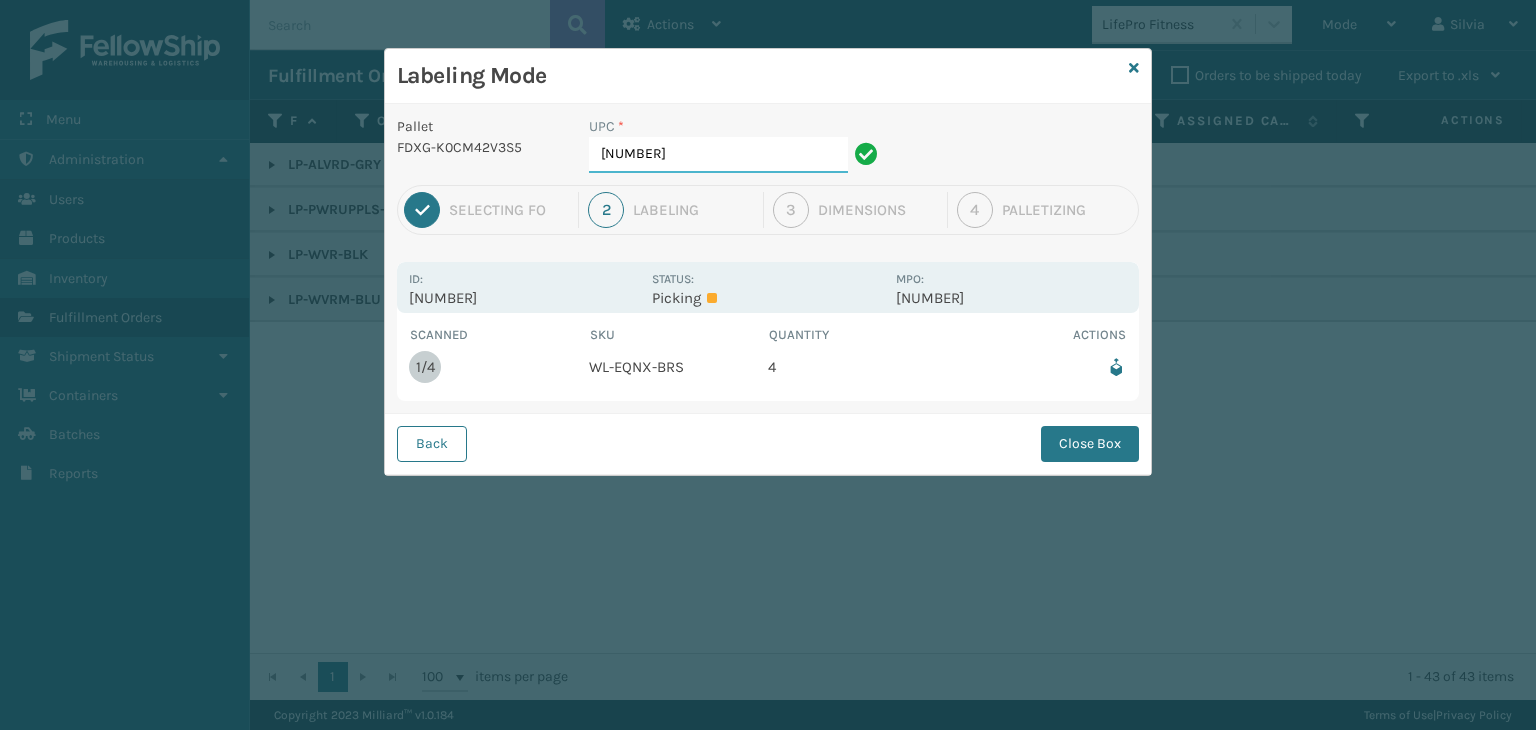 scroll, scrollTop: 0, scrollLeft: 0, axis: both 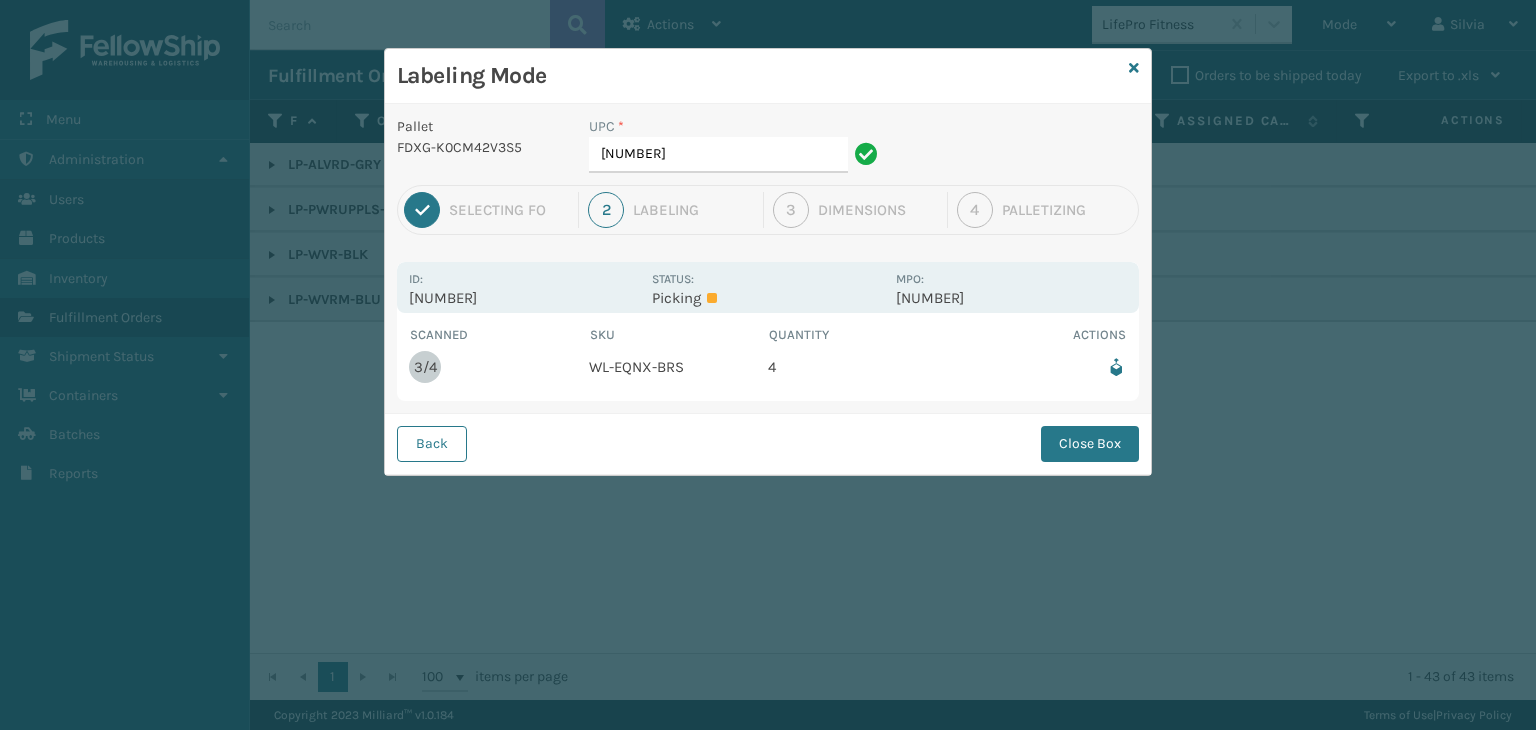 click at bounding box center [1116, 367] 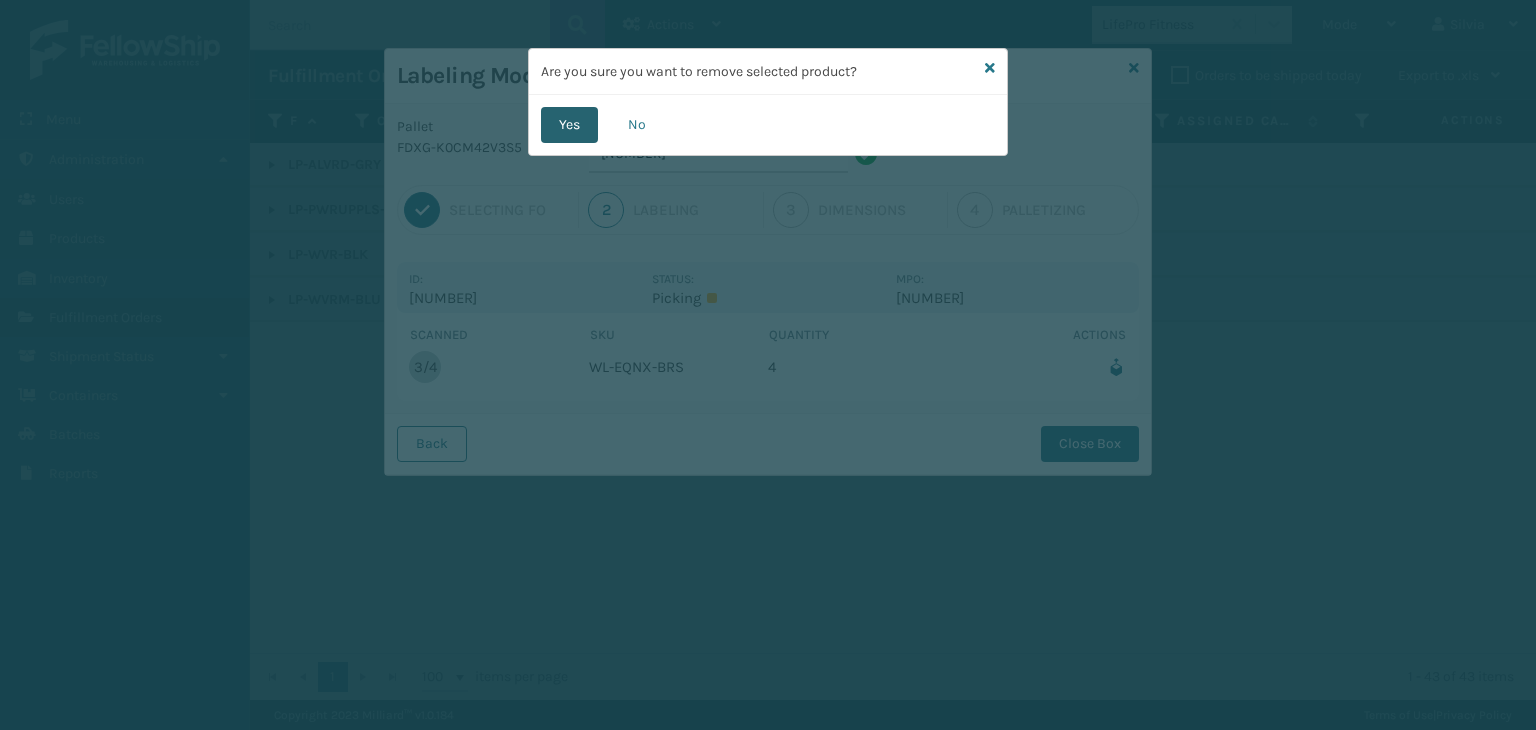 click on "Yes" at bounding box center (569, 125) 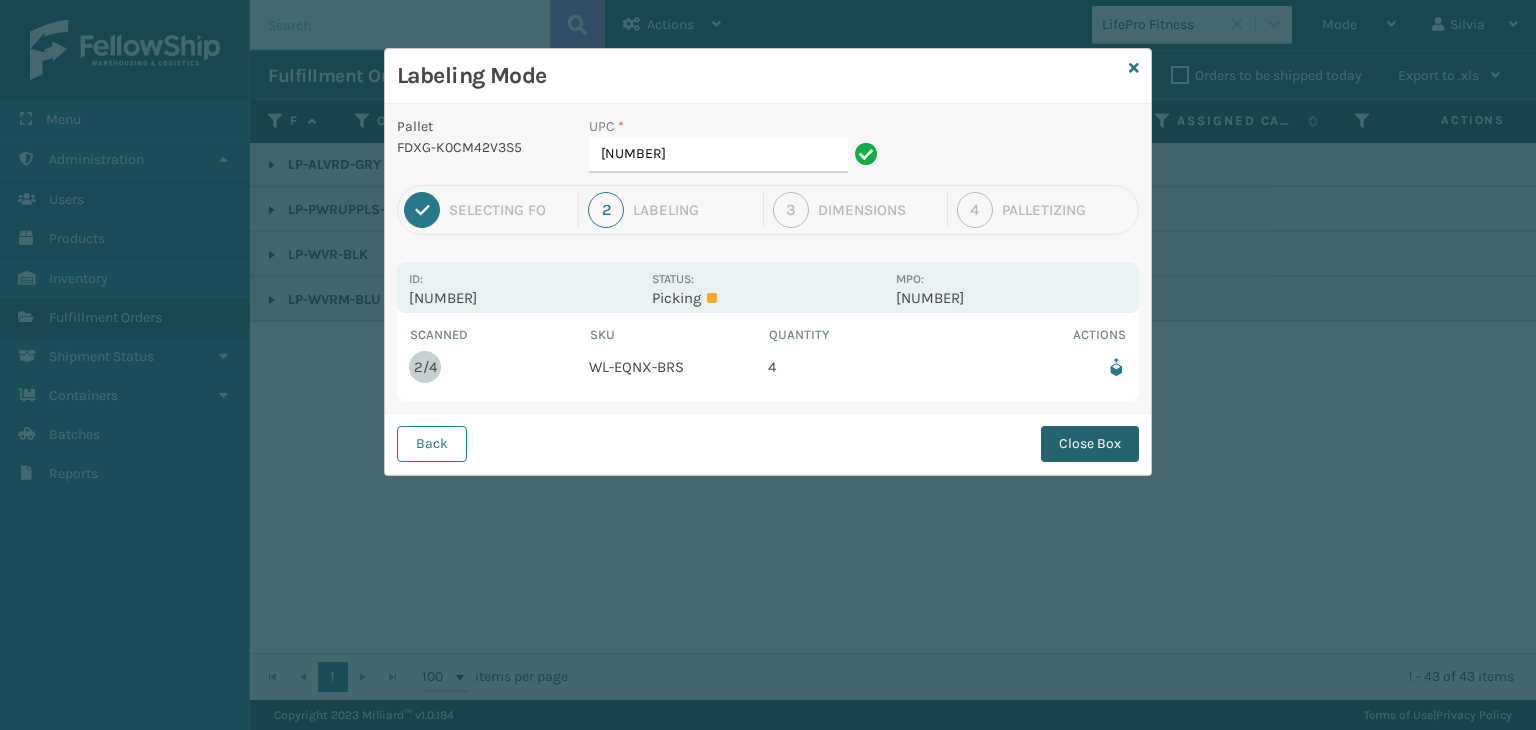 click on "Close Box" at bounding box center (1090, 444) 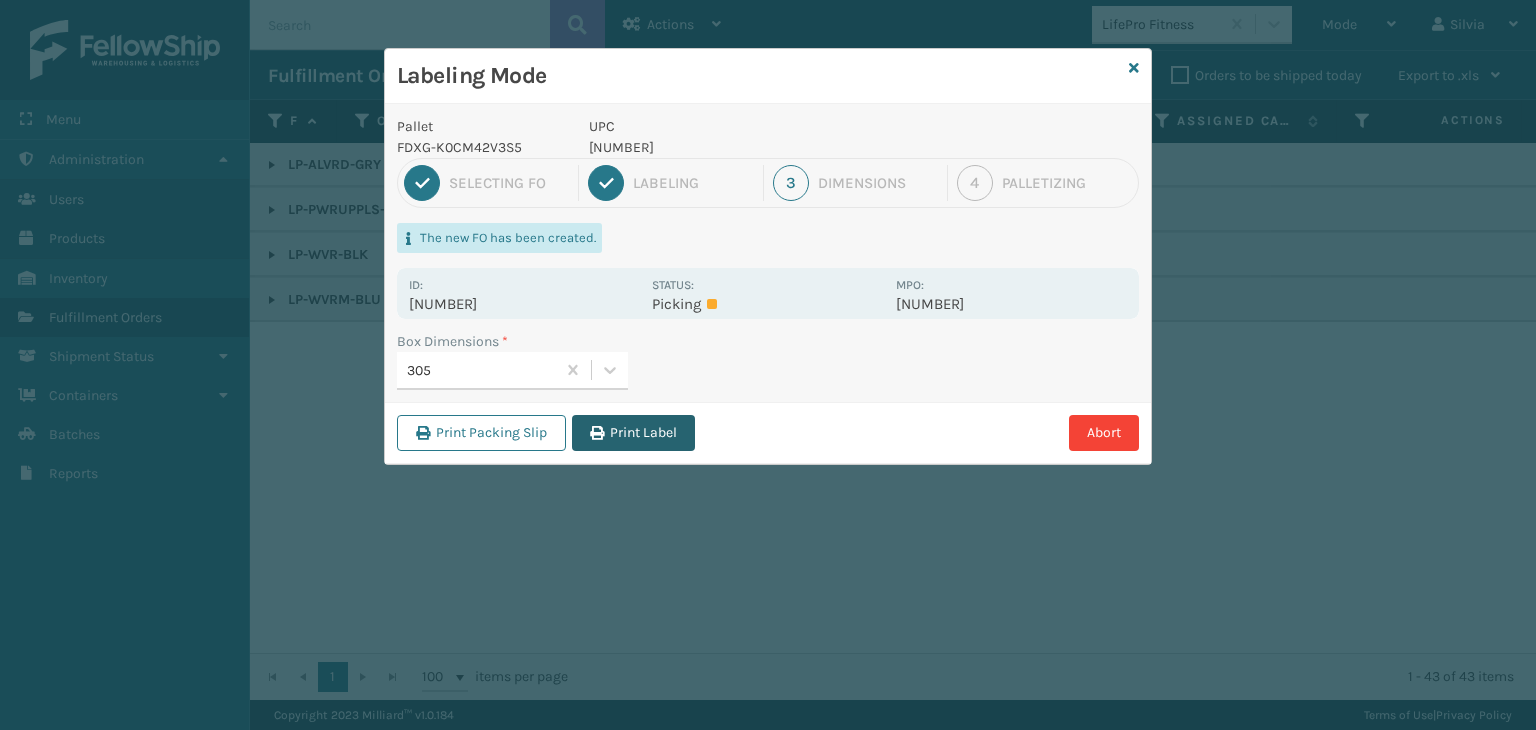 click on "Print Label" at bounding box center (633, 433) 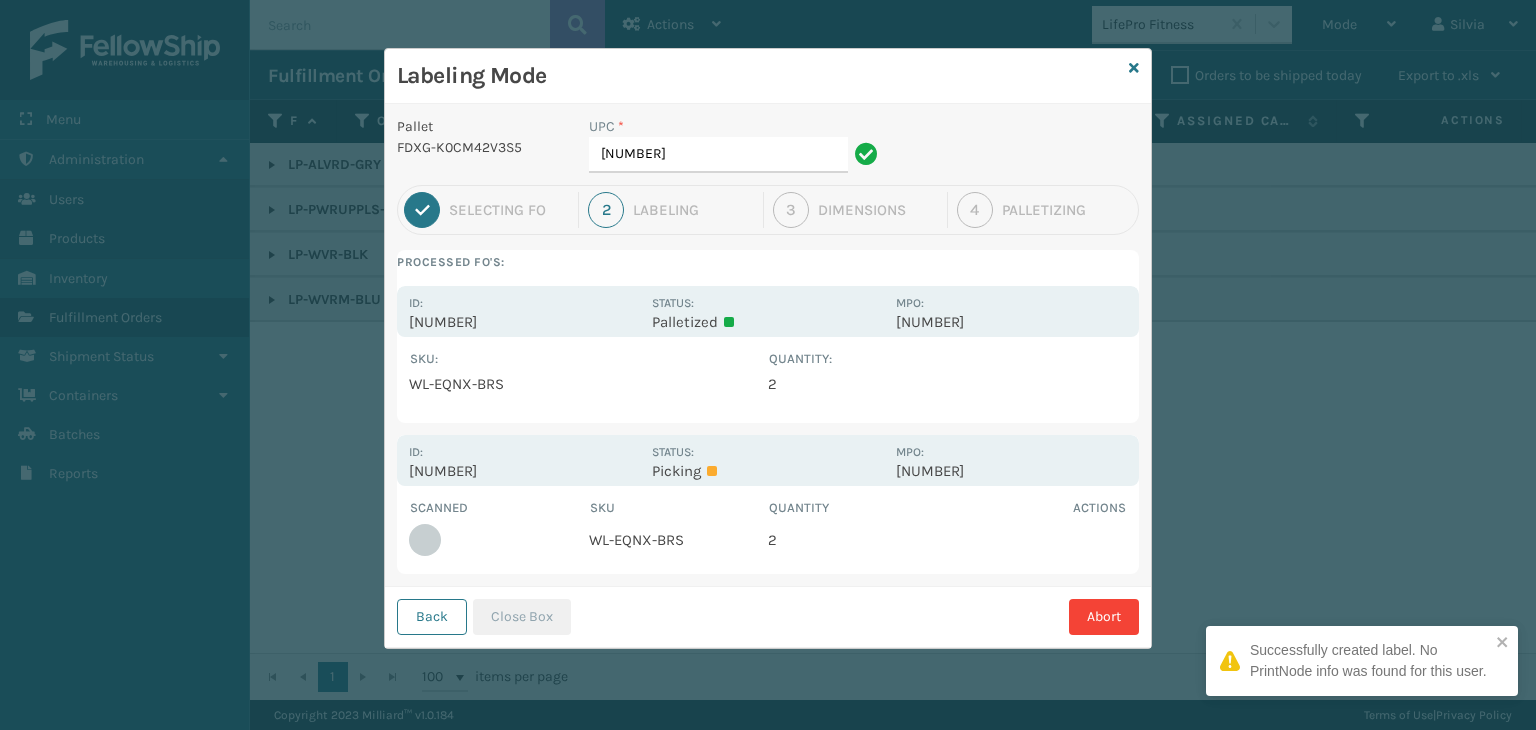 click on "Scanned SKU Quantity Actions WL-EQNX-BRS 2" at bounding box center (768, 530) 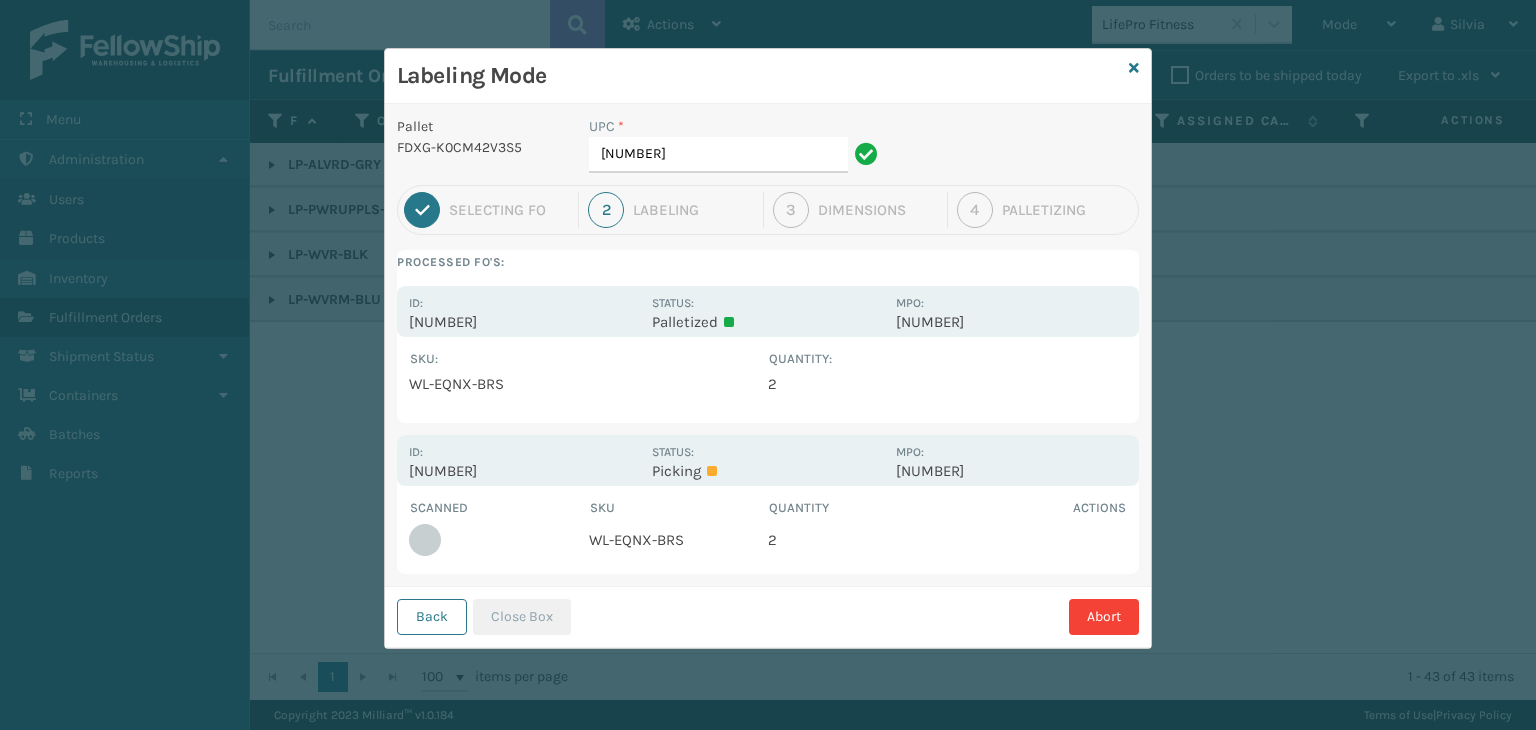 click on "[NUMBER]" at bounding box center (524, 471) 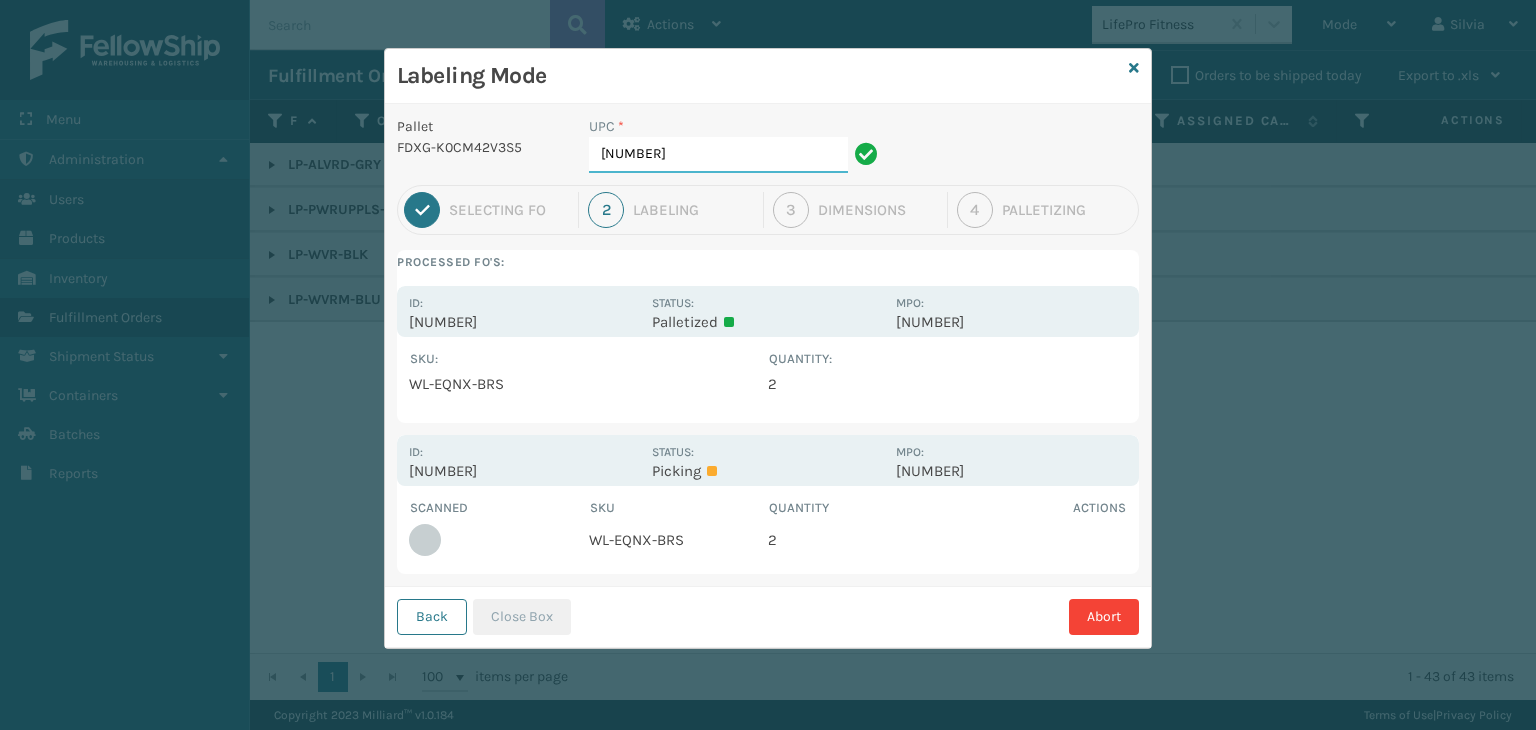 click on "[NUMBER]" at bounding box center [718, 155] 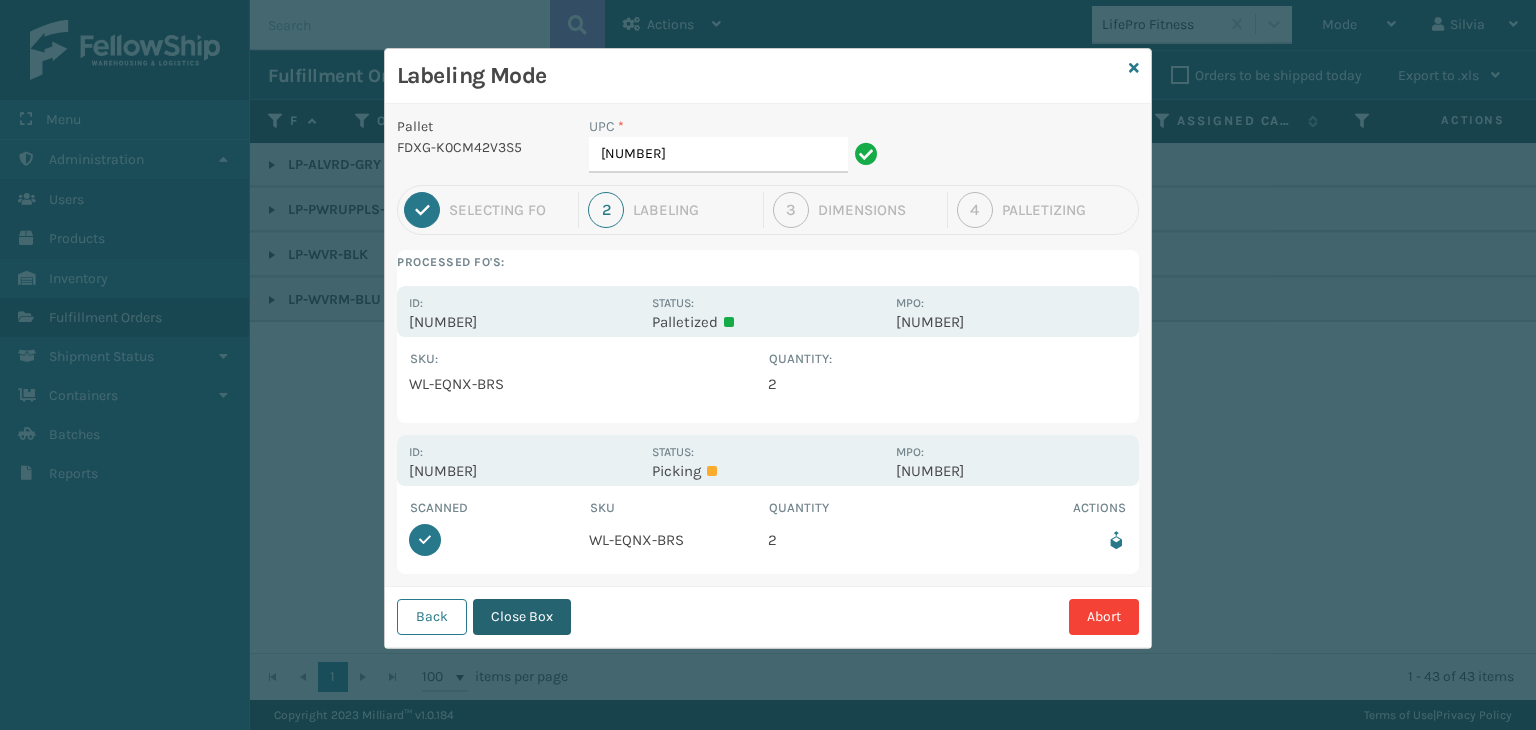click on "Close Box" at bounding box center [522, 617] 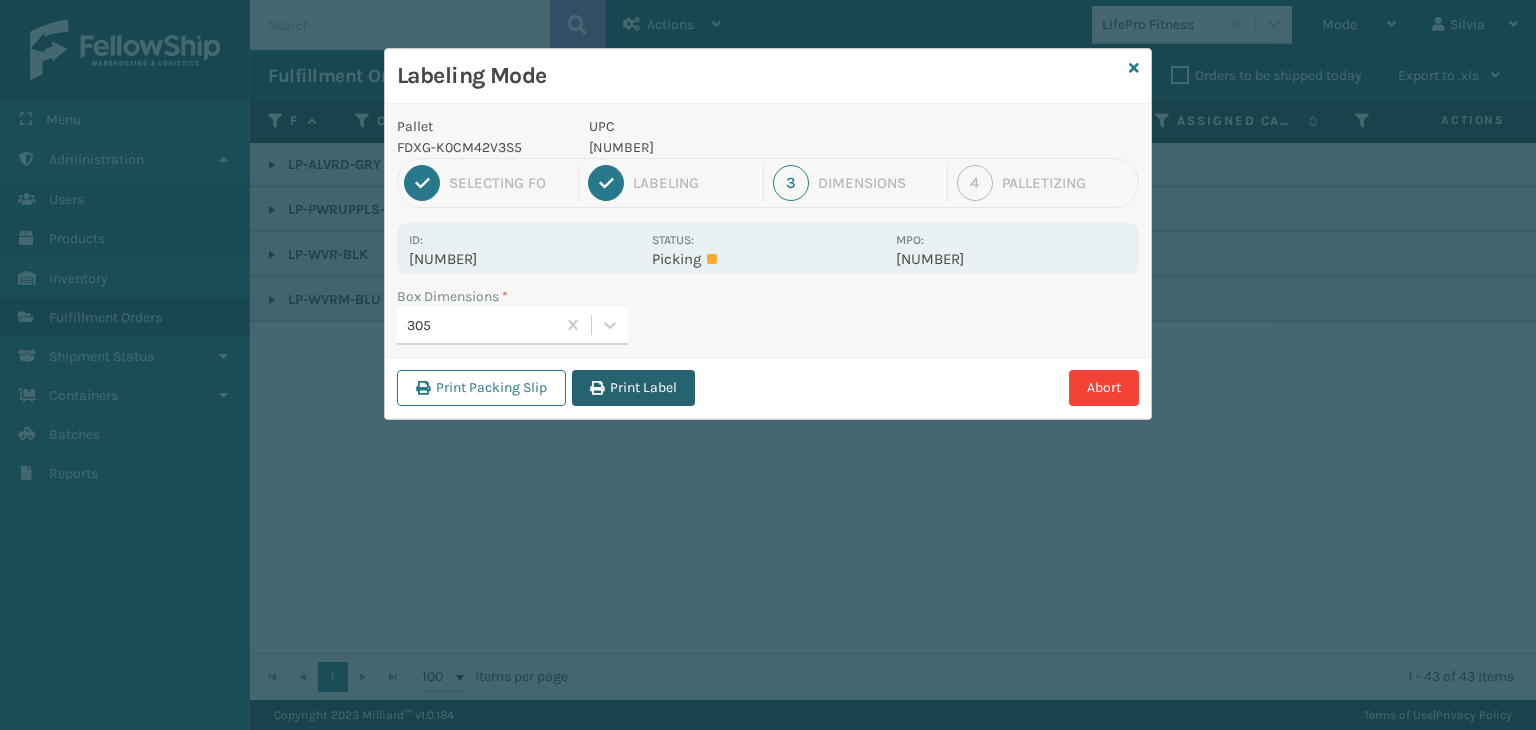 click on "Print Label" at bounding box center (633, 388) 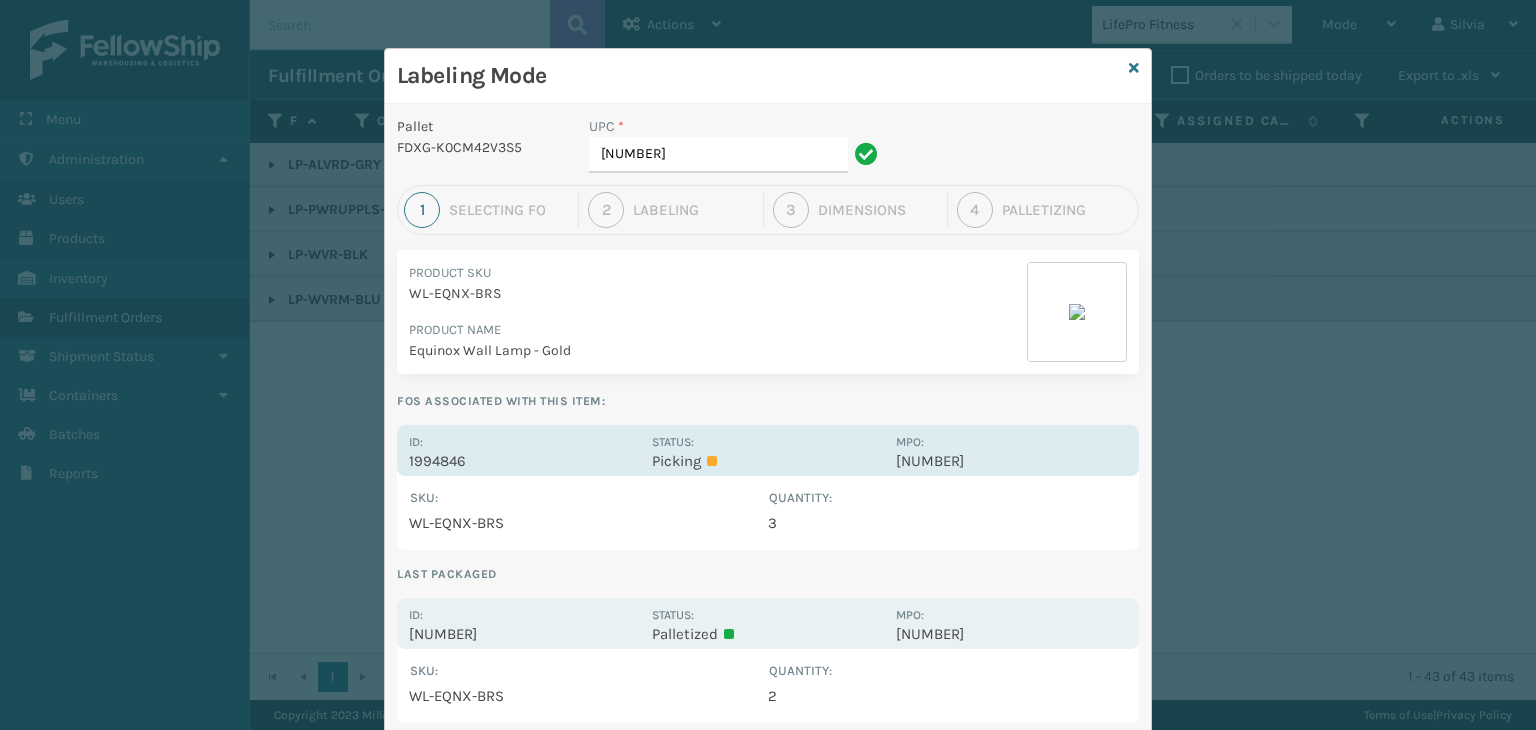 click on "1994846" at bounding box center [524, 461] 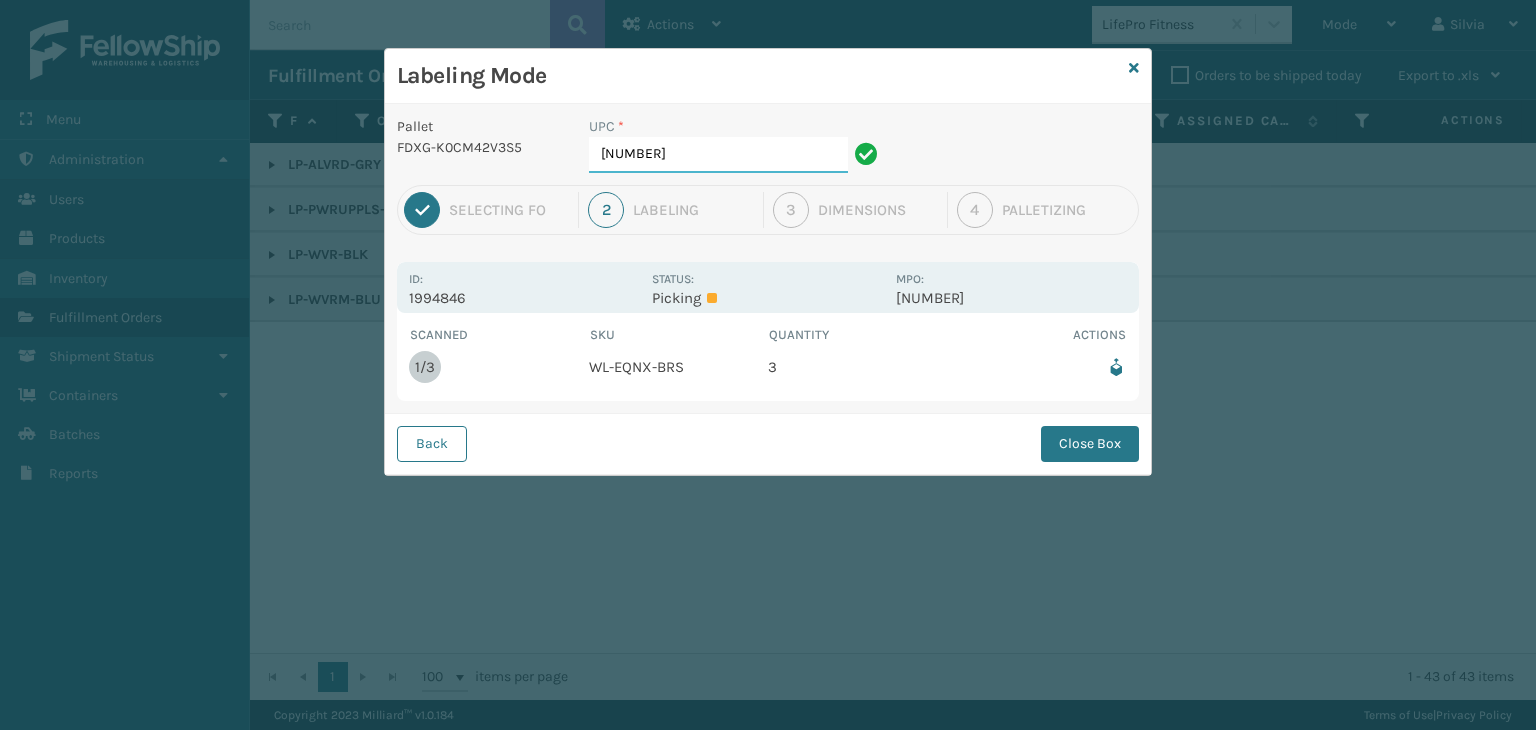 click on "[NUMBER]" at bounding box center (718, 155) 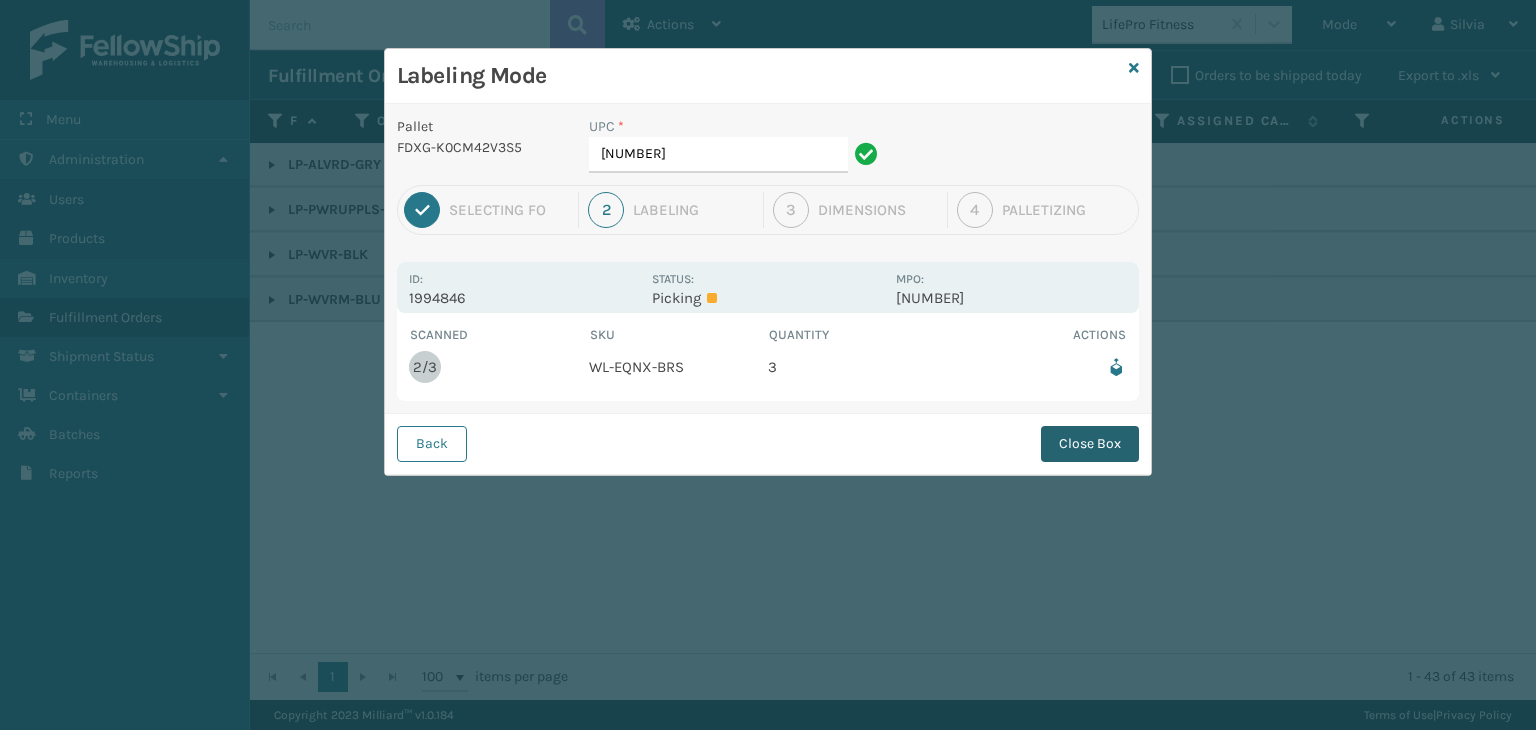 click on "Close Box" at bounding box center (1090, 444) 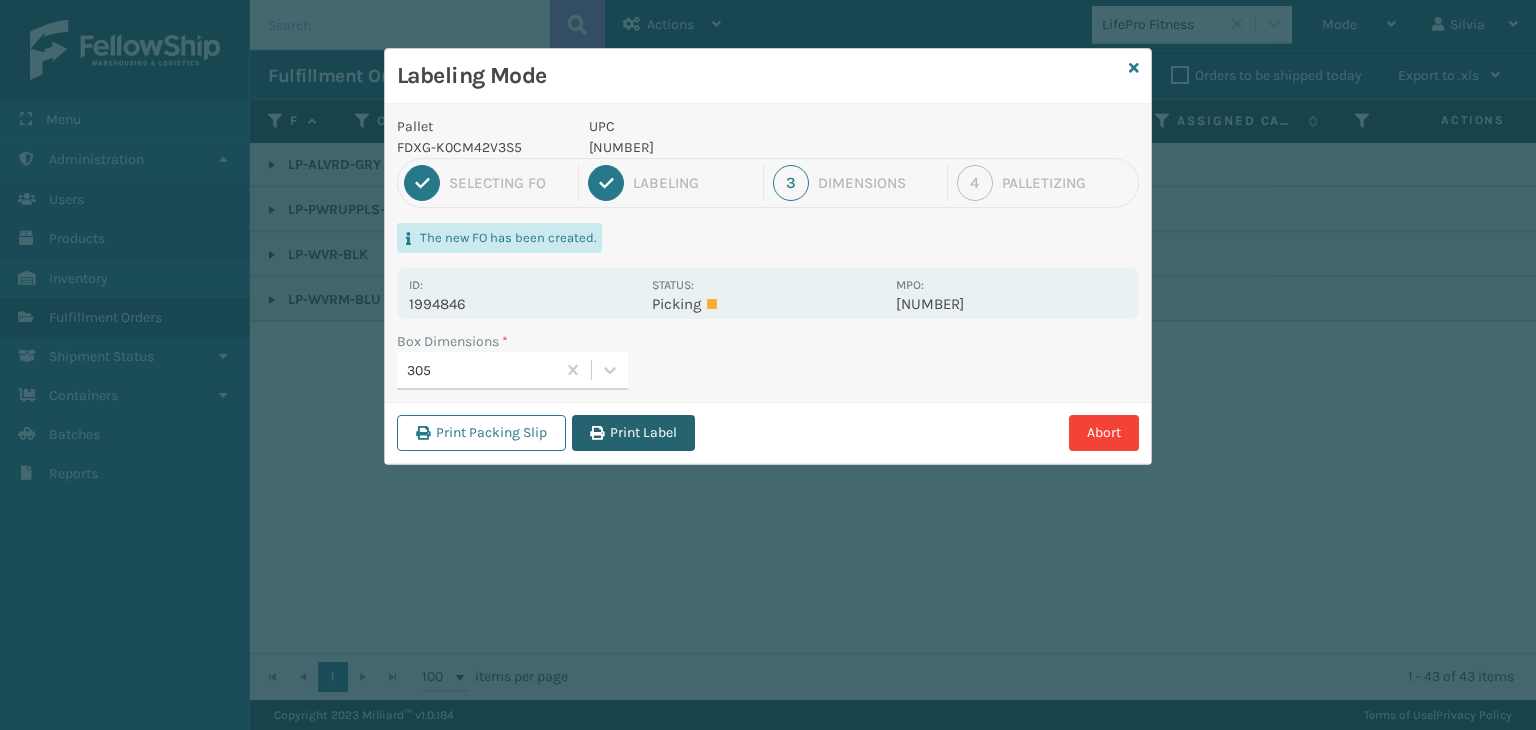 click at bounding box center [597, 433] 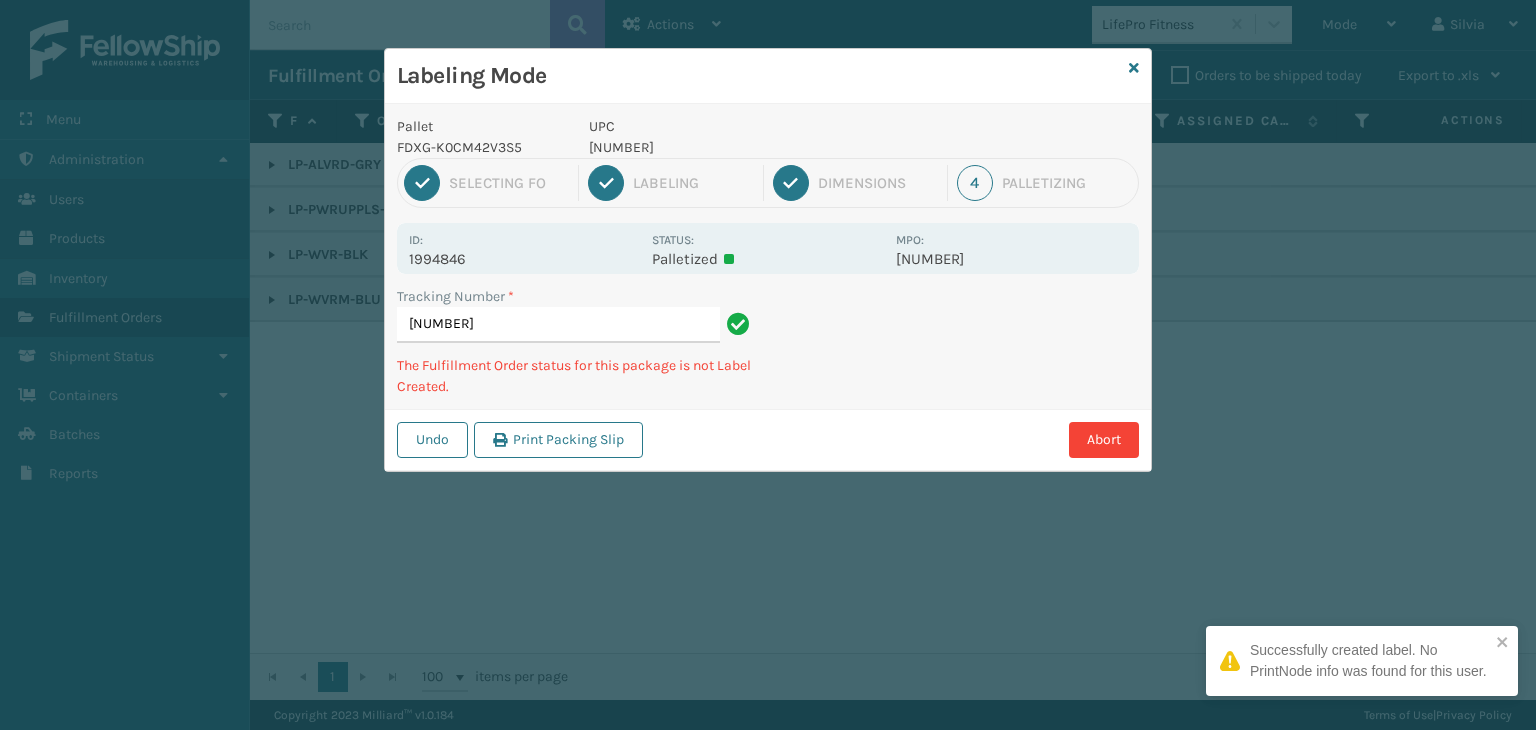 type on "[NUMBER]" 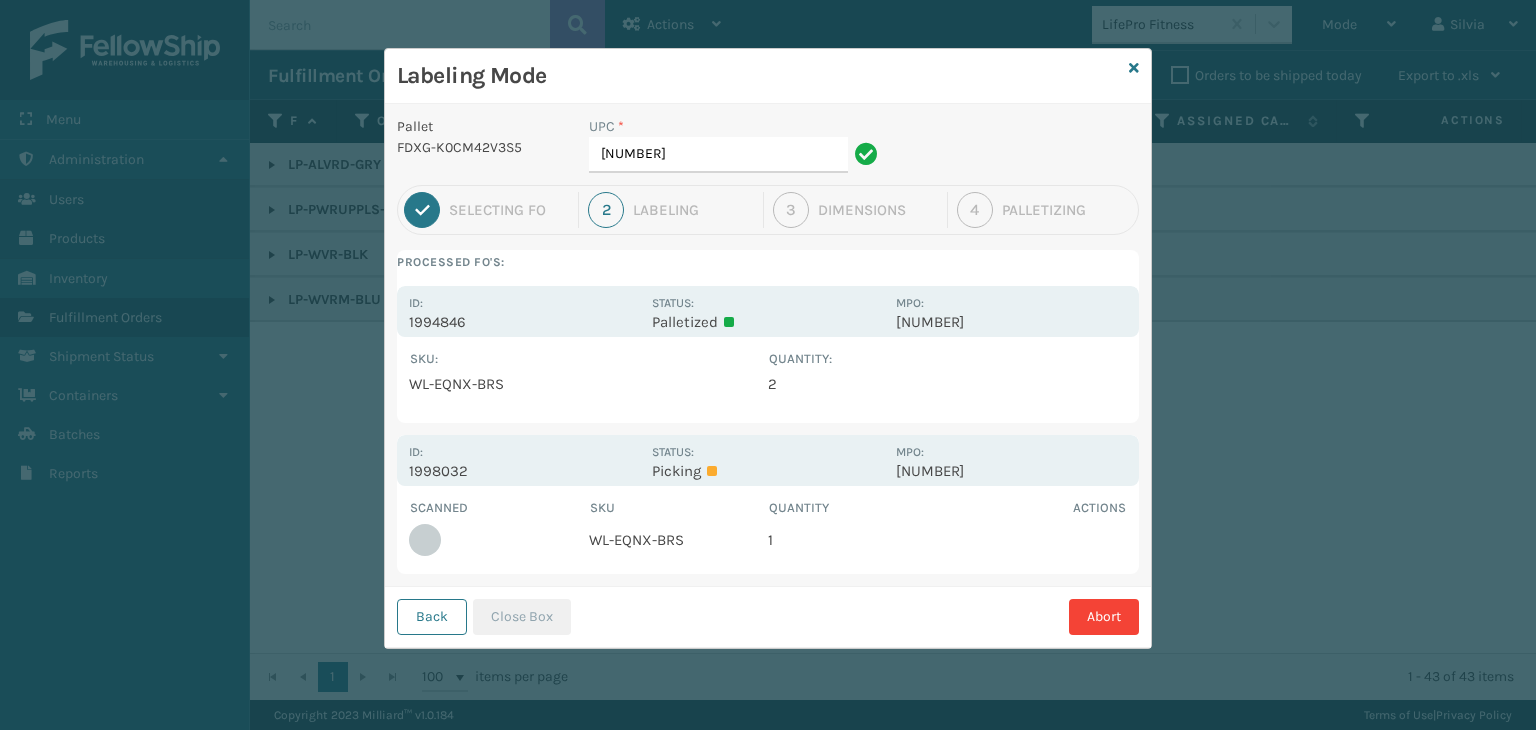 click on "Labeling Mode" at bounding box center [768, 76] 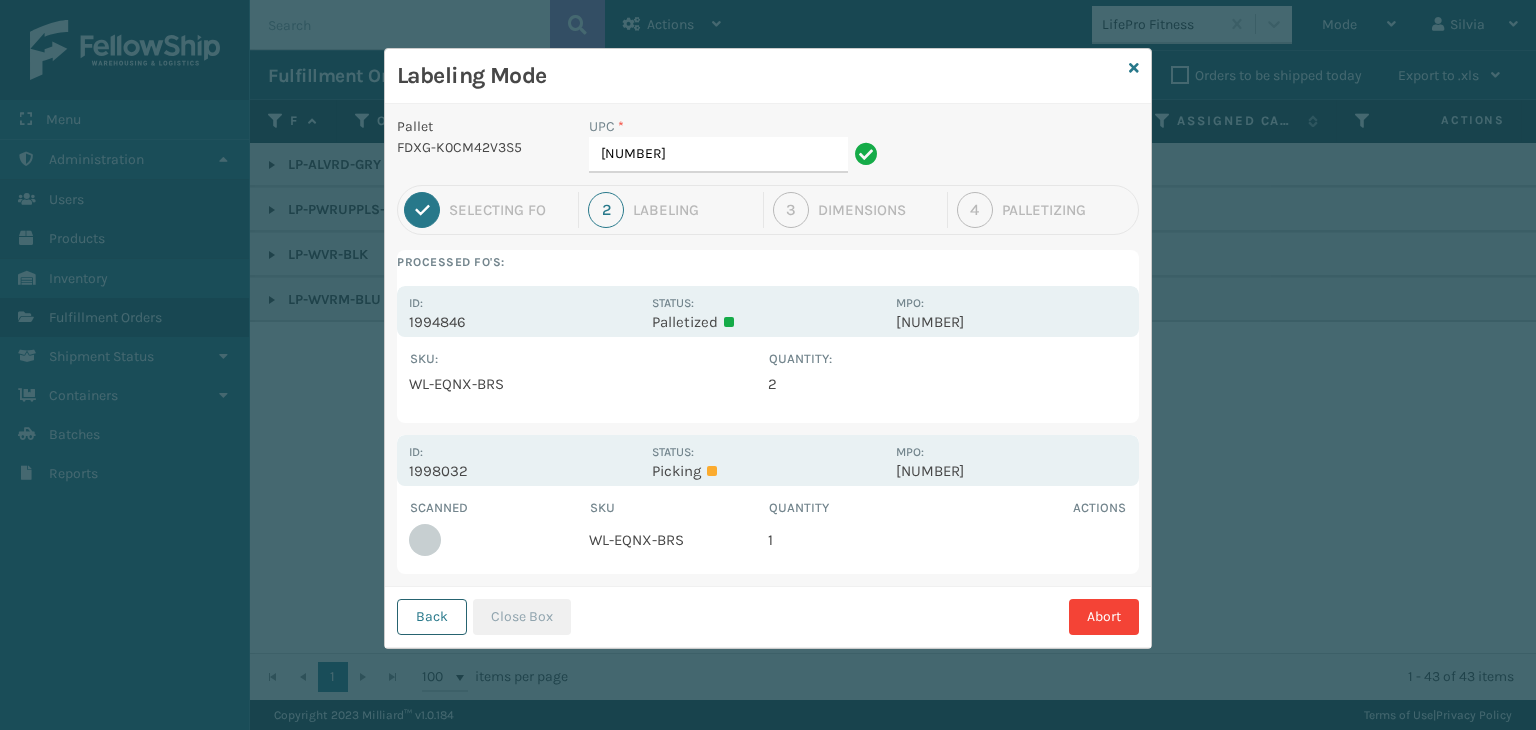 click on "Back" at bounding box center [432, 617] 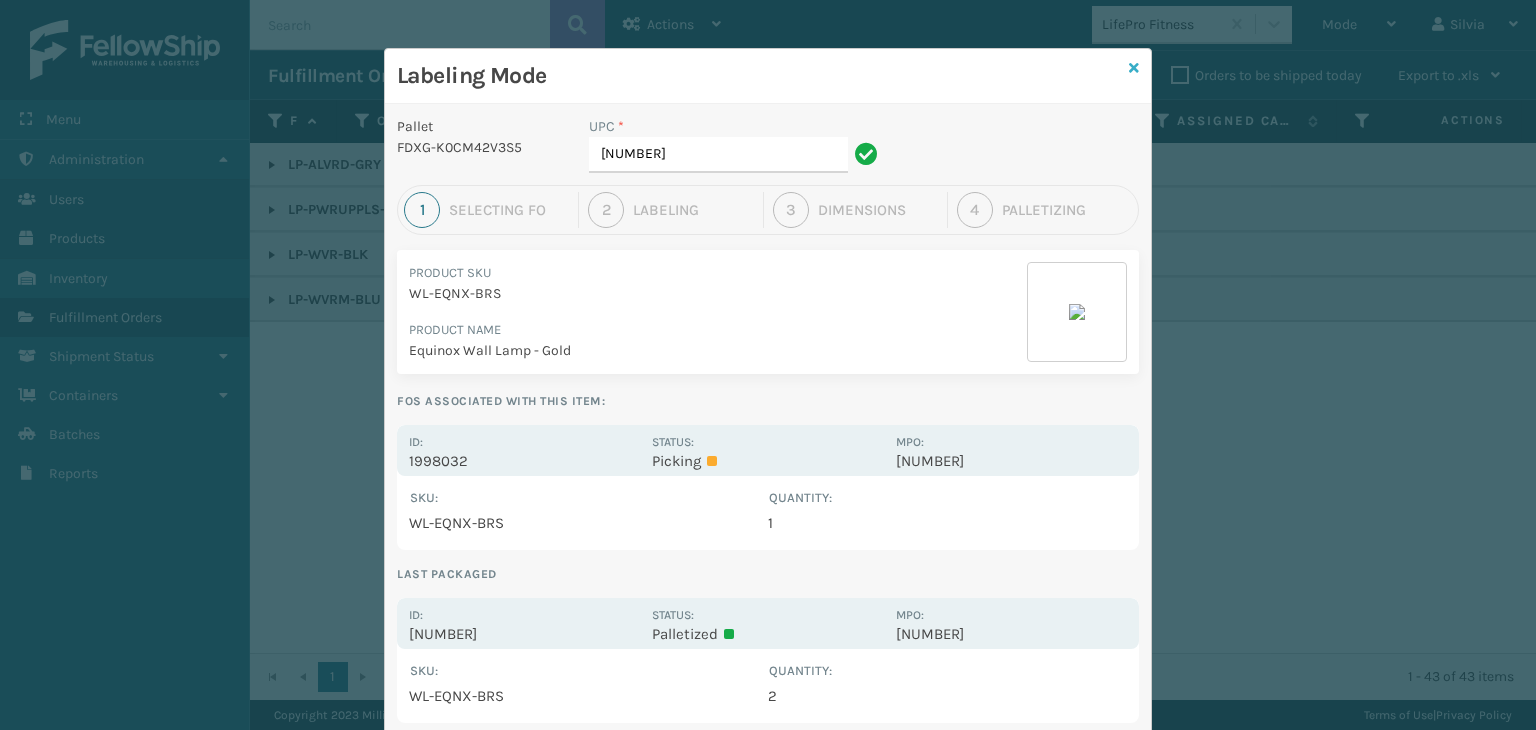 click at bounding box center [1134, 68] 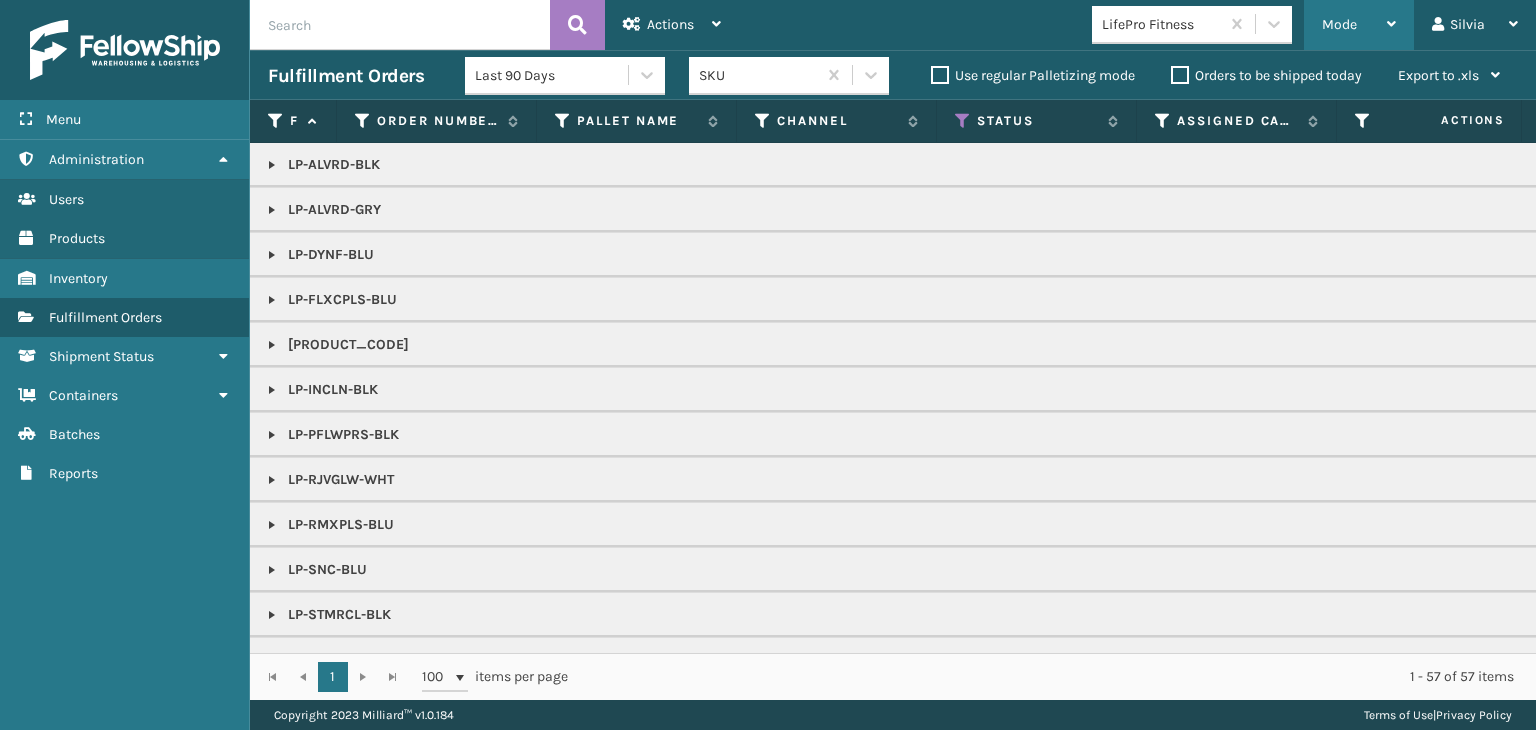 click on "Mode" at bounding box center [1359, 25] 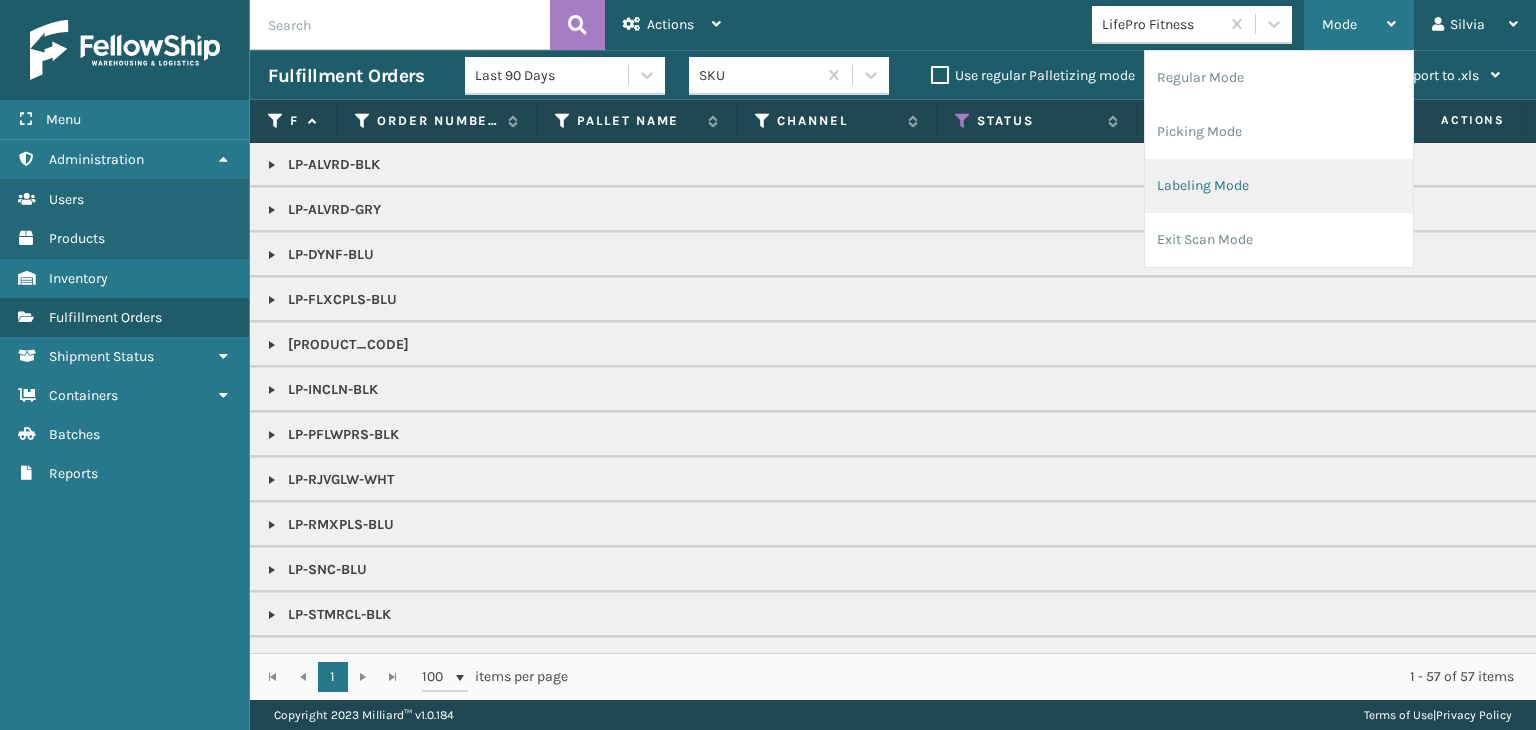 click on "Labeling Mode" at bounding box center (1279, 186) 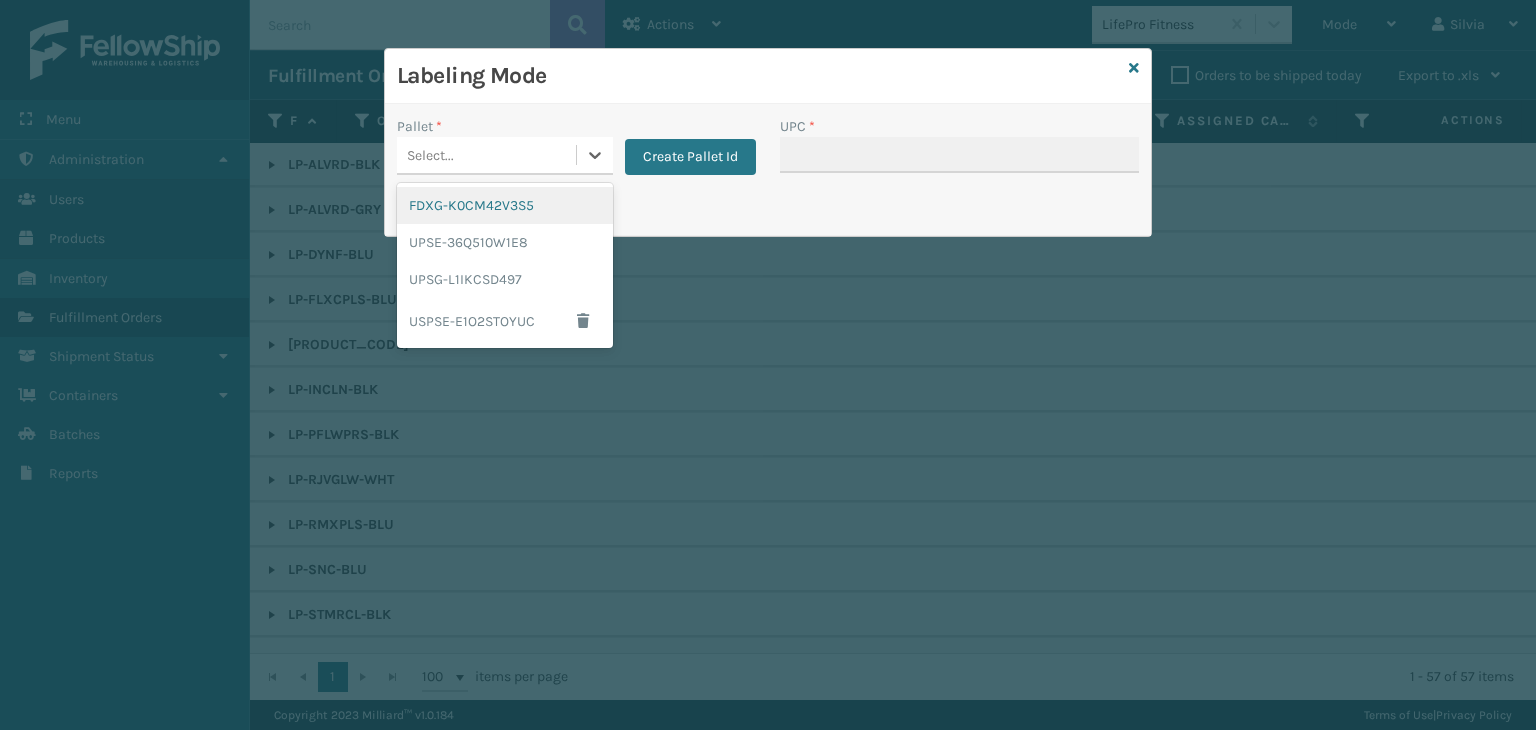 click on "Select..." at bounding box center (486, 155) 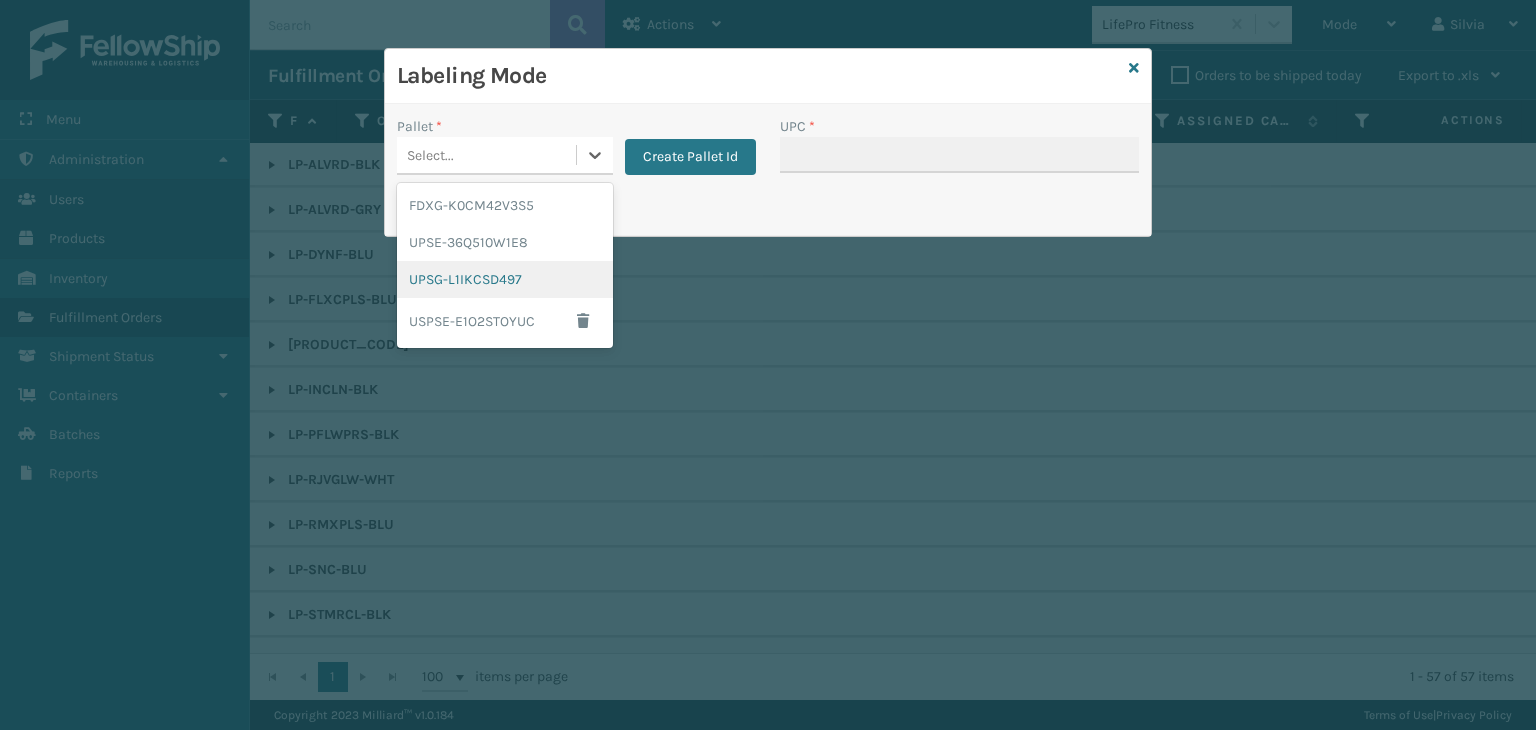 click on "UPSG-L1IKCSD497" at bounding box center (505, 279) 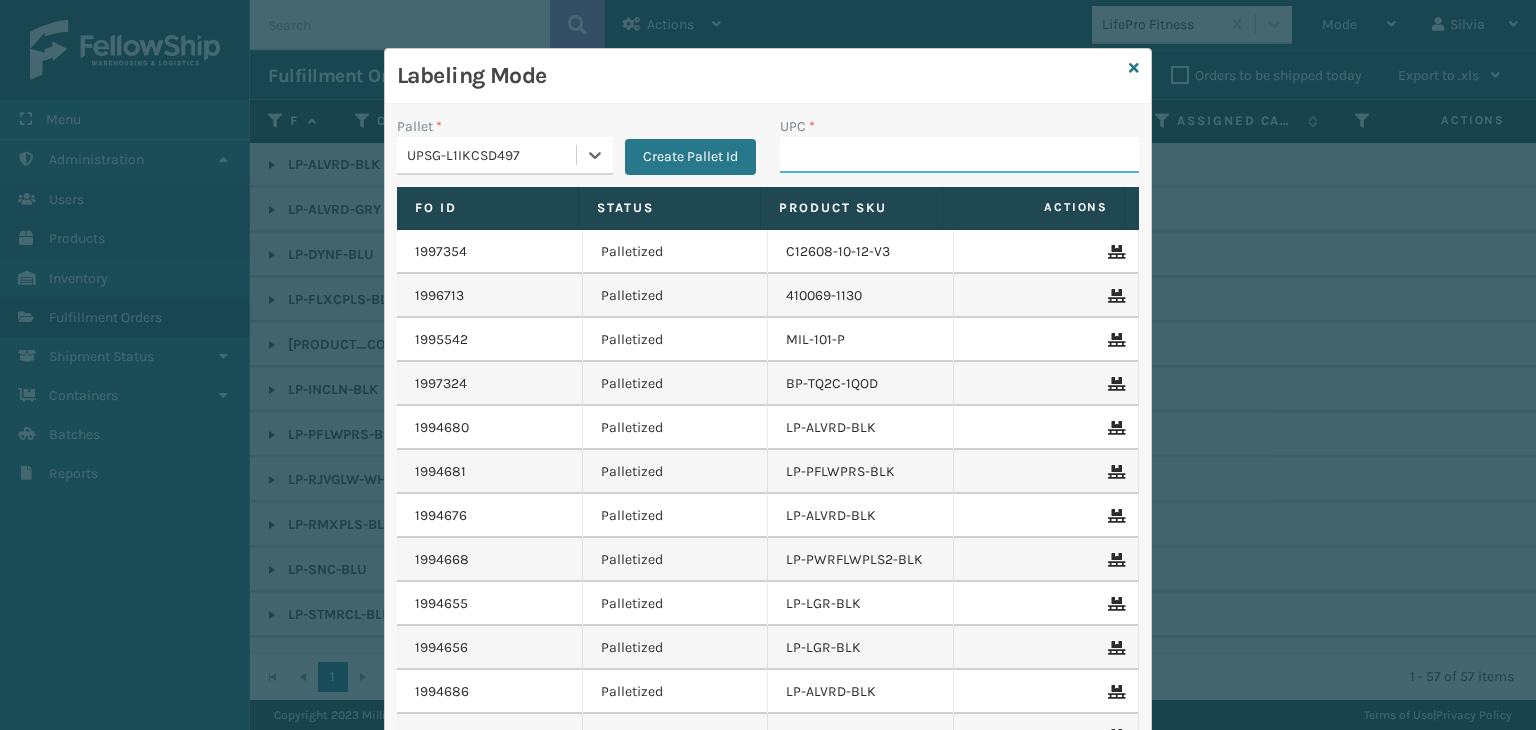 click on "UPC   *" at bounding box center (959, 155) 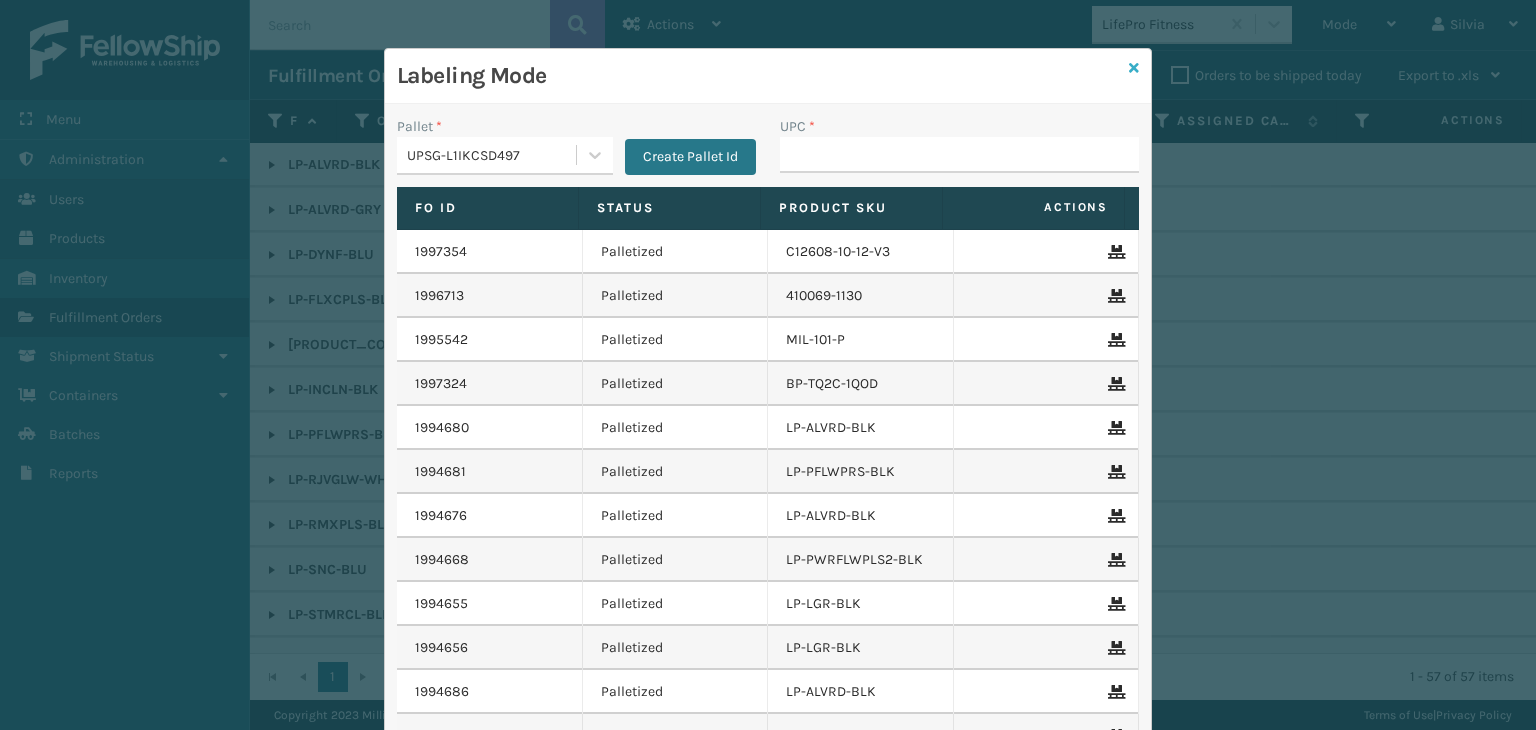 click at bounding box center (1134, 68) 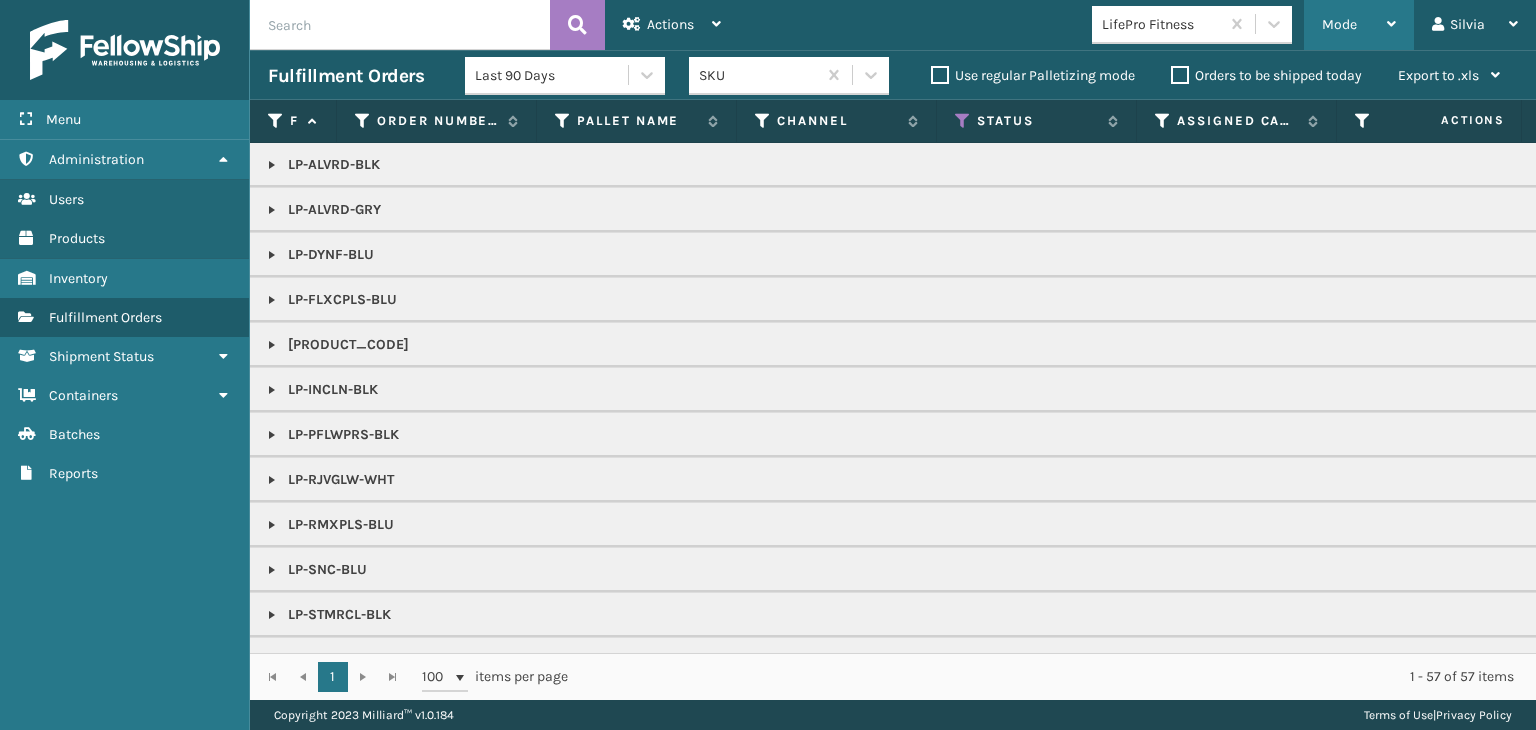 click on "Mode" at bounding box center [1339, 24] 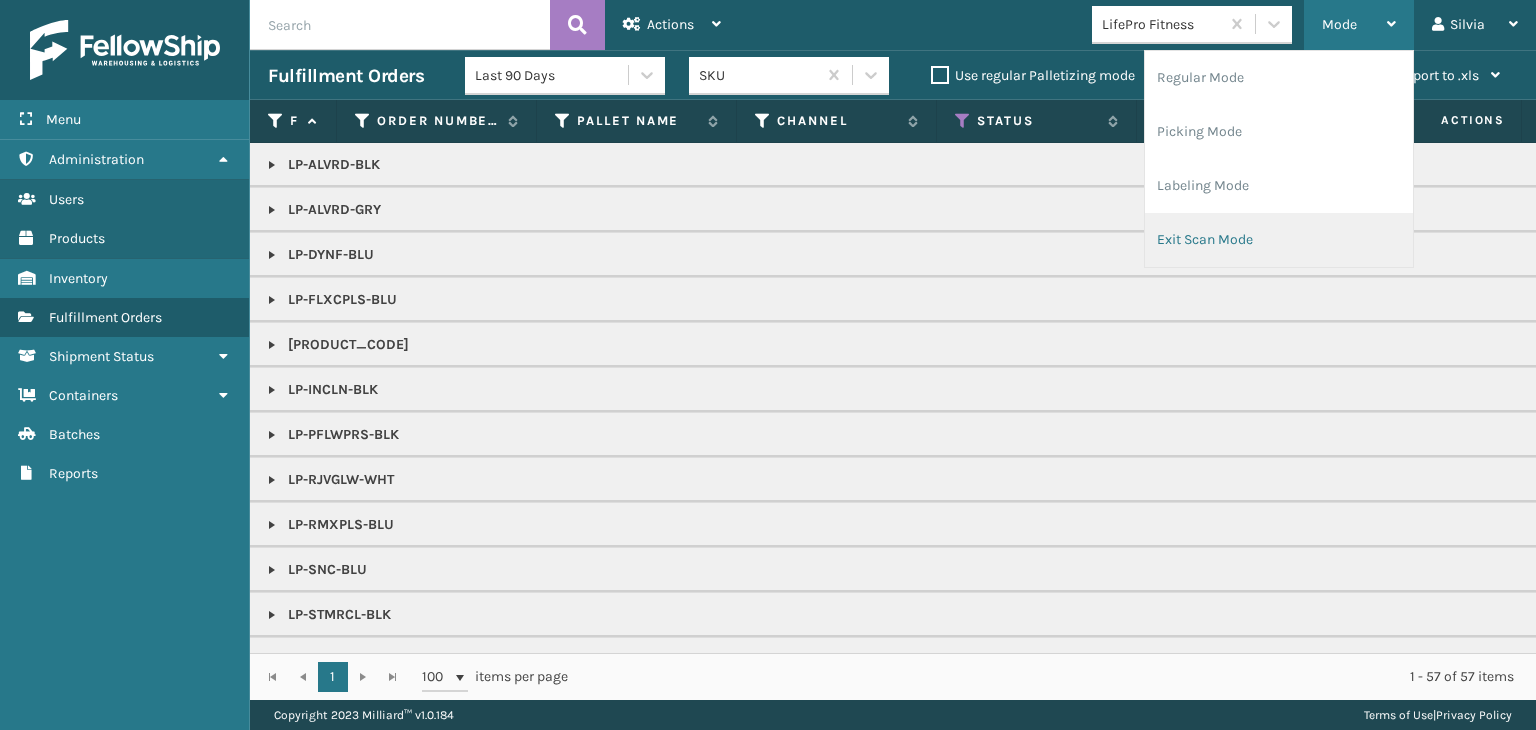 click on "Exit Scan Mode" at bounding box center (1279, 240) 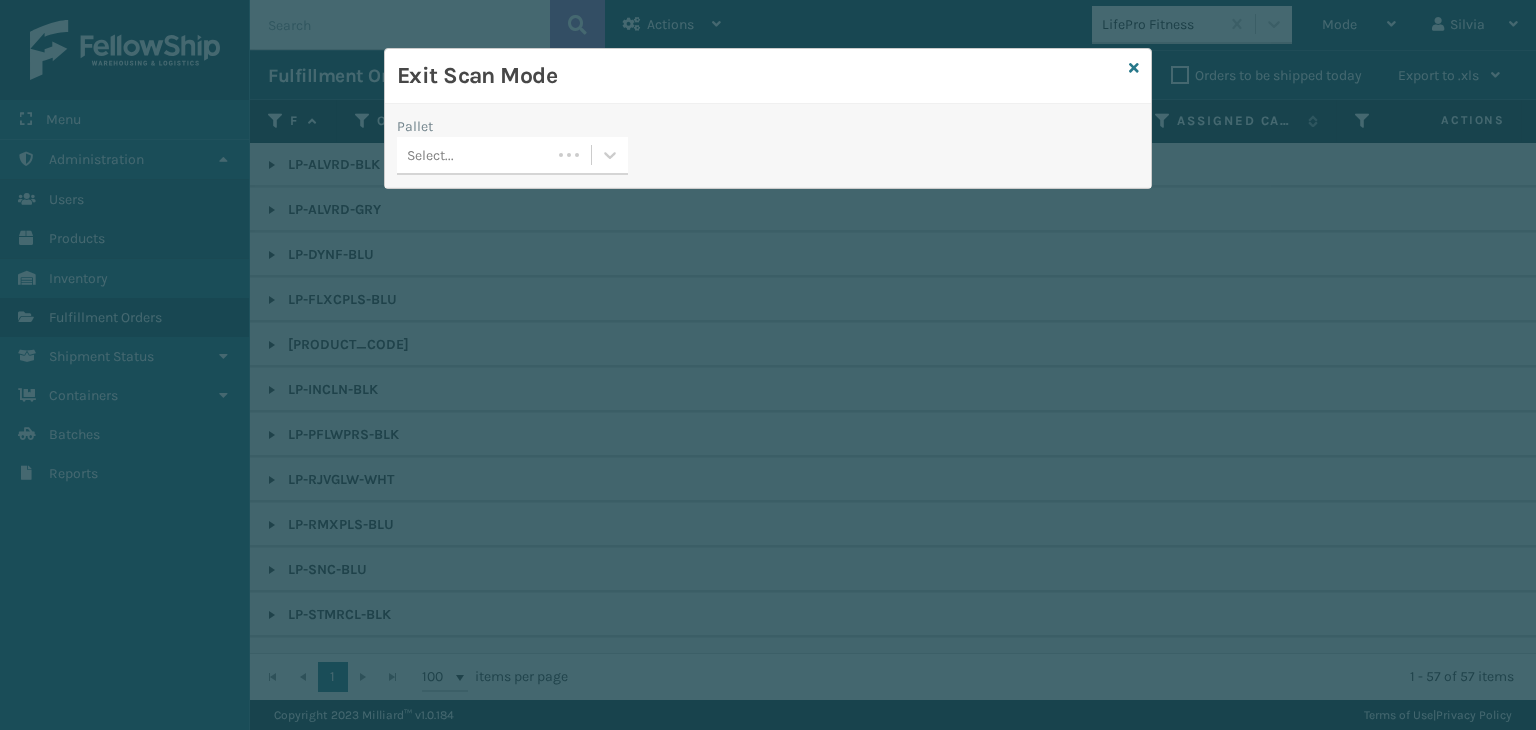 click on "Select..." at bounding box center [512, 156] 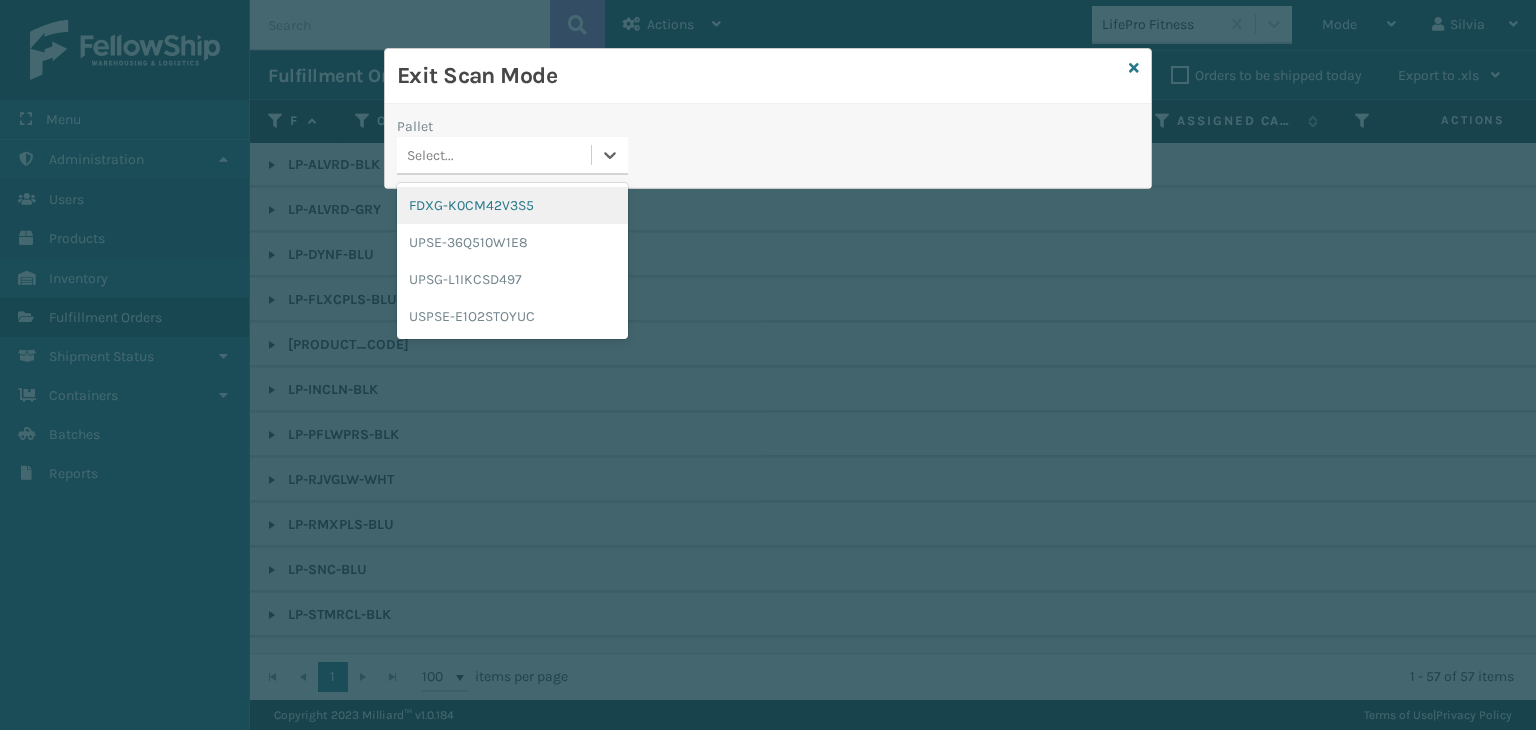 click on "Select..." at bounding box center (494, 155) 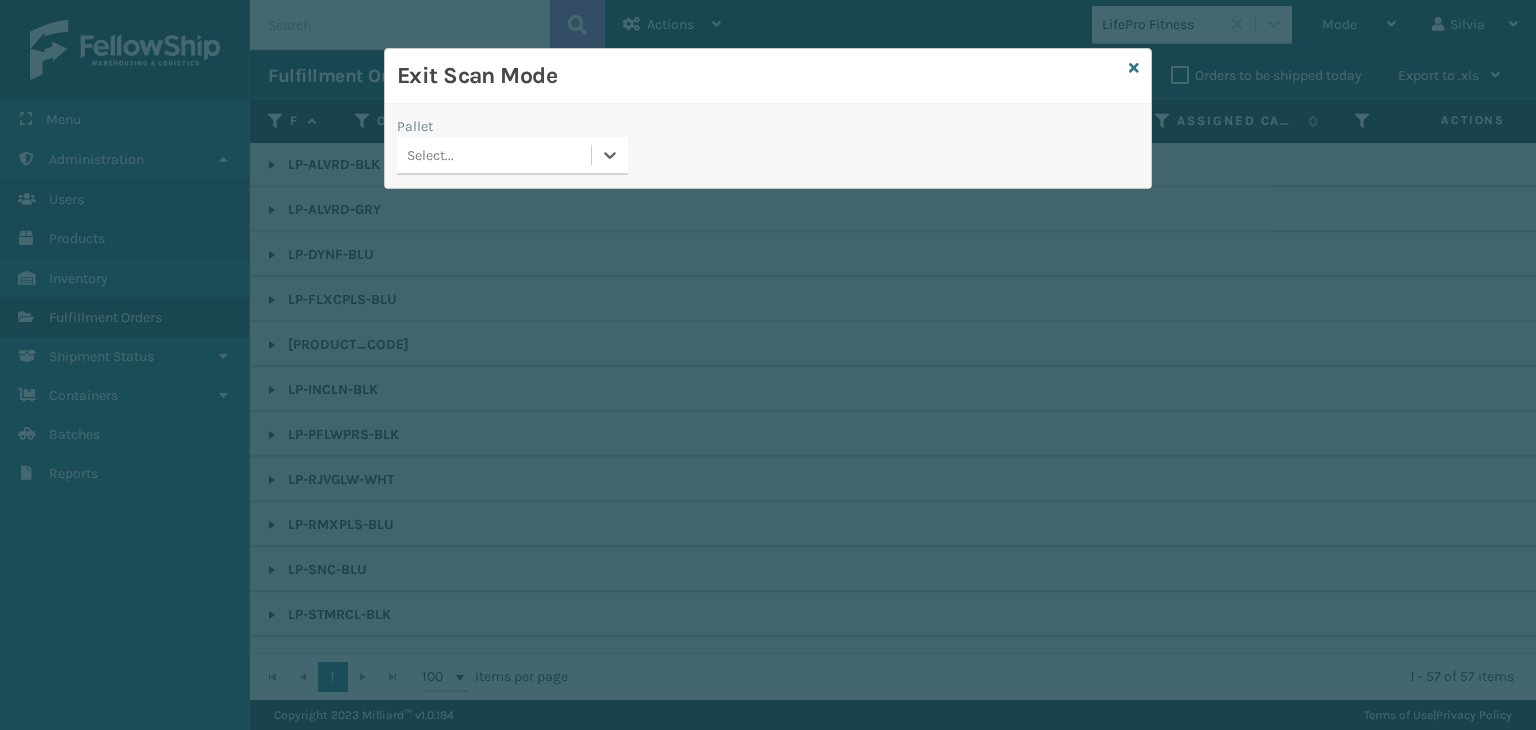 click on "Select..." at bounding box center [494, 155] 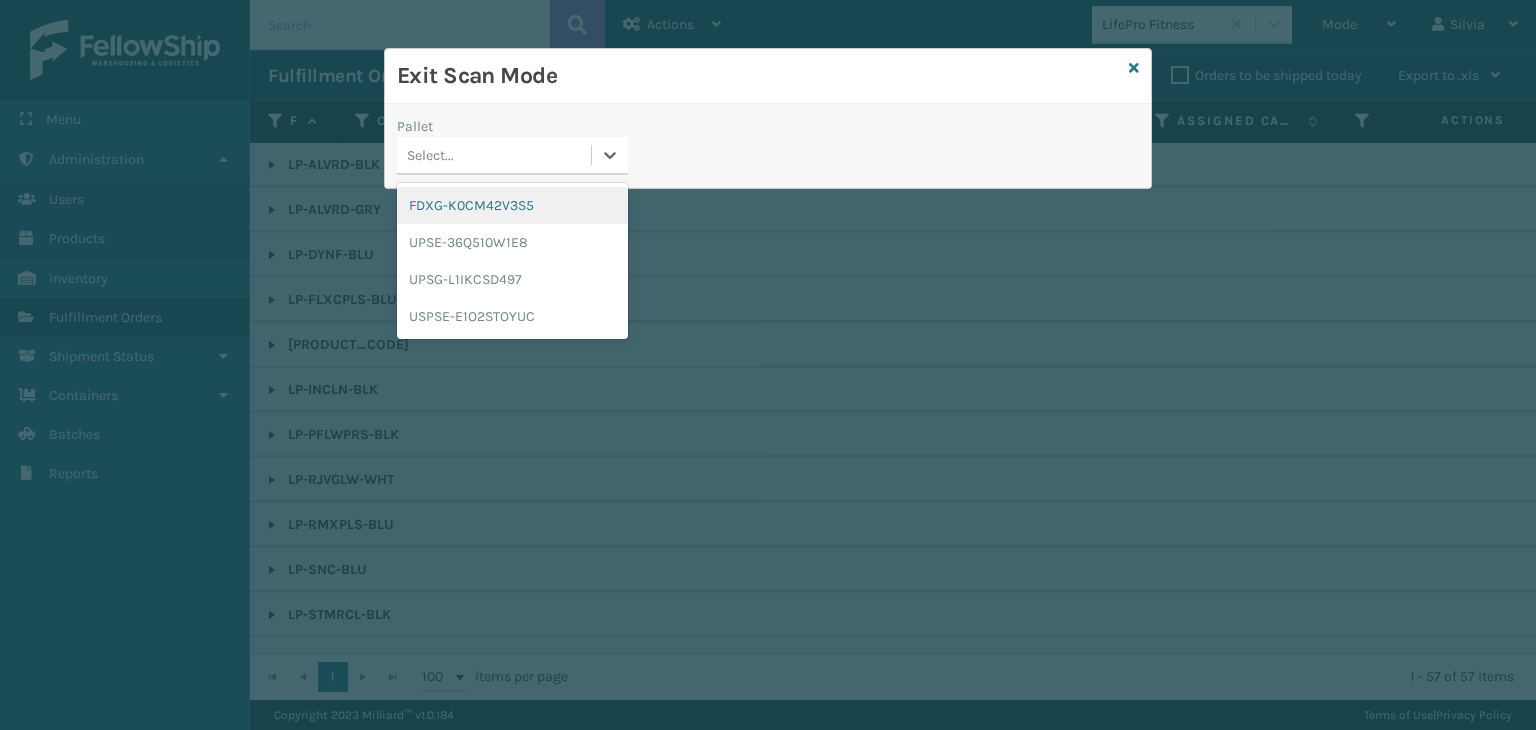 click on "FDXG-K0CM42V3S5" at bounding box center (512, 205) 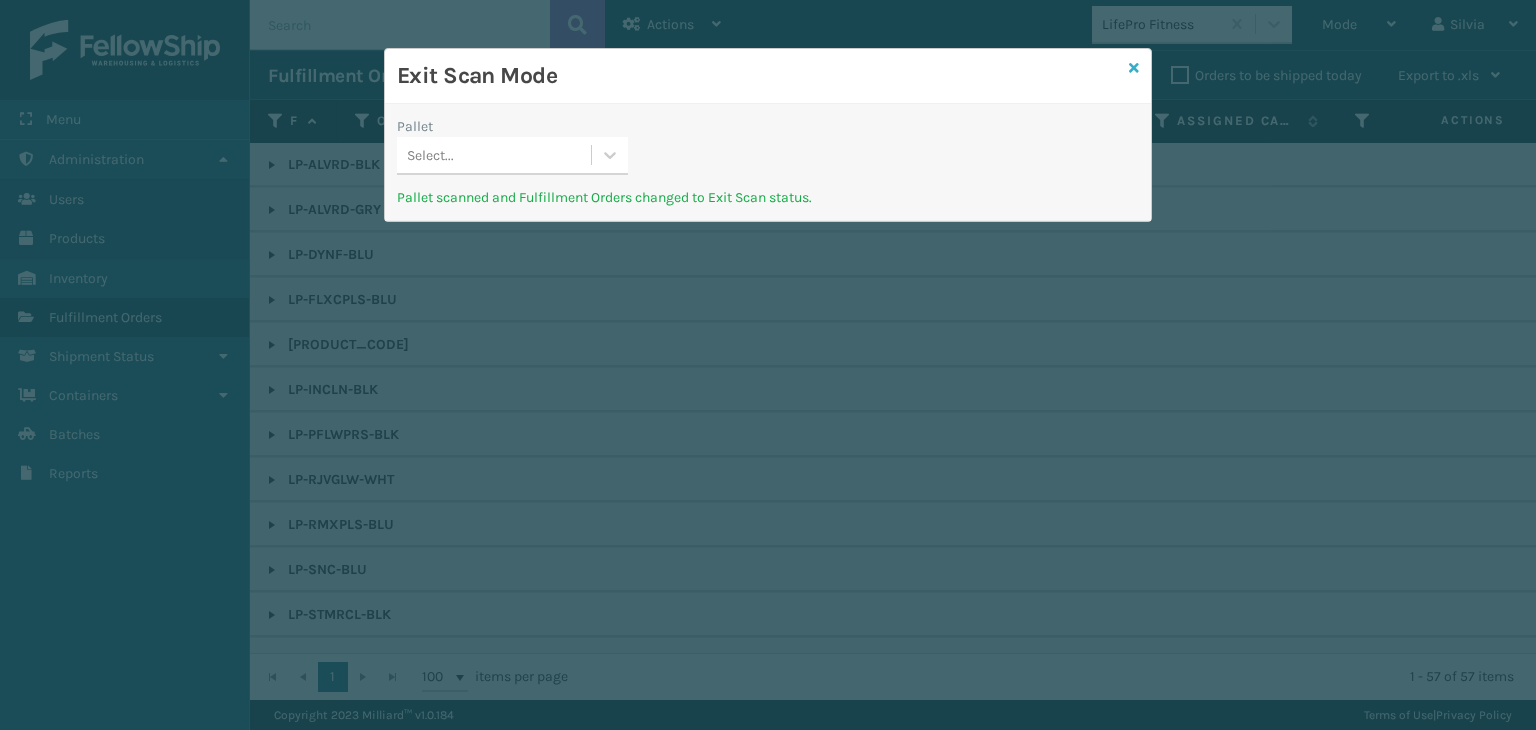 click at bounding box center (1134, 68) 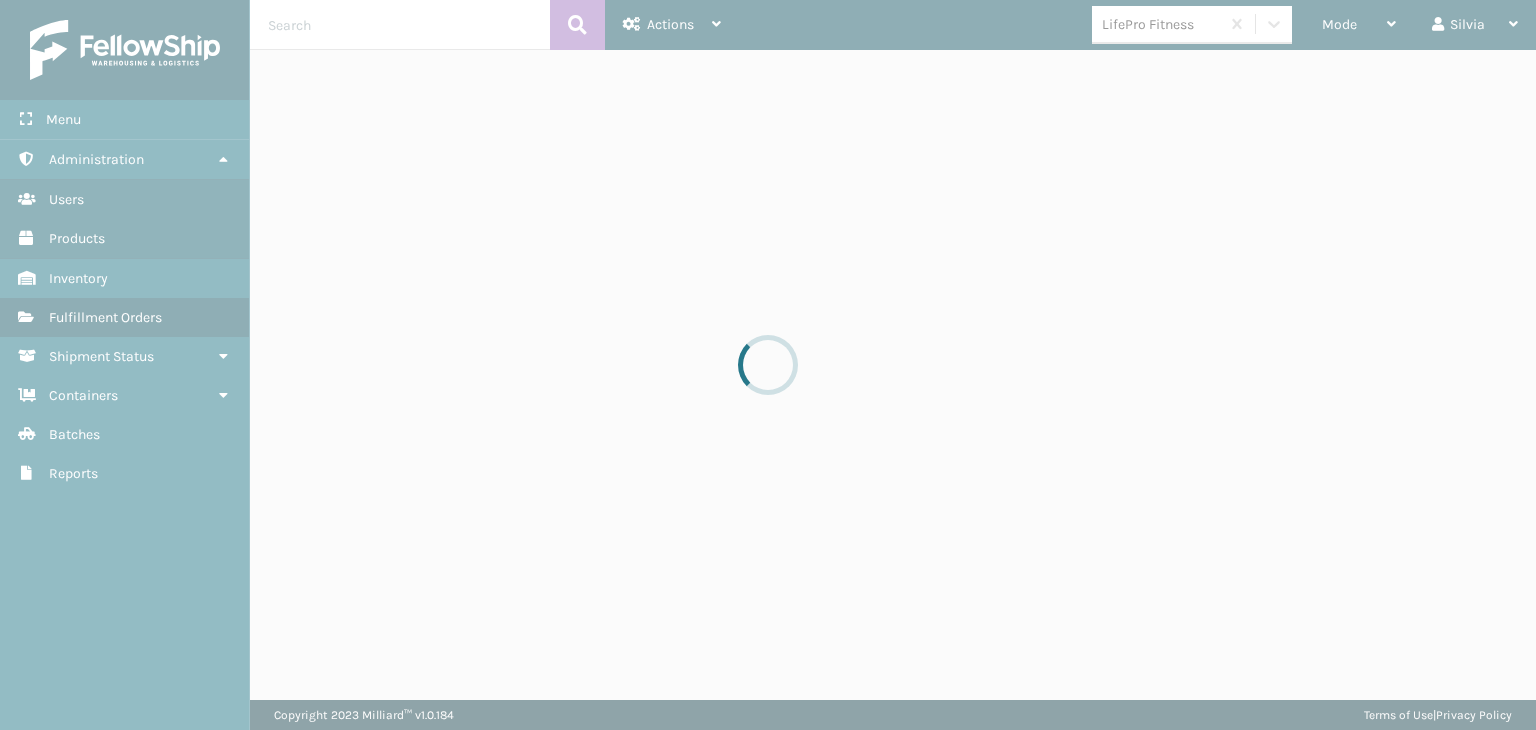 click at bounding box center [768, 365] 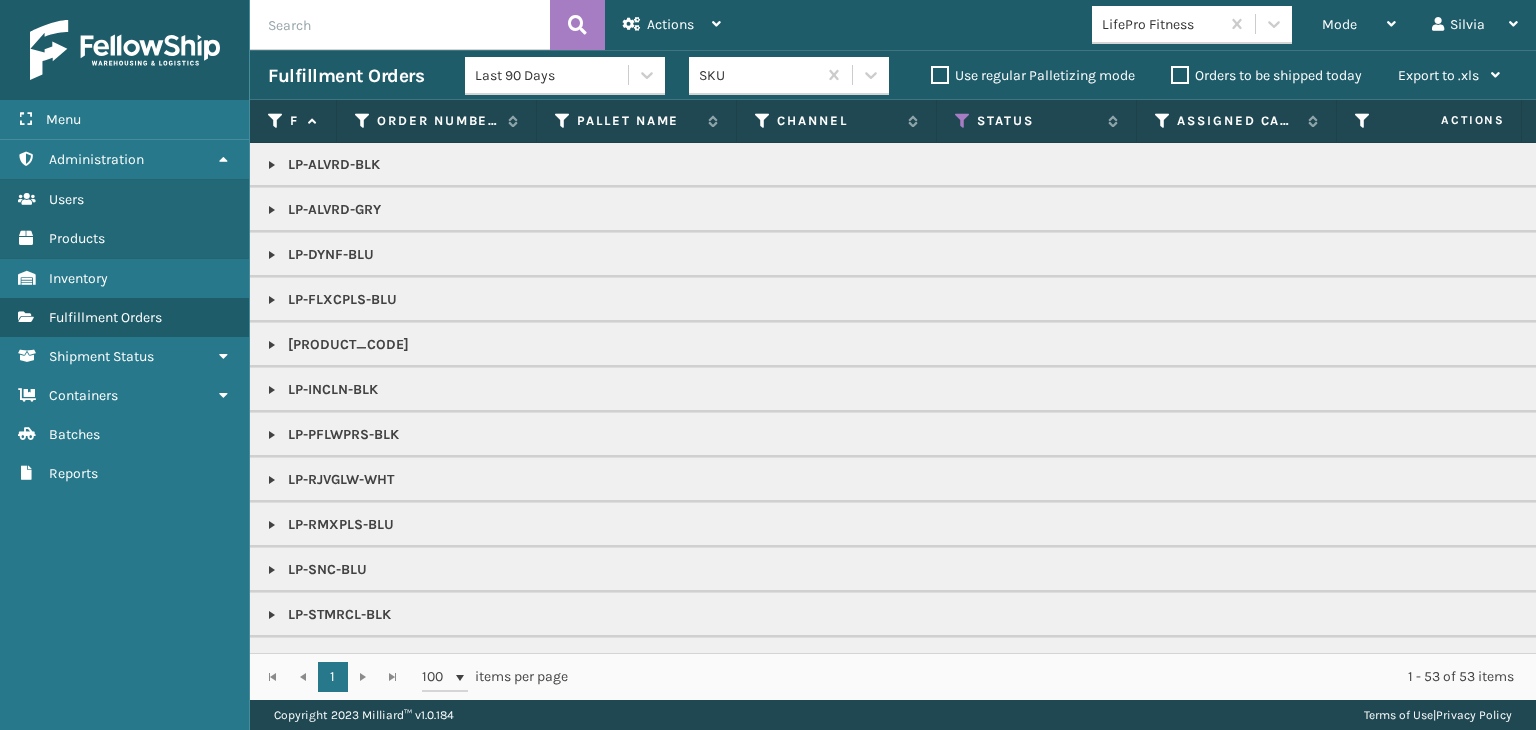click on "Mode" at bounding box center [1339, 24] 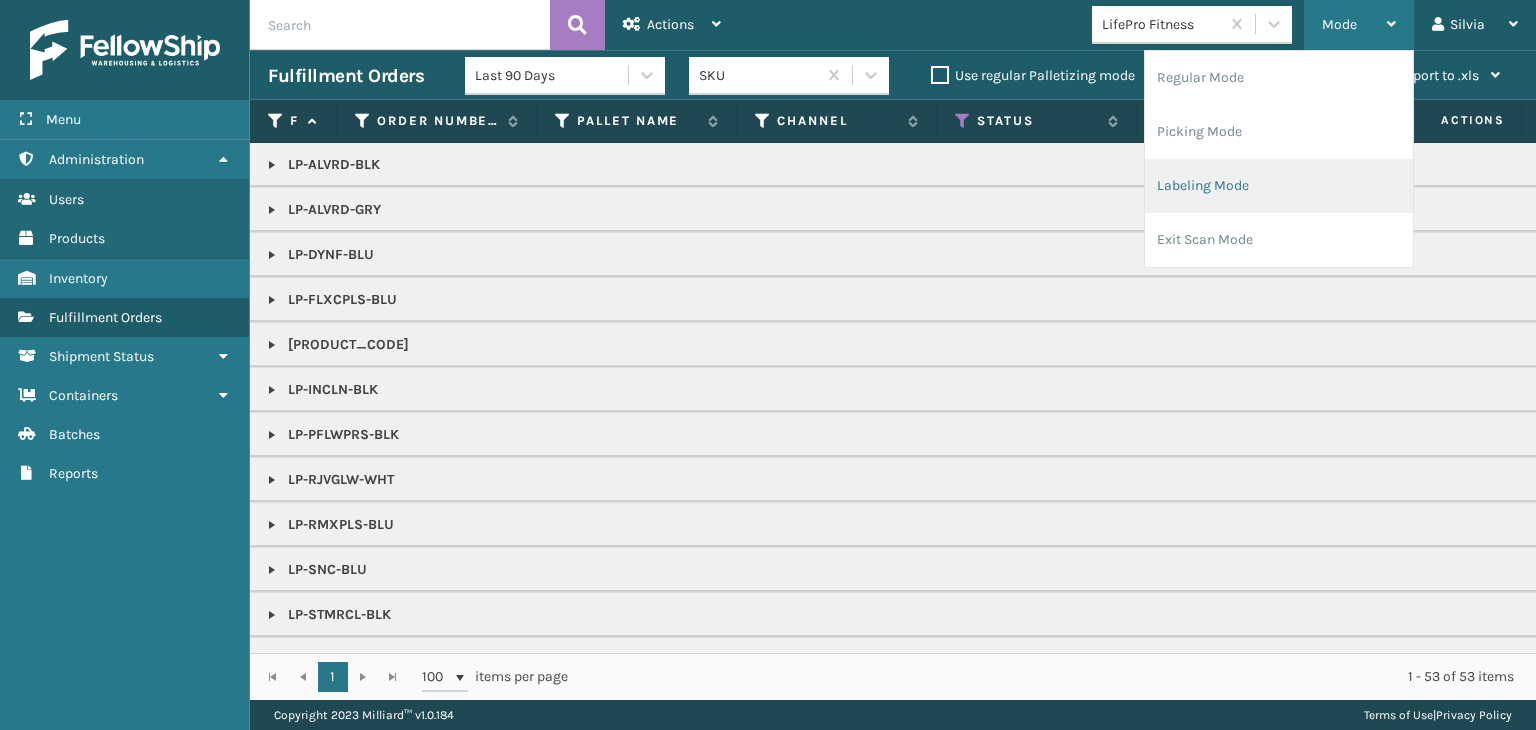 click on "Labeling Mode" at bounding box center [1279, 186] 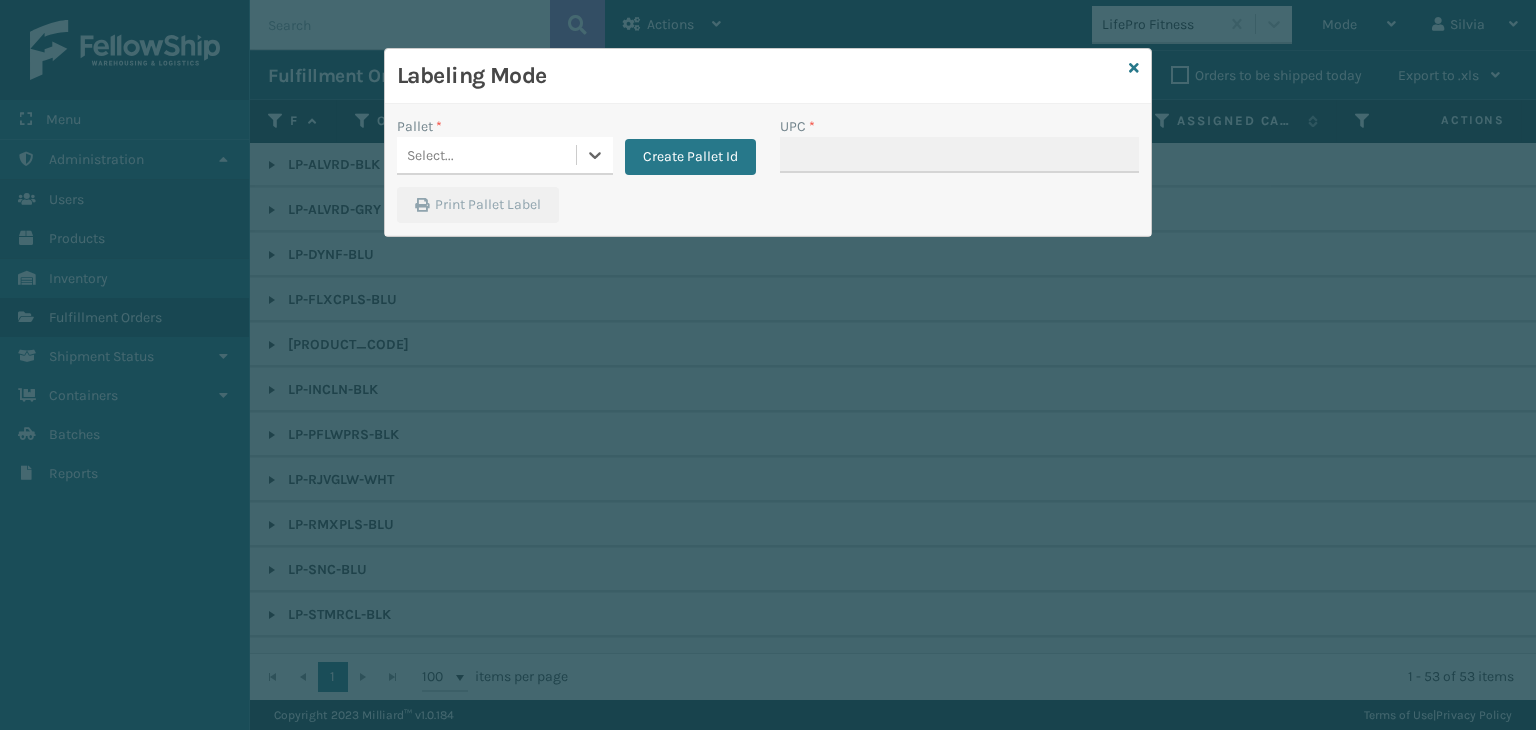 click on "Select..." at bounding box center [486, 155] 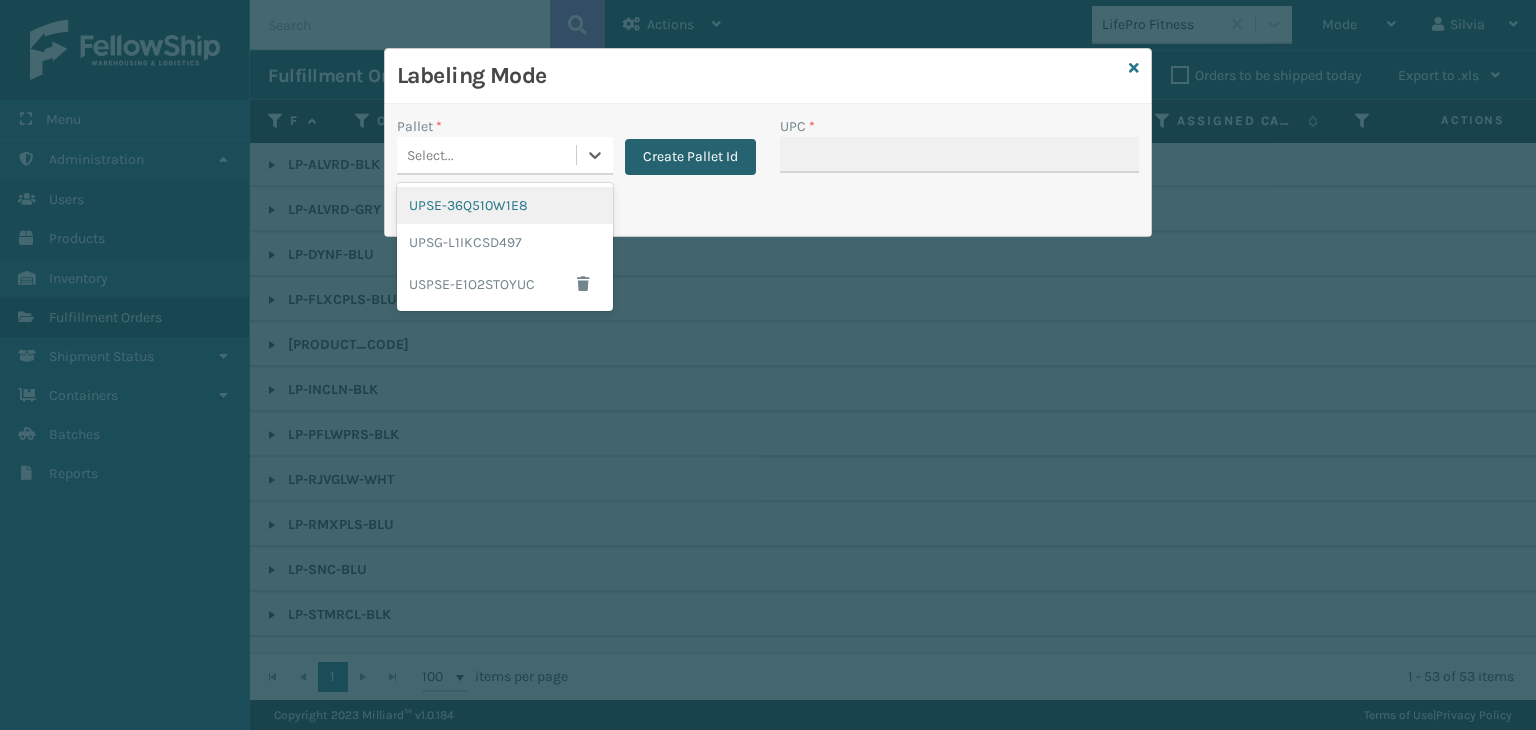 click on "Create Pallet Id" at bounding box center (690, 157) 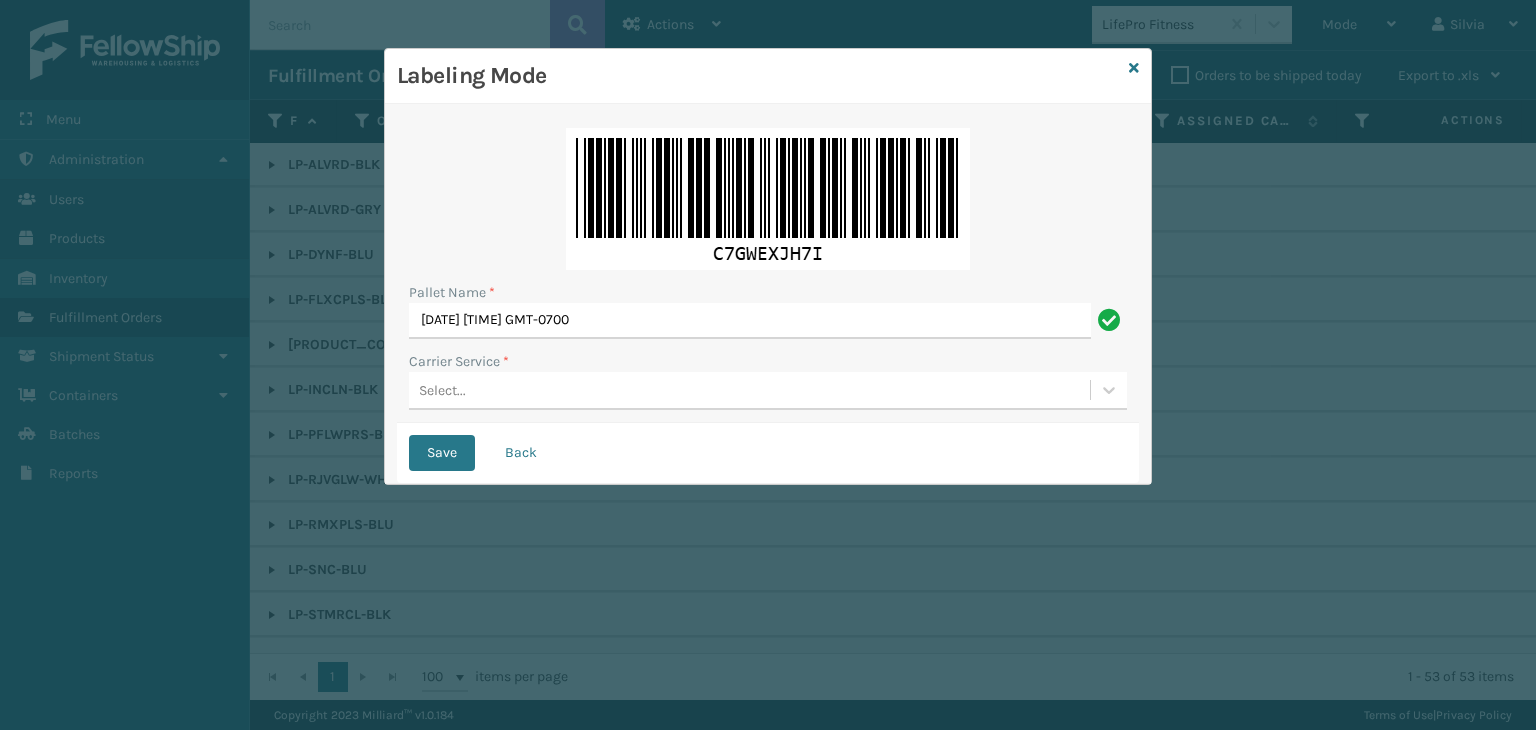 click on "Select..." at bounding box center [749, 390] 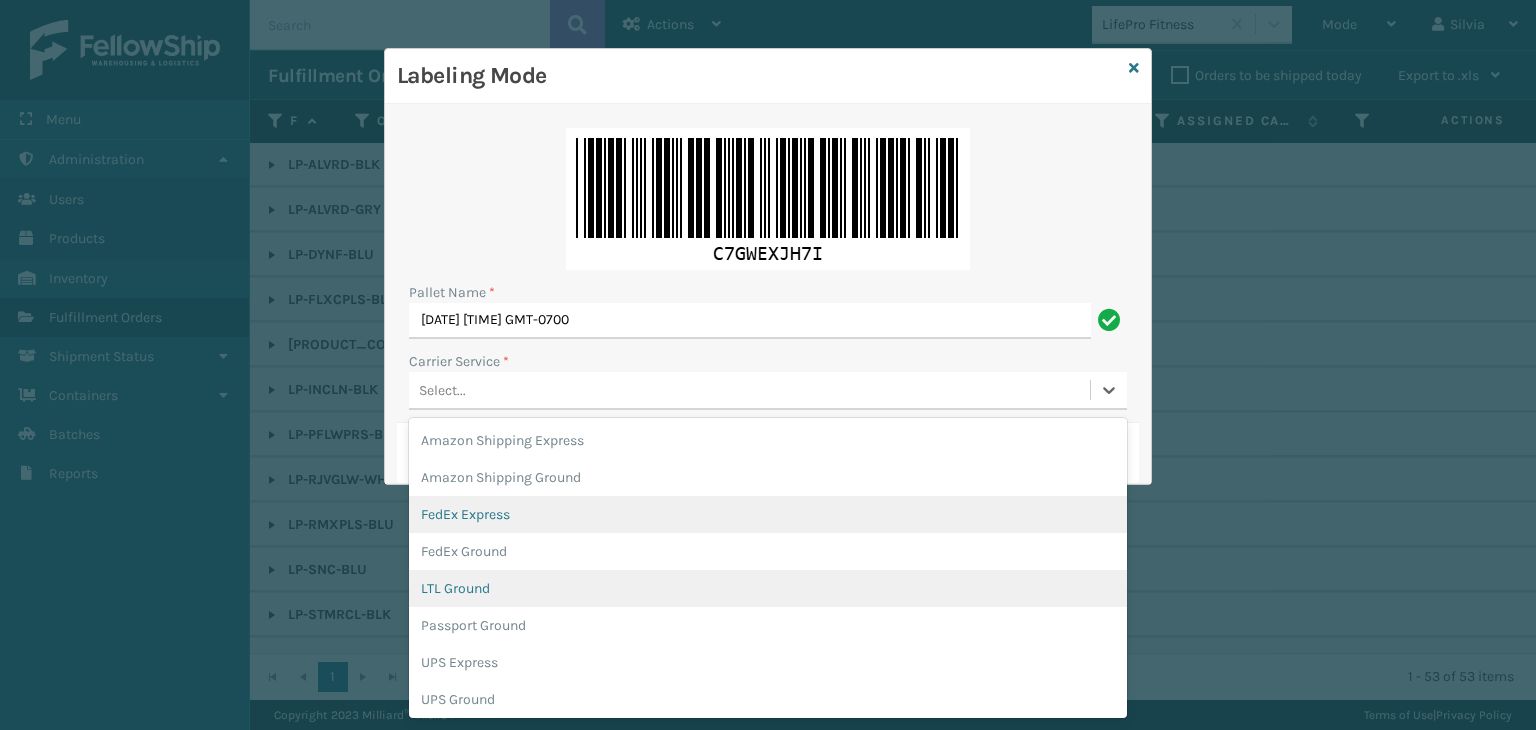 scroll, scrollTop: 78, scrollLeft: 0, axis: vertical 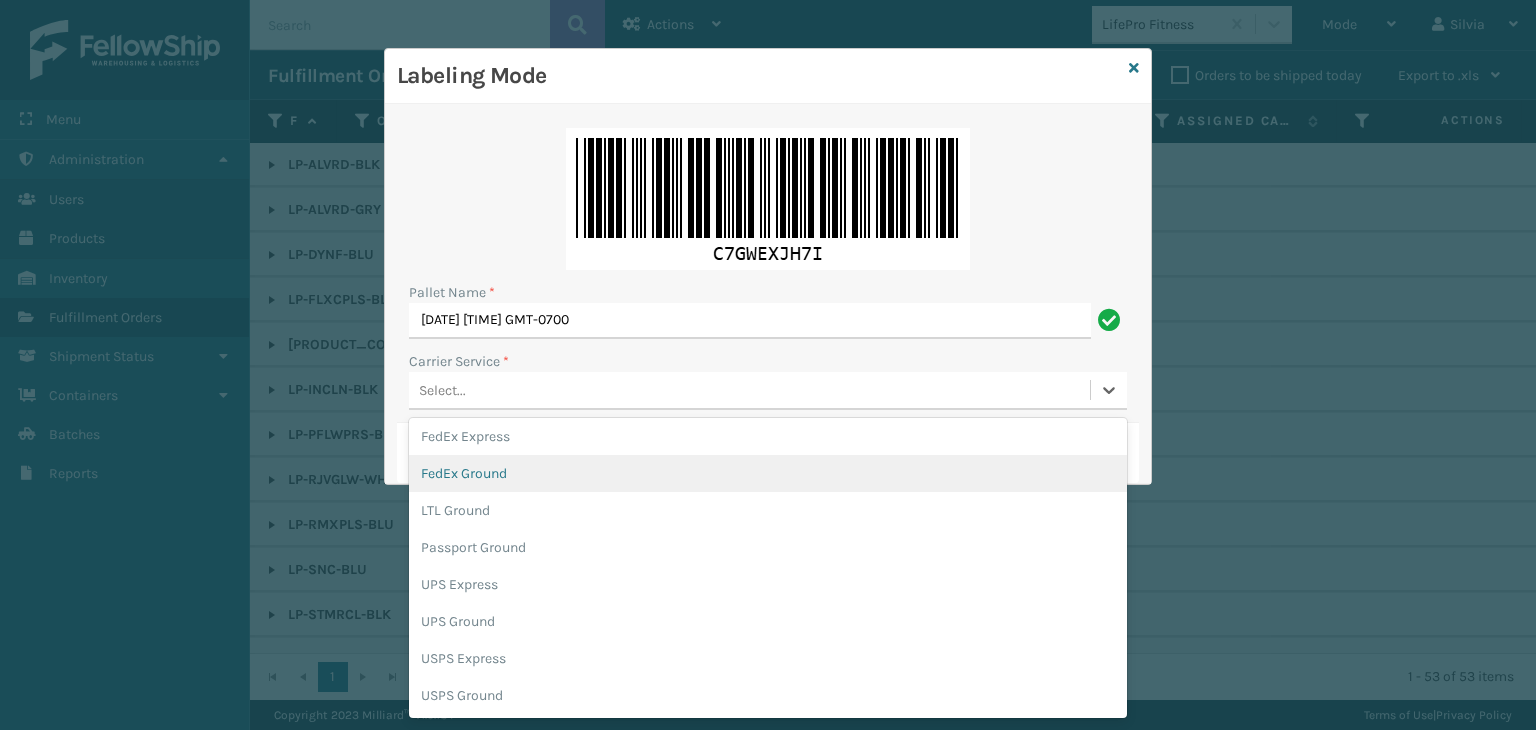 click on "FedEx Ground" at bounding box center [768, 473] 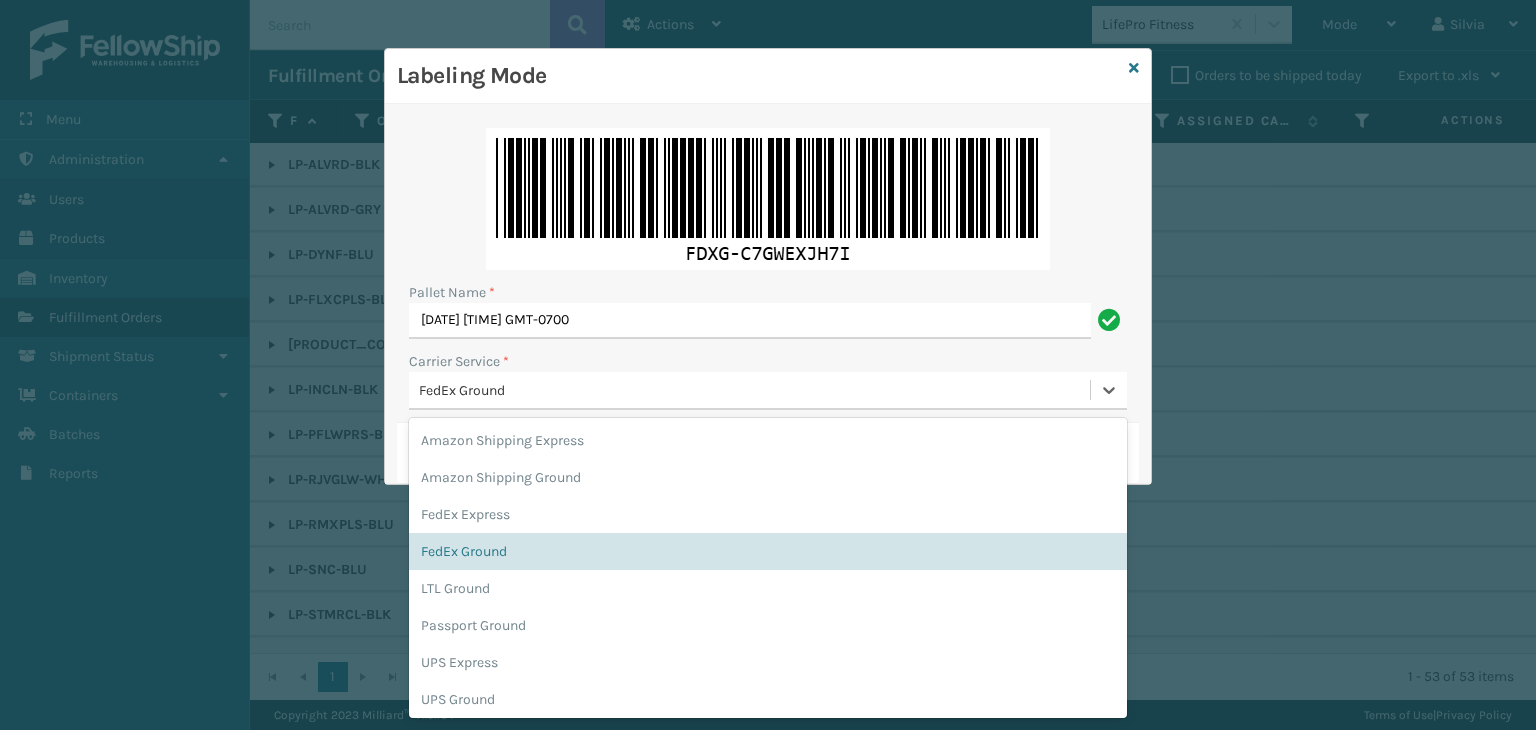 drag, startPoint x: 556, startPoint y: 389, endPoint x: 319, endPoint y: 345, distance: 241.04979 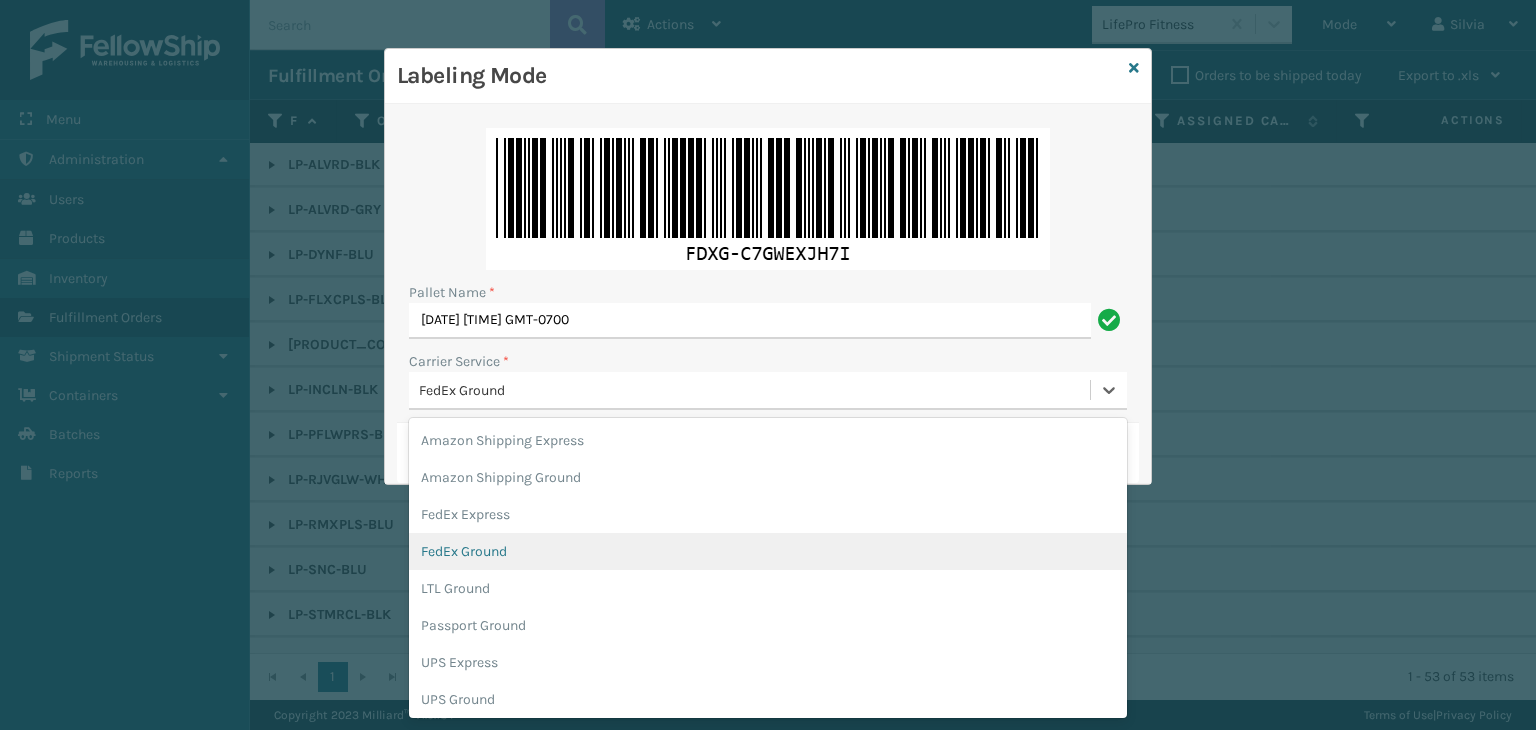 click on "FedEx Ground" at bounding box center [768, 551] 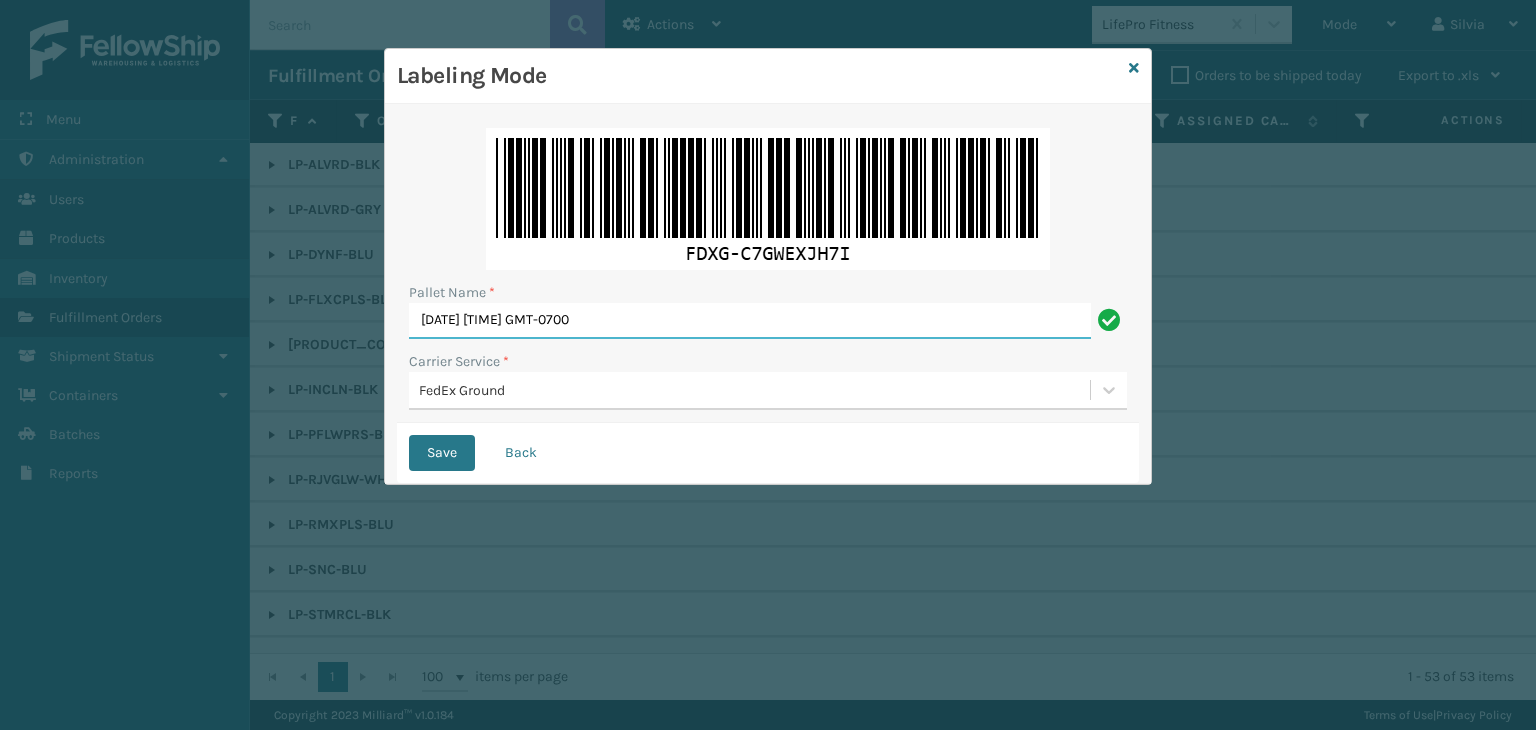 click on "[DATE] [TIME] GMT-0700" at bounding box center [750, 321] 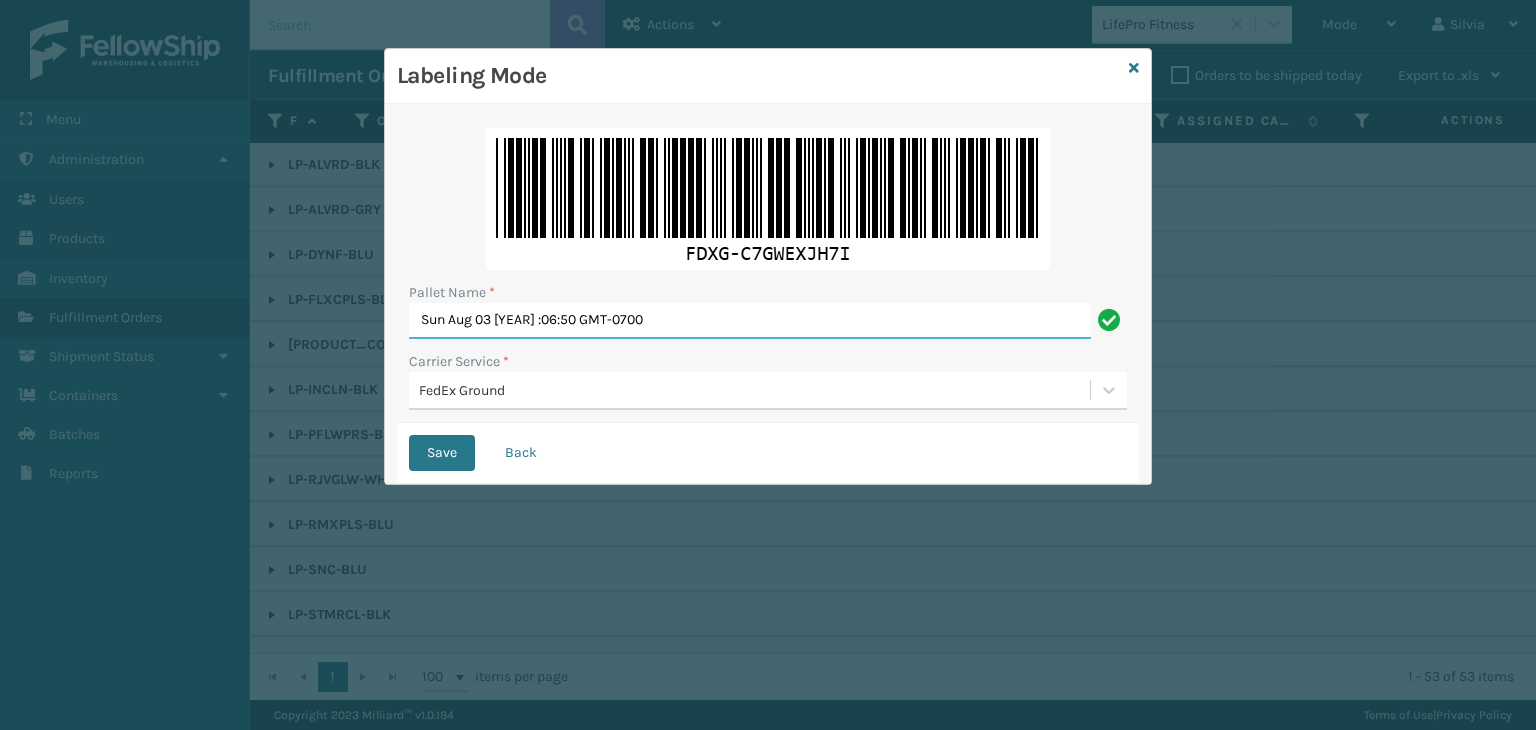 type on "[DATE]:06:50 GMT-0700" 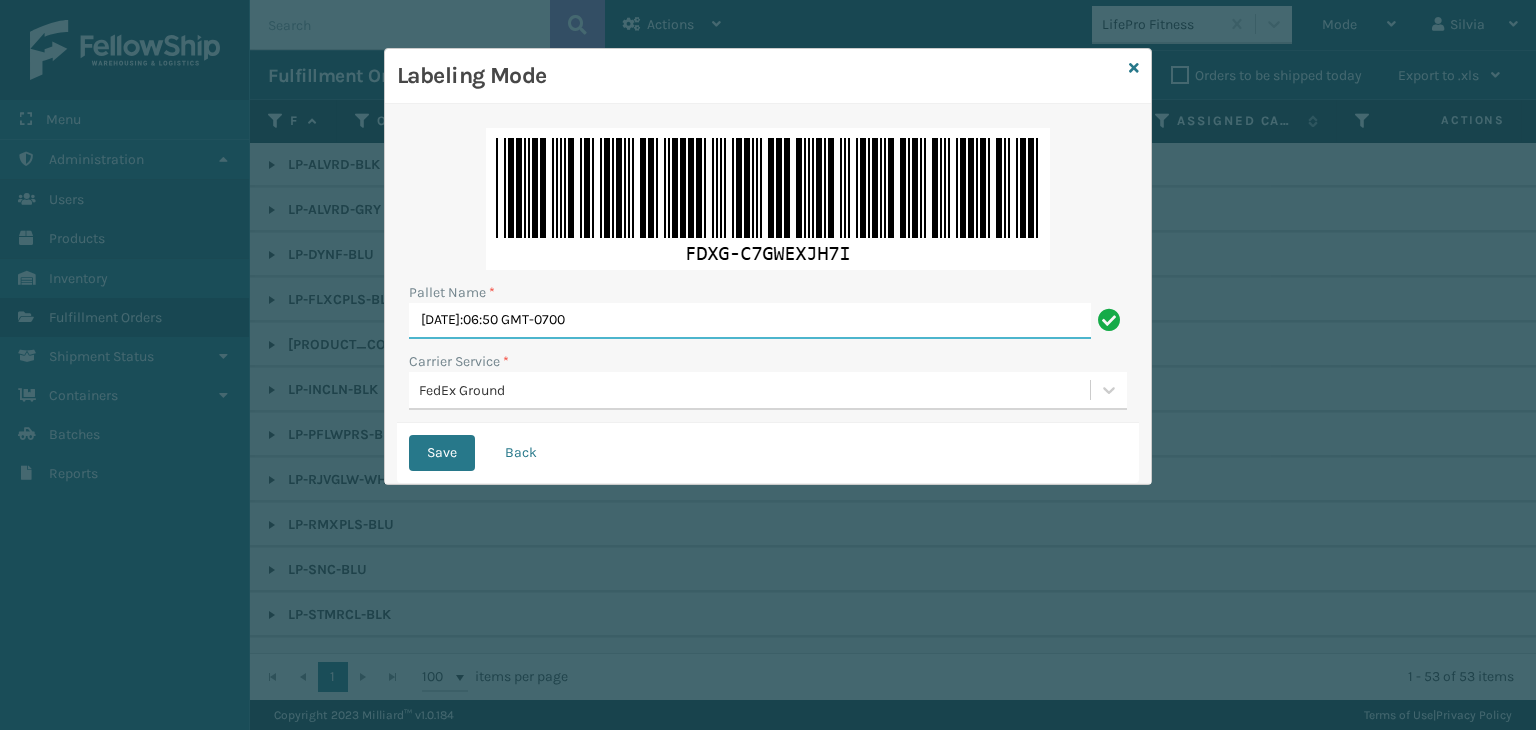 click on "[DATE]:06:50 GMT-0700" at bounding box center (750, 321) 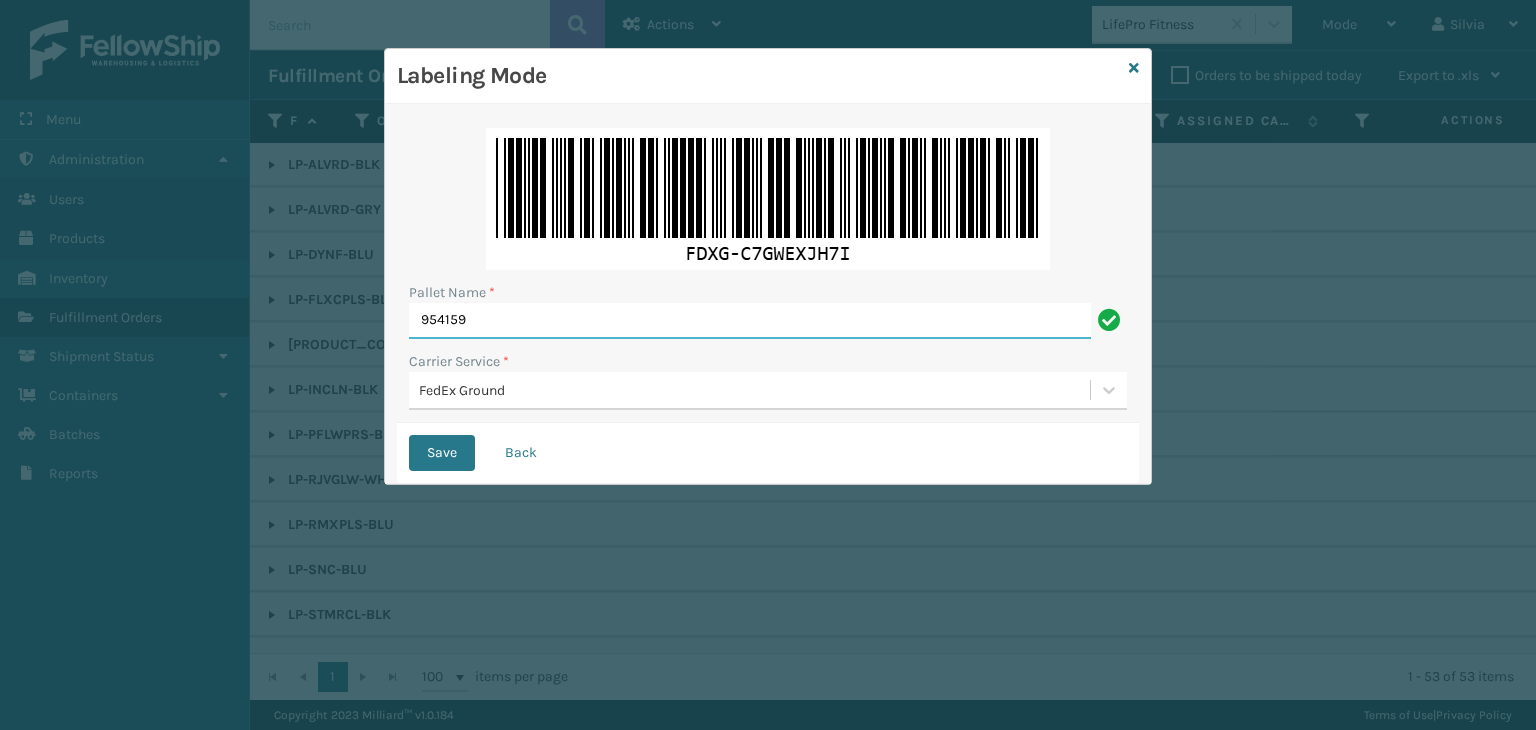 type on "954159" 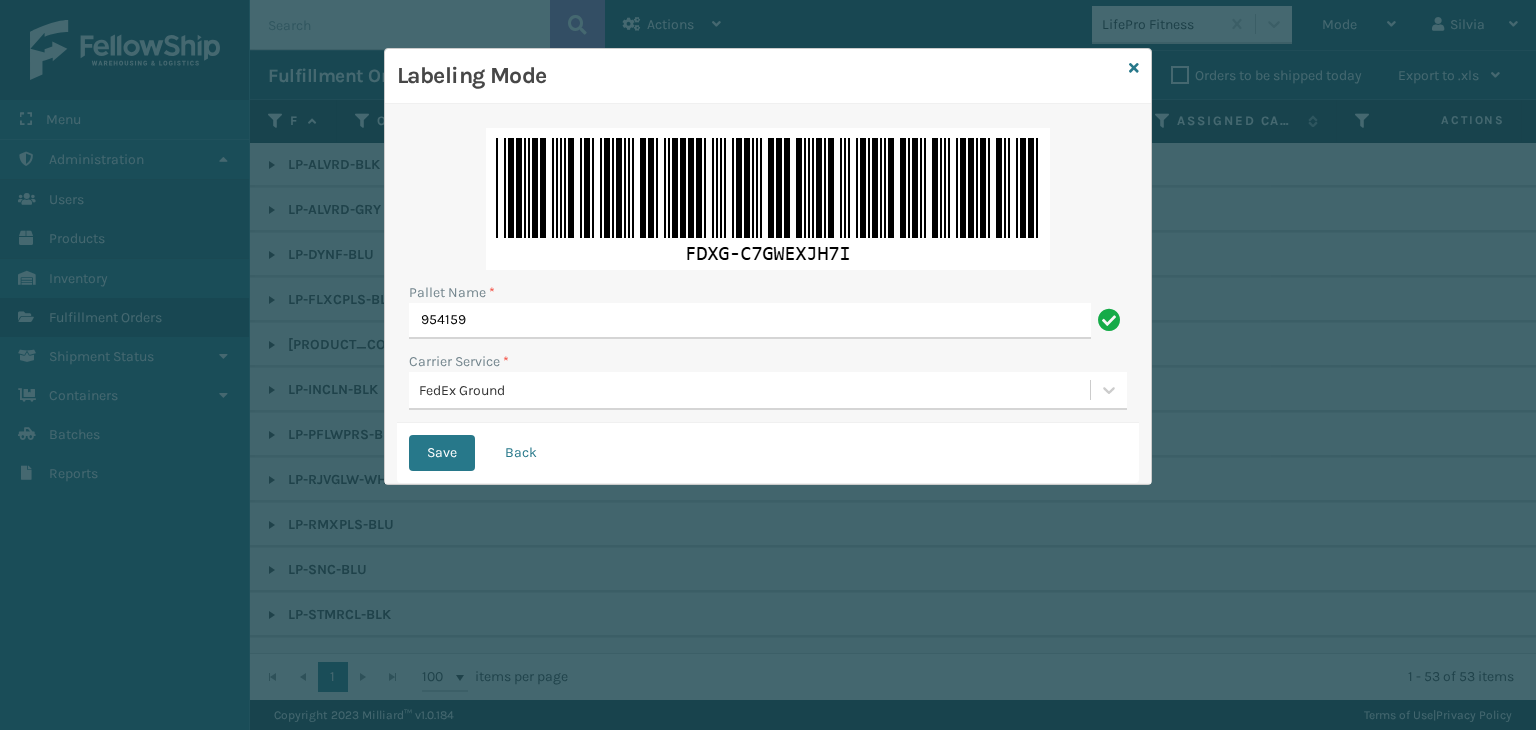 click on "Save Back" at bounding box center [768, 453] 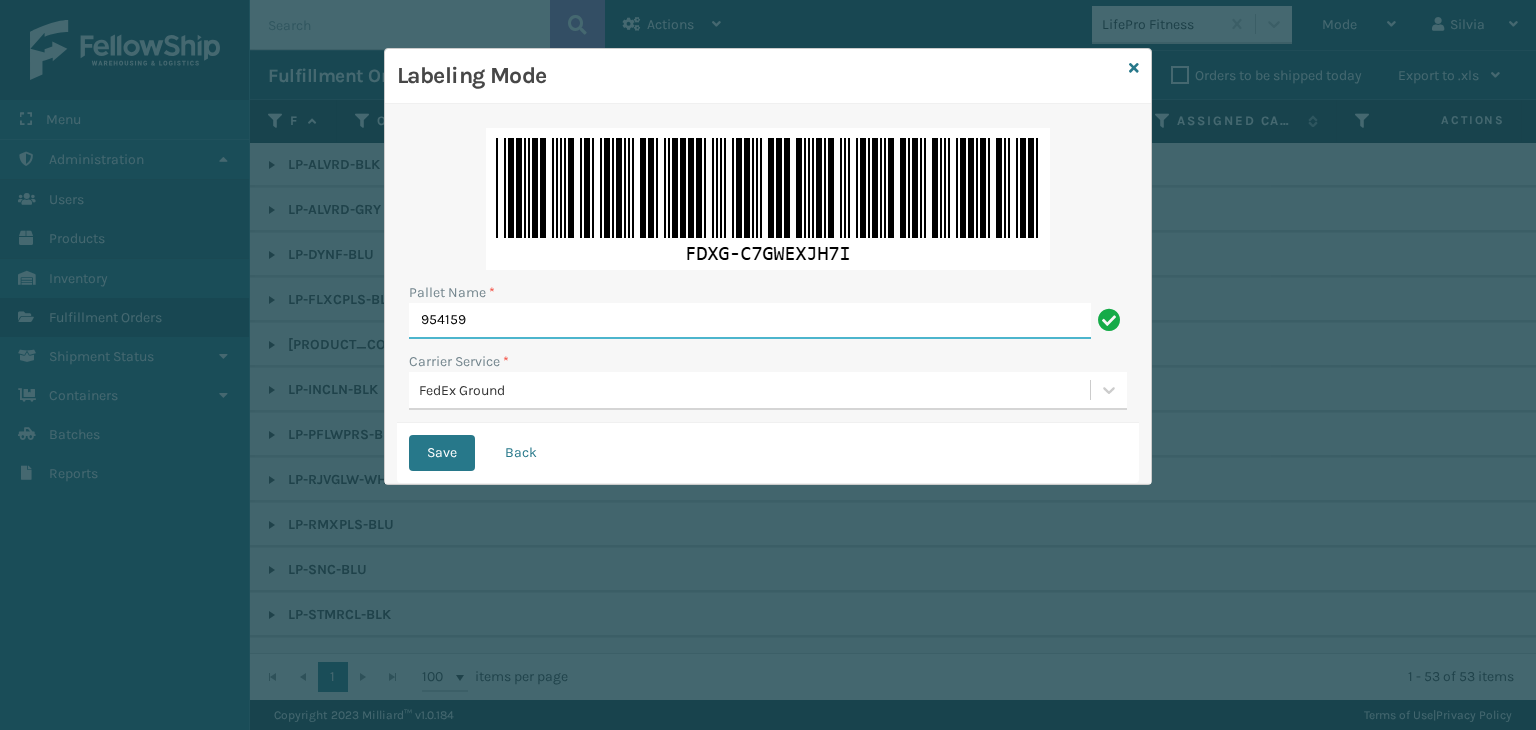 click on "954159" at bounding box center (750, 321) 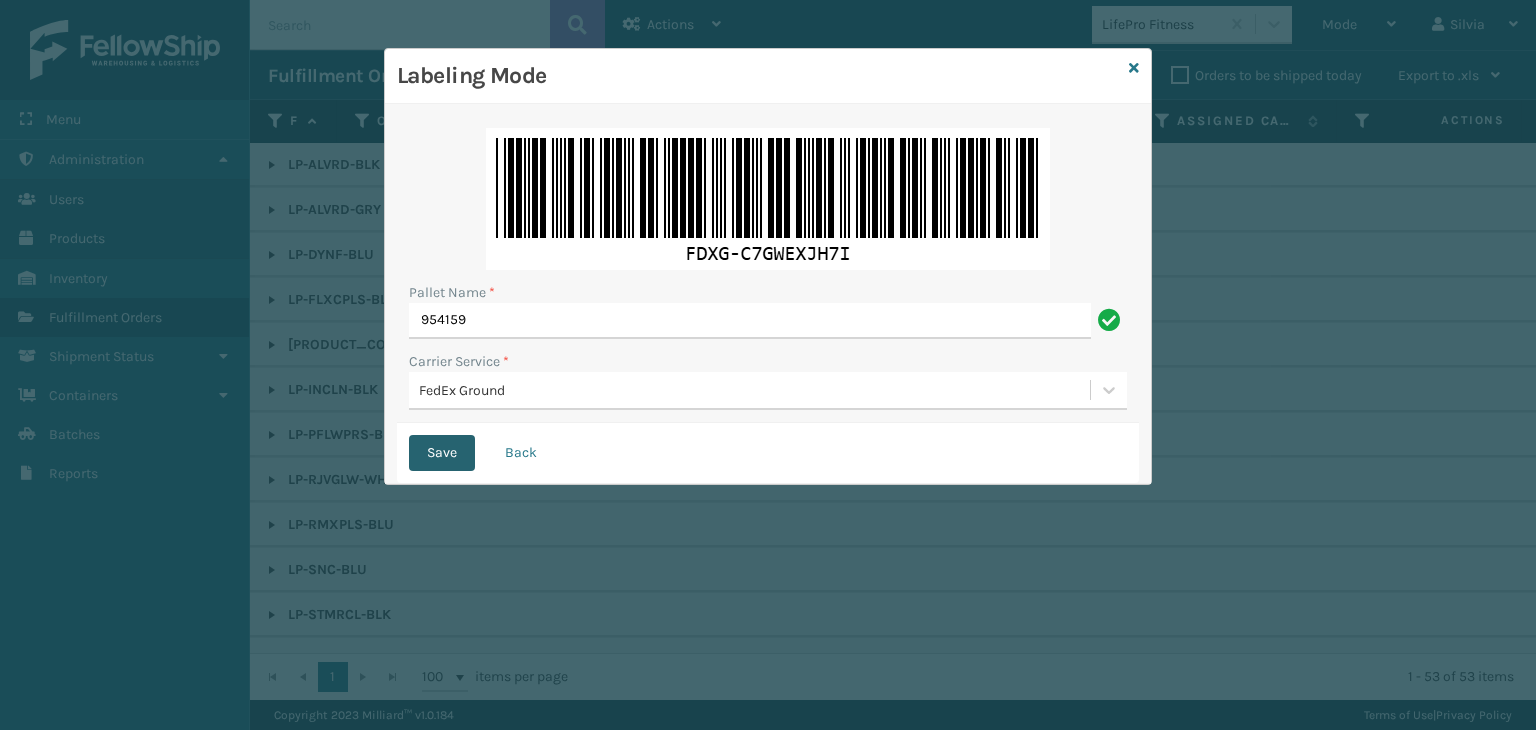 click on "Save" at bounding box center [442, 453] 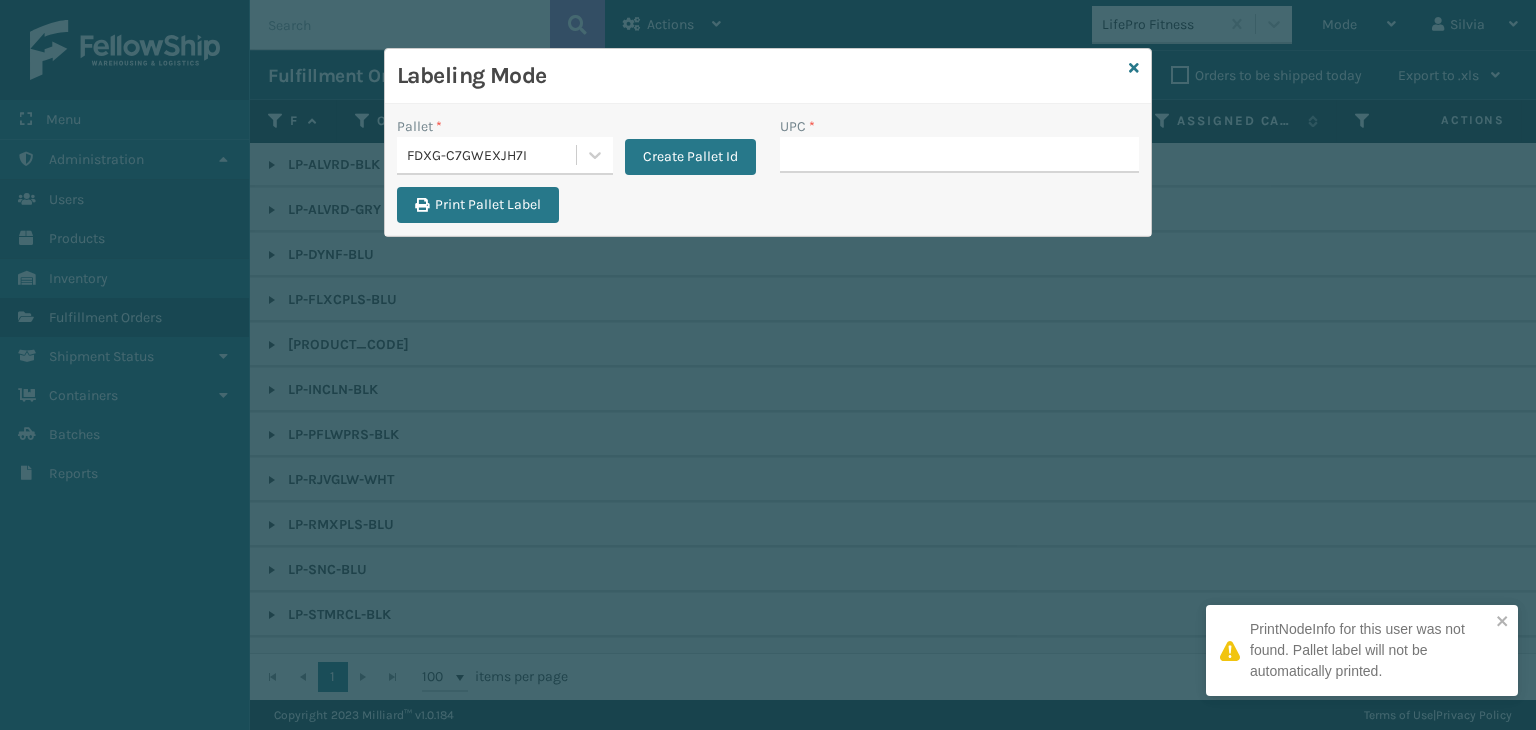 click on "UPC   *" at bounding box center [959, 151] 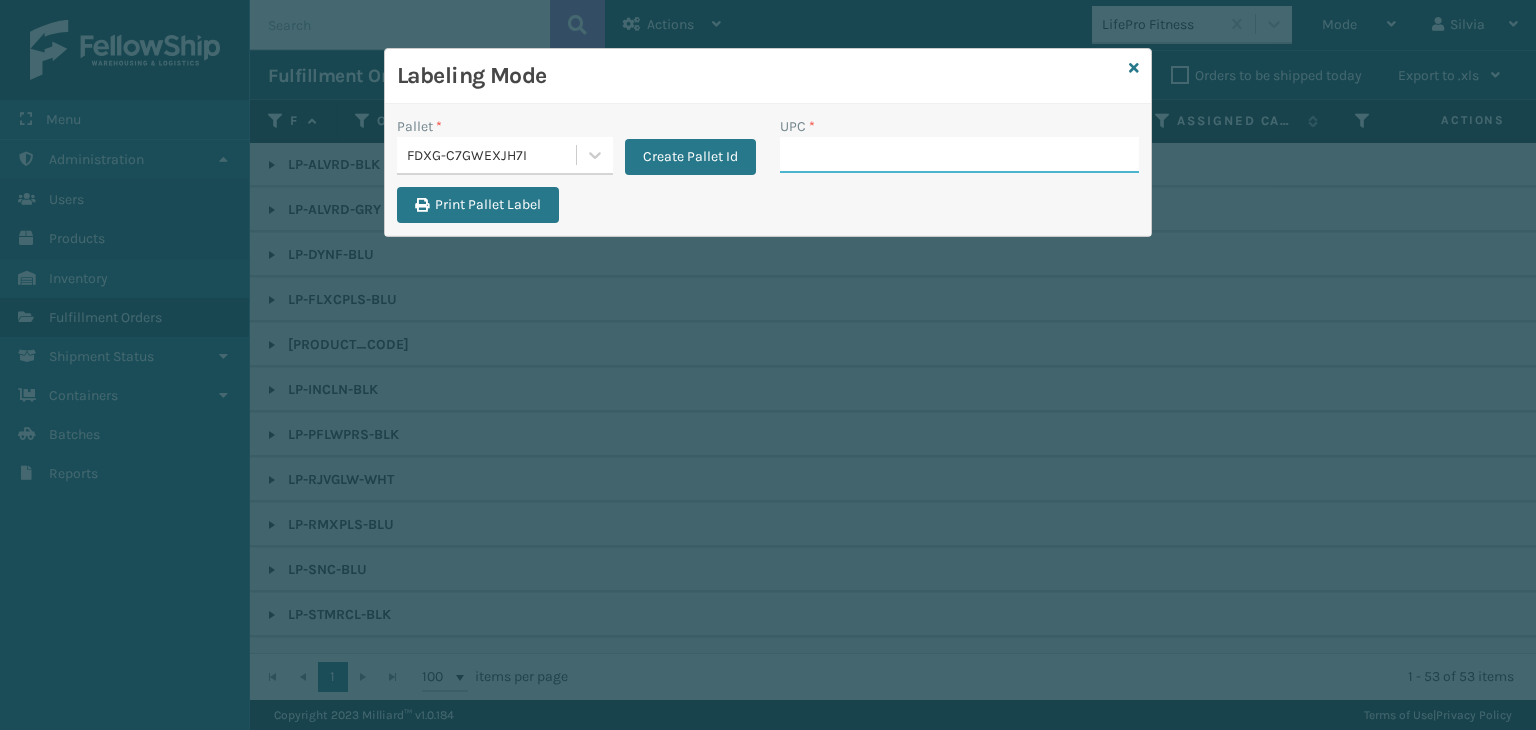 click on "UPC   *" at bounding box center (959, 155) 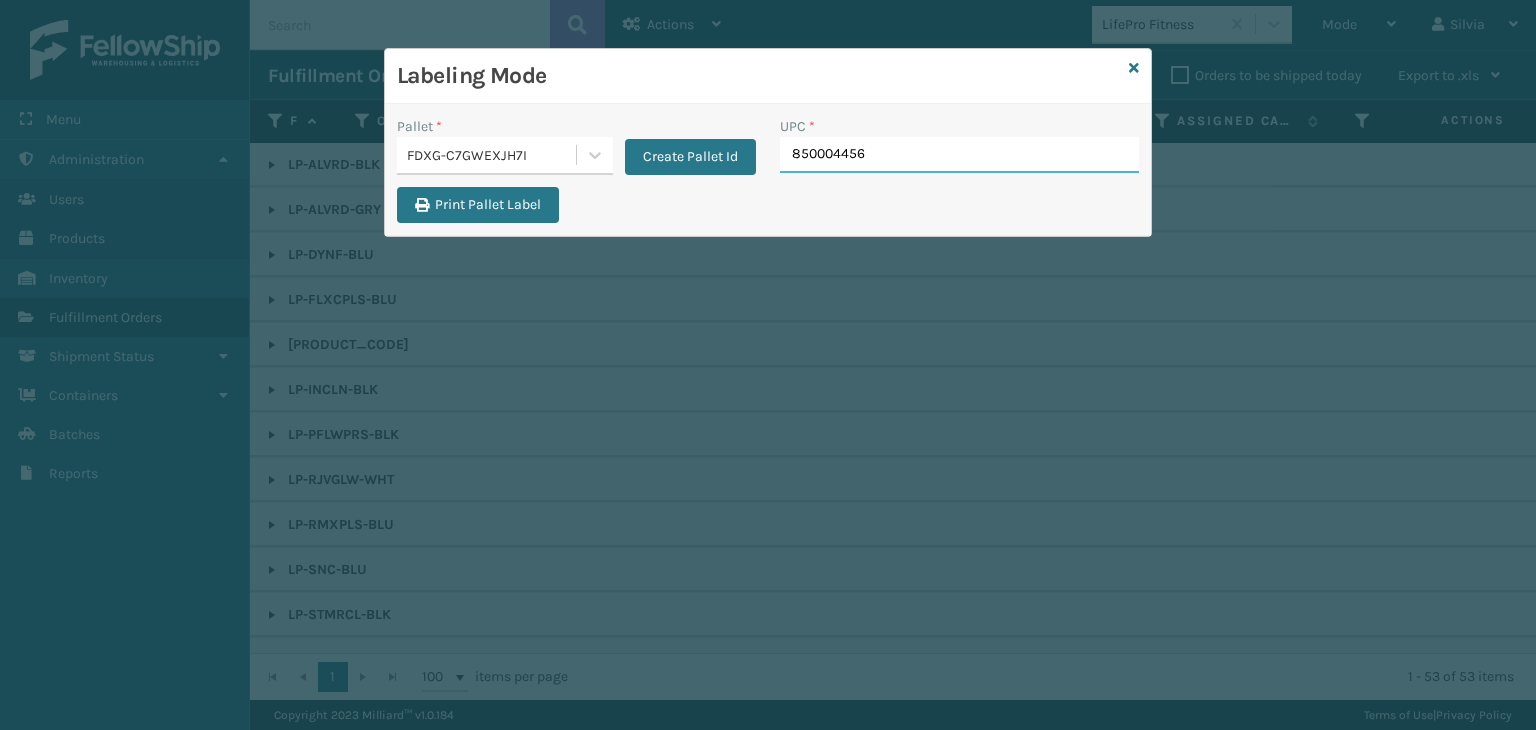type on "[NUMBER]" 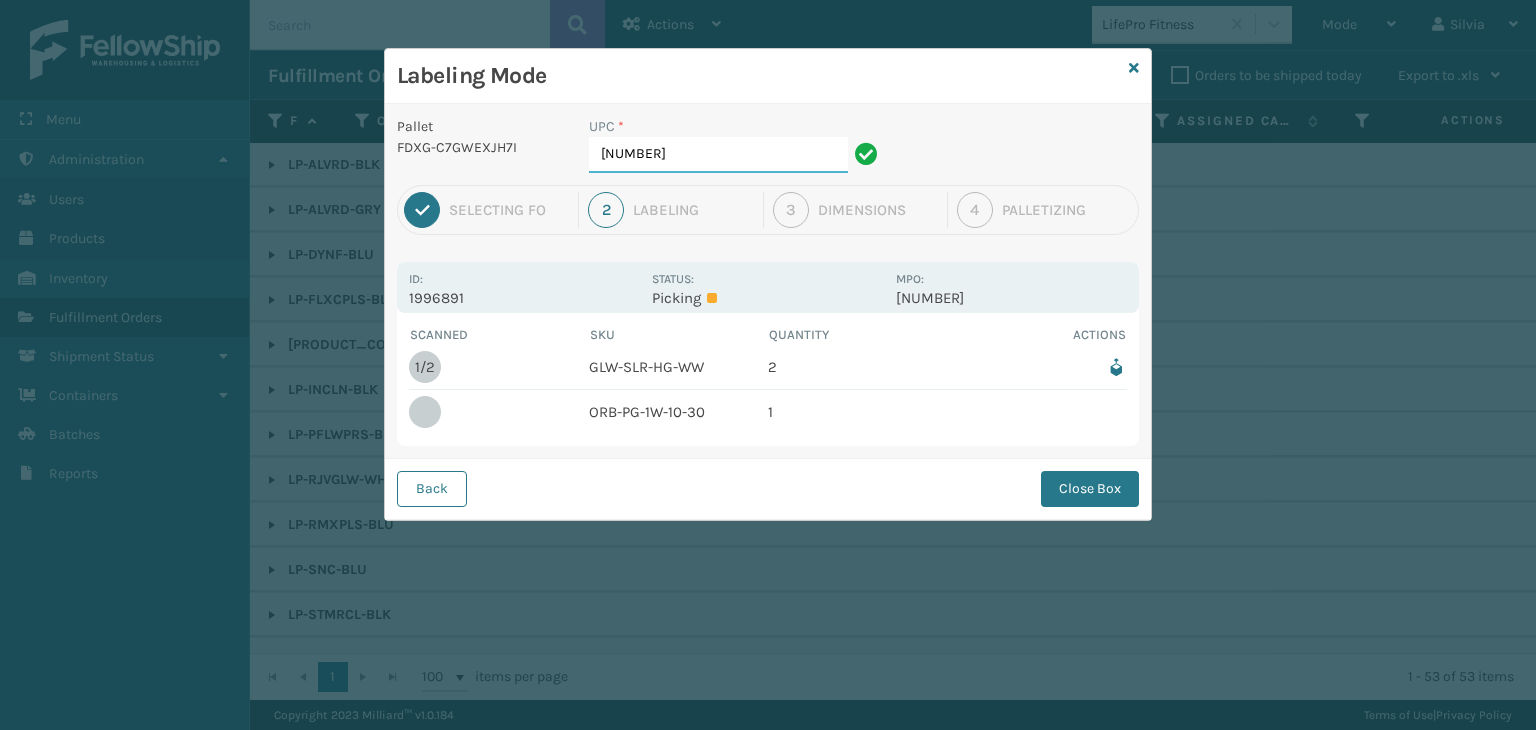 click on "[NUMBER]" at bounding box center (718, 155) 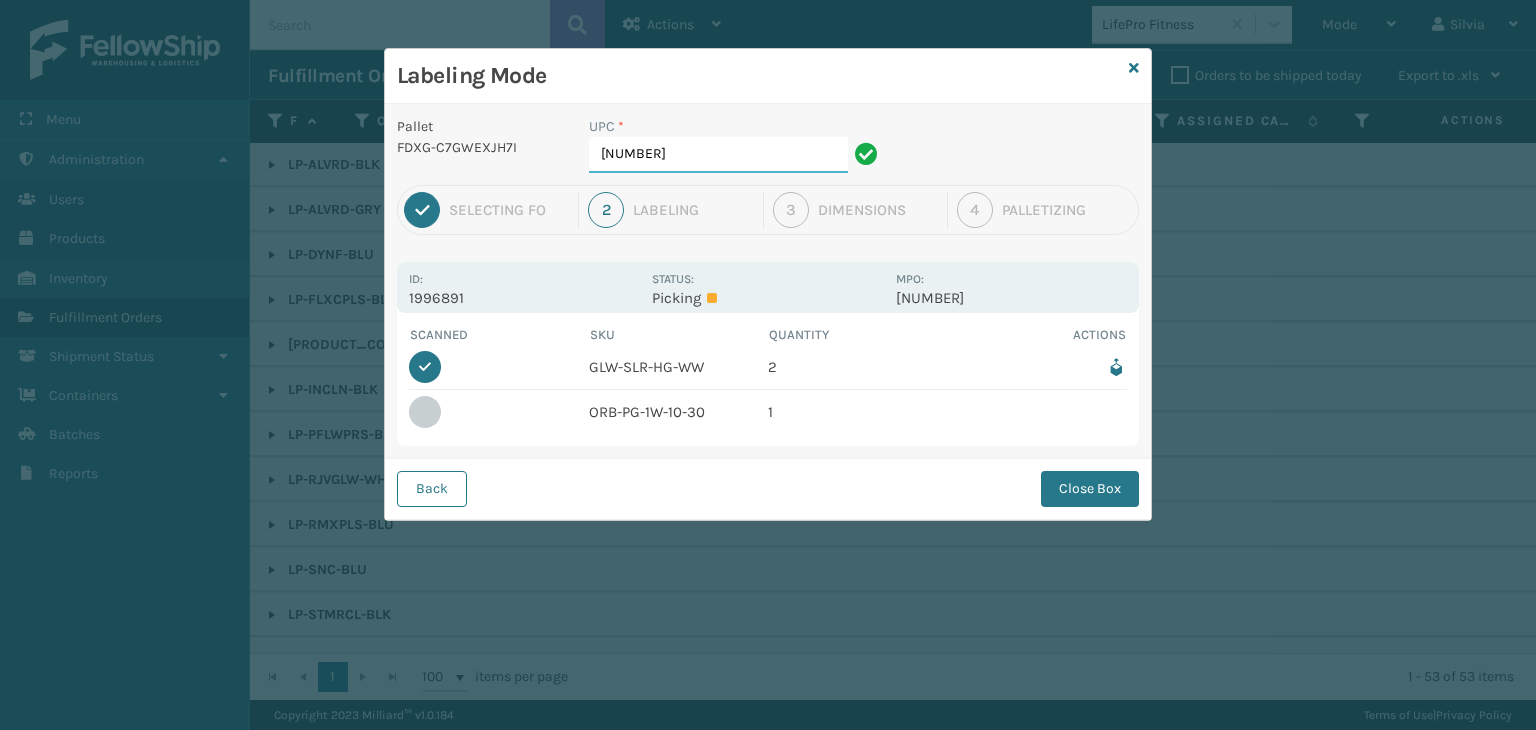 click on "[NUMBER]" at bounding box center [718, 155] 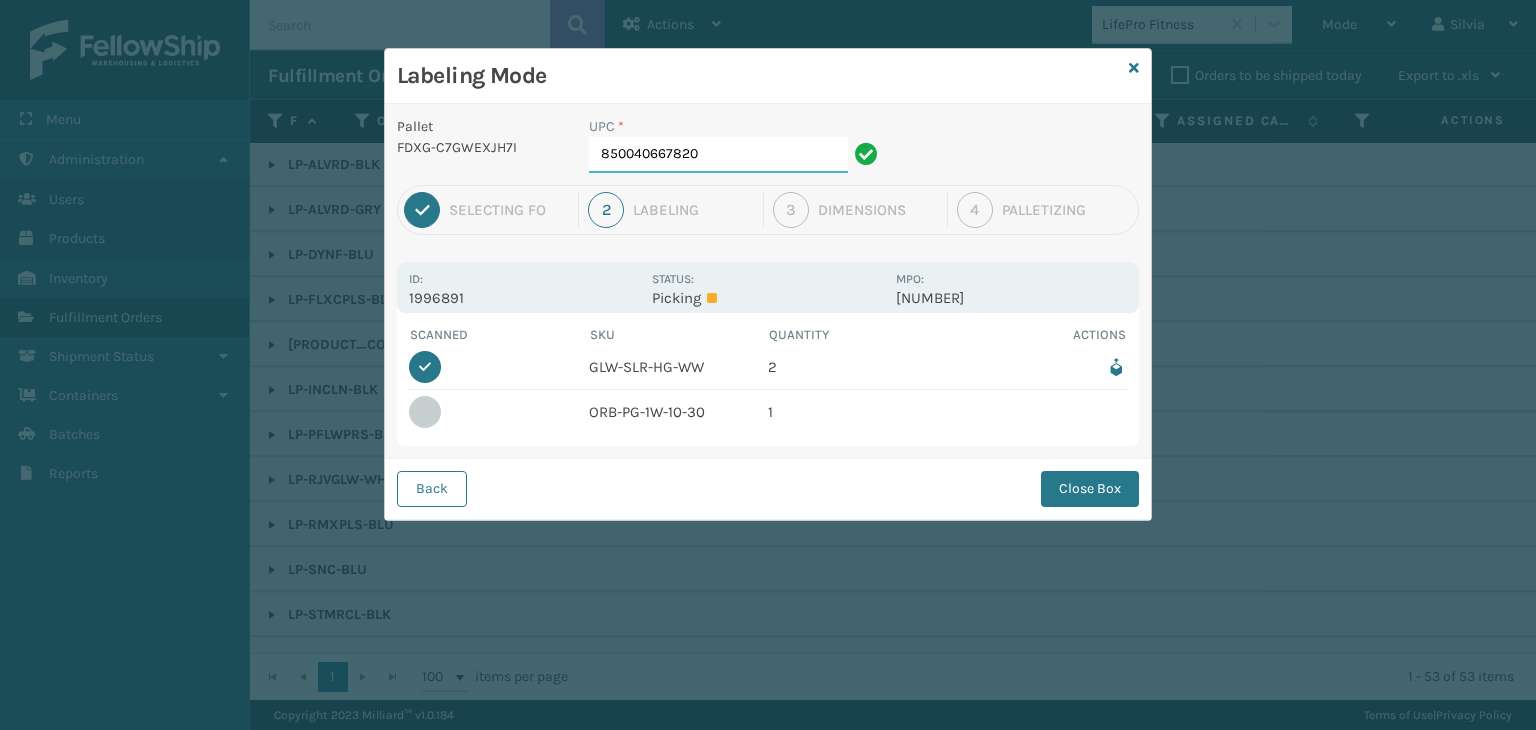 type on "850040667820" 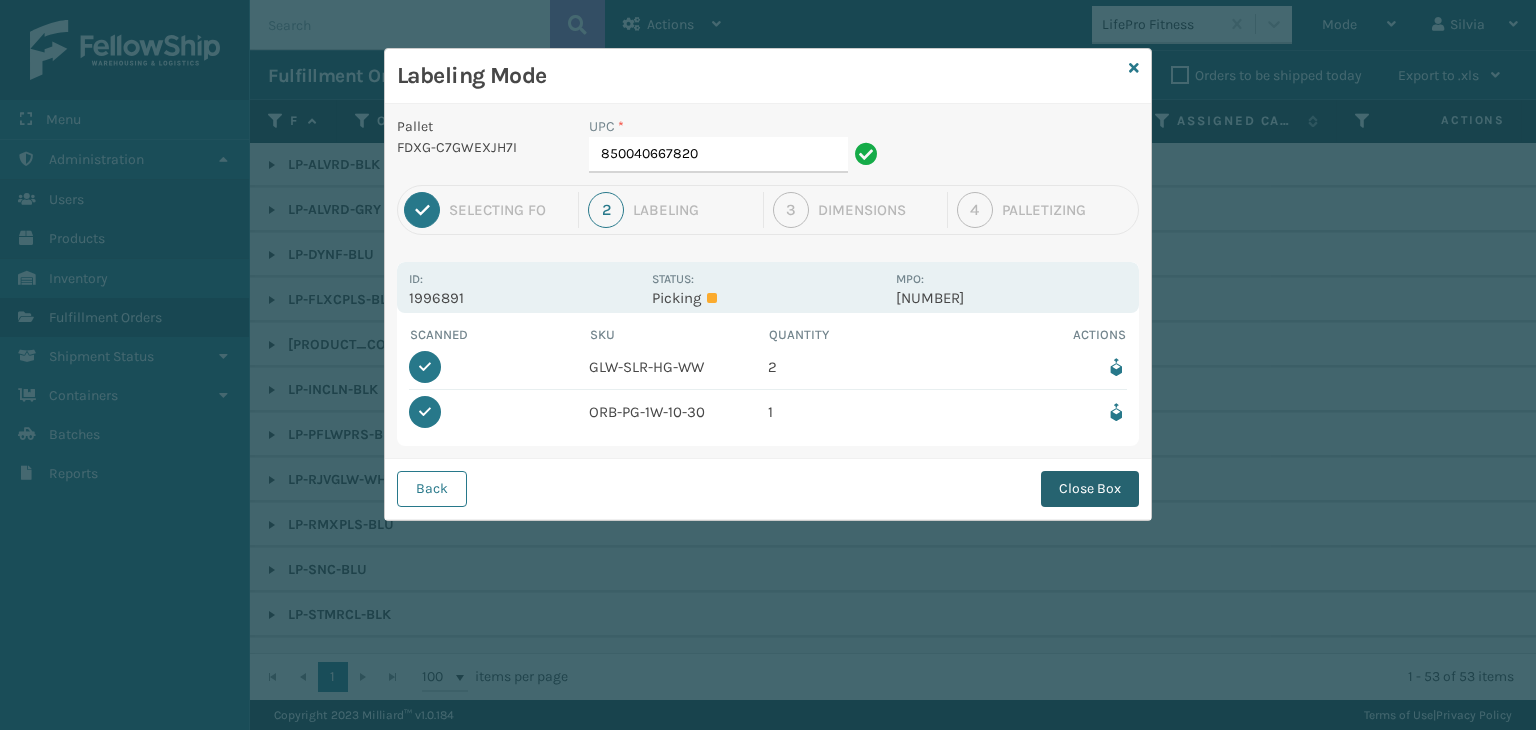 click on "Close Box" at bounding box center (1090, 489) 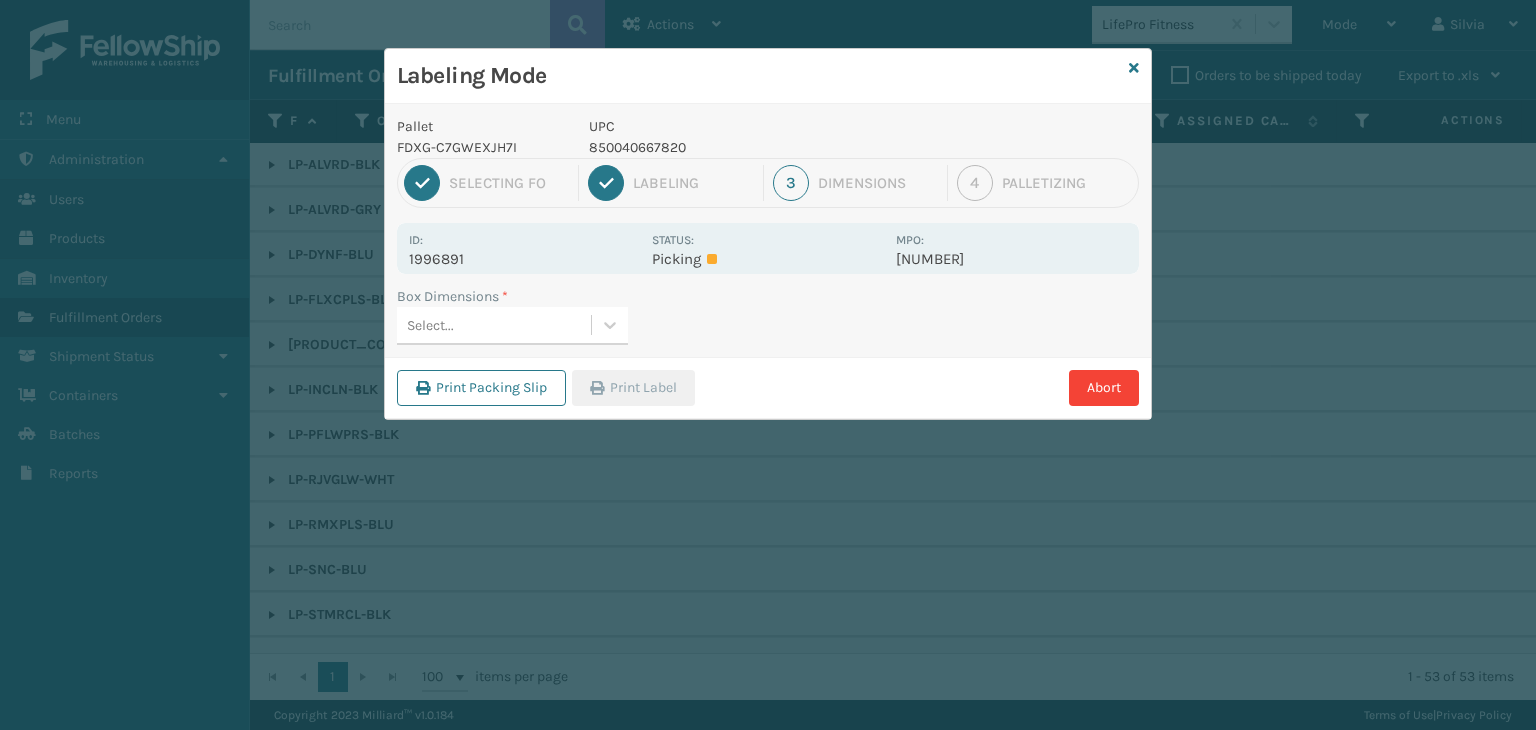 click on "Select..." at bounding box center [494, 325] 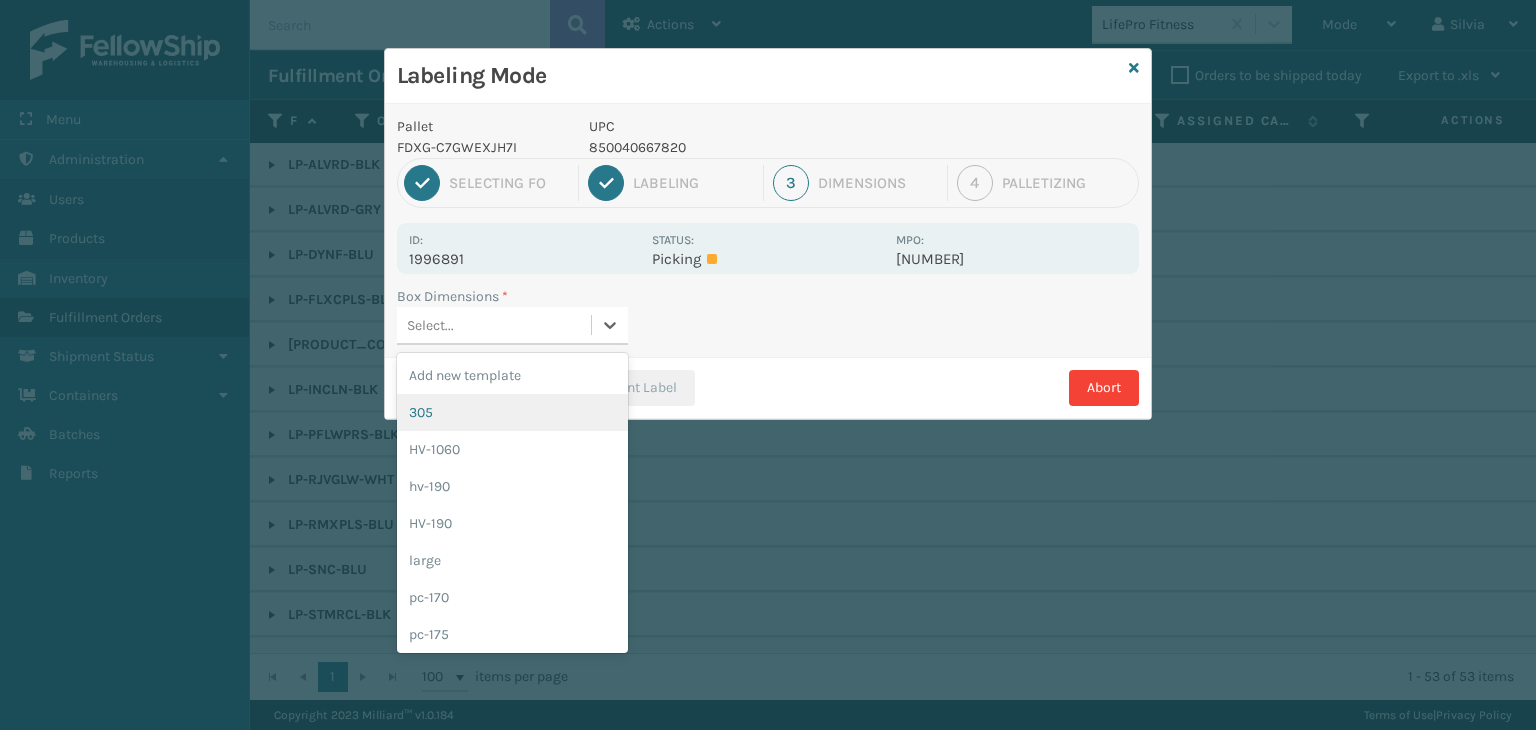 click on "305" at bounding box center [512, 412] 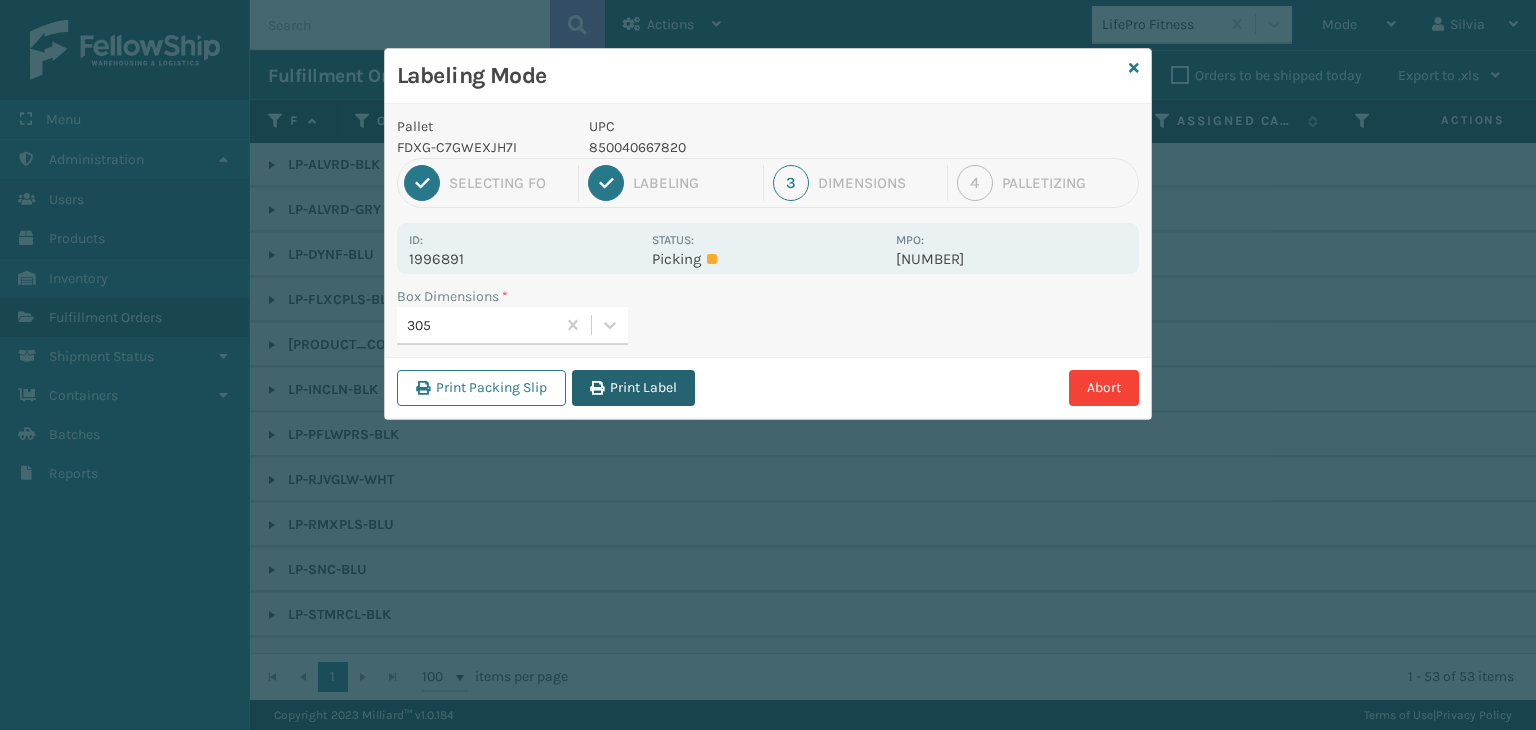 click on "Print Label" at bounding box center (633, 388) 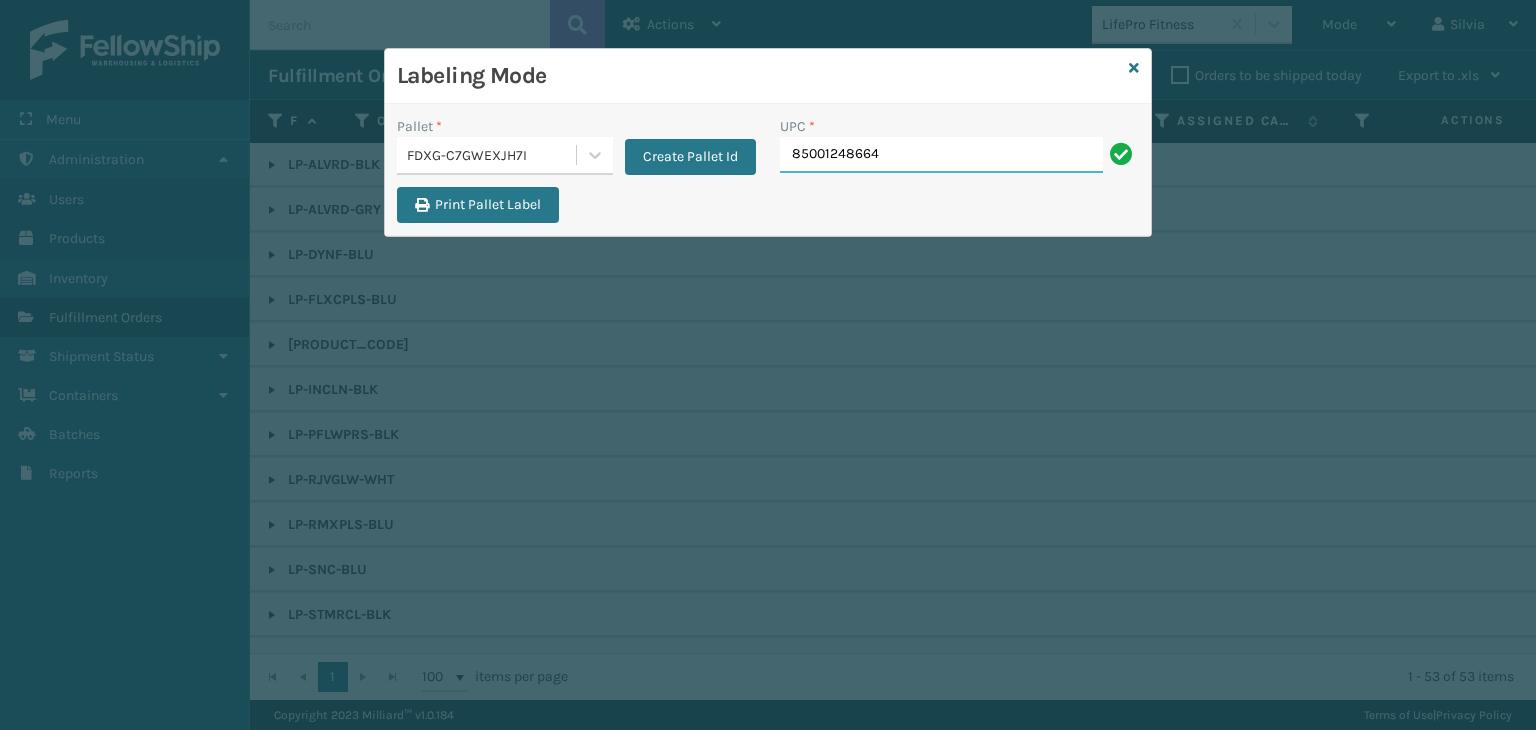 type on "850012486640" 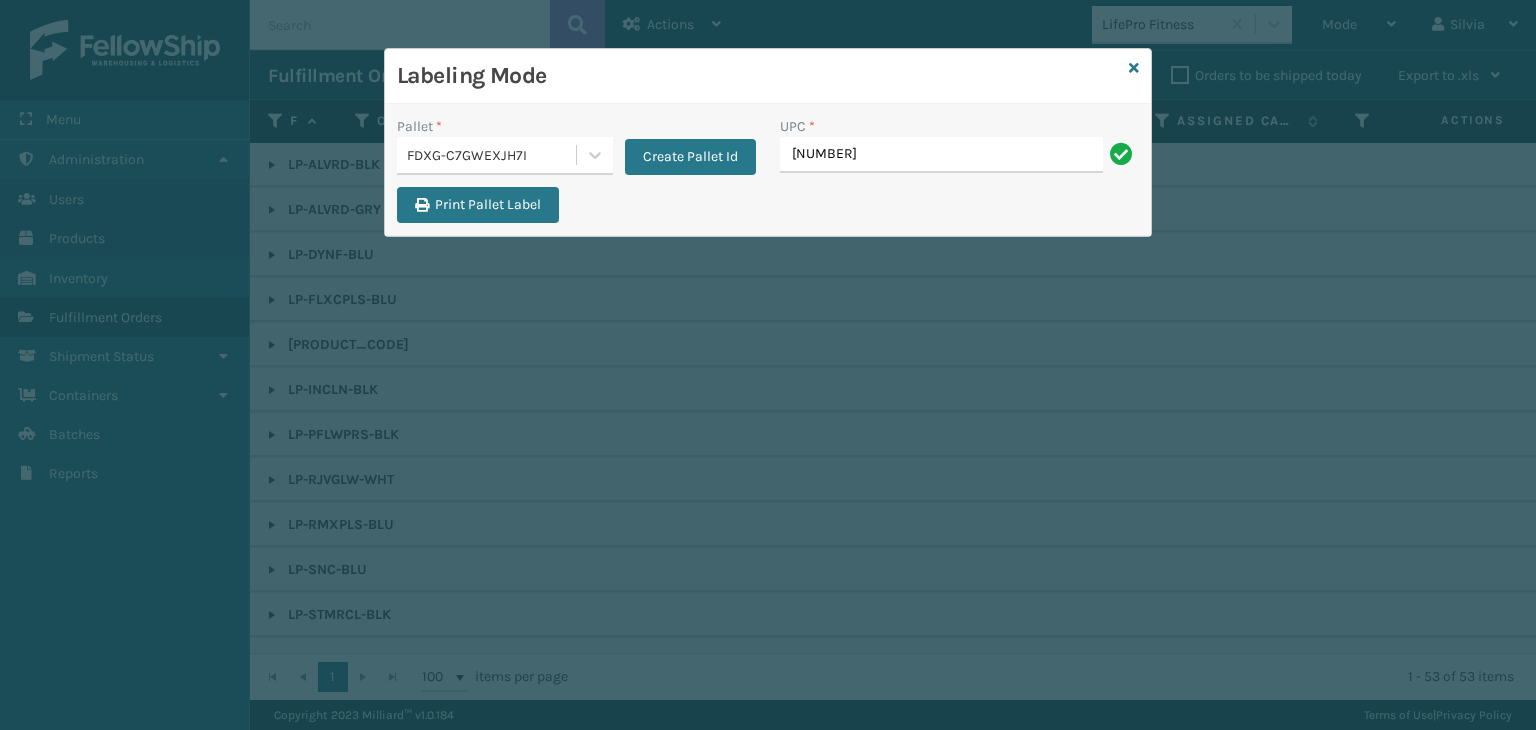 type on "[NUMBER]" 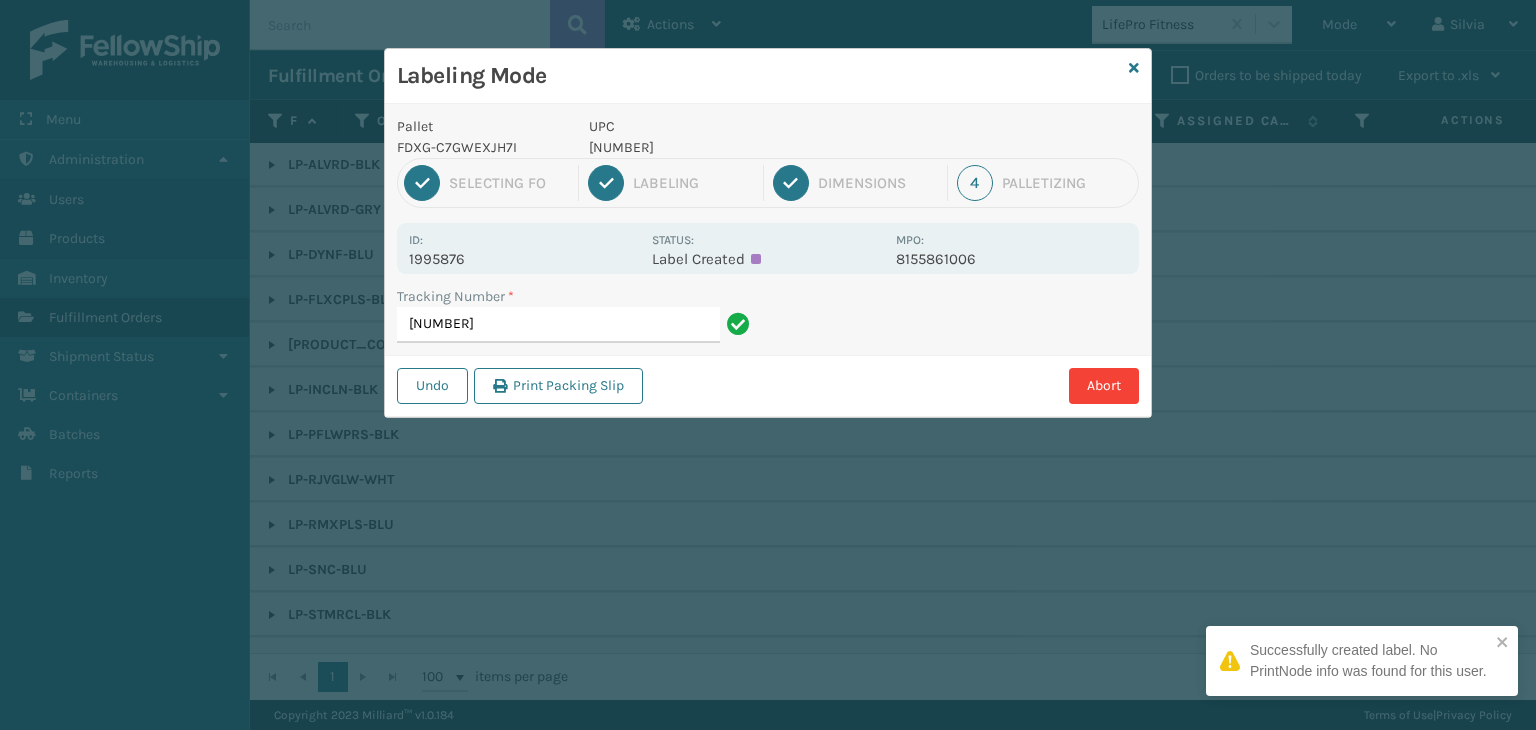click on "[NUMBER]" at bounding box center (736, 147) 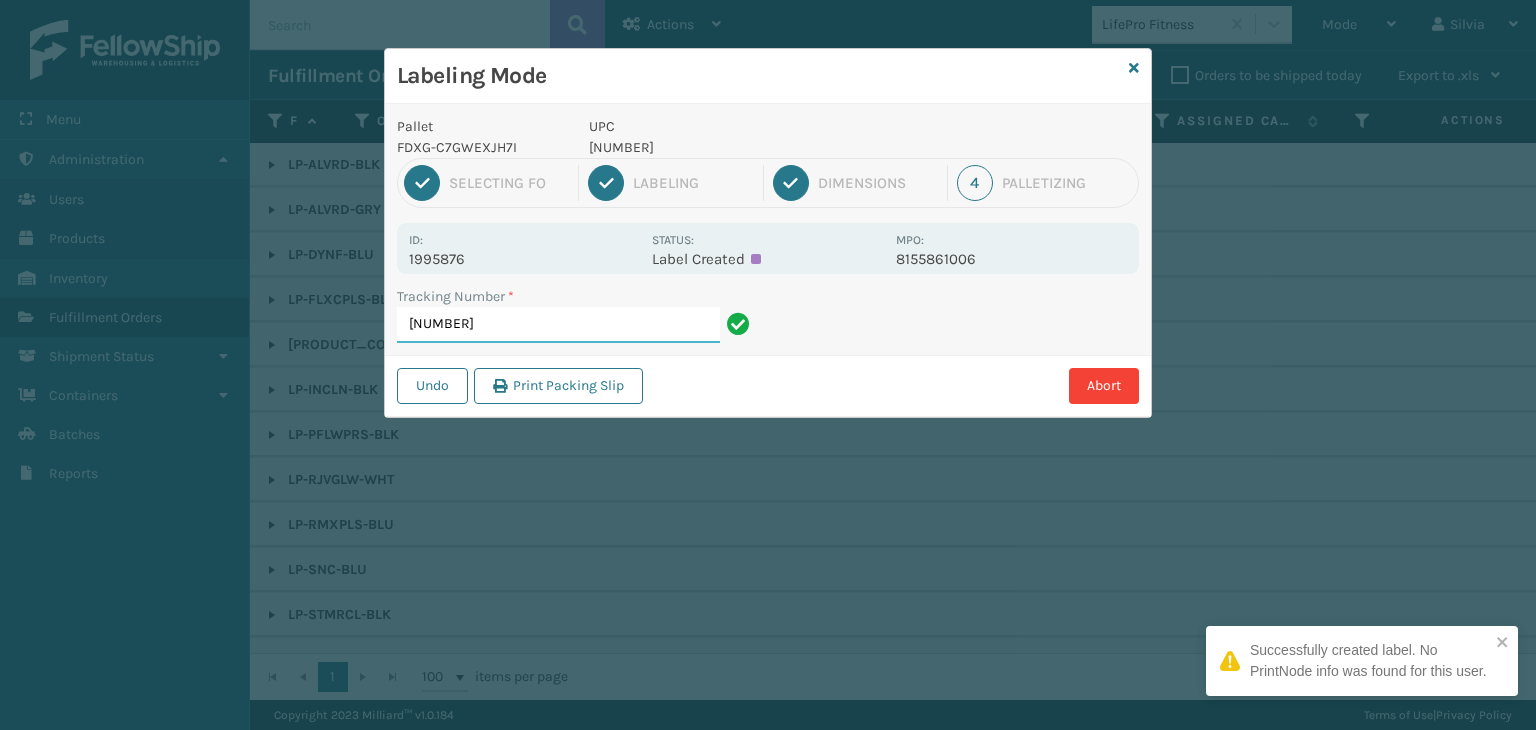 click on "[NUMBER]" at bounding box center [558, 325] 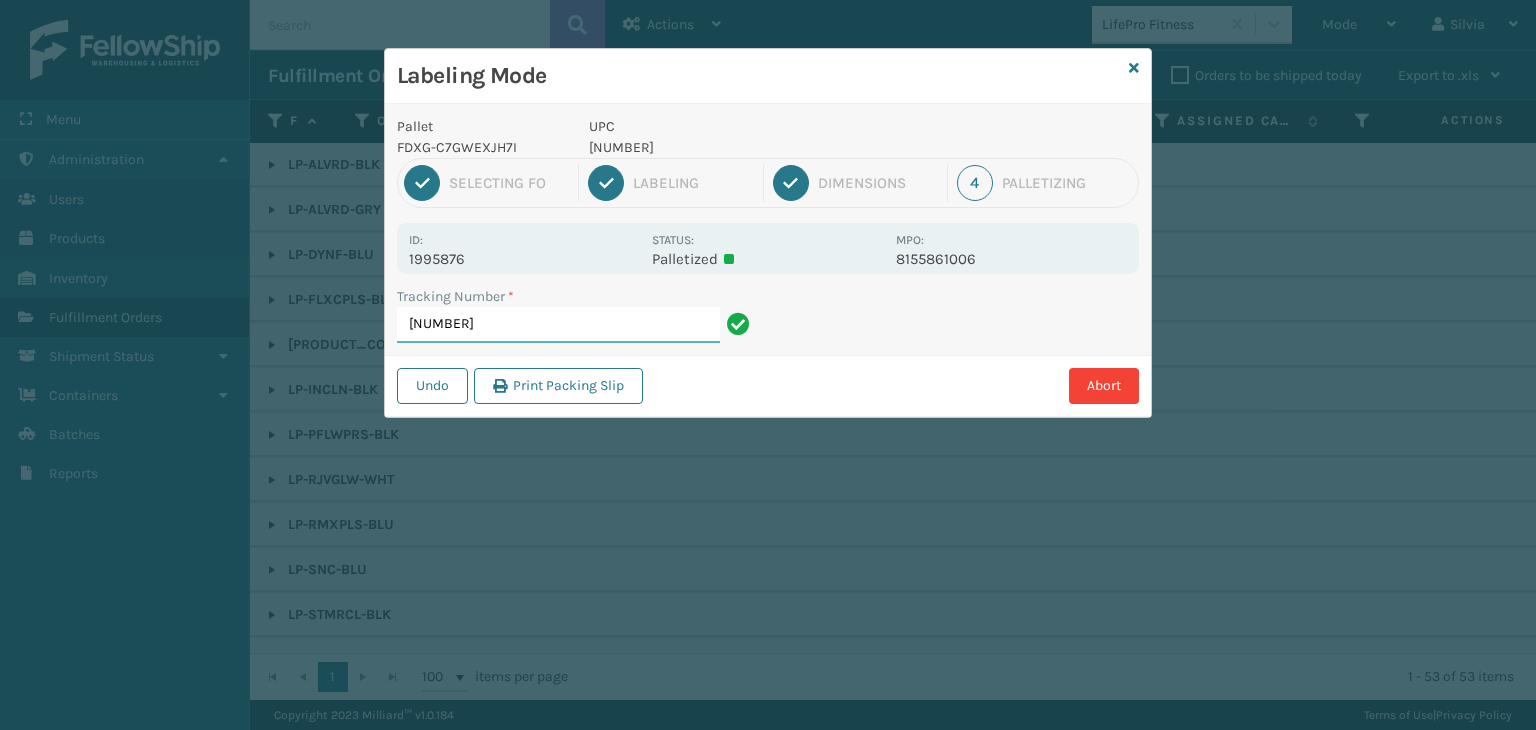 click on "[NUMBER]" at bounding box center [558, 325] 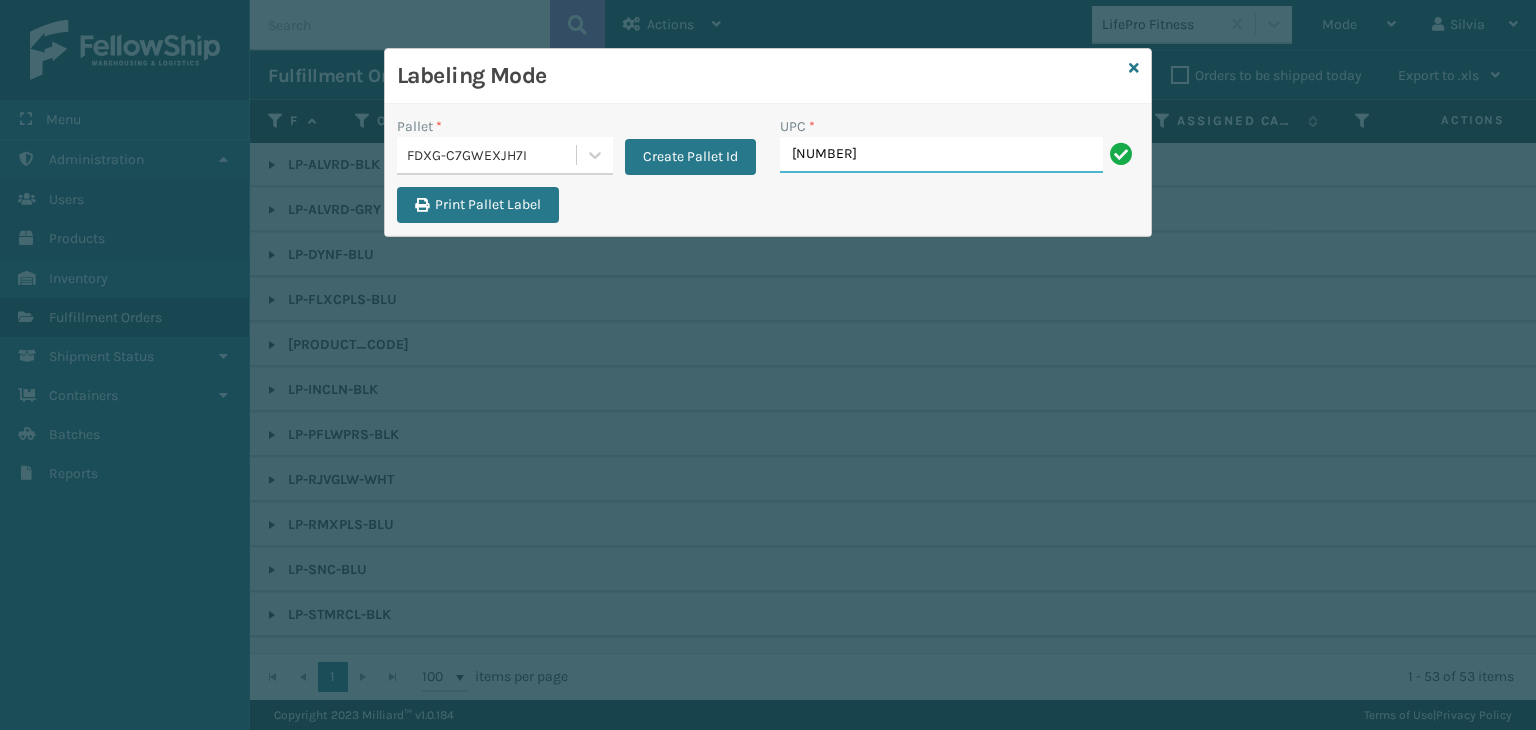 type on "[NUMBER]" 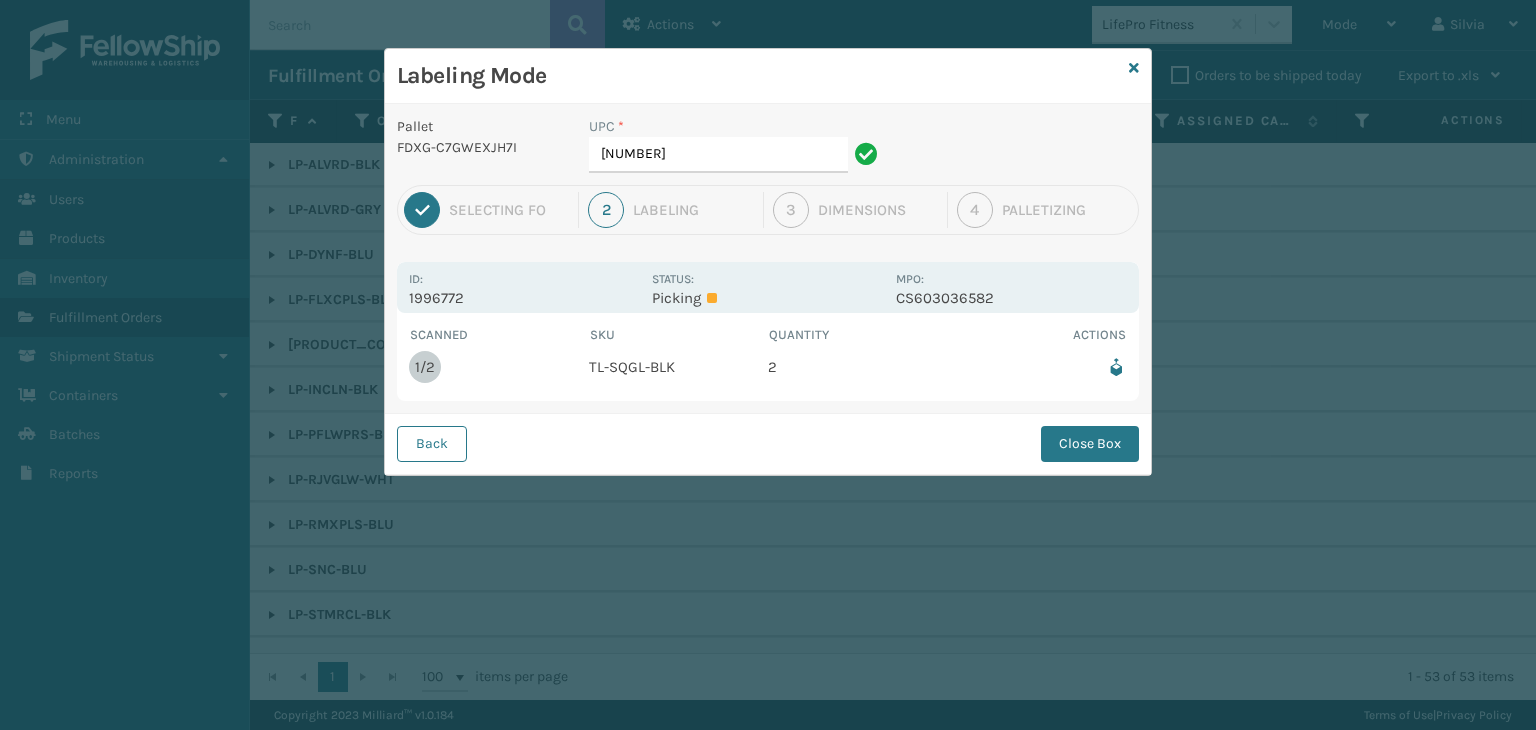 click on "UPC   *" at bounding box center [736, 126] 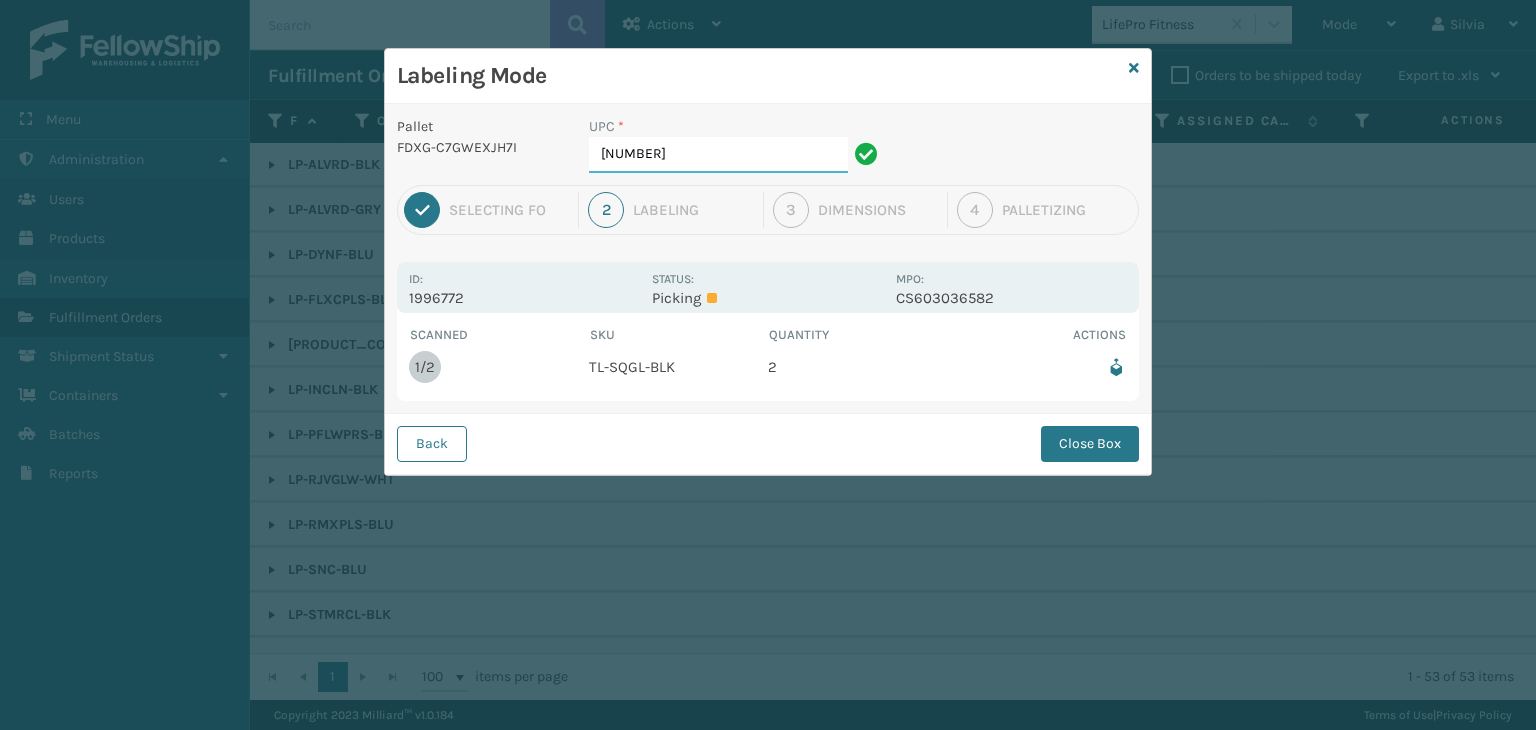 drag, startPoint x: 742, startPoint y: 163, endPoint x: 729, endPoint y: 157, distance: 14.3178215 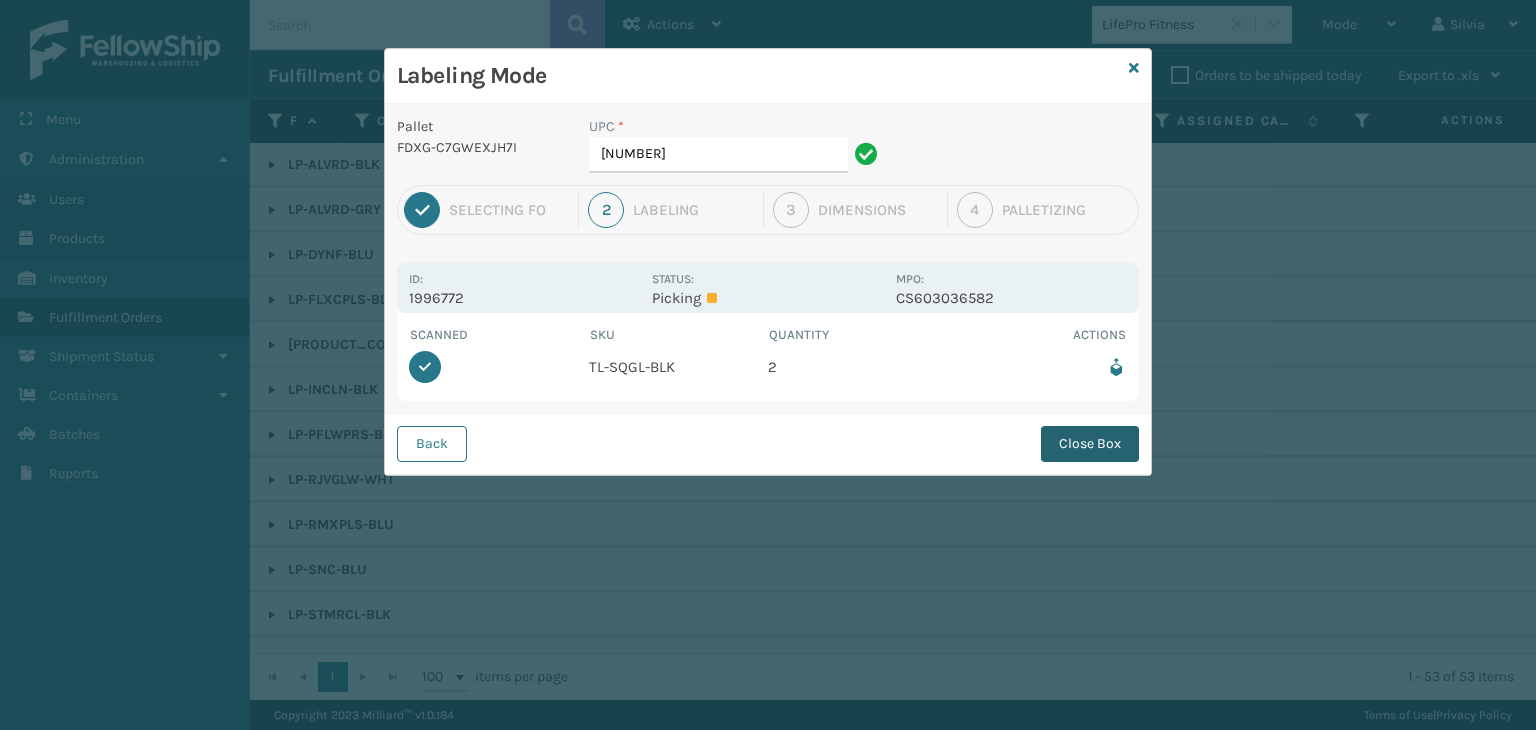click on "Close Box" at bounding box center [1090, 444] 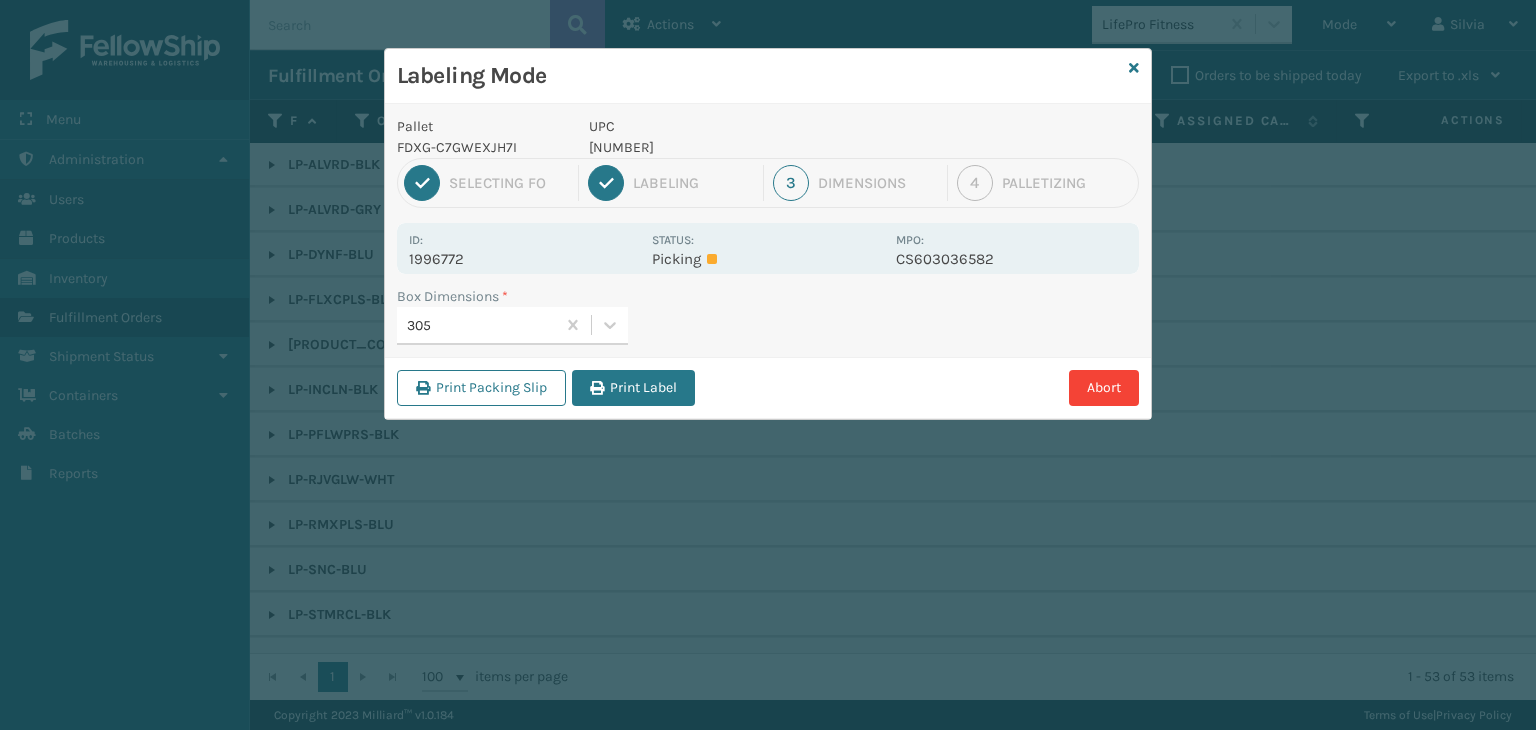 click on "Abort" at bounding box center (920, 388) 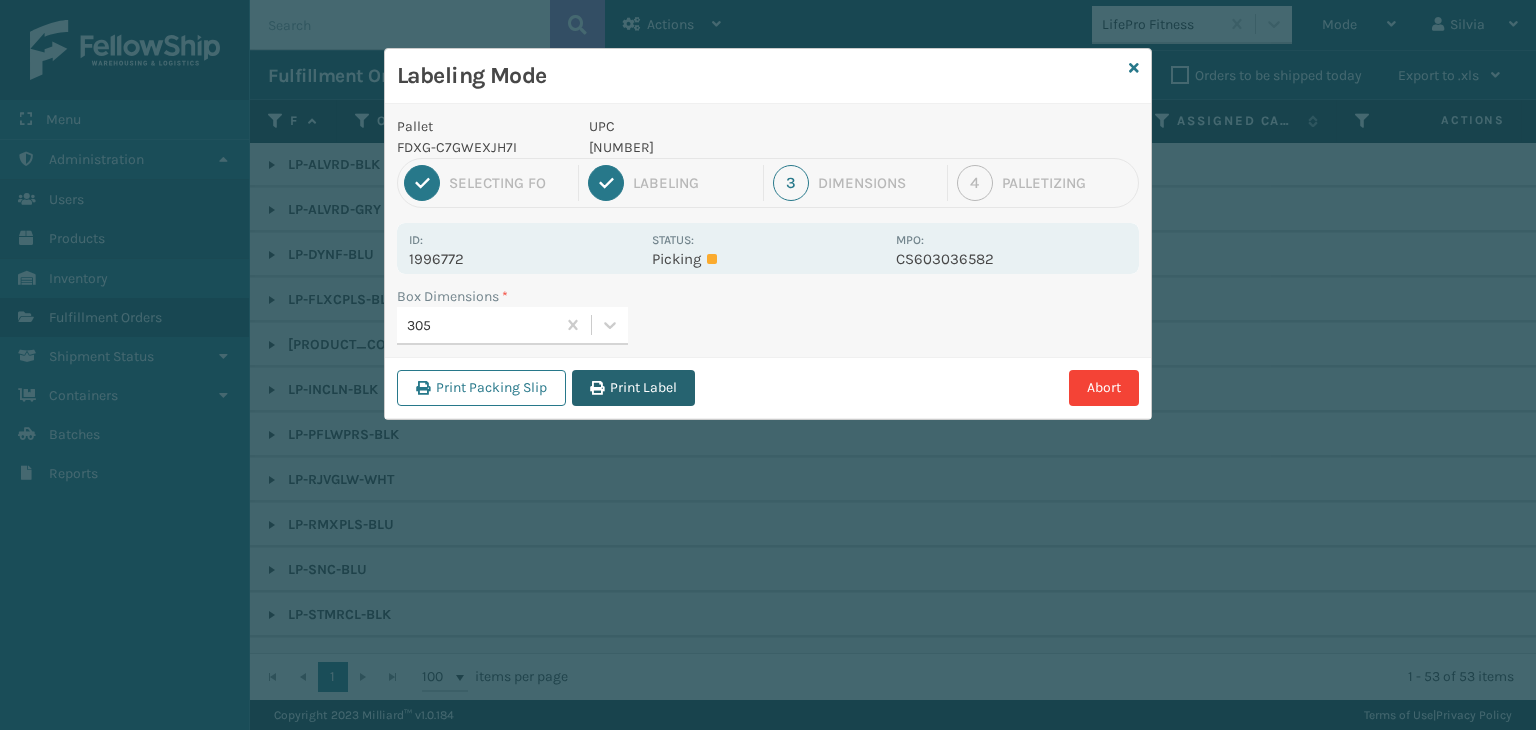 click on "Print Label" at bounding box center (633, 388) 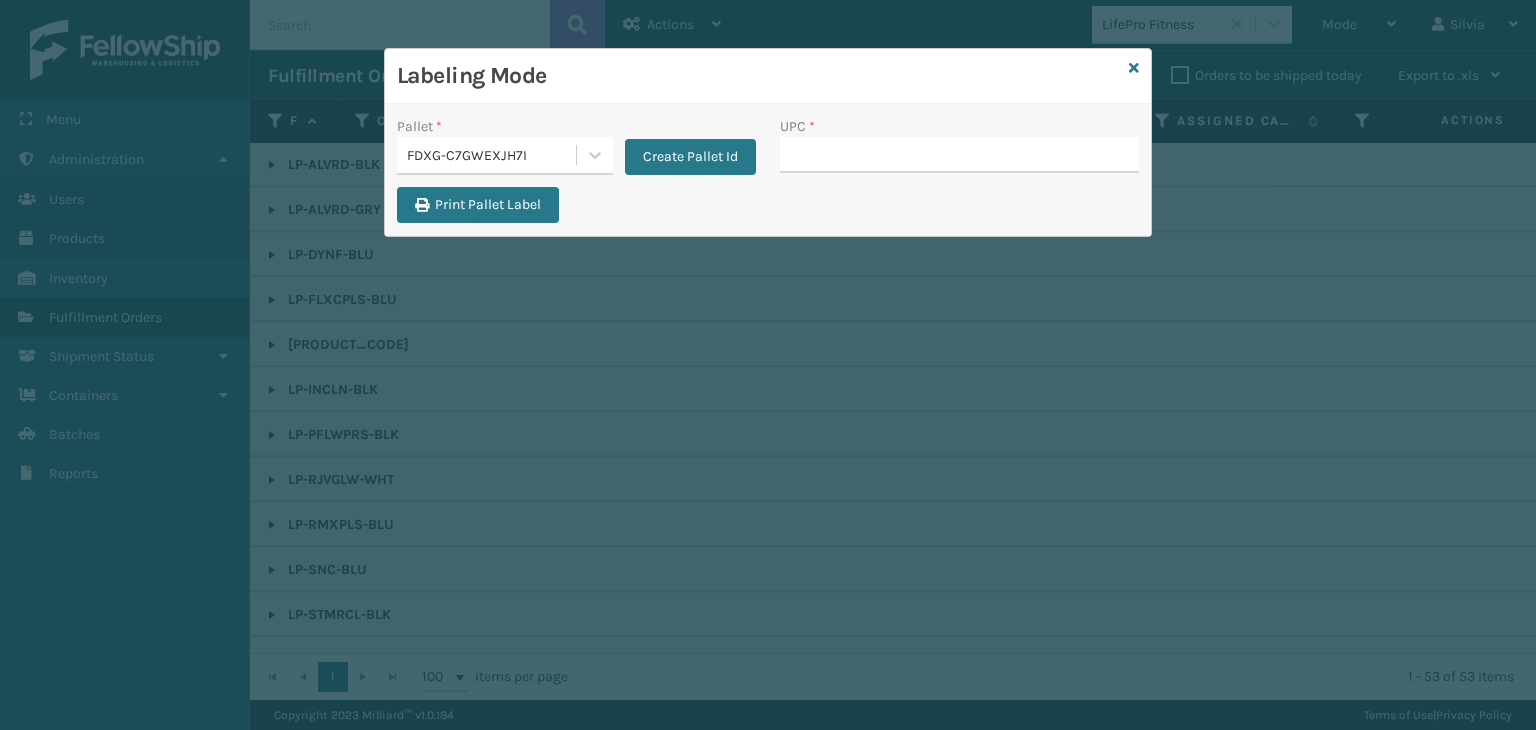 click on "UPC   *" at bounding box center [959, 155] 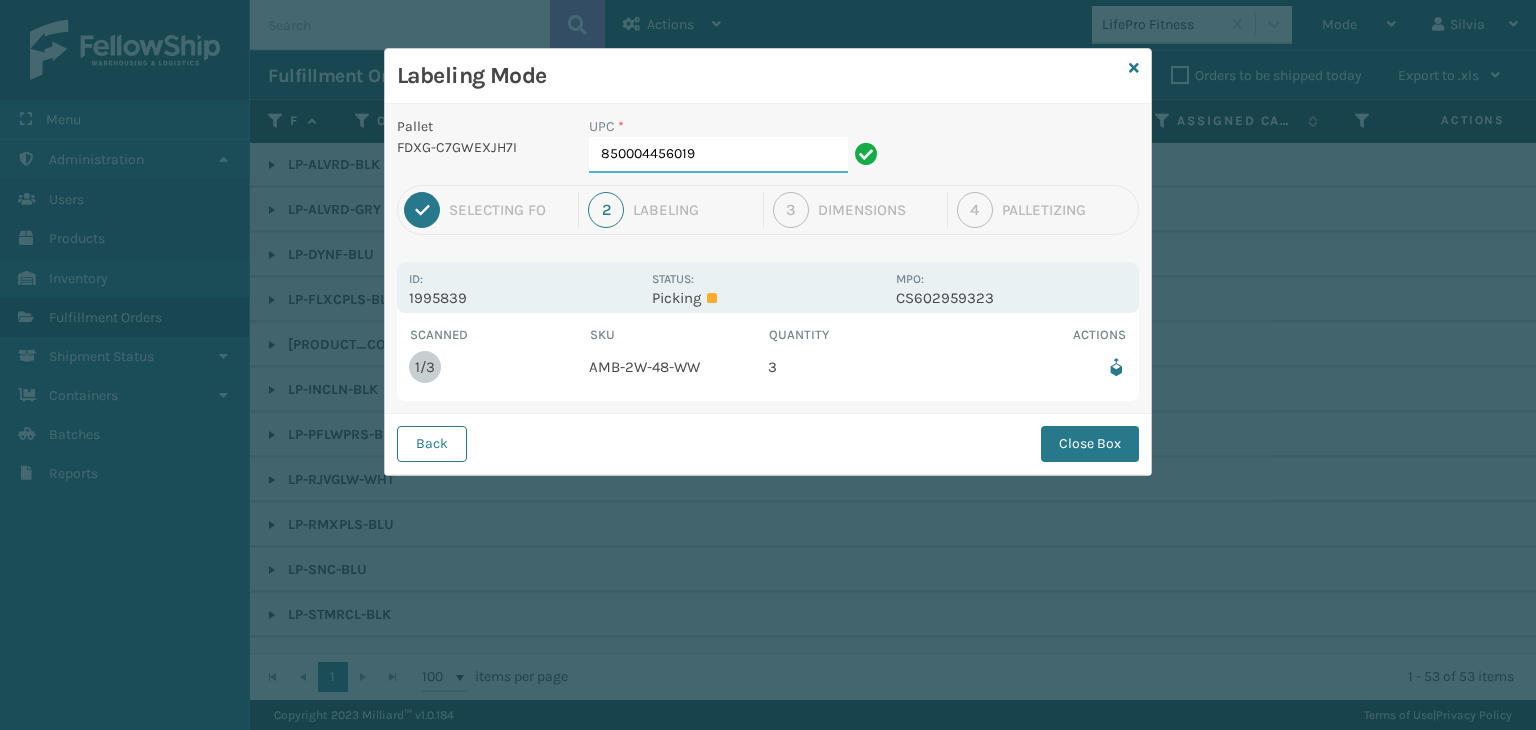 click on "850004456019" at bounding box center (718, 155) 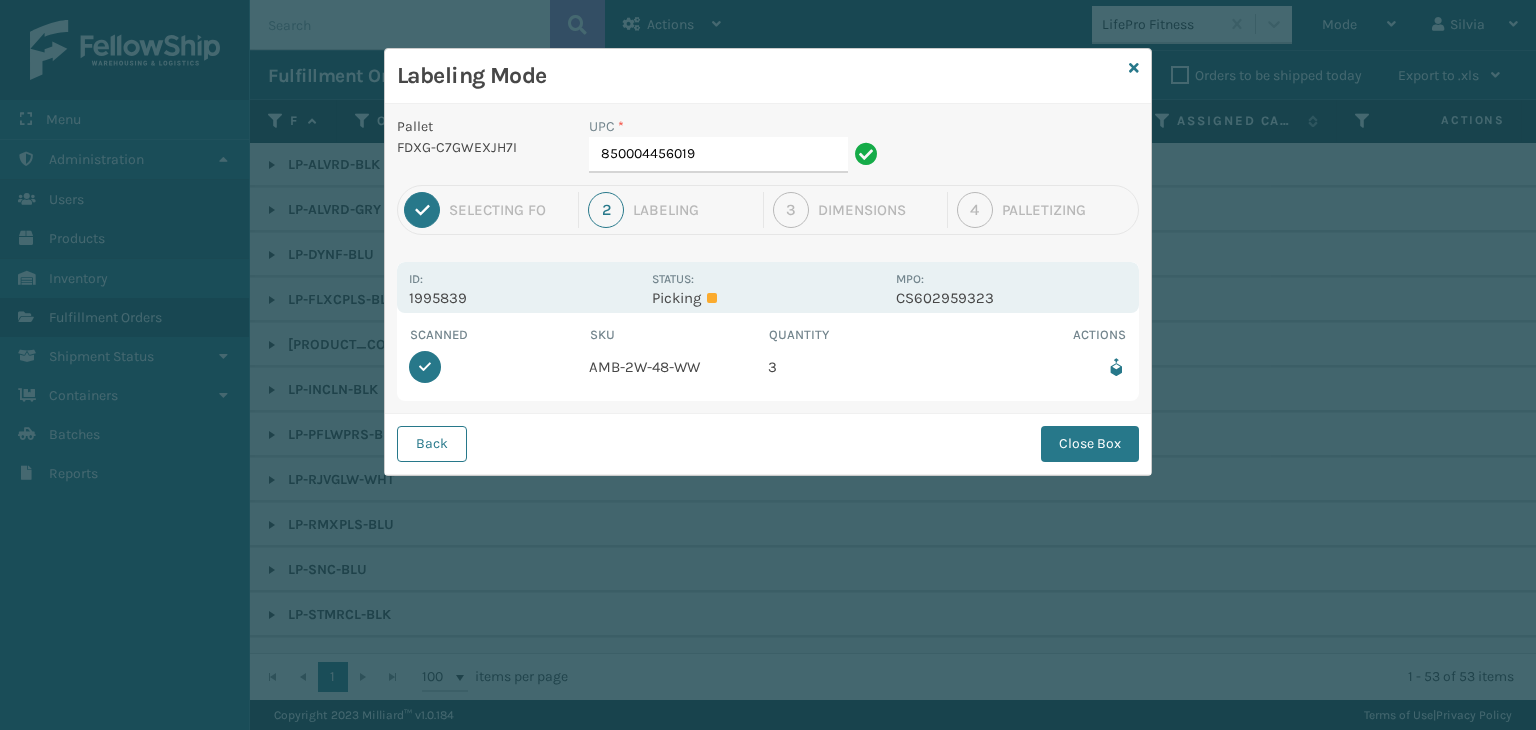 click on "Back Close Box" at bounding box center (768, 443) 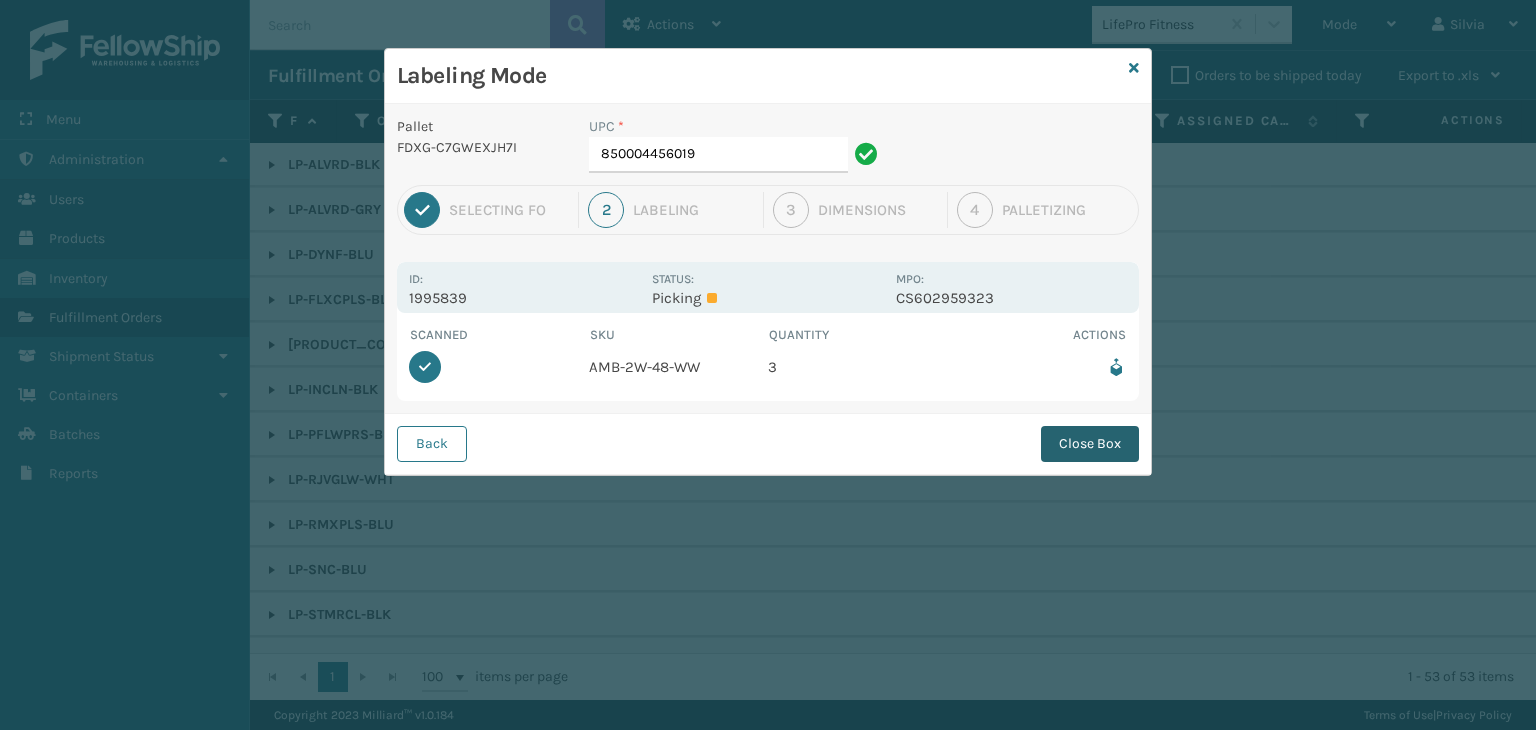 click on "Close Box" at bounding box center (1090, 444) 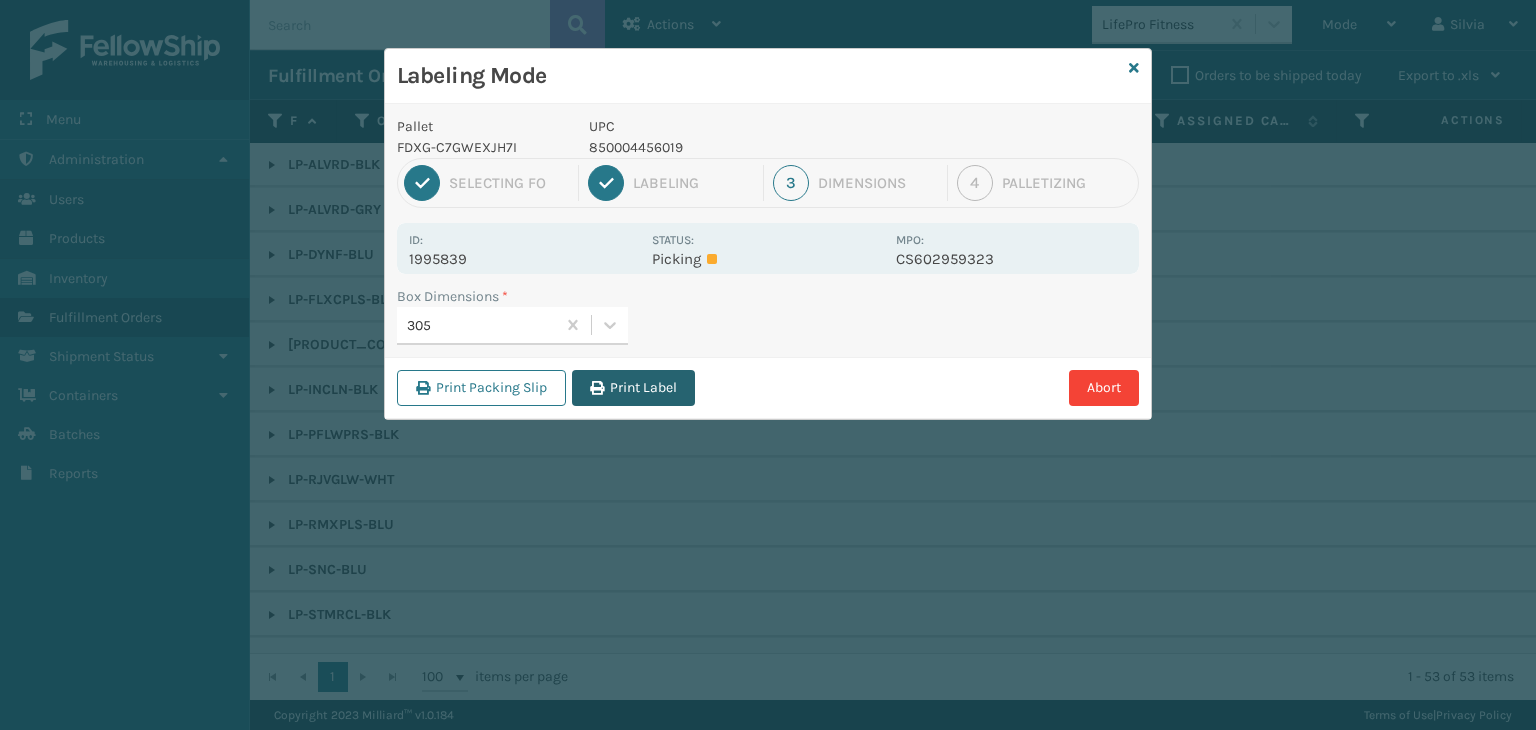 click on "Print Label" at bounding box center [633, 388] 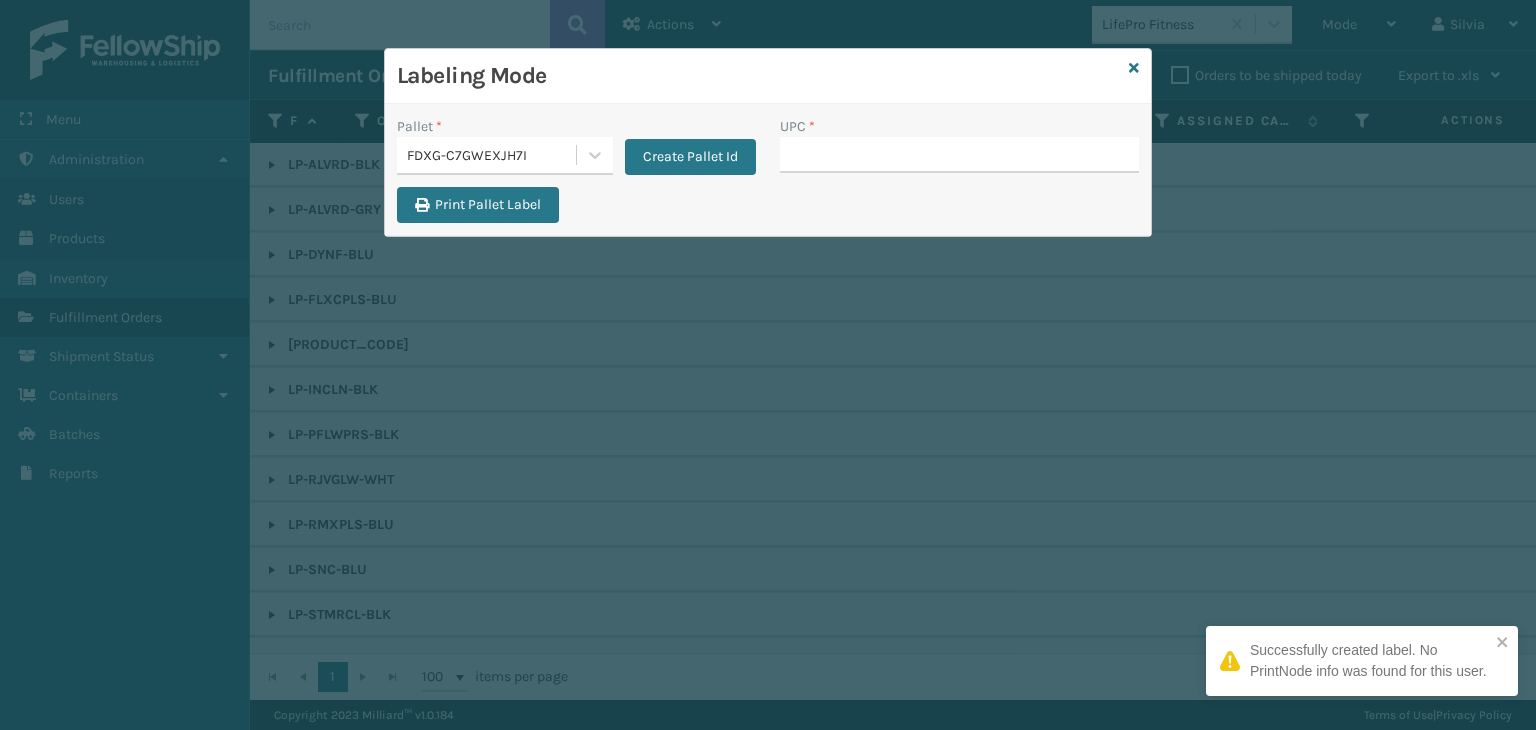 click on "FDXG-C7GWEXJH7I" at bounding box center (492, 155) 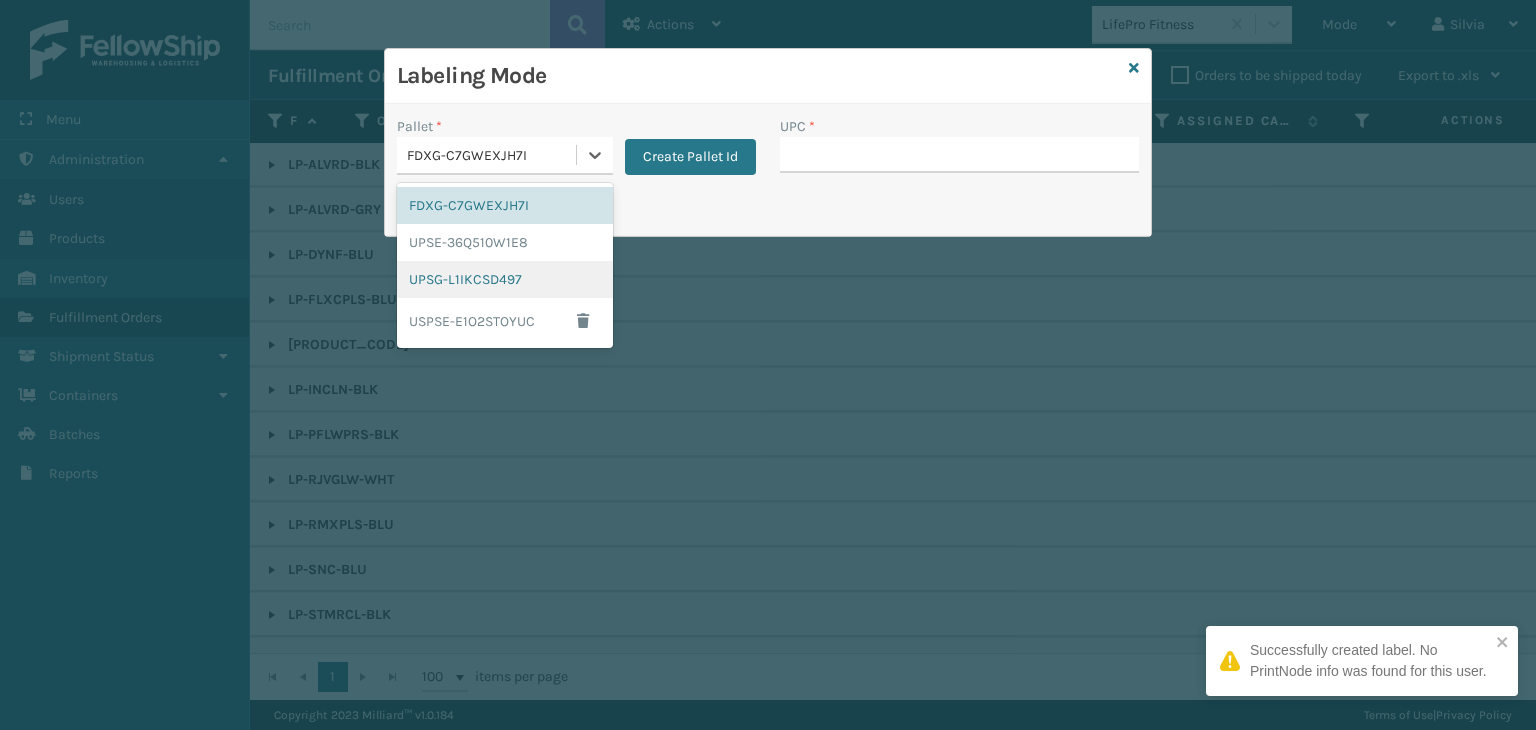 click on "UPSG-L1IKCSD497" at bounding box center [505, 279] 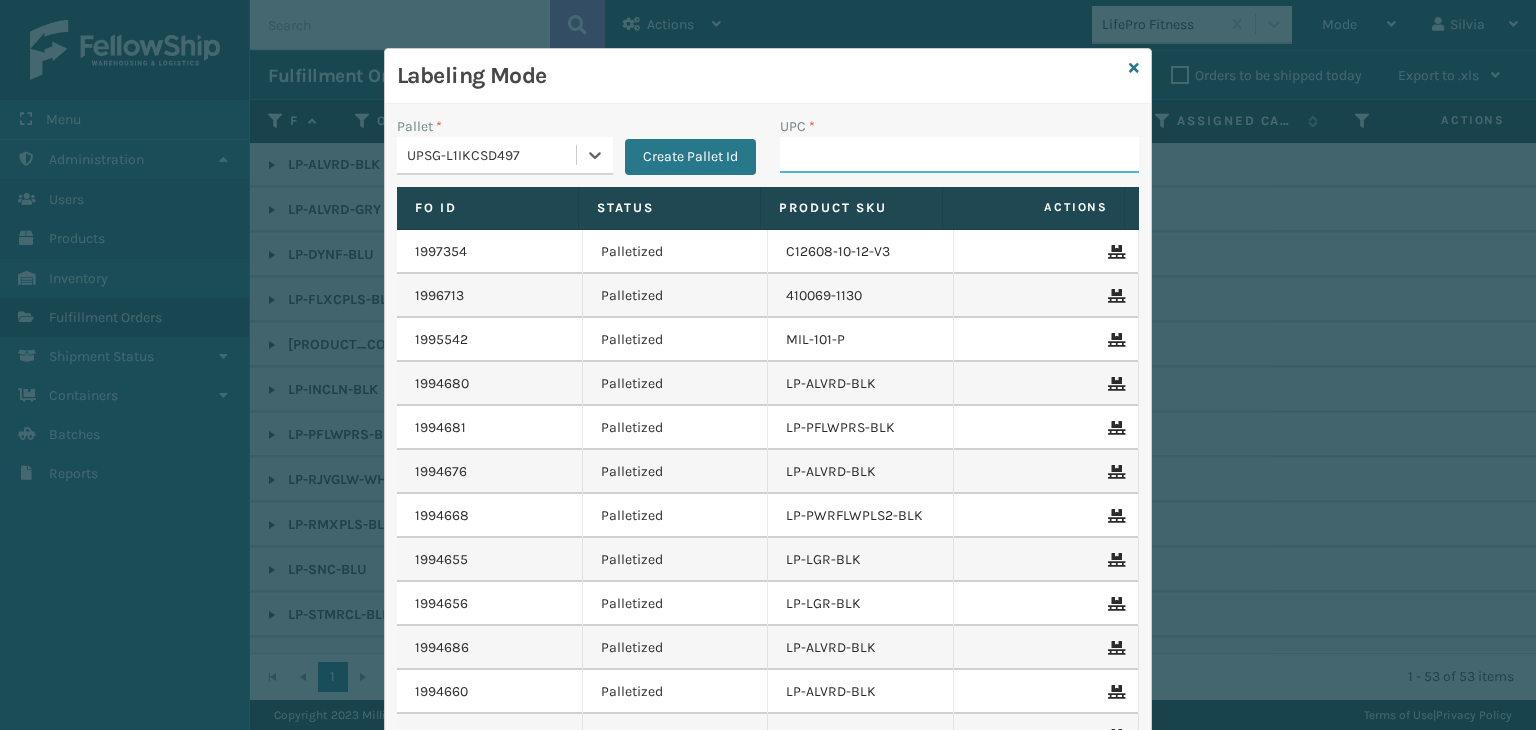 click on "UPC   *" at bounding box center (959, 155) 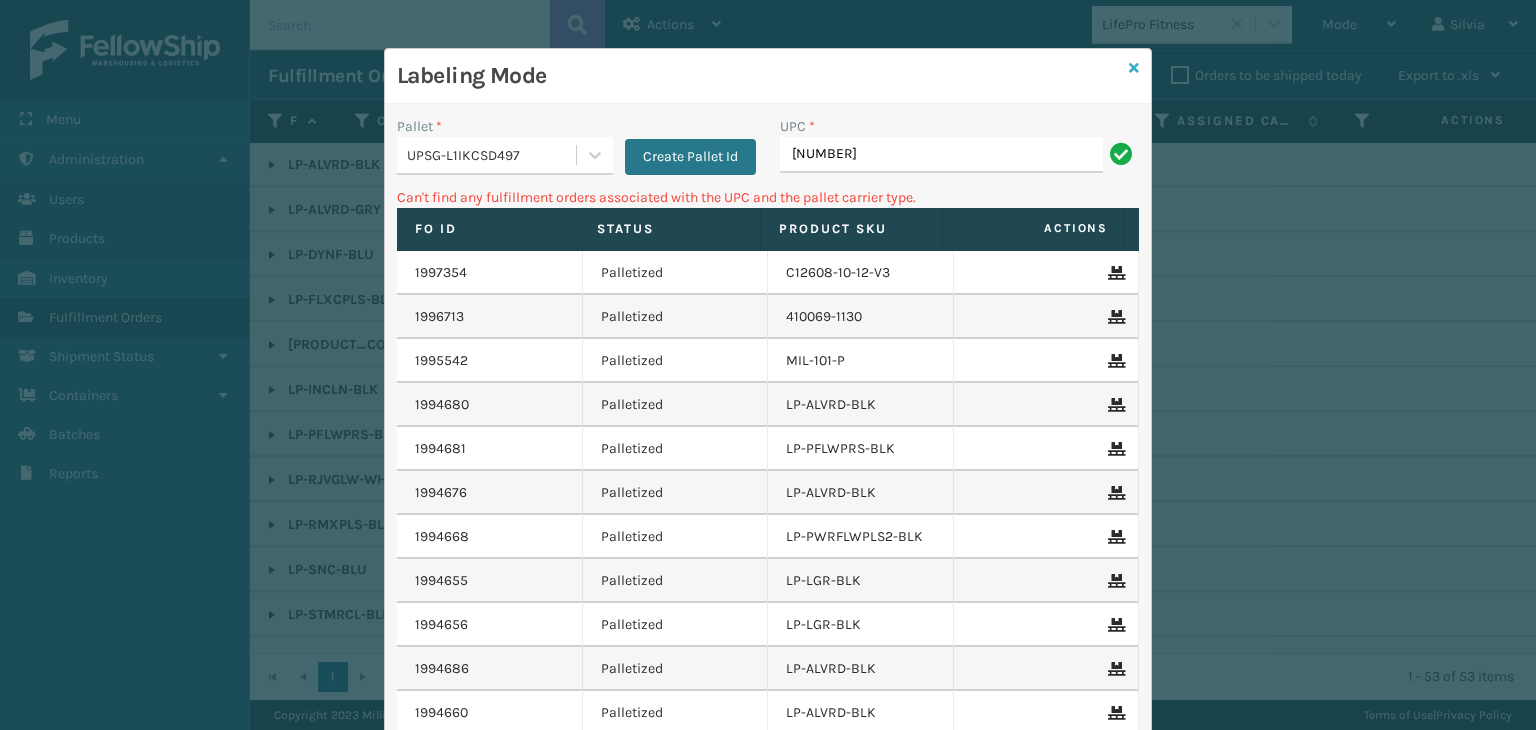click at bounding box center (1134, 68) 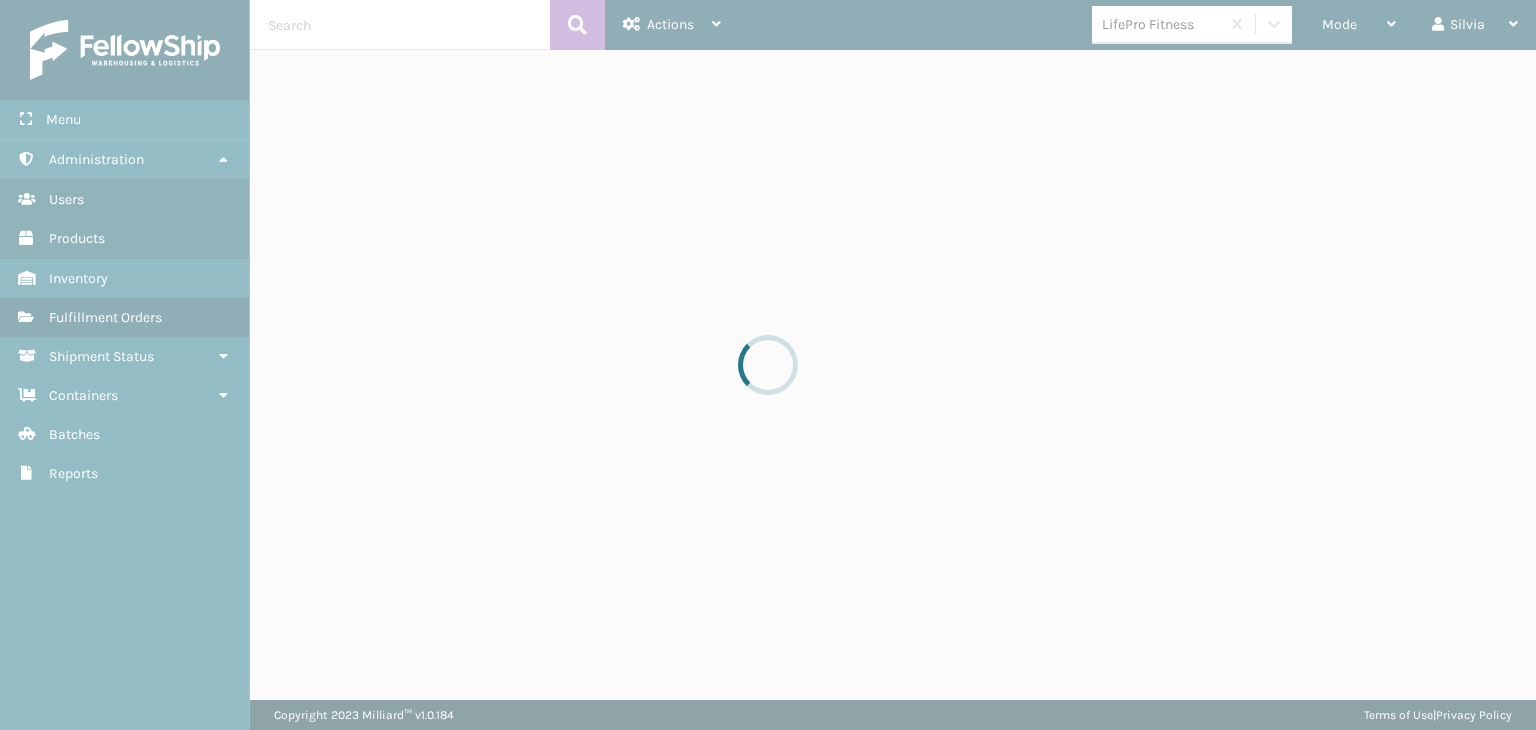 click at bounding box center (768, 365) 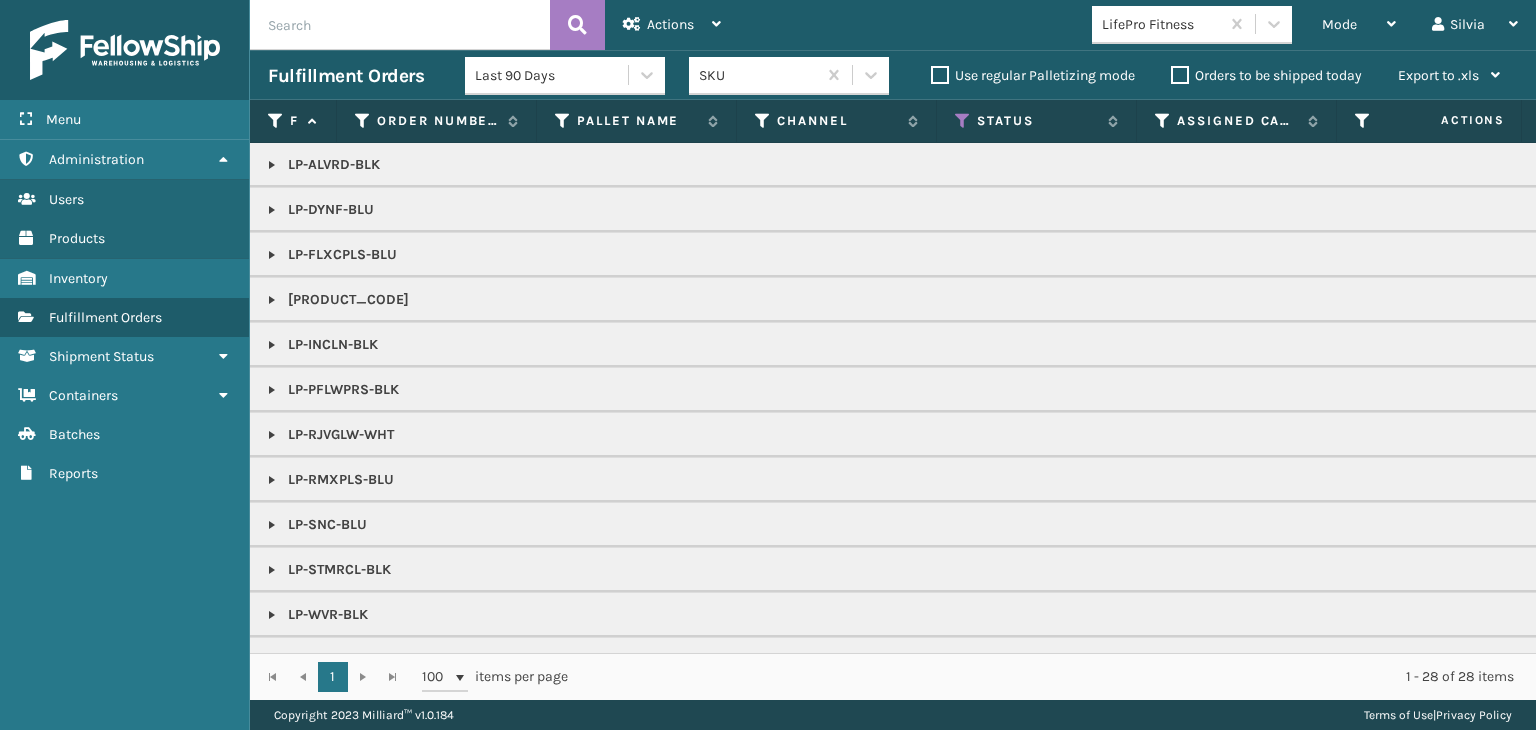 click at bounding box center (400, 25) 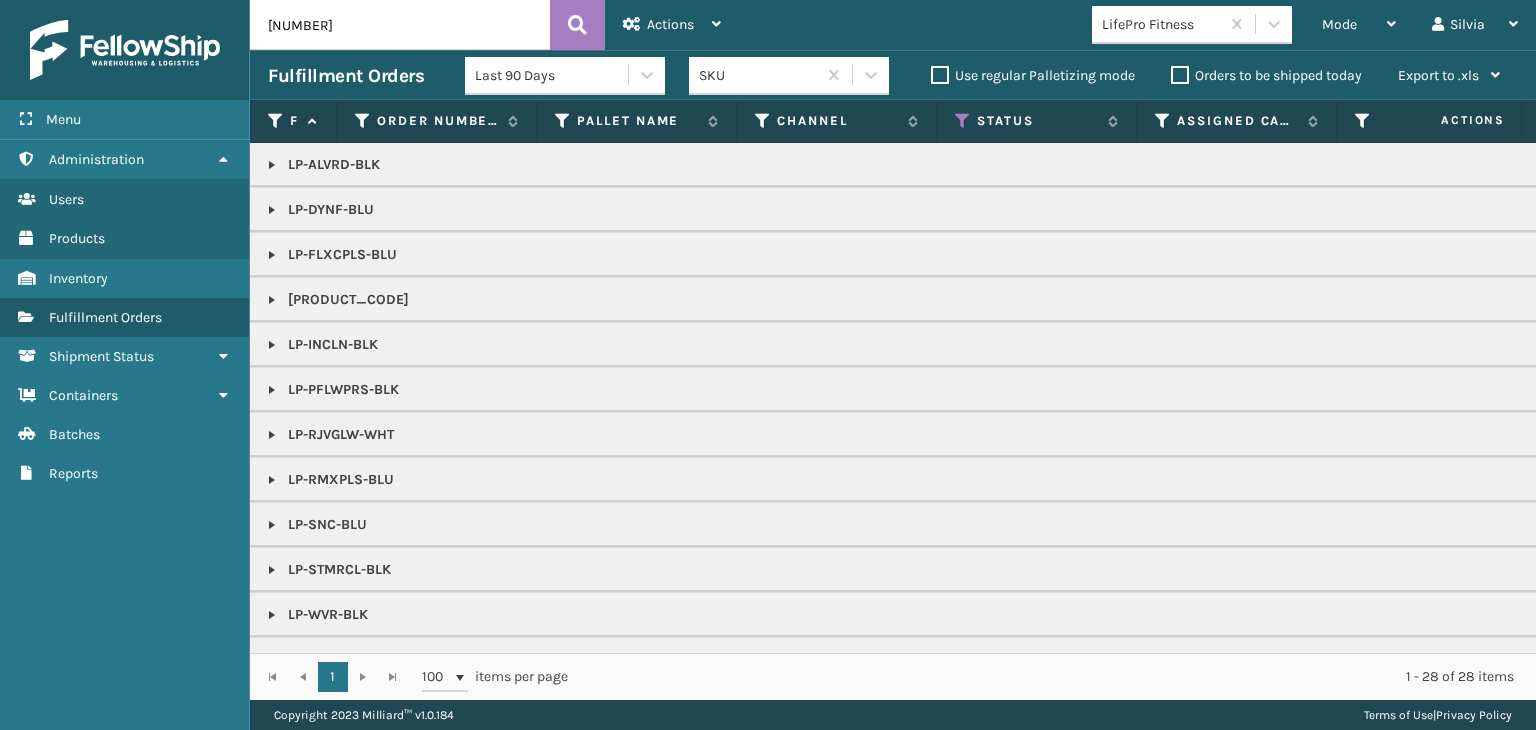 scroll, scrollTop: 0, scrollLeft: 34, axis: horizontal 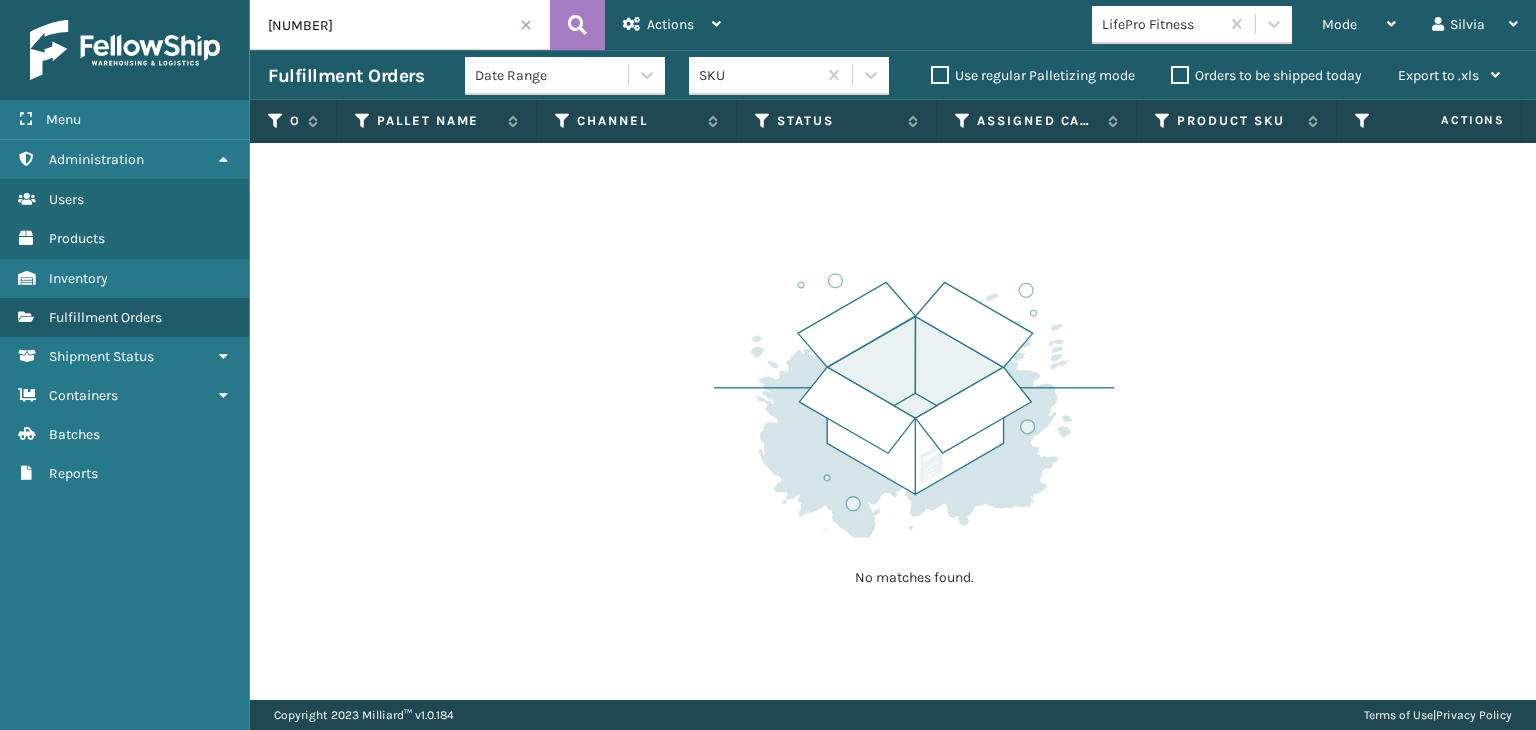 drag, startPoint x: 412, startPoint y: 21, endPoint x: 136, endPoint y: 26, distance: 276.0453 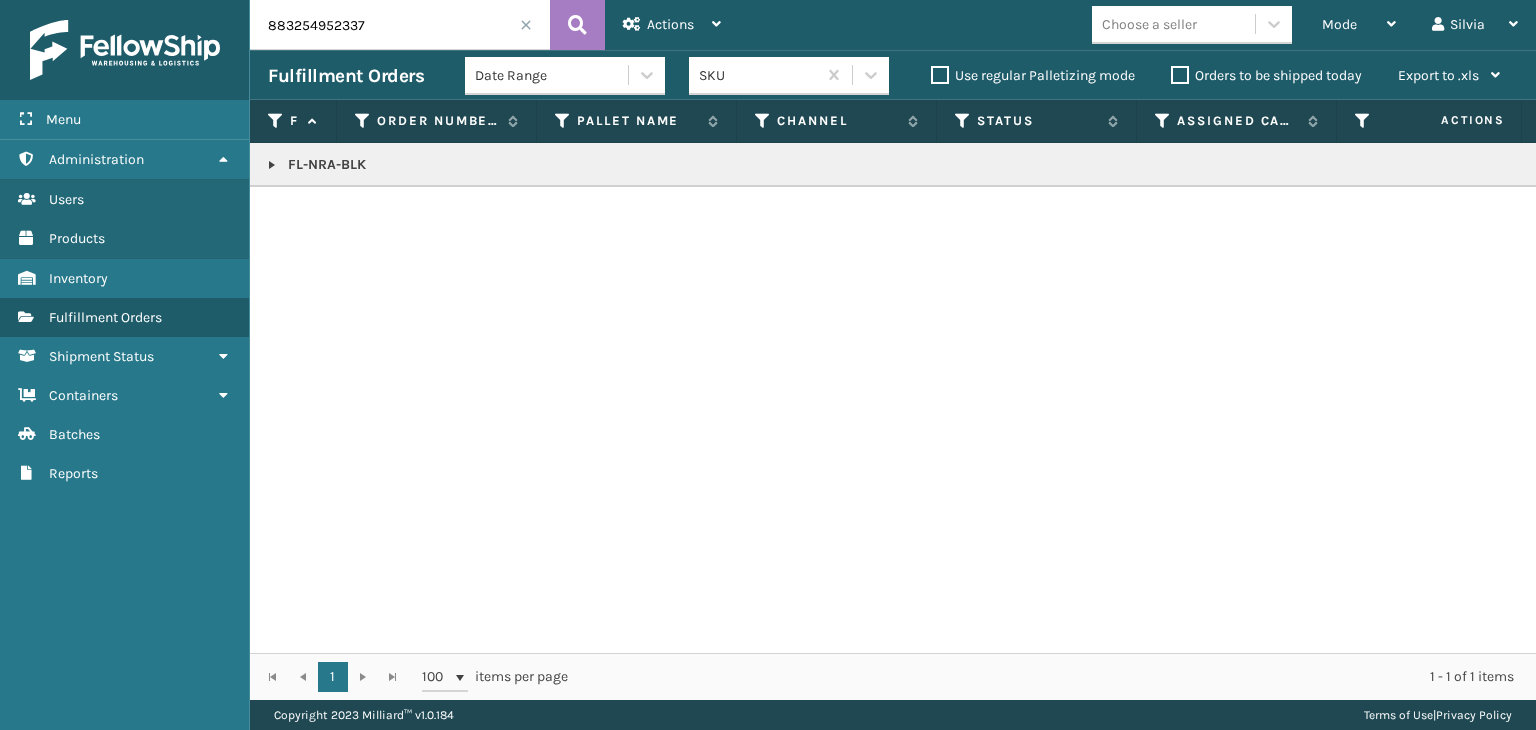 click at bounding box center [272, 165] 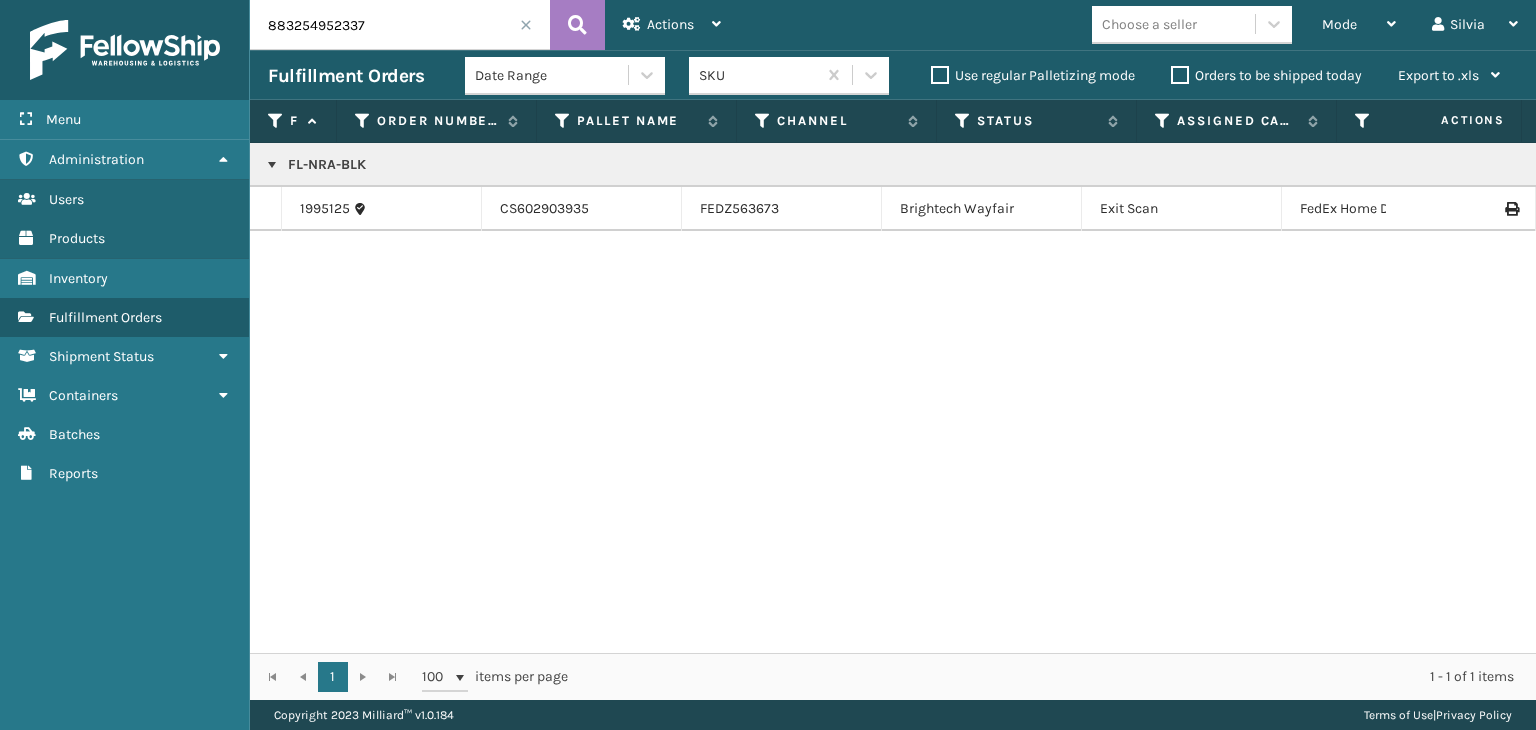 click on "883254952337" at bounding box center (400, 25) 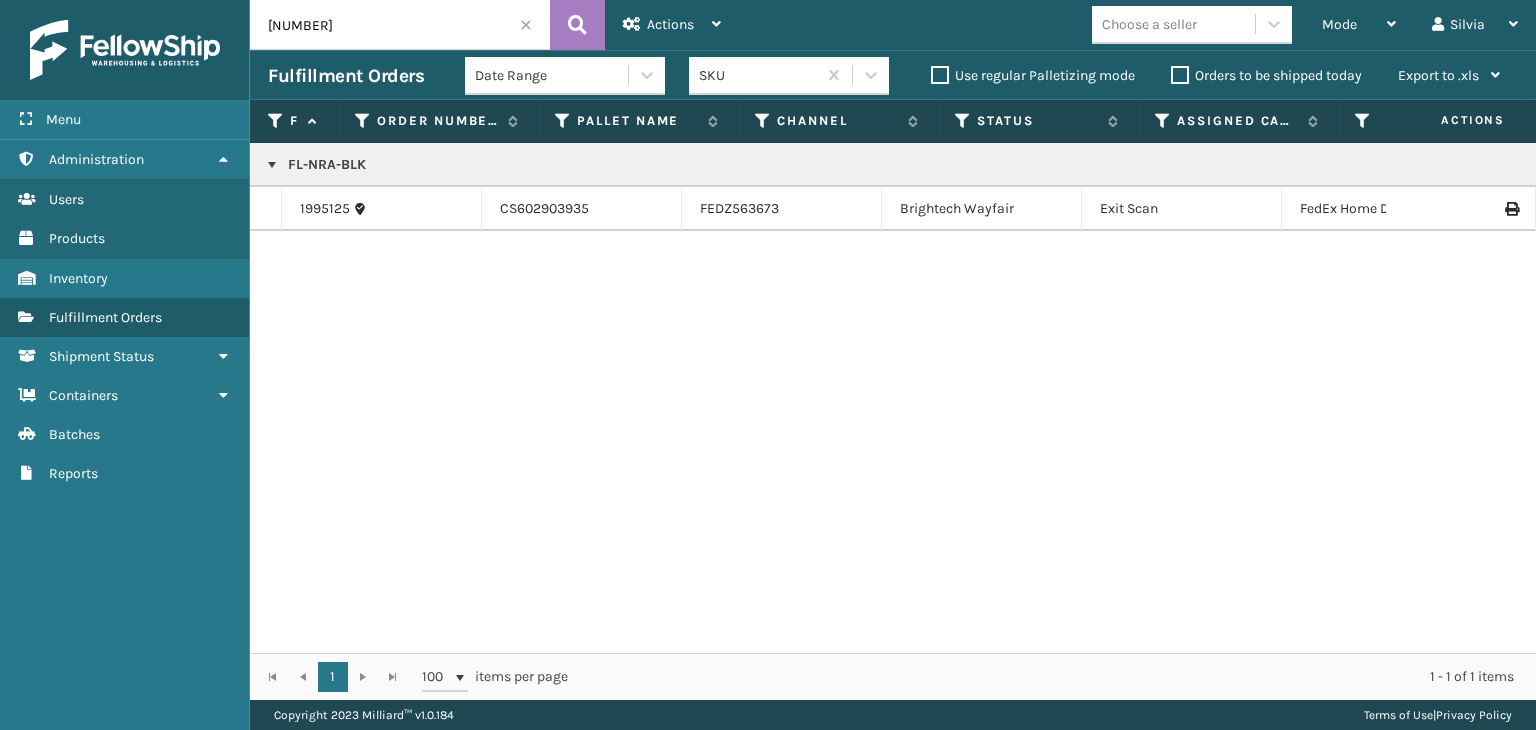 scroll, scrollTop: 0, scrollLeft: 28, axis: horizontal 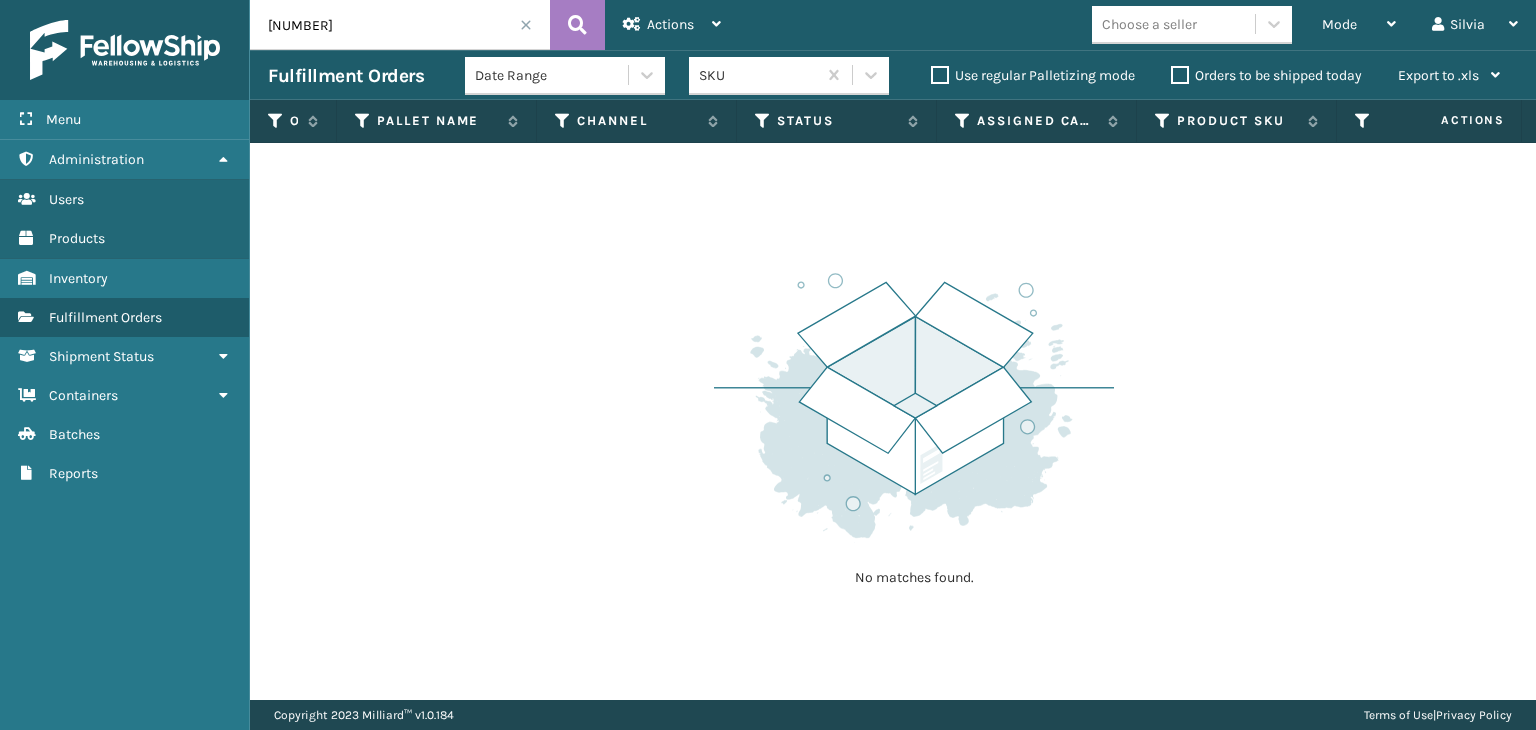 click on "[NUMBER]" at bounding box center (400, 25) 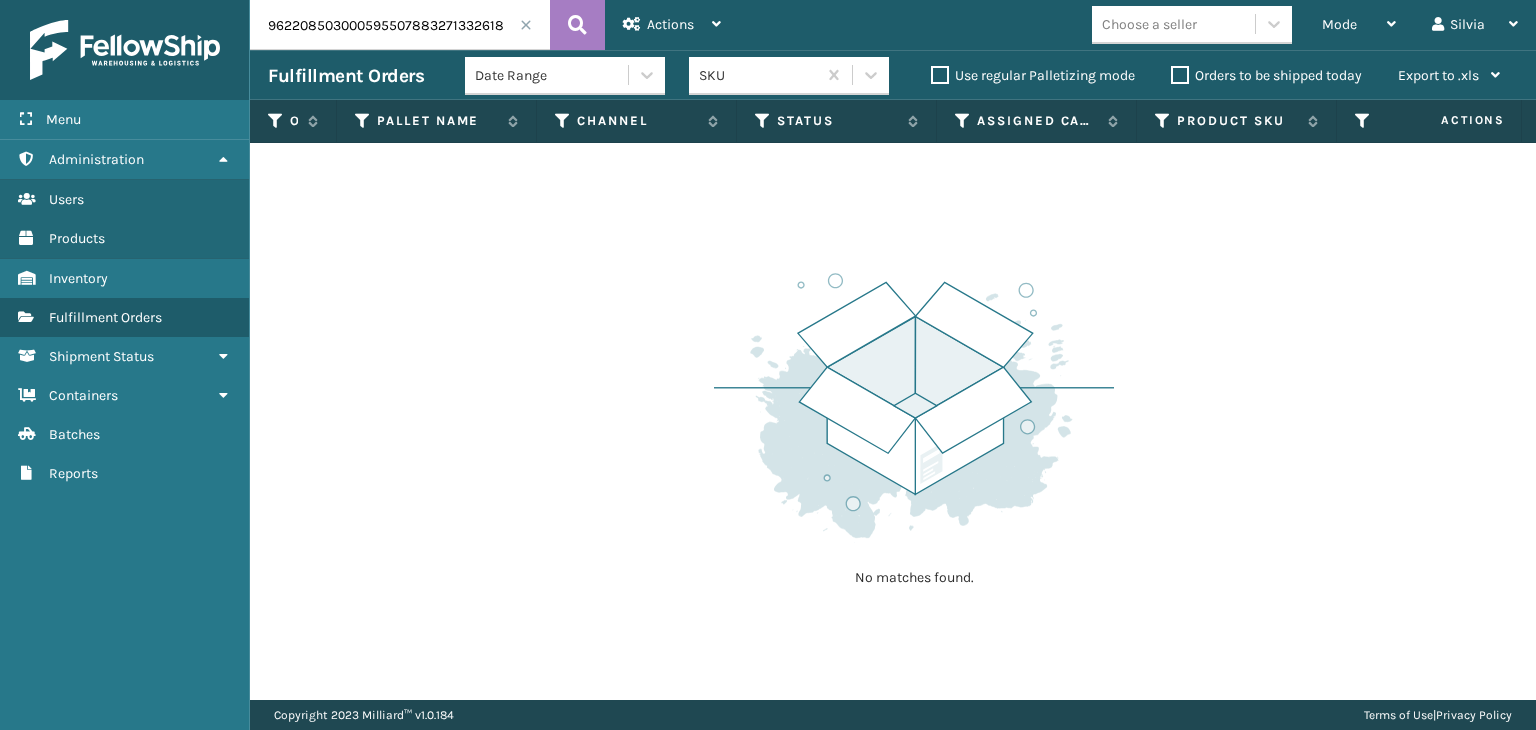 scroll, scrollTop: 0, scrollLeft: 0, axis: both 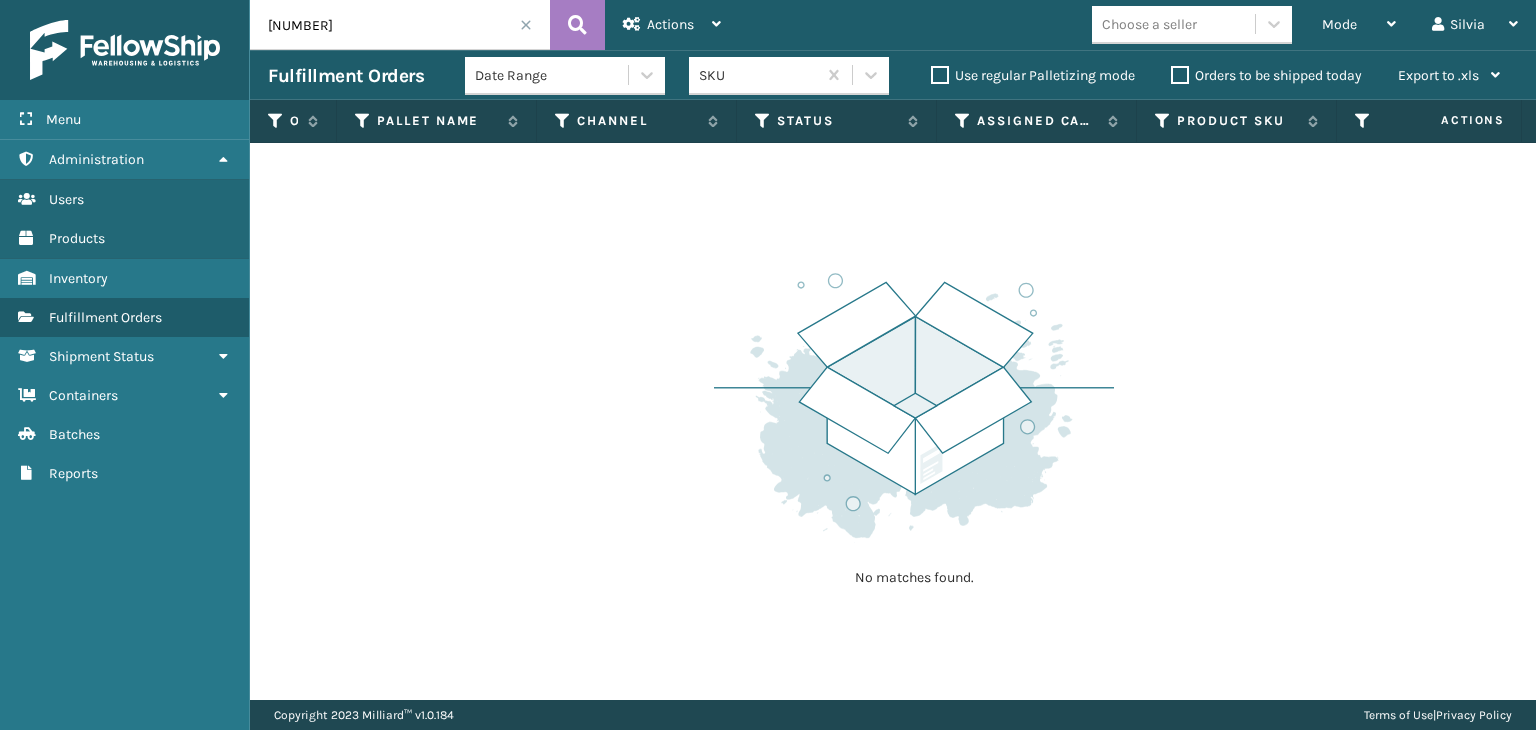 type on "[NUMBER]" 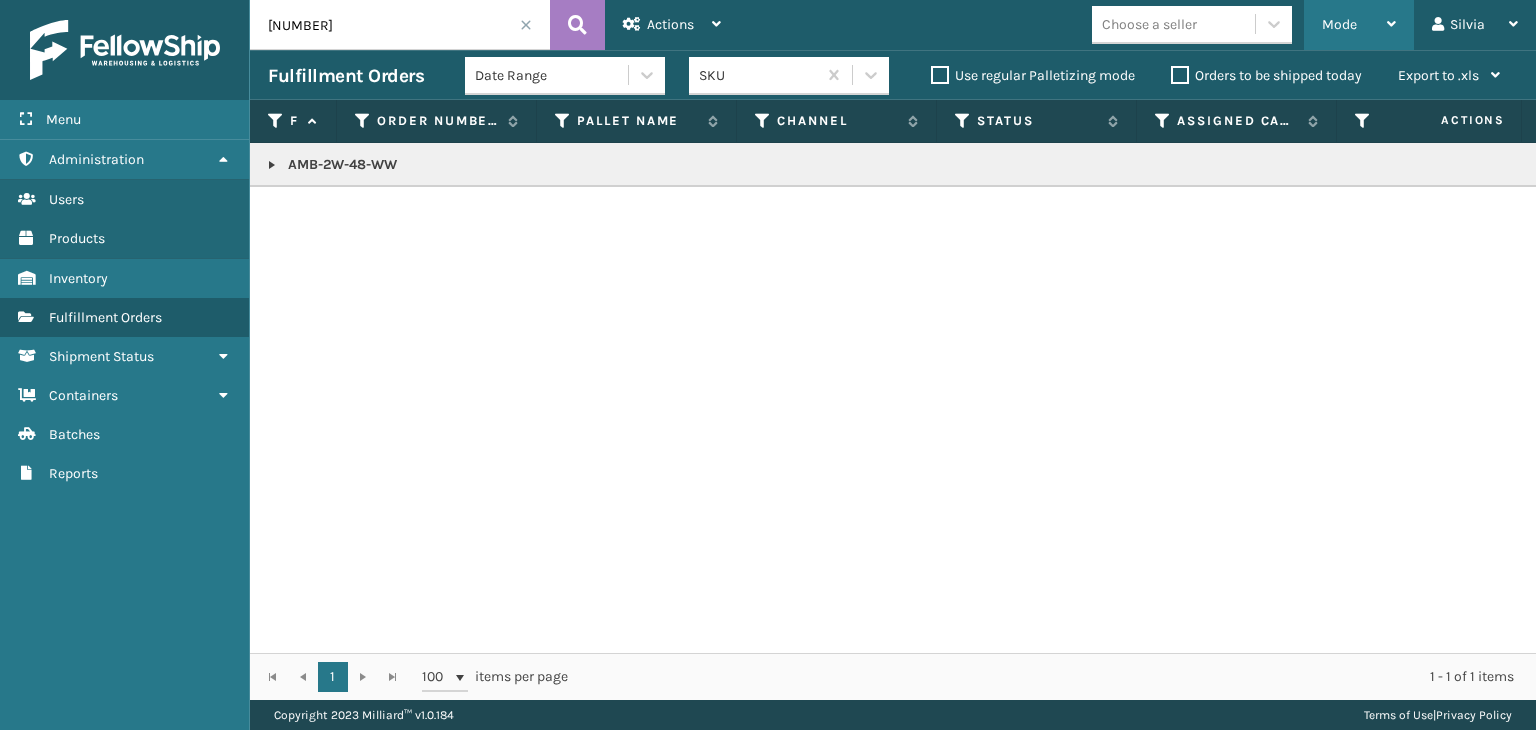 click on "Mode" at bounding box center [1359, 25] 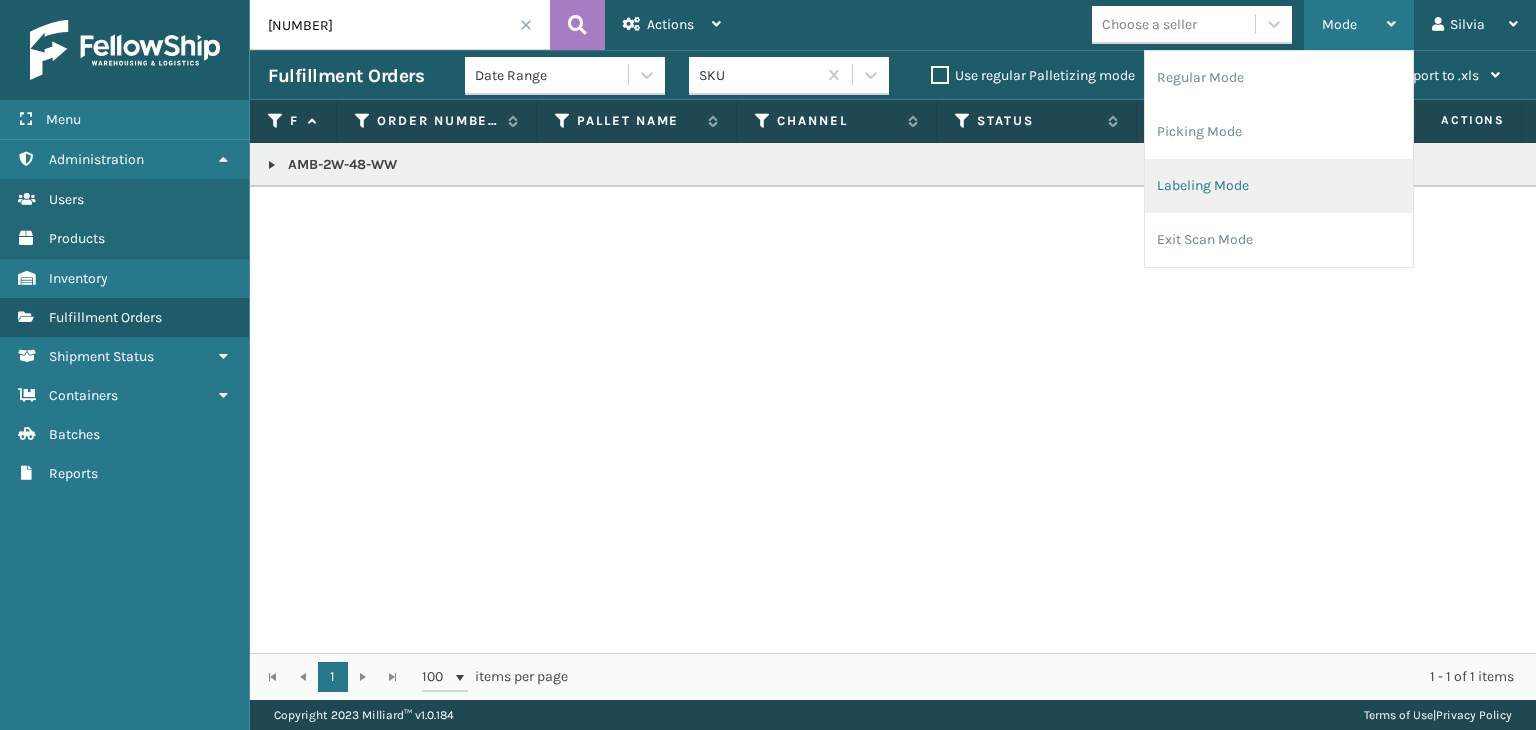 click on "Labeling Mode" at bounding box center [1279, 186] 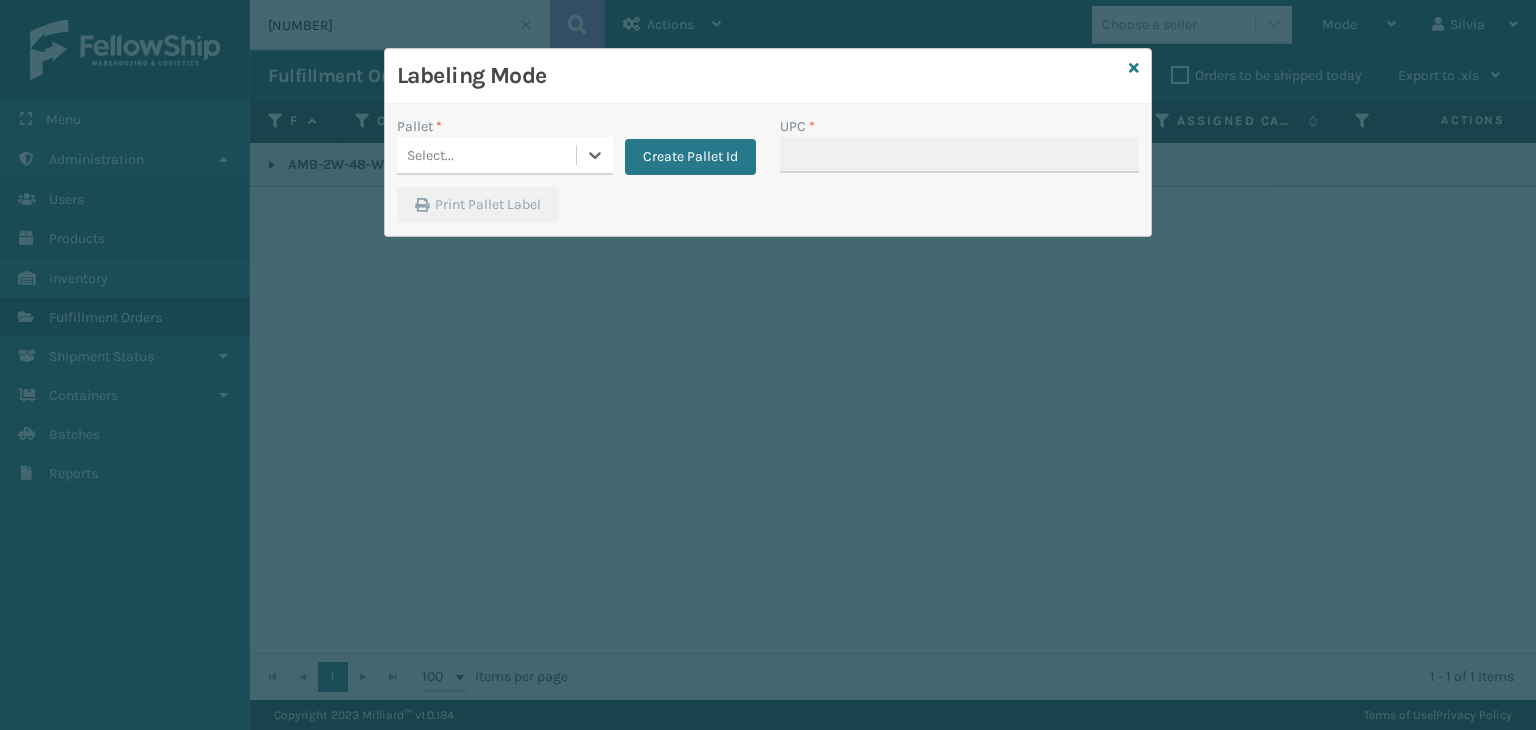 click on "Select..." at bounding box center [430, 155] 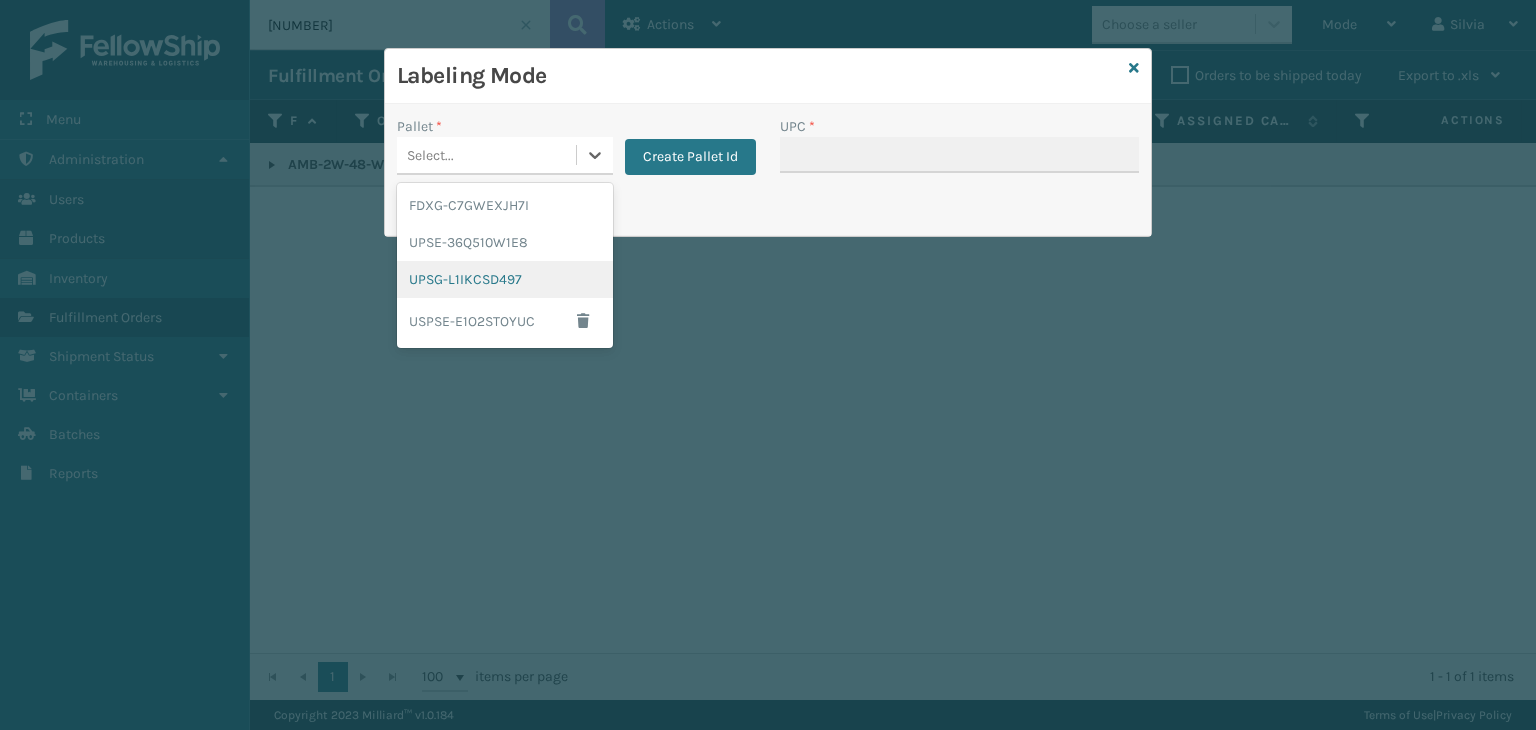 click on "UPSG-L1IKCSD497" at bounding box center (505, 279) 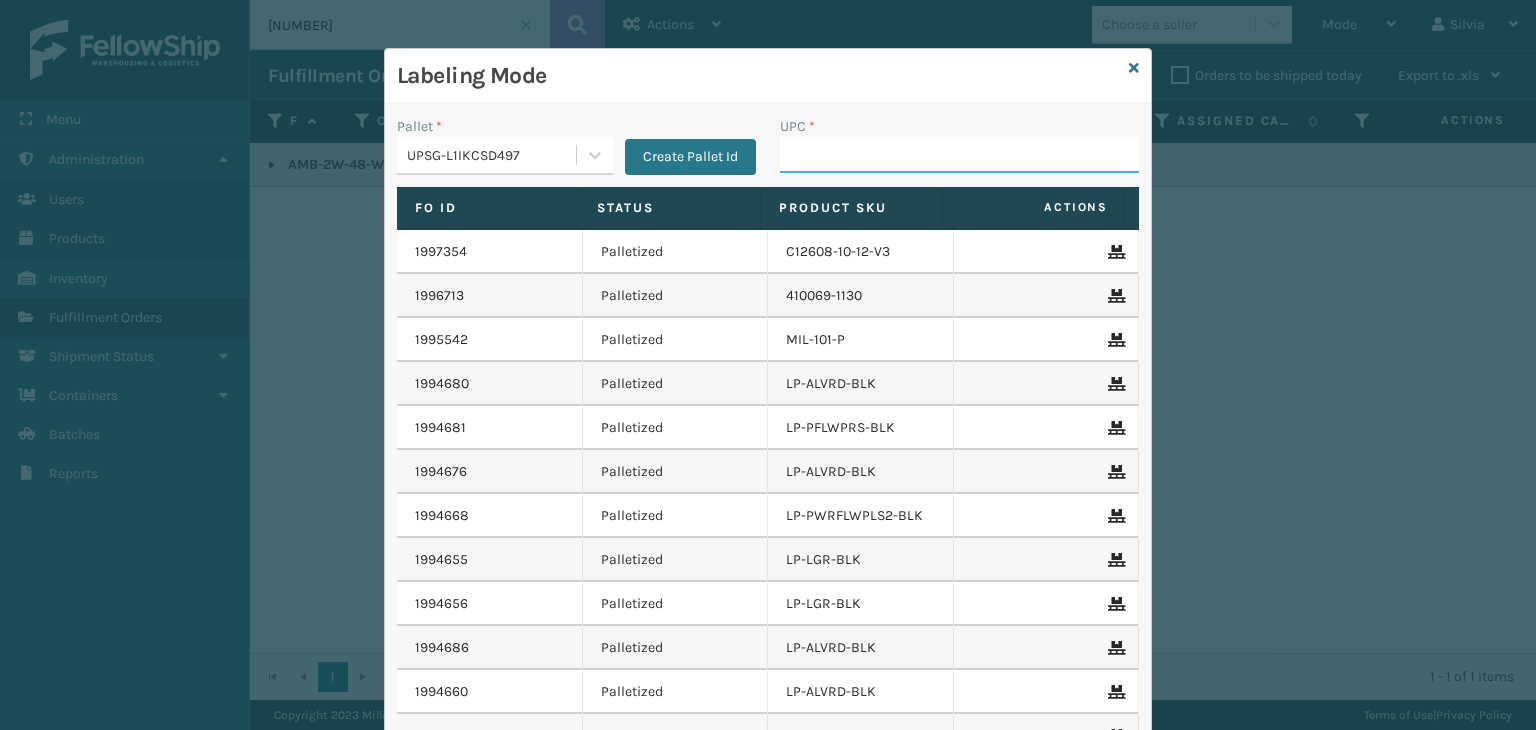 click on "UPC   *" at bounding box center (959, 155) 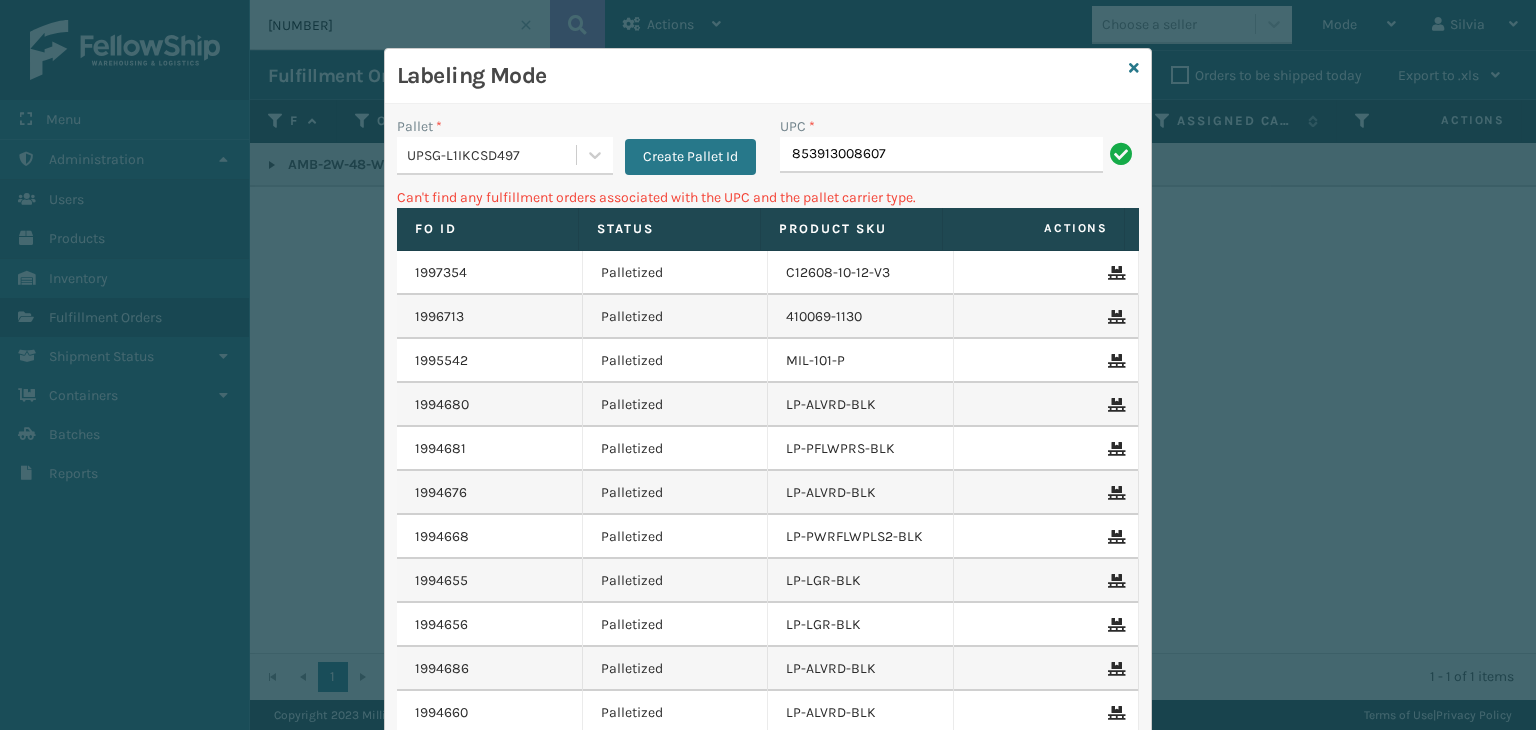 click on "UPSG-L1IKCSD497" at bounding box center [492, 155] 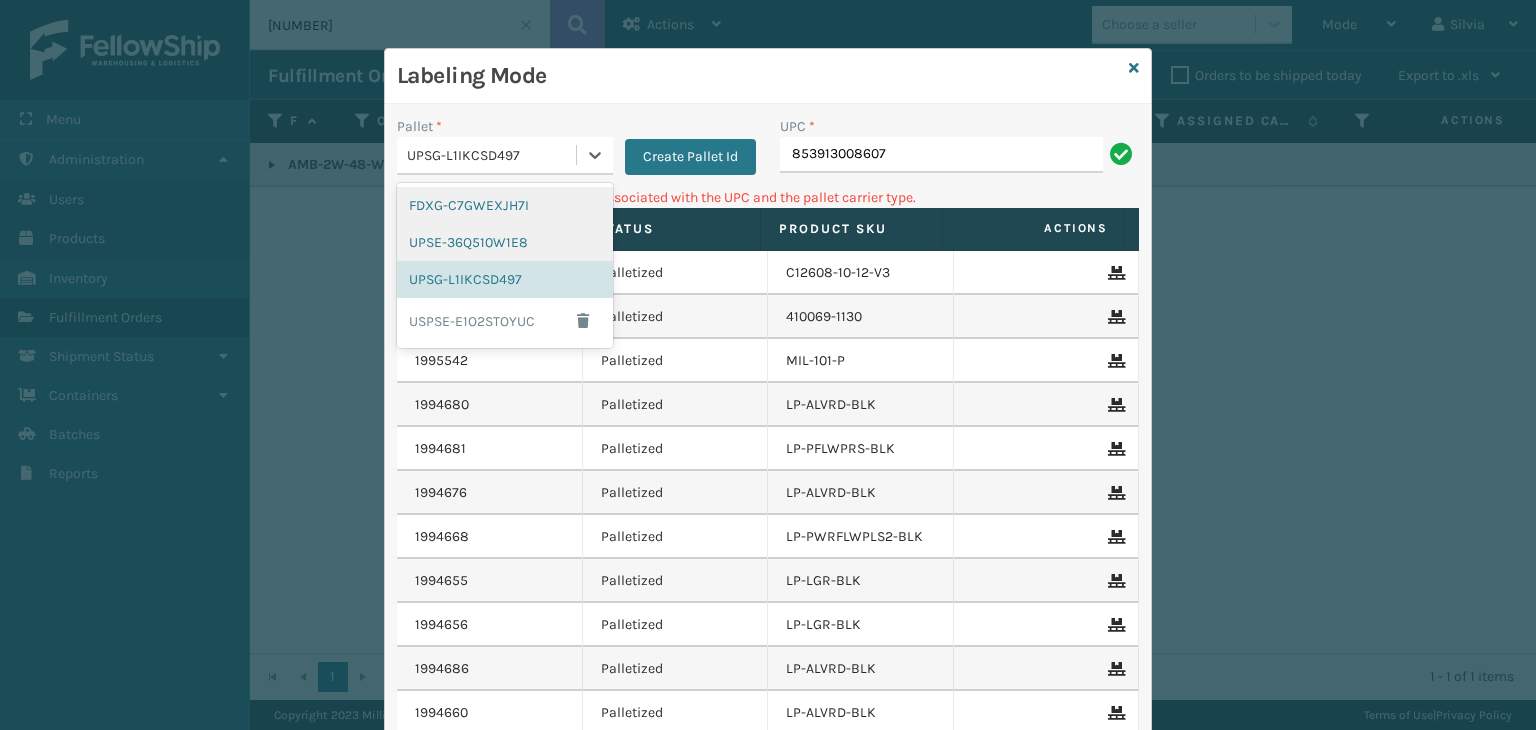 click on "FDXG-C7GWEXJH7I" at bounding box center (505, 205) 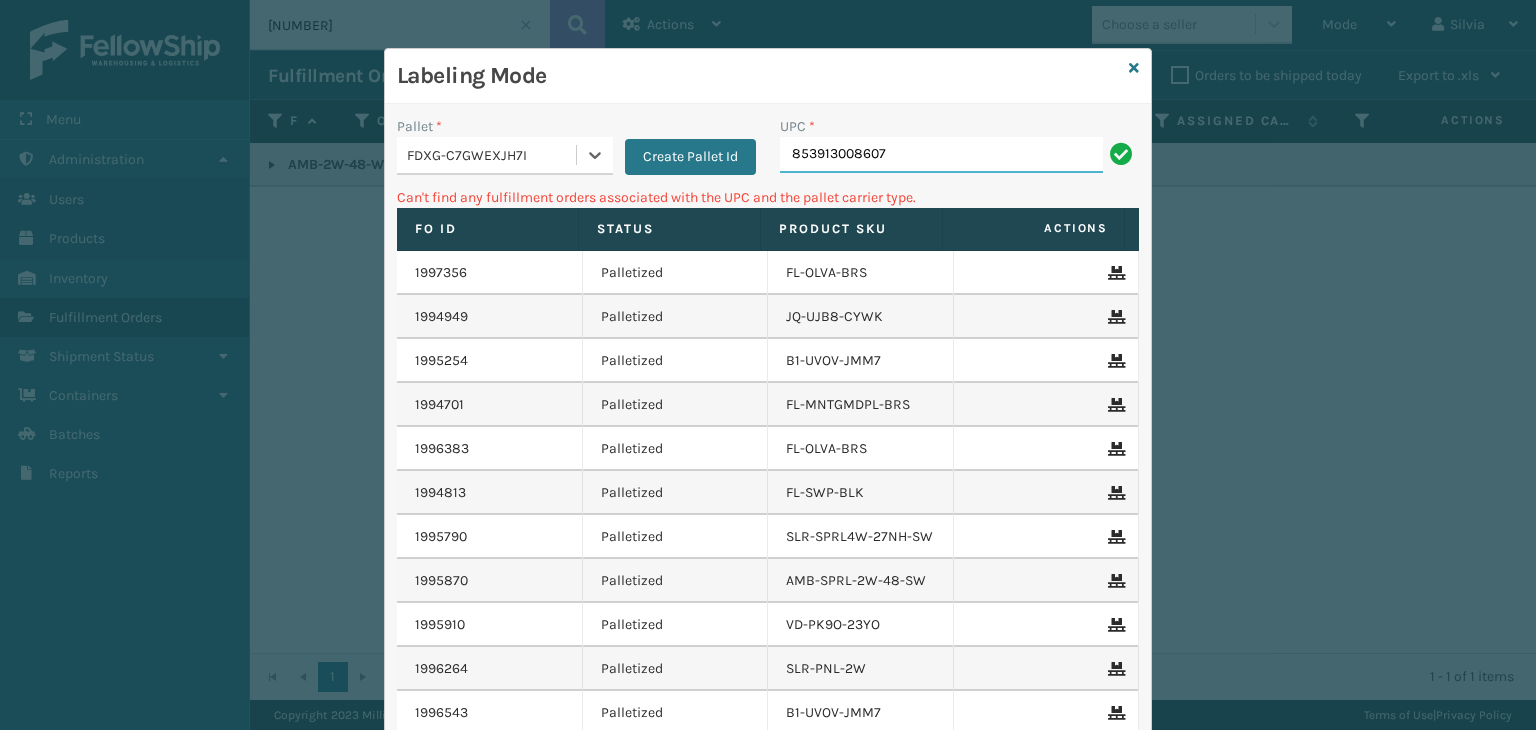 click on "853913008607" at bounding box center [941, 155] 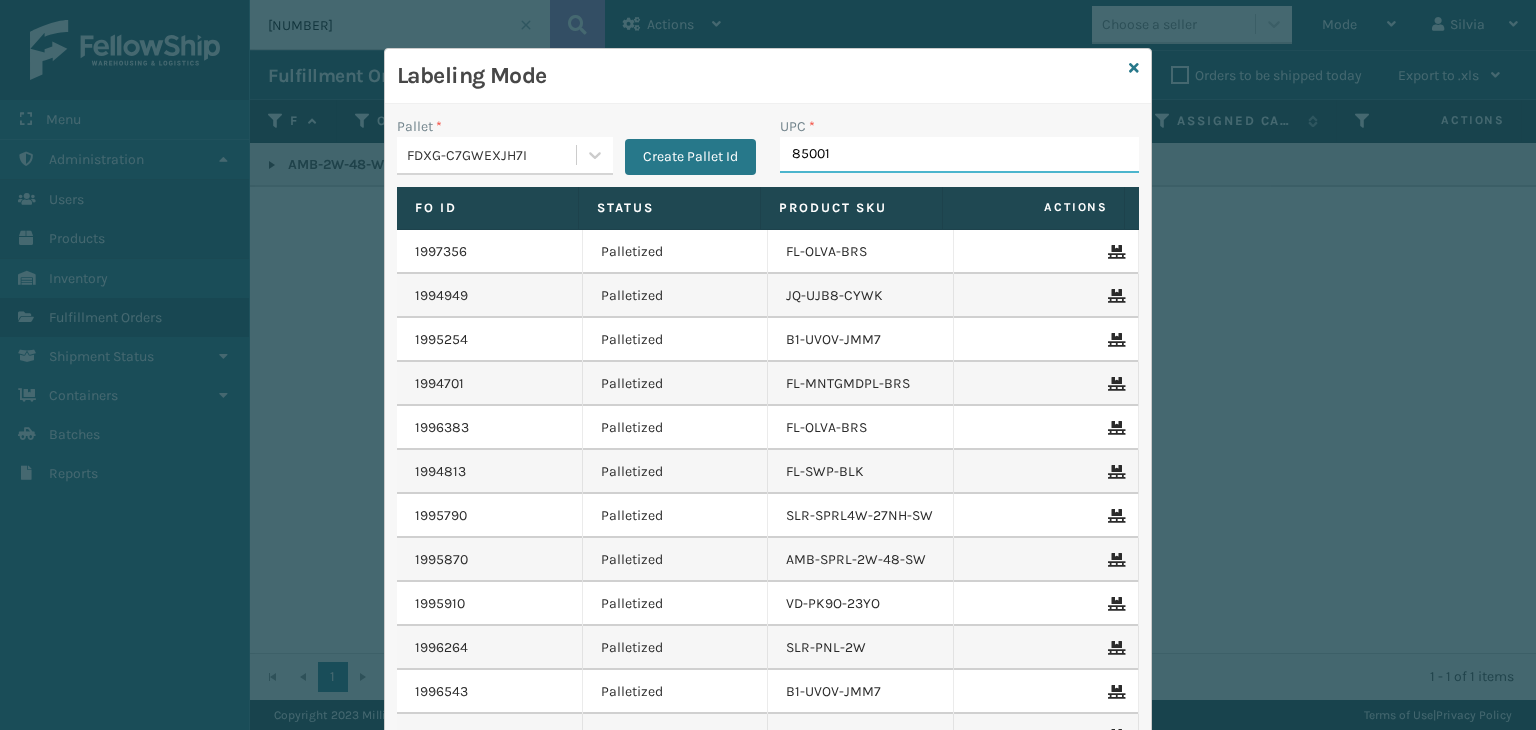 type on "850012" 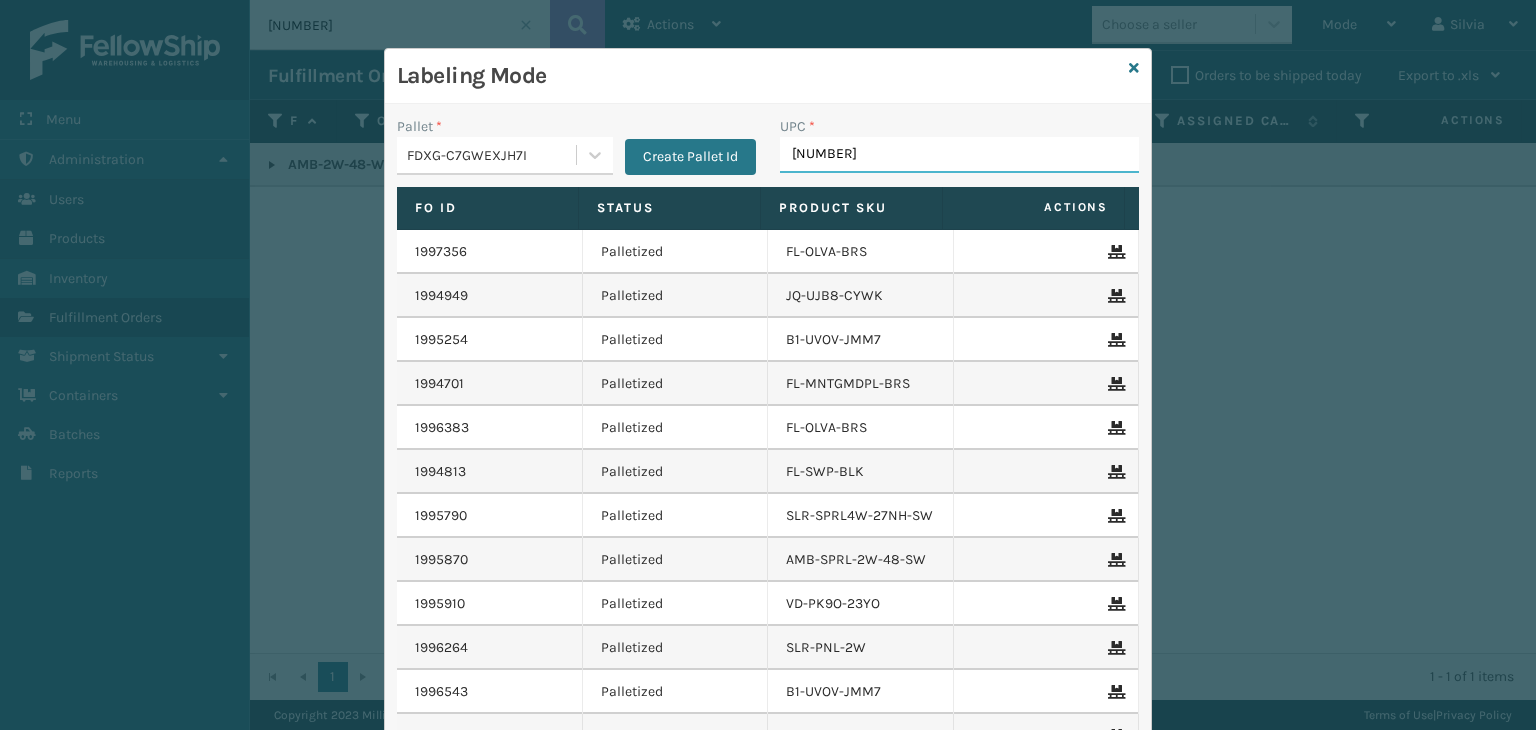type on "849986009337" 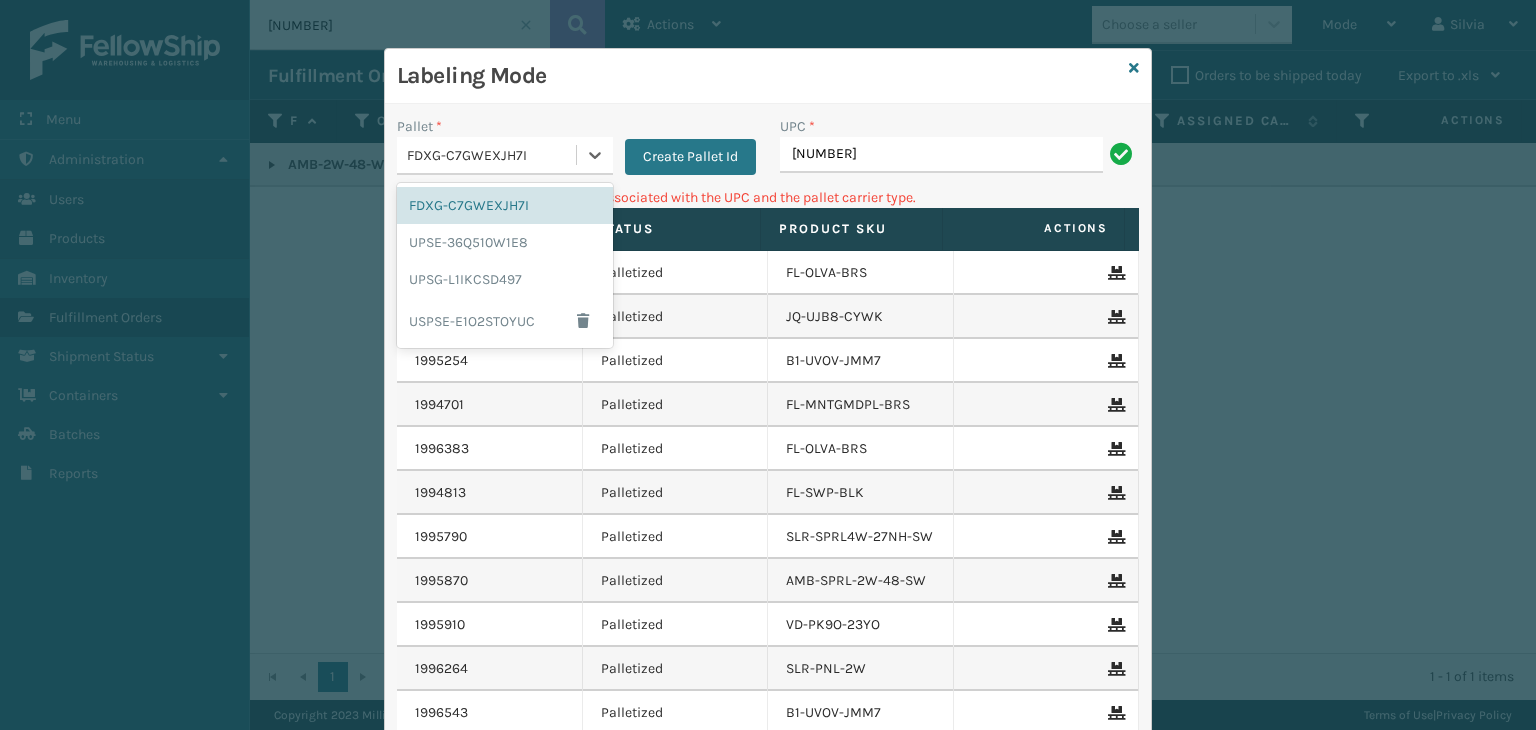click on "FDXG-C7GWEXJH7I" at bounding box center [492, 155] 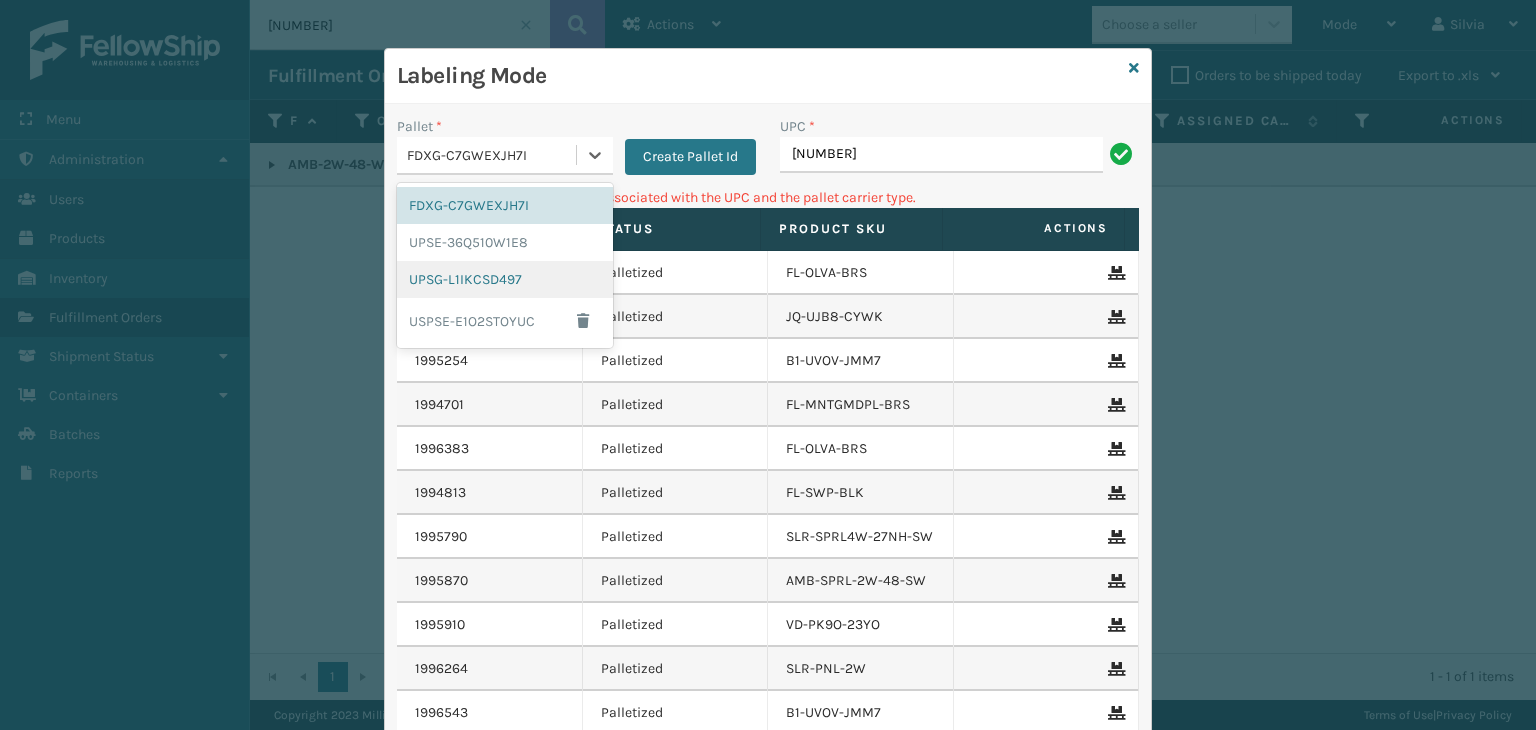 click on "UPSG-L1IKCSD497" at bounding box center [505, 279] 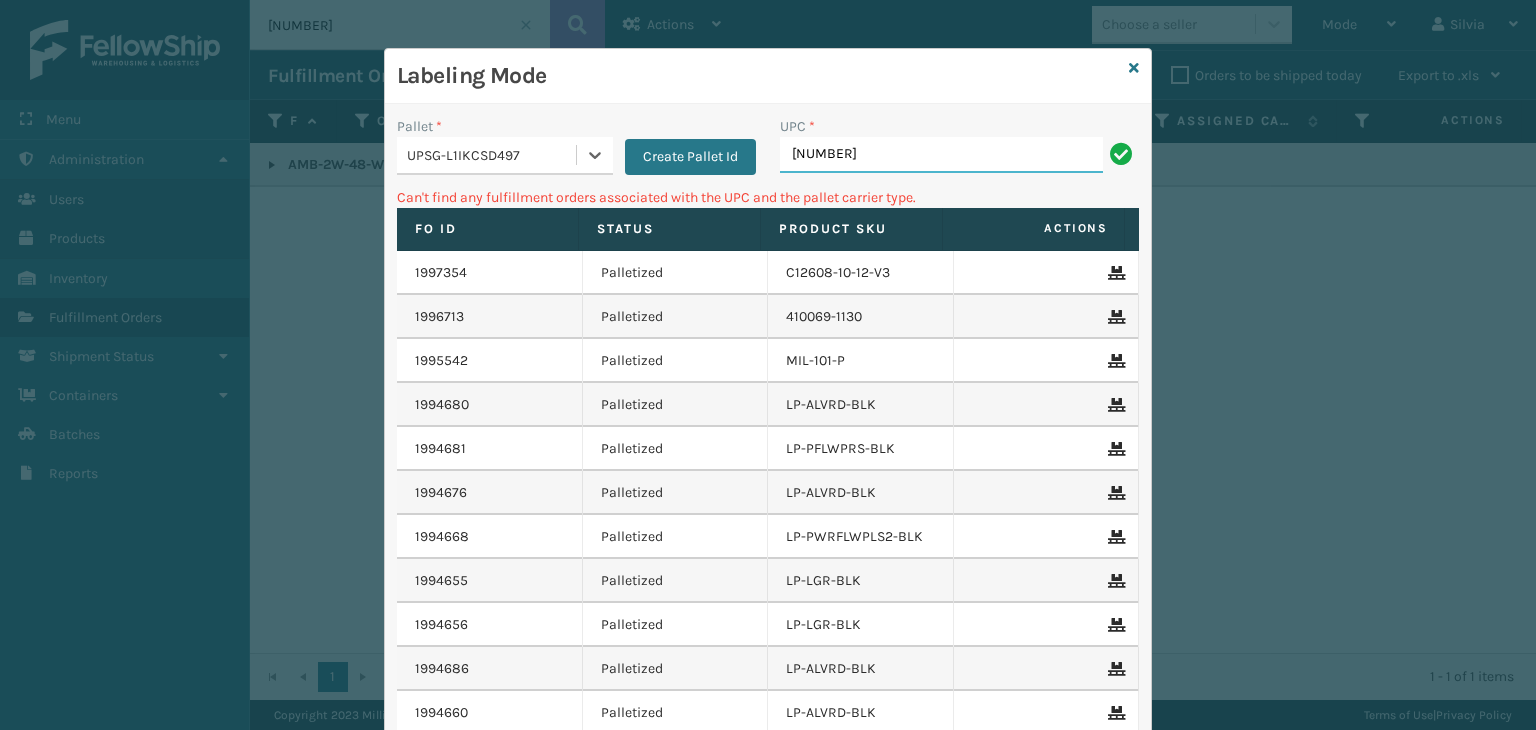click on "[NUMBER]" at bounding box center (941, 155) 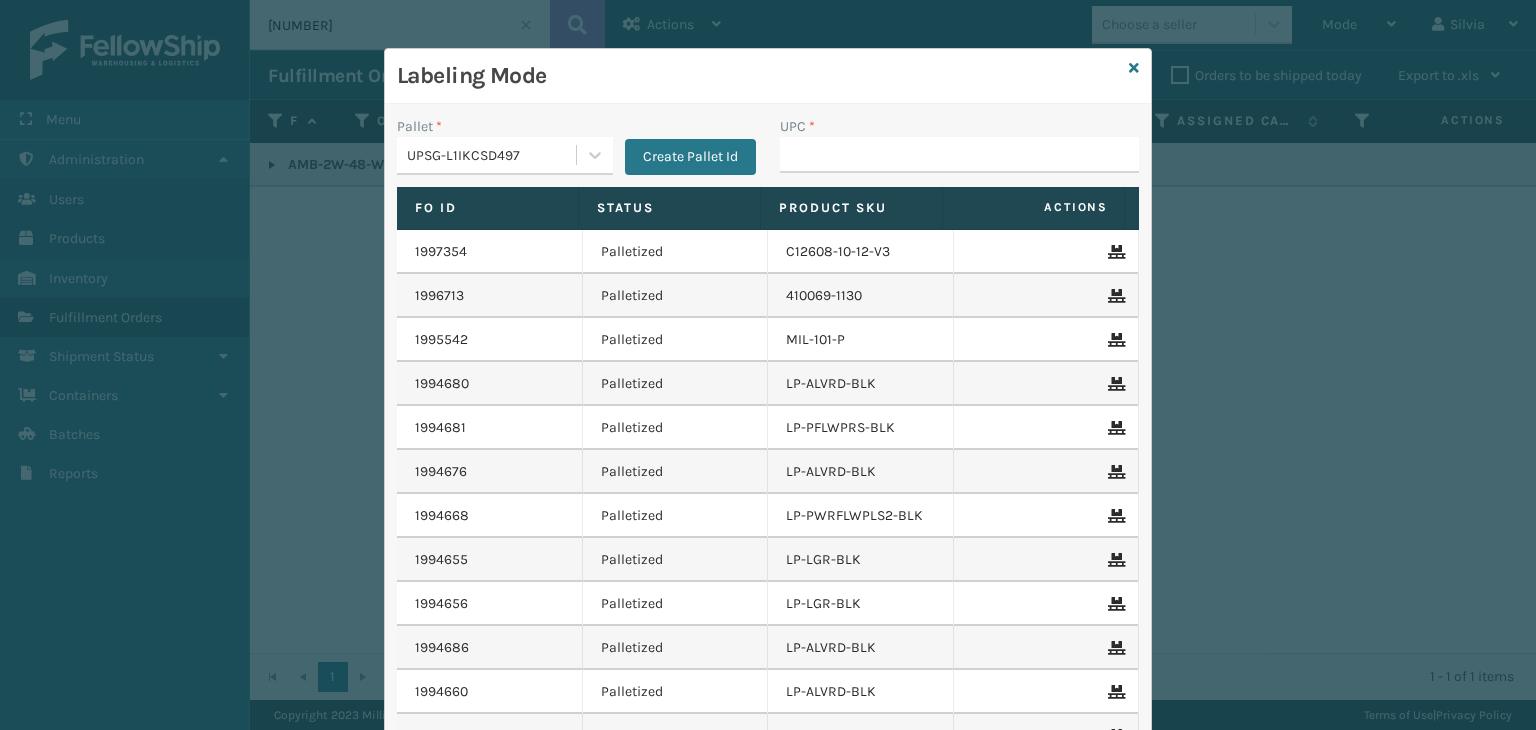 click on "UPSG-L1IKCSD497" at bounding box center [492, 155] 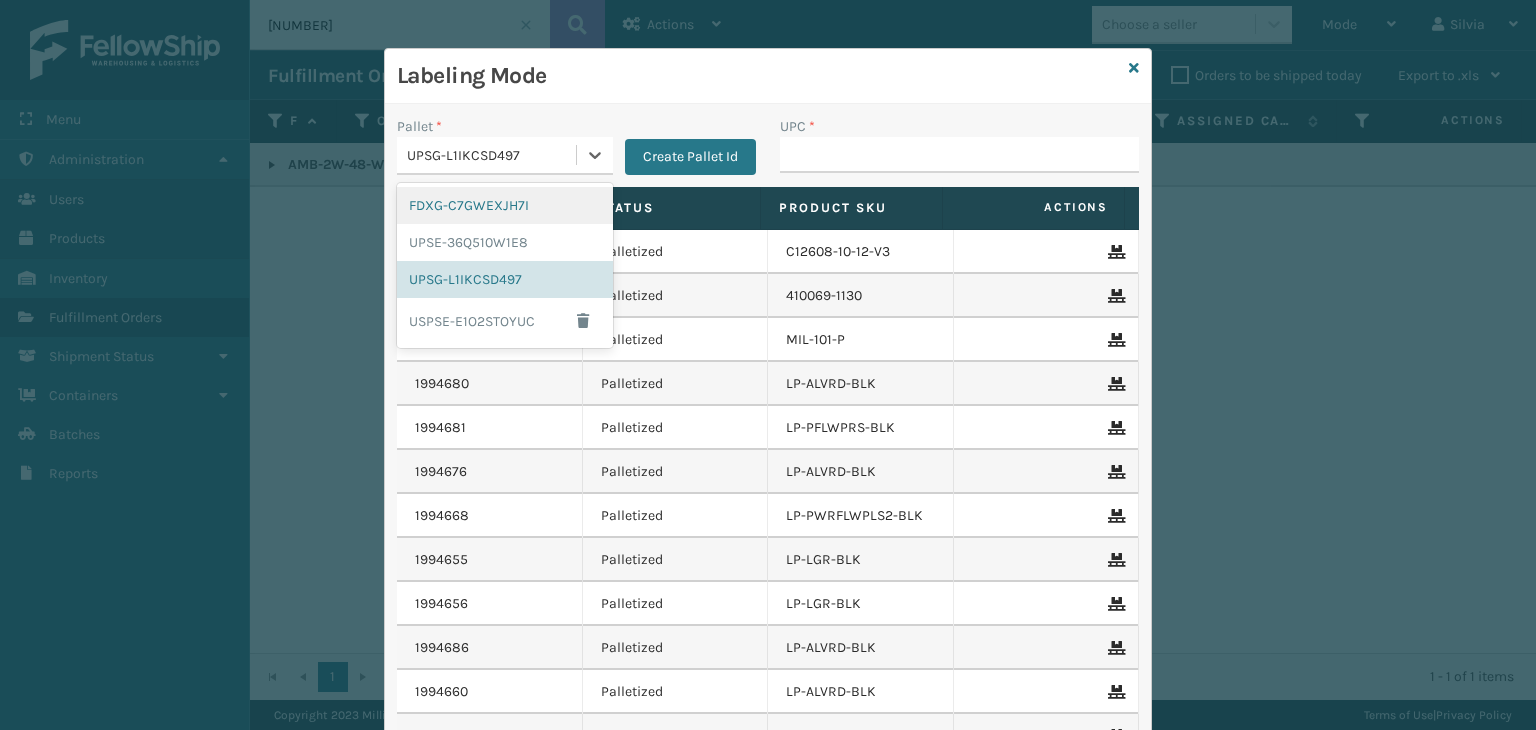 click on "FDXG-C7GWEXJH7I" at bounding box center [505, 205] 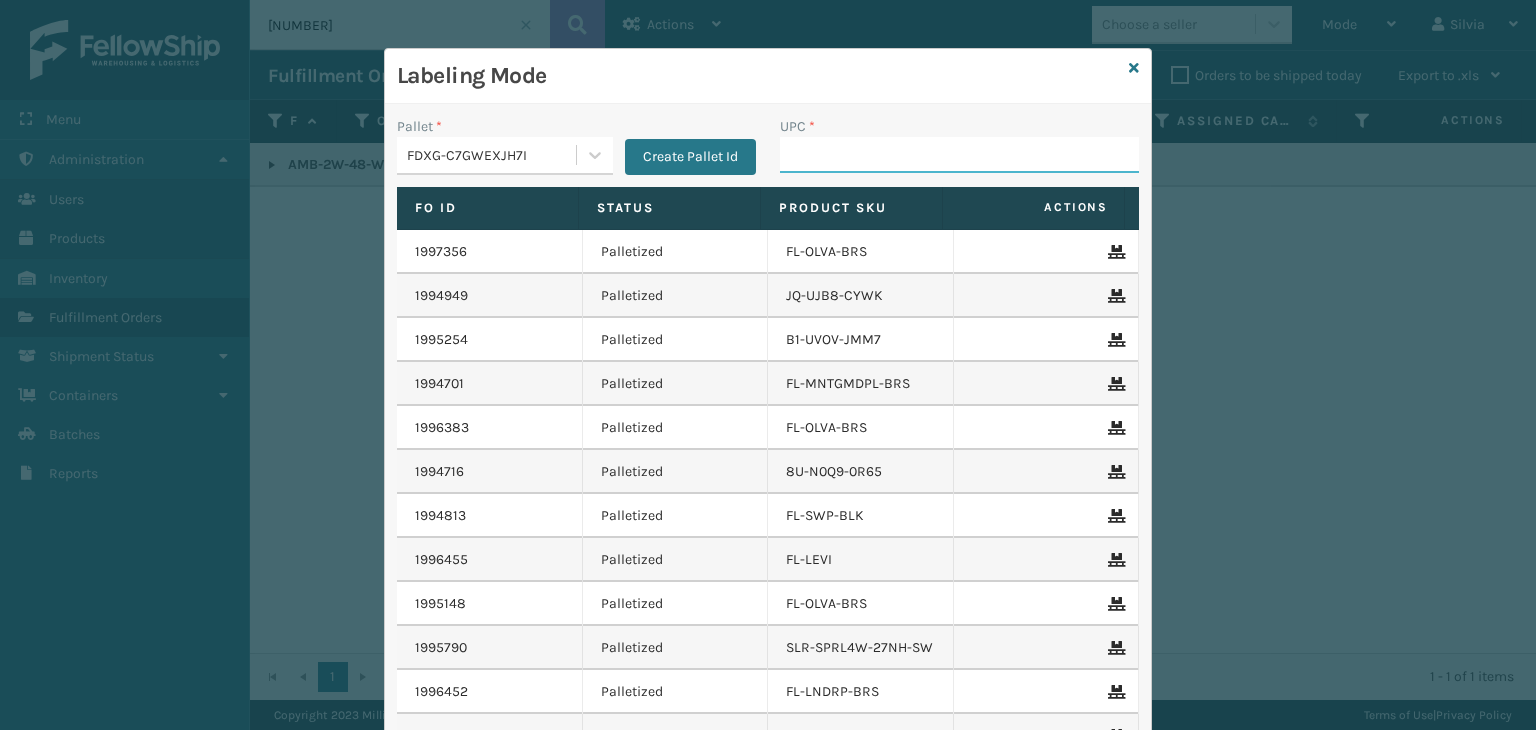 click on "UPC   *" at bounding box center [959, 155] 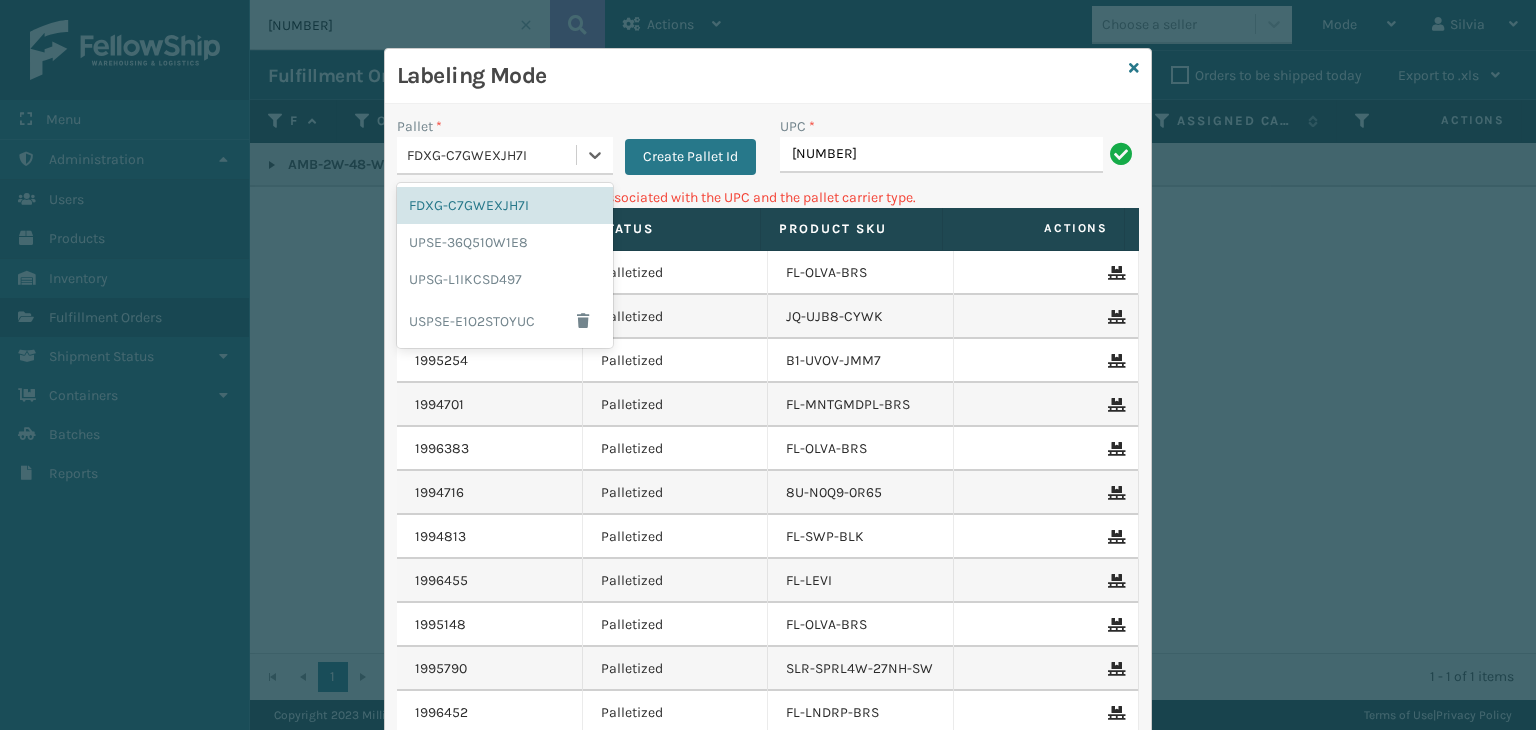 click on "FDXG-C7GWEXJH7I" at bounding box center [492, 155] 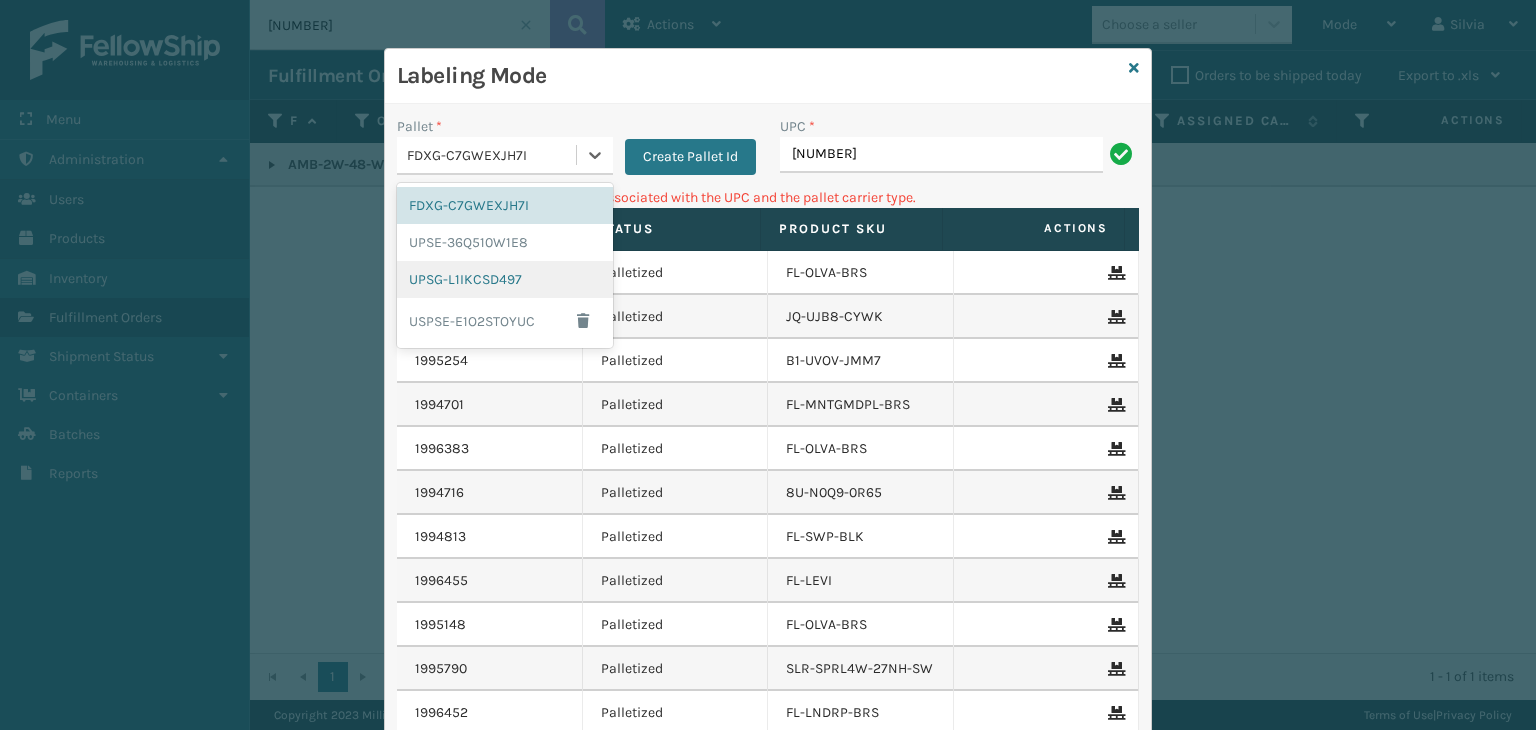 click on "UPSG-L1IKCSD497" at bounding box center (505, 279) 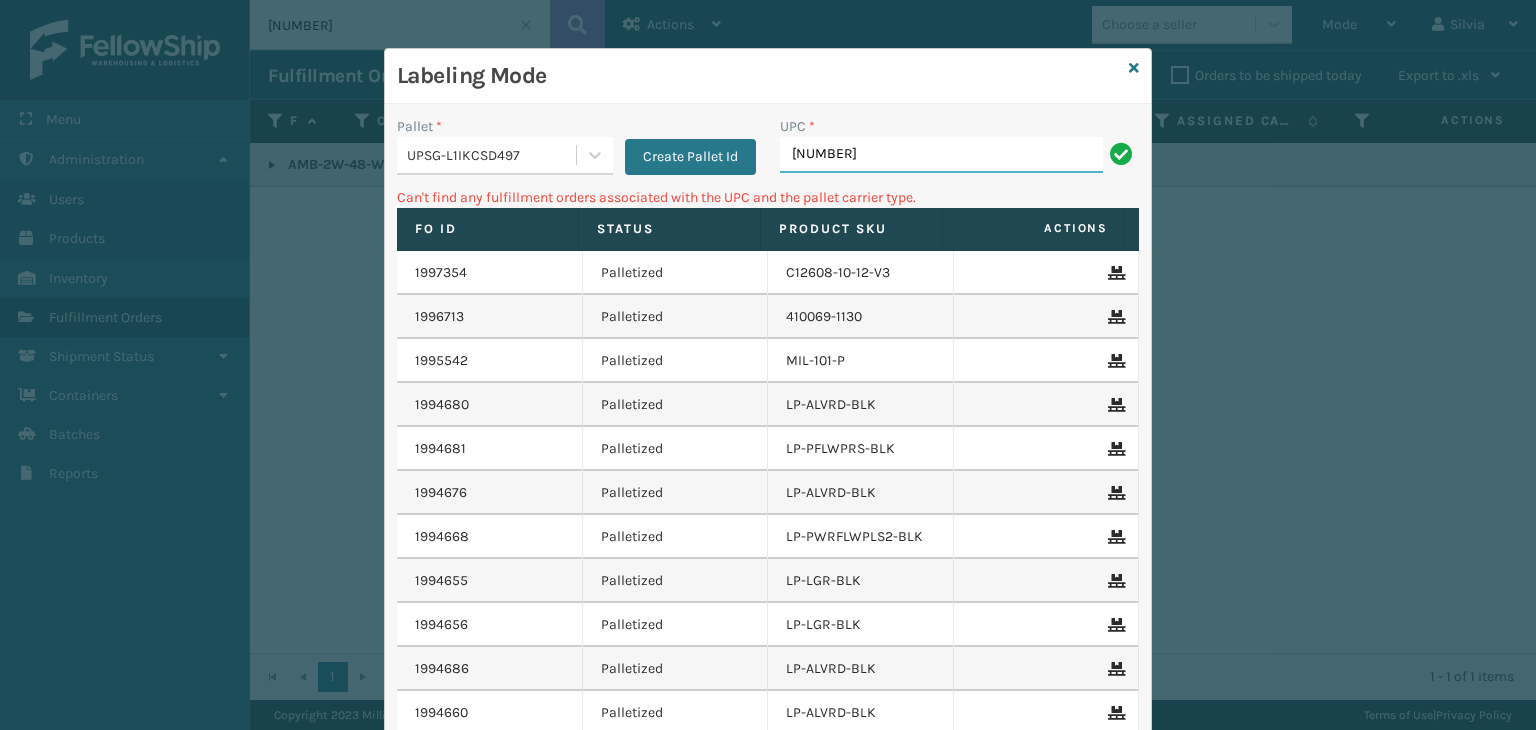 click on "[NUMBER]" at bounding box center [941, 155] 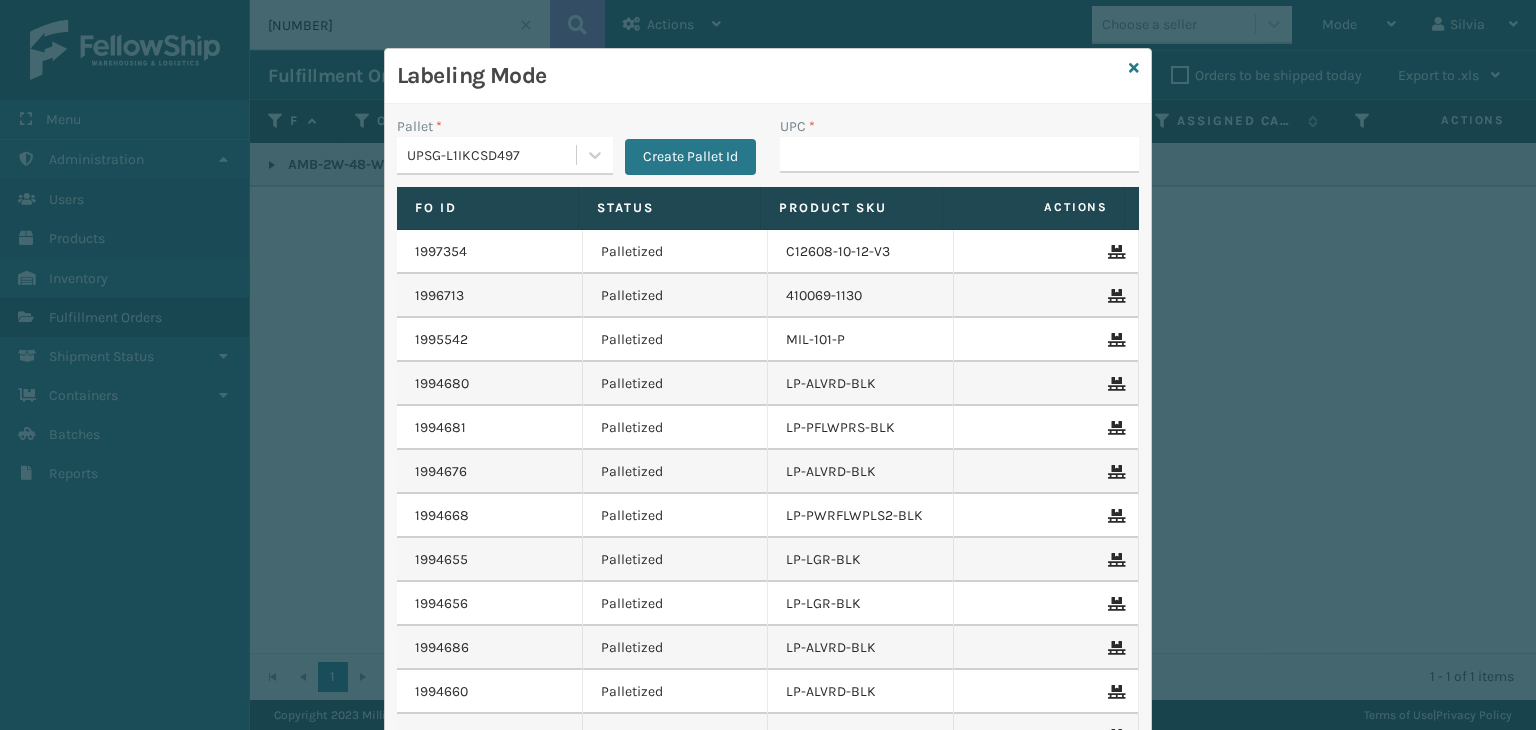 click on "UPSG-L1IKCSD497" at bounding box center [492, 155] 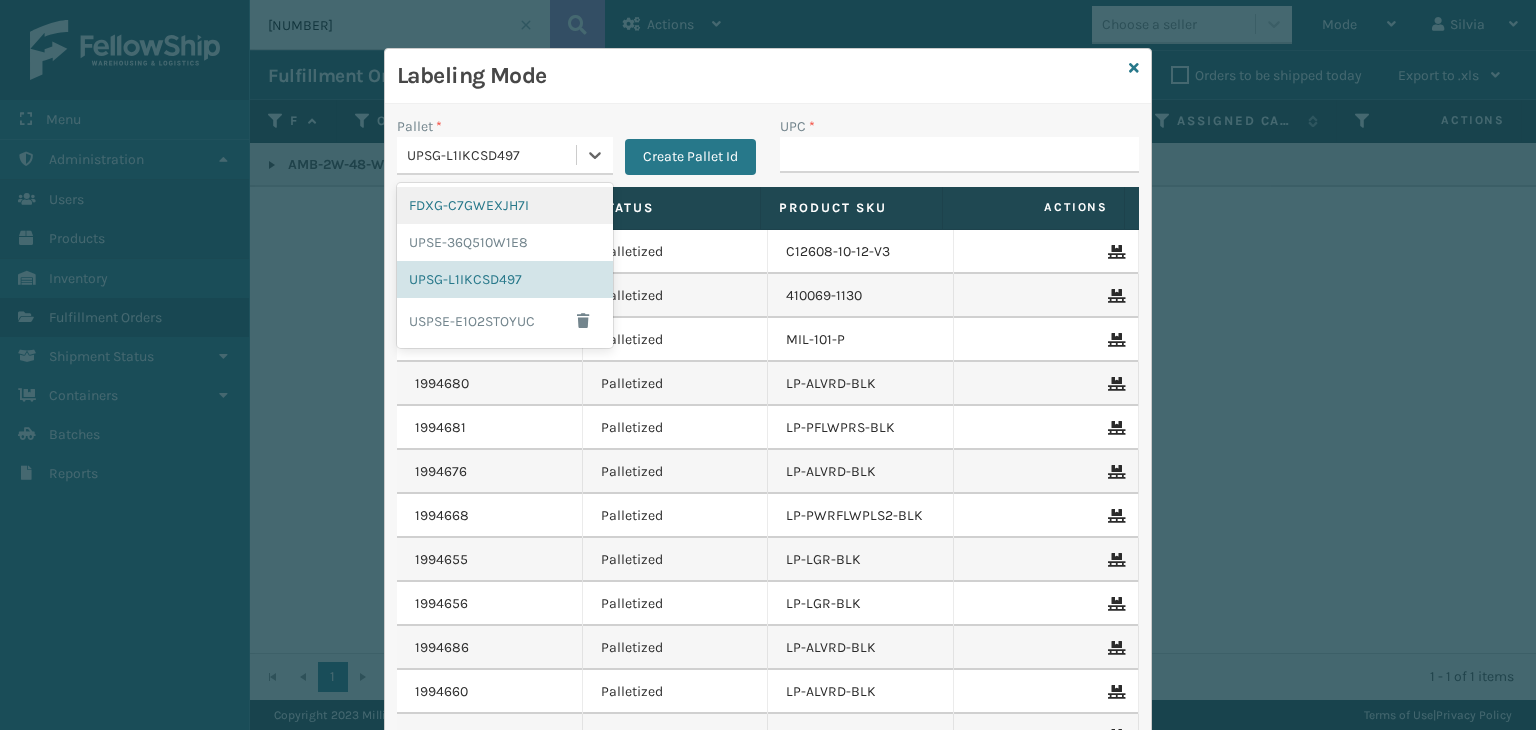 click on "FDXG-C7GWEXJH7I" at bounding box center (505, 205) 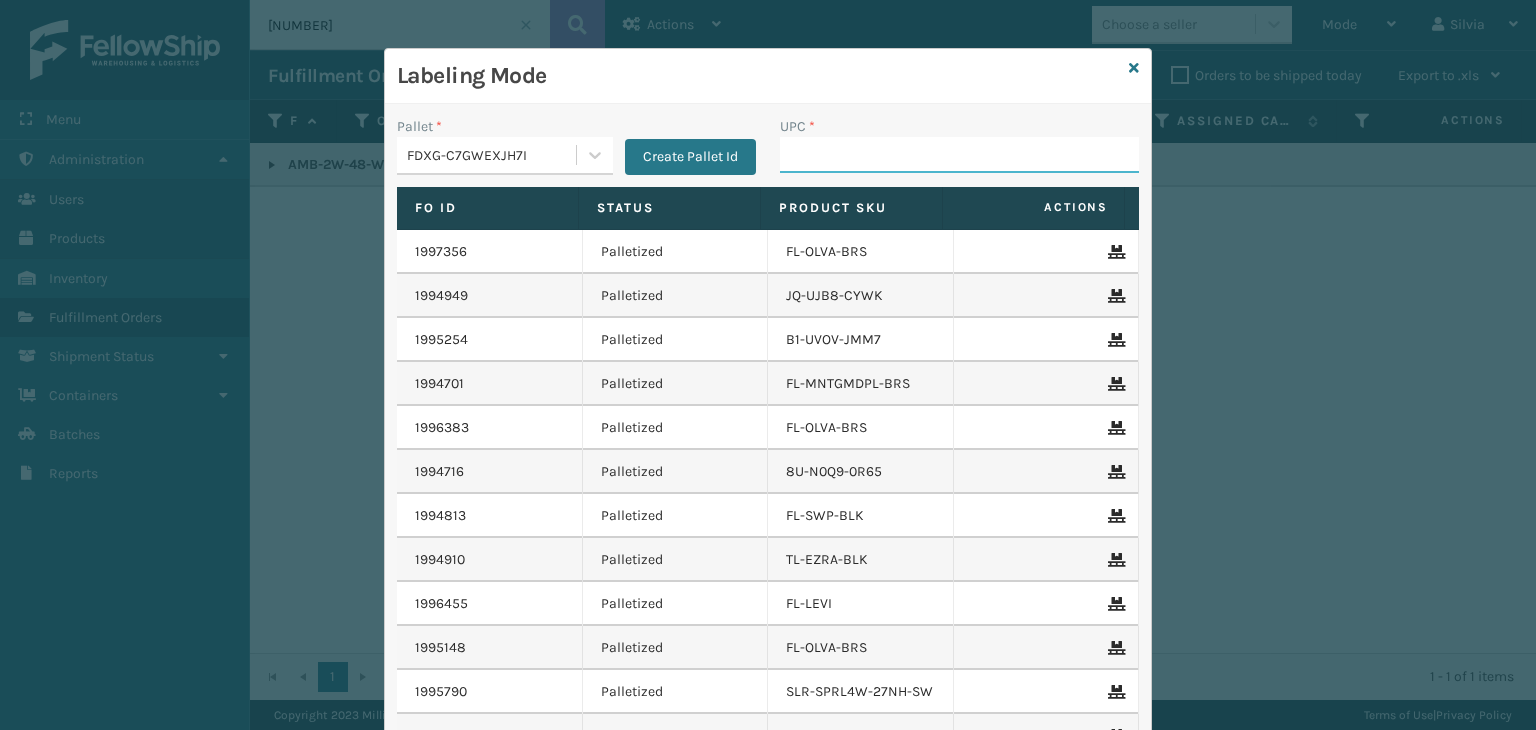 click on "UPC   *" at bounding box center (959, 155) 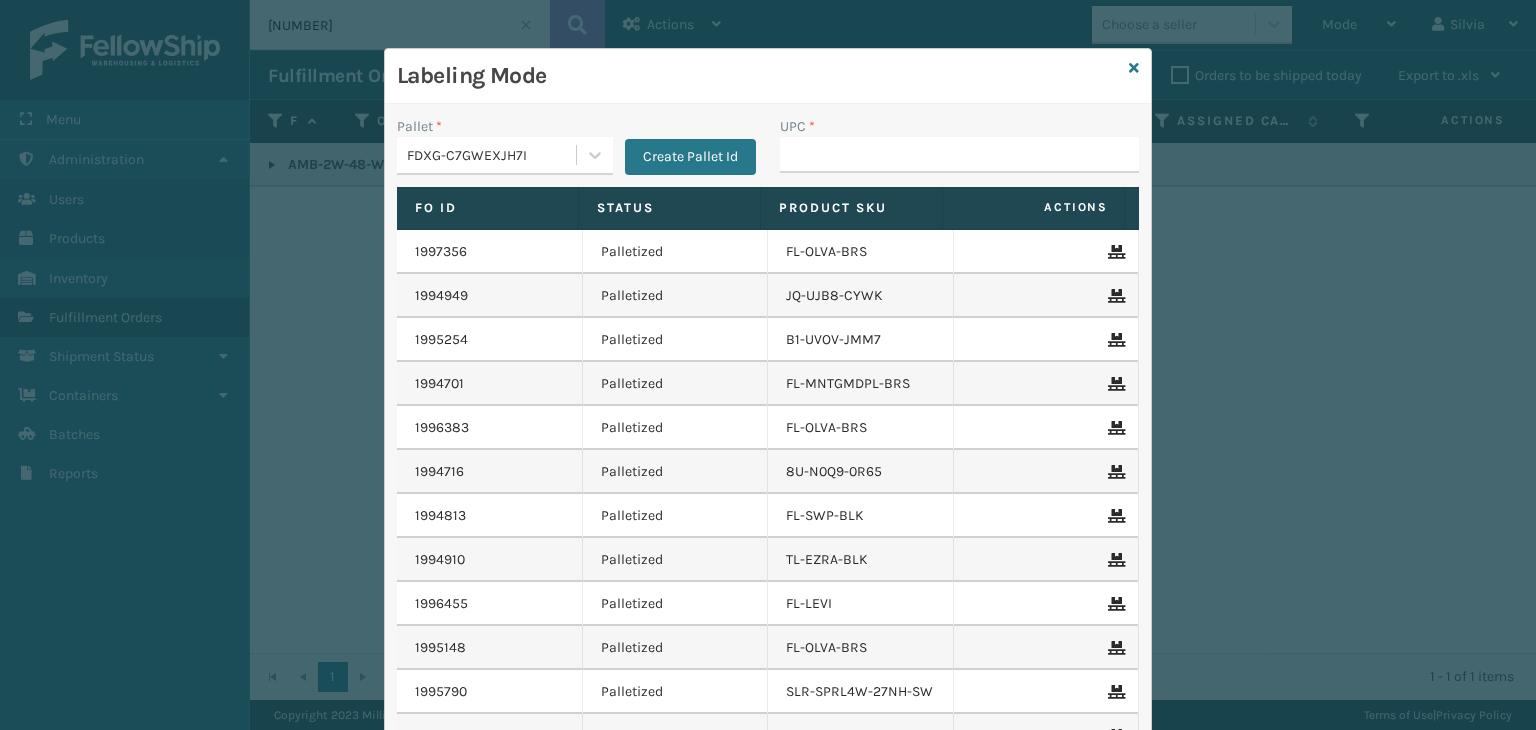 click on "FDXG-C7GWEXJH7I" at bounding box center [492, 155] 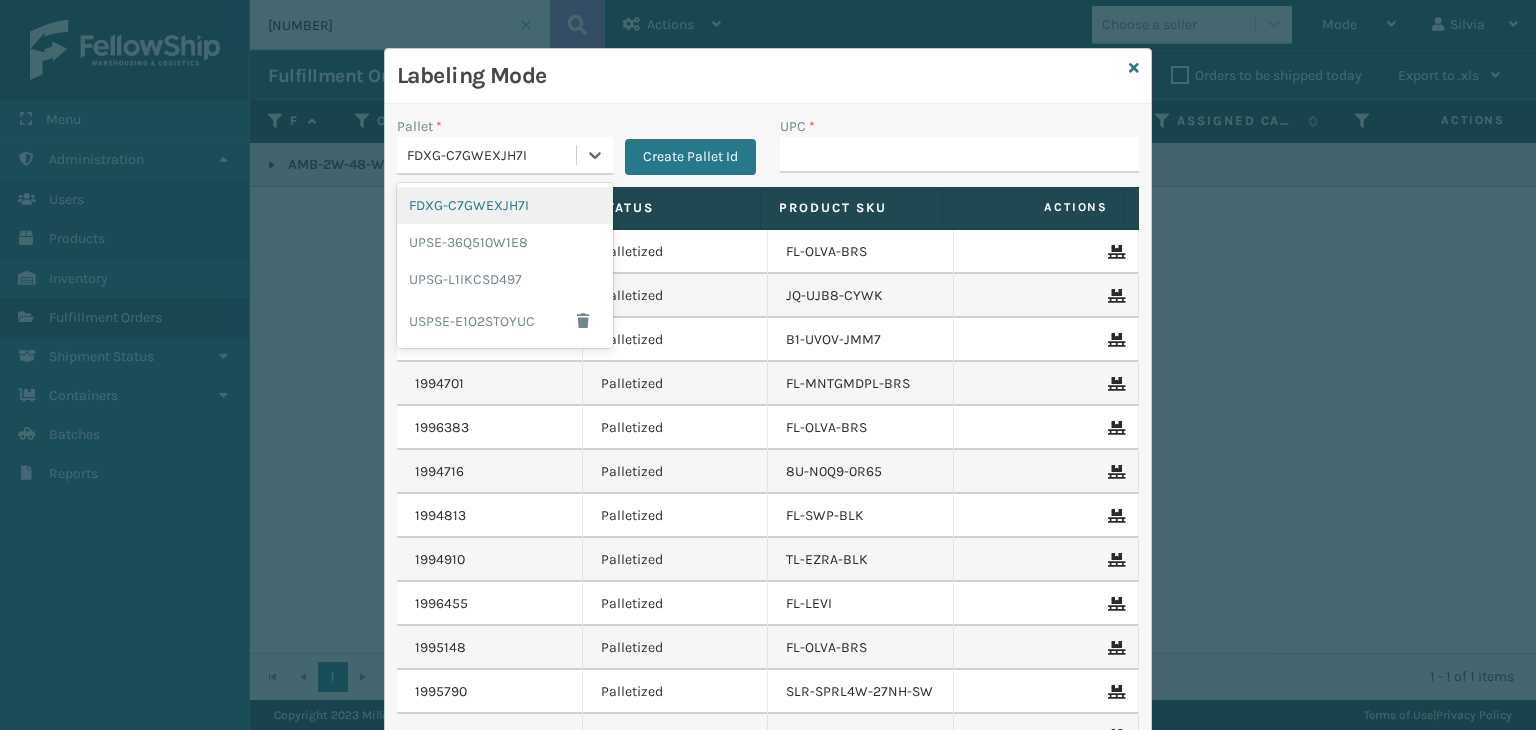 click on "FDXG-C7GWEXJH7I" at bounding box center [505, 205] 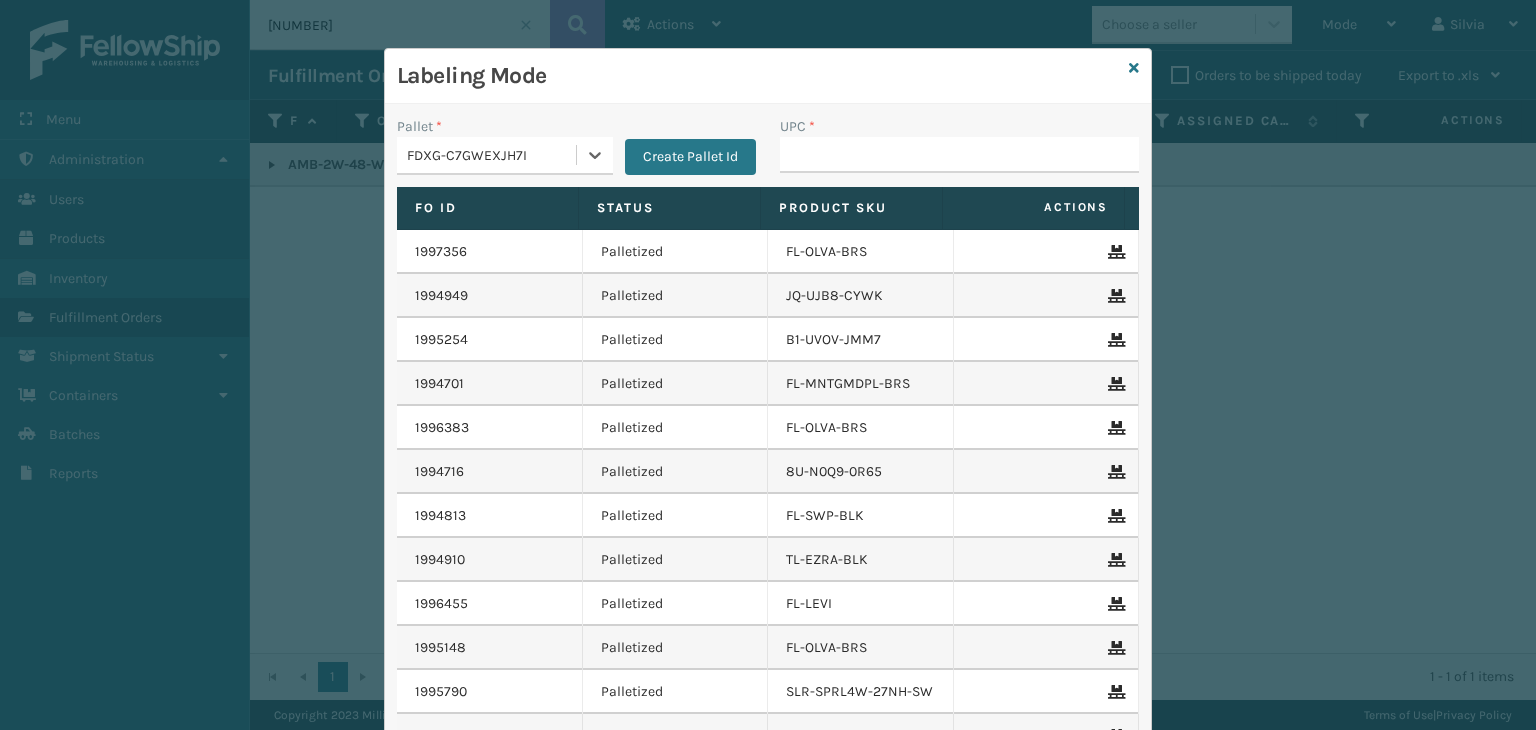 click on "UPC   *" at bounding box center (959, 151) 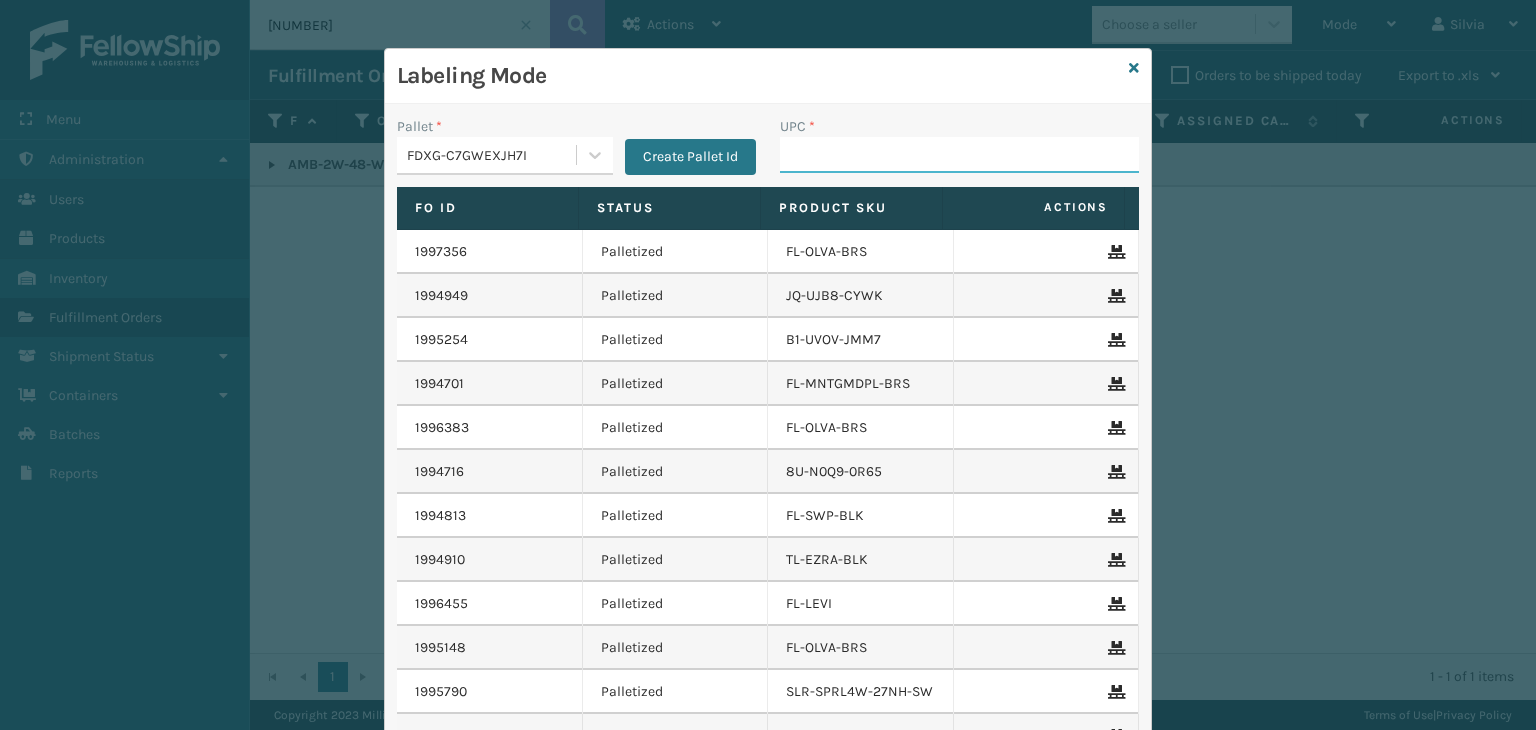 click on "UPC   *" at bounding box center (959, 155) 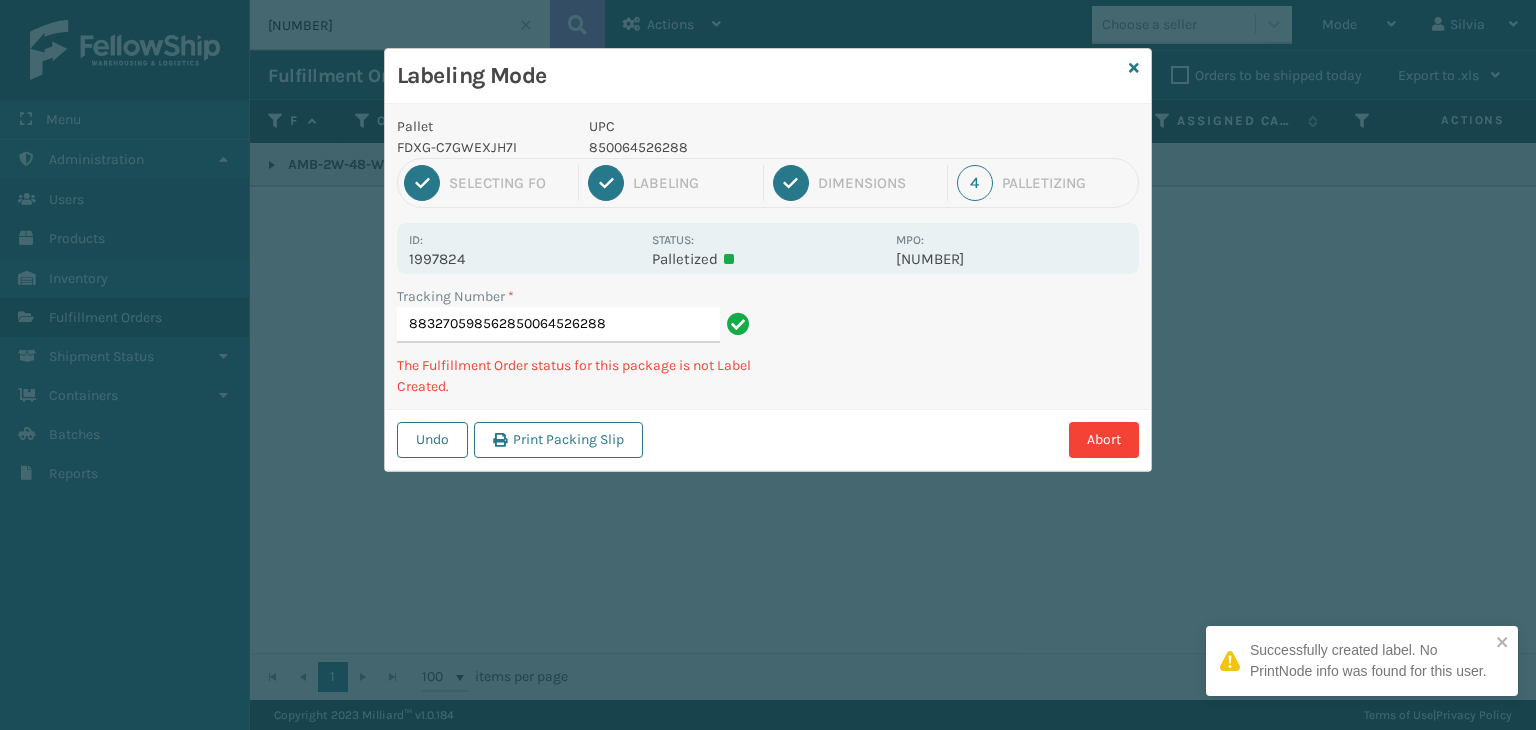 type on "883270598562850064526288" 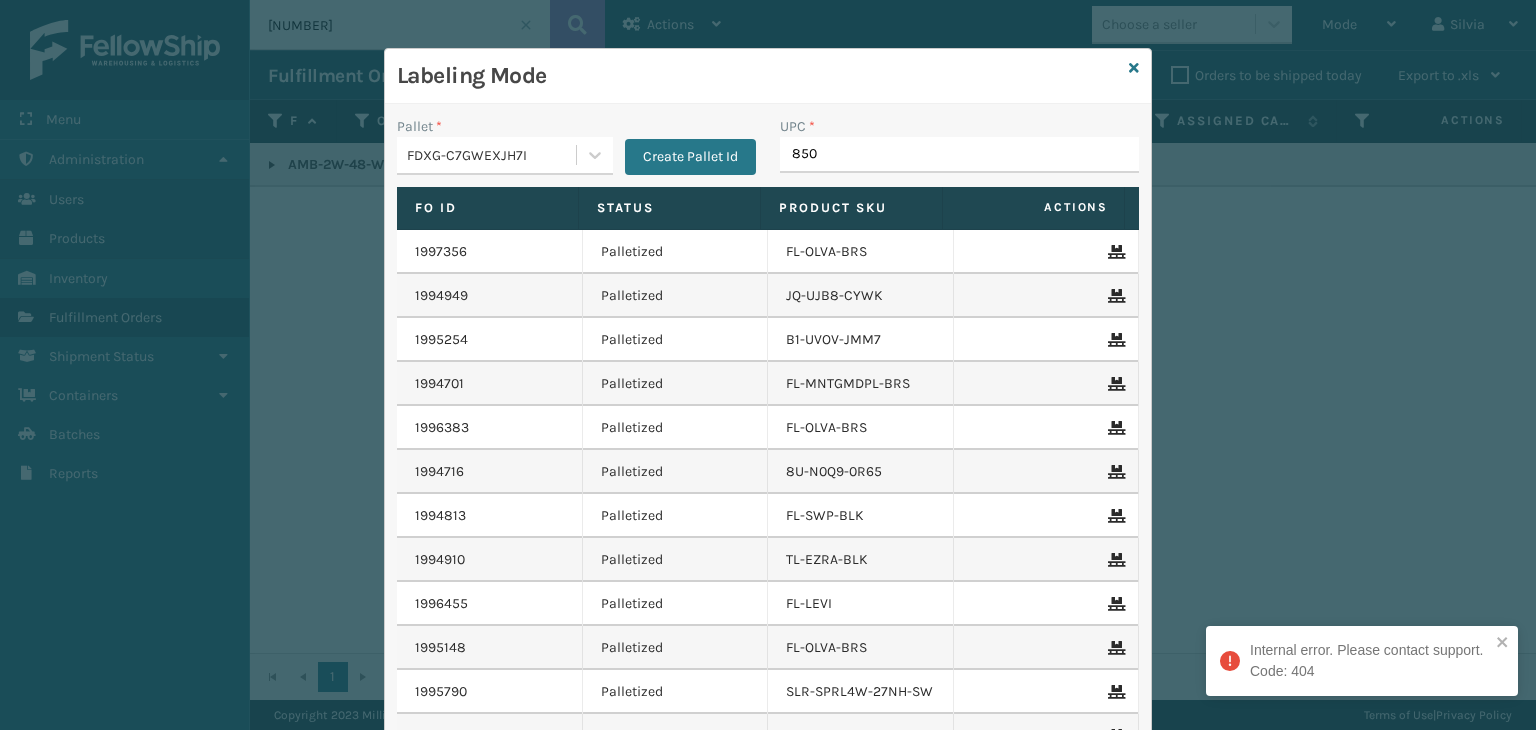 type on "8500" 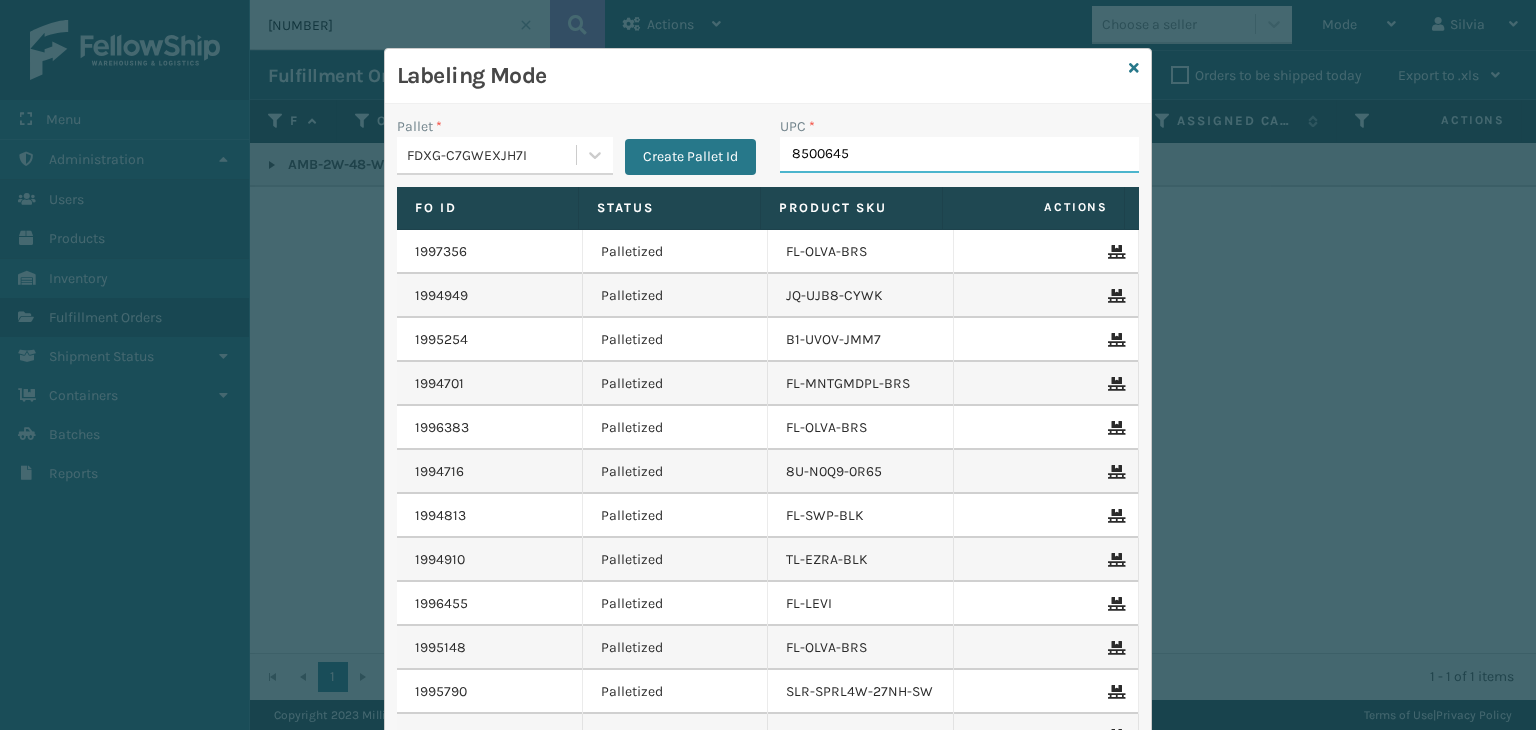 type on "[NUMBER]" 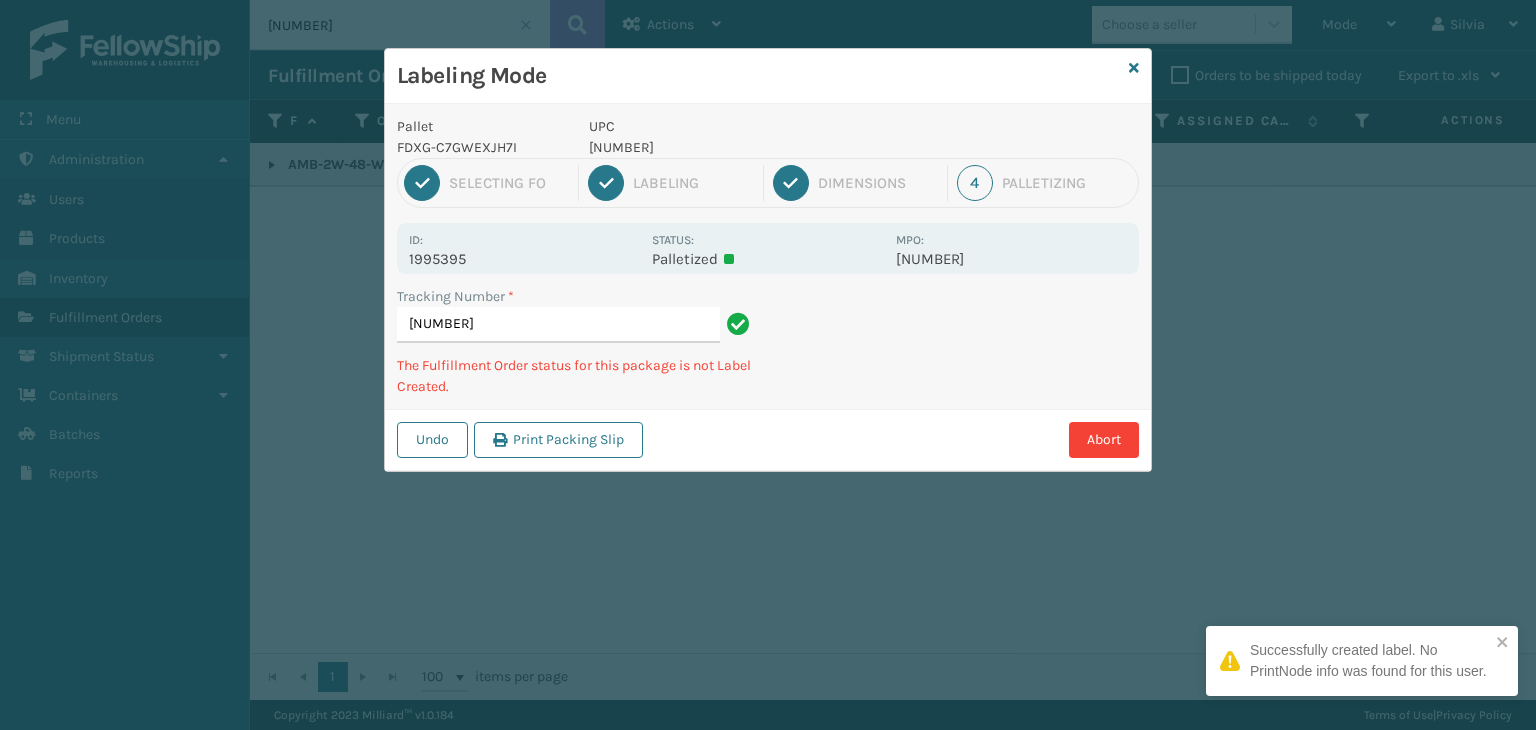type on "[NUMBER]" 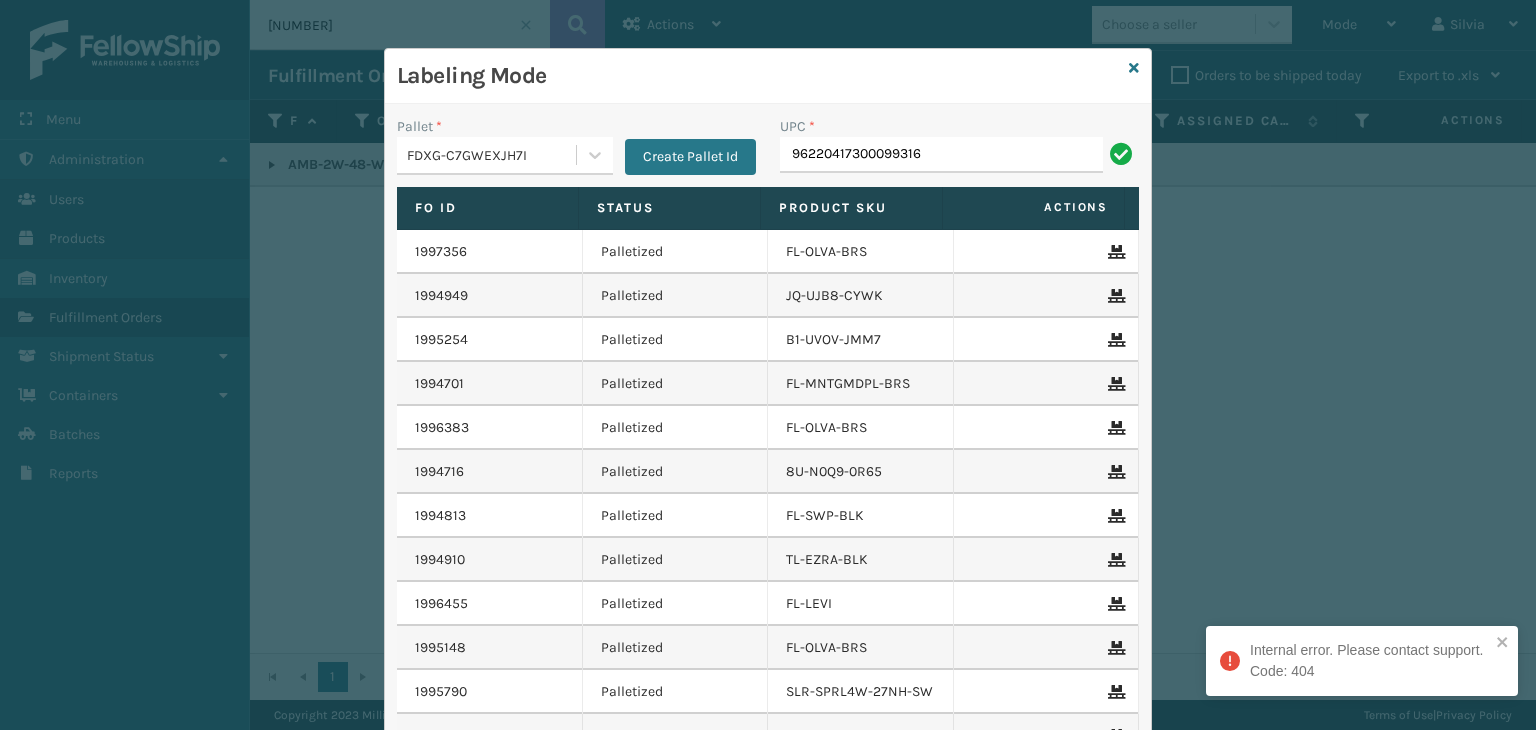 type on "[NUMBER]" 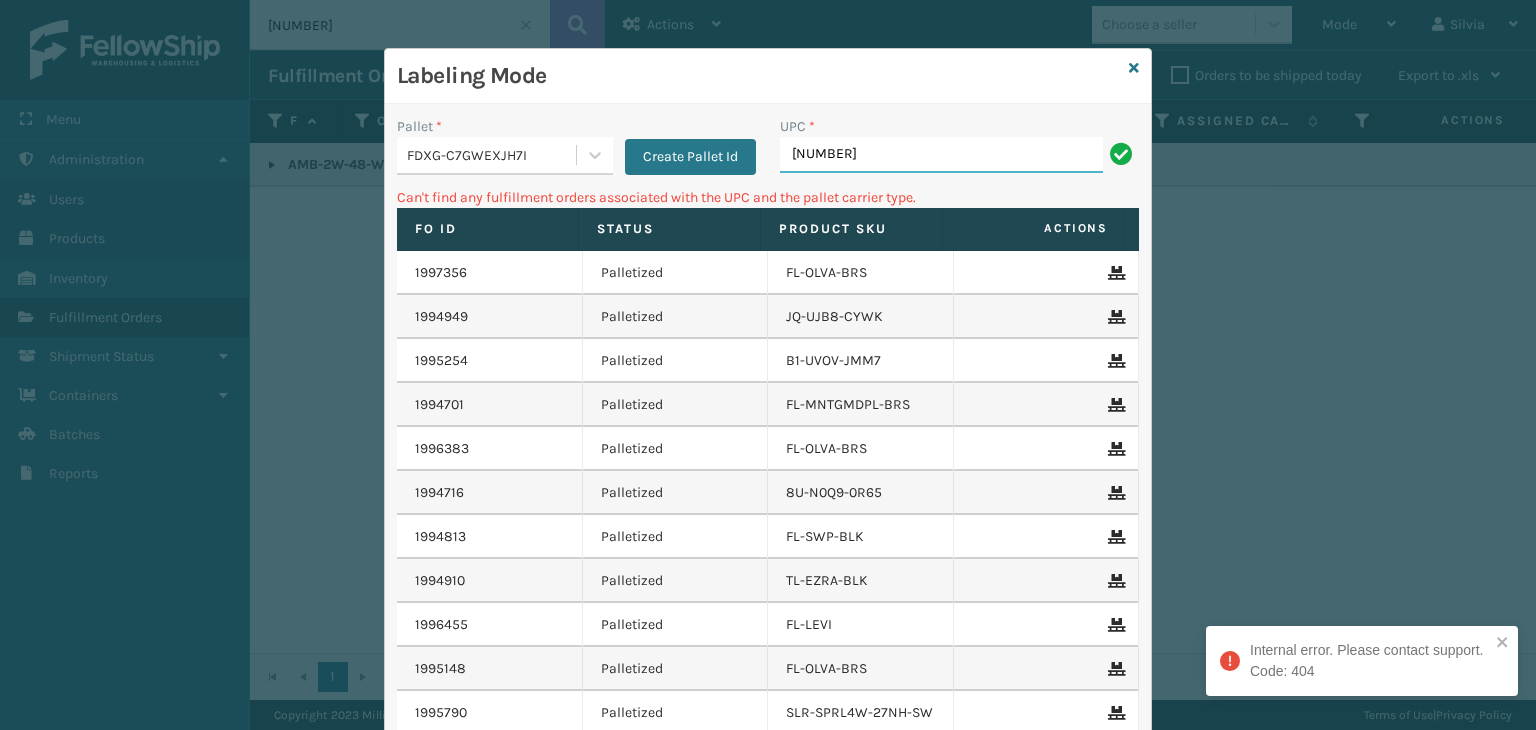 click on "[NUMBER]" at bounding box center (941, 155) 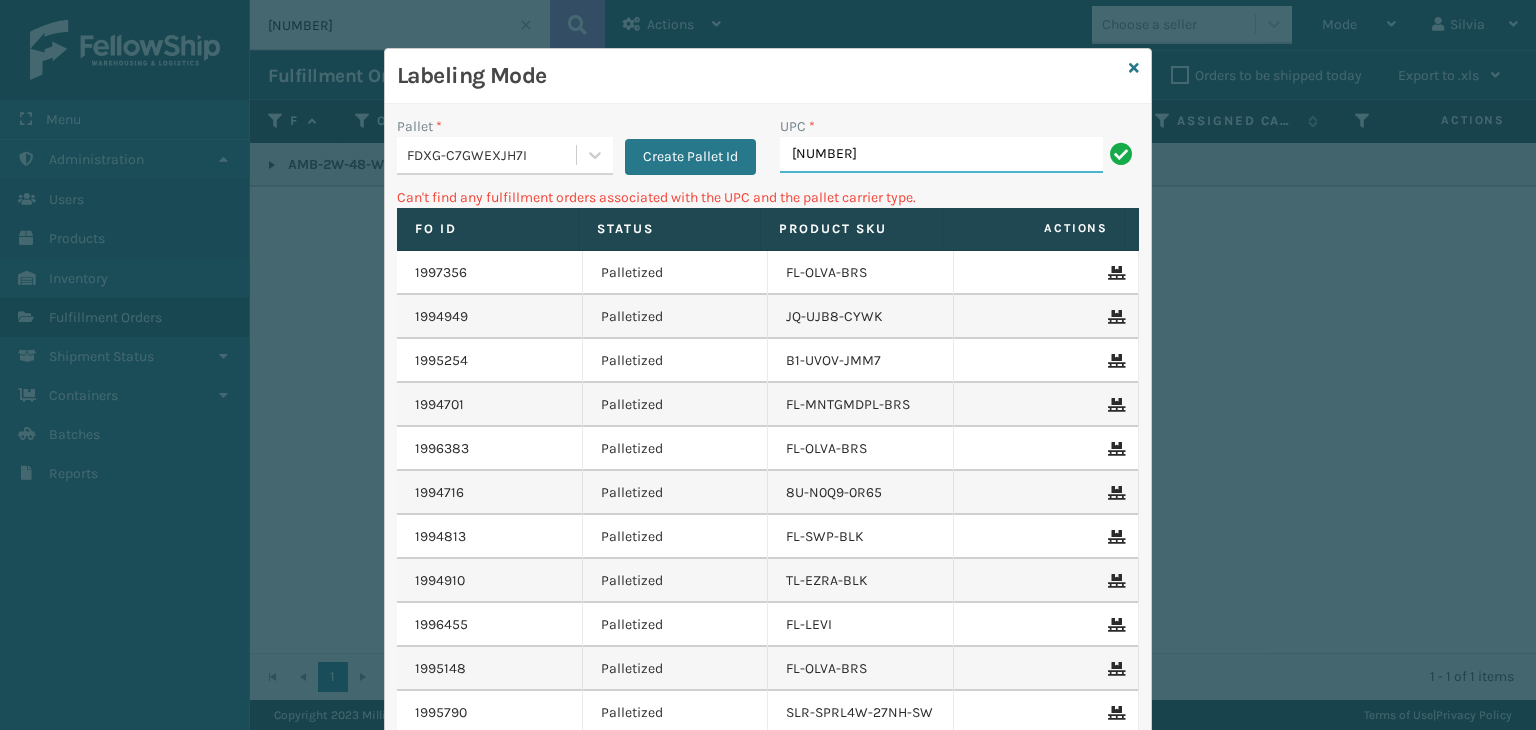 scroll, scrollTop: 100, scrollLeft: 0, axis: vertical 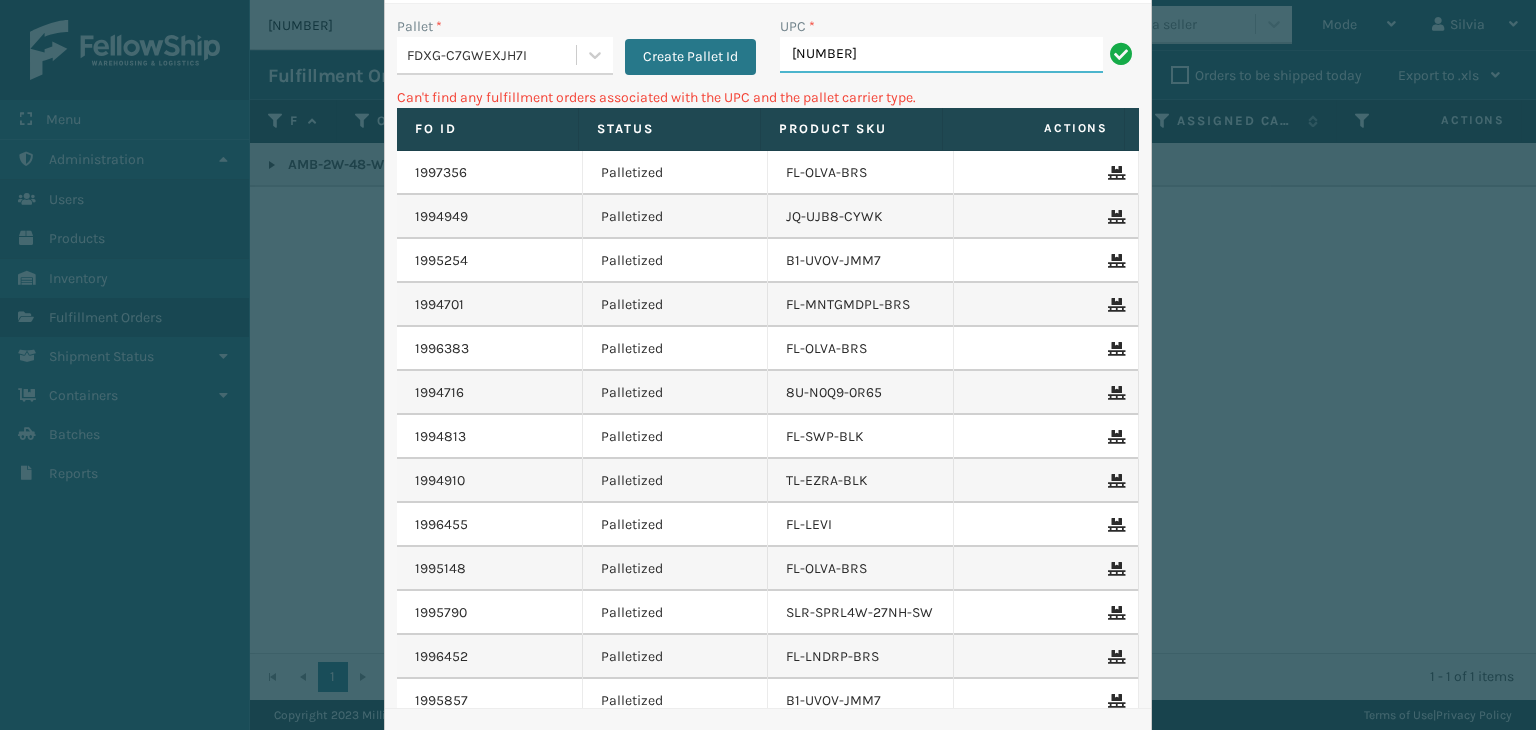 type on "[NUMBER]" 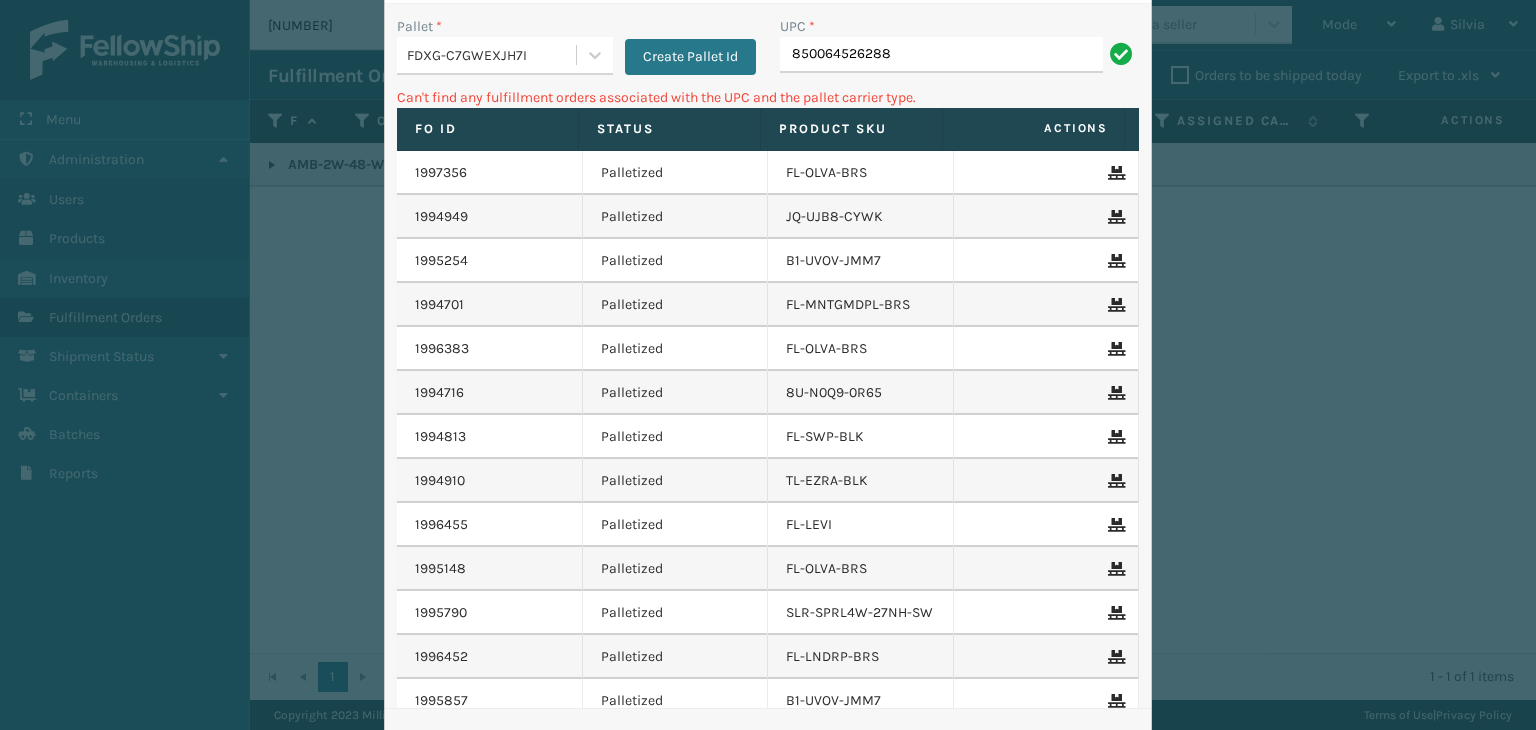 scroll, scrollTop: 0, scrollLeft: 0, axis: both 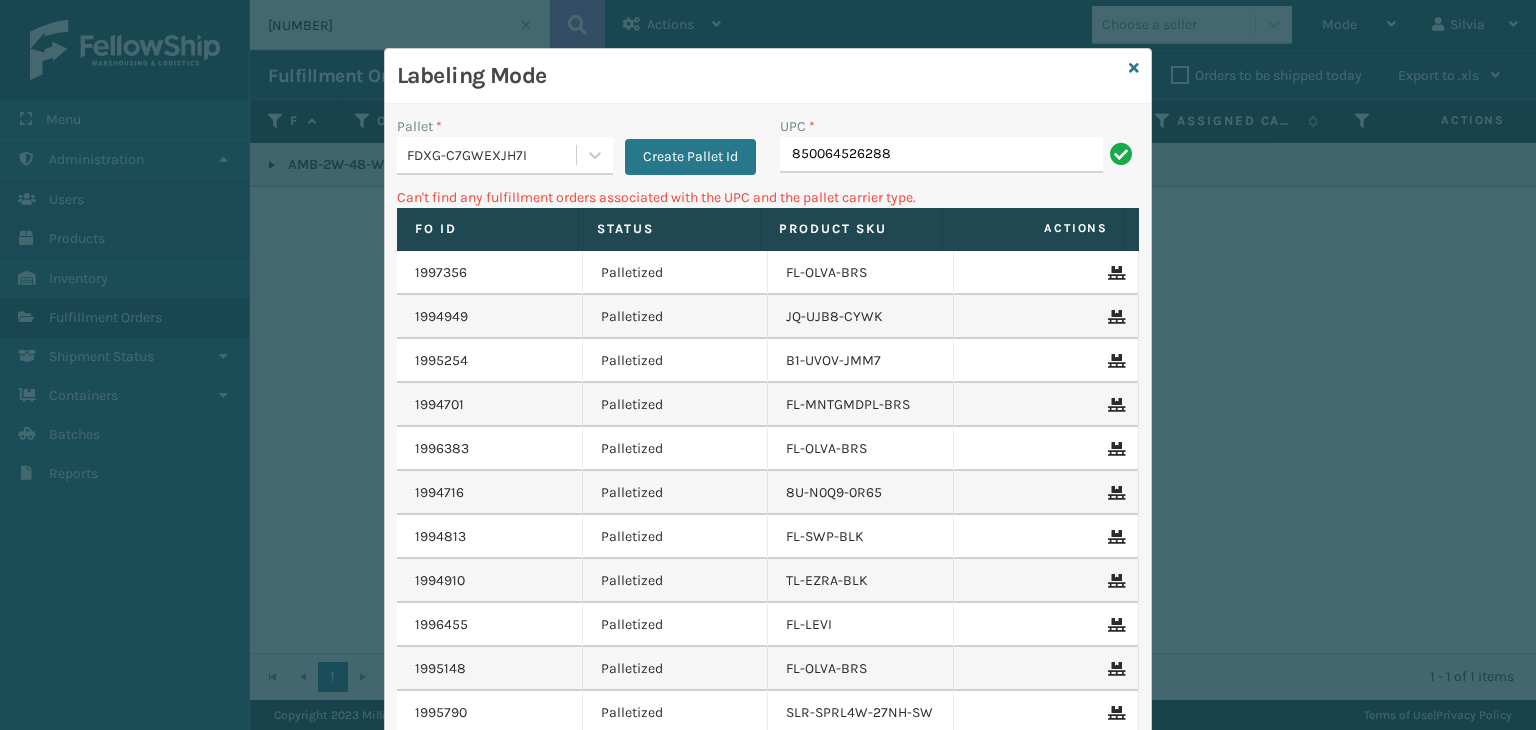 click on "FDXG-C7GWEXJH7I" at bounding box center [492, 155] 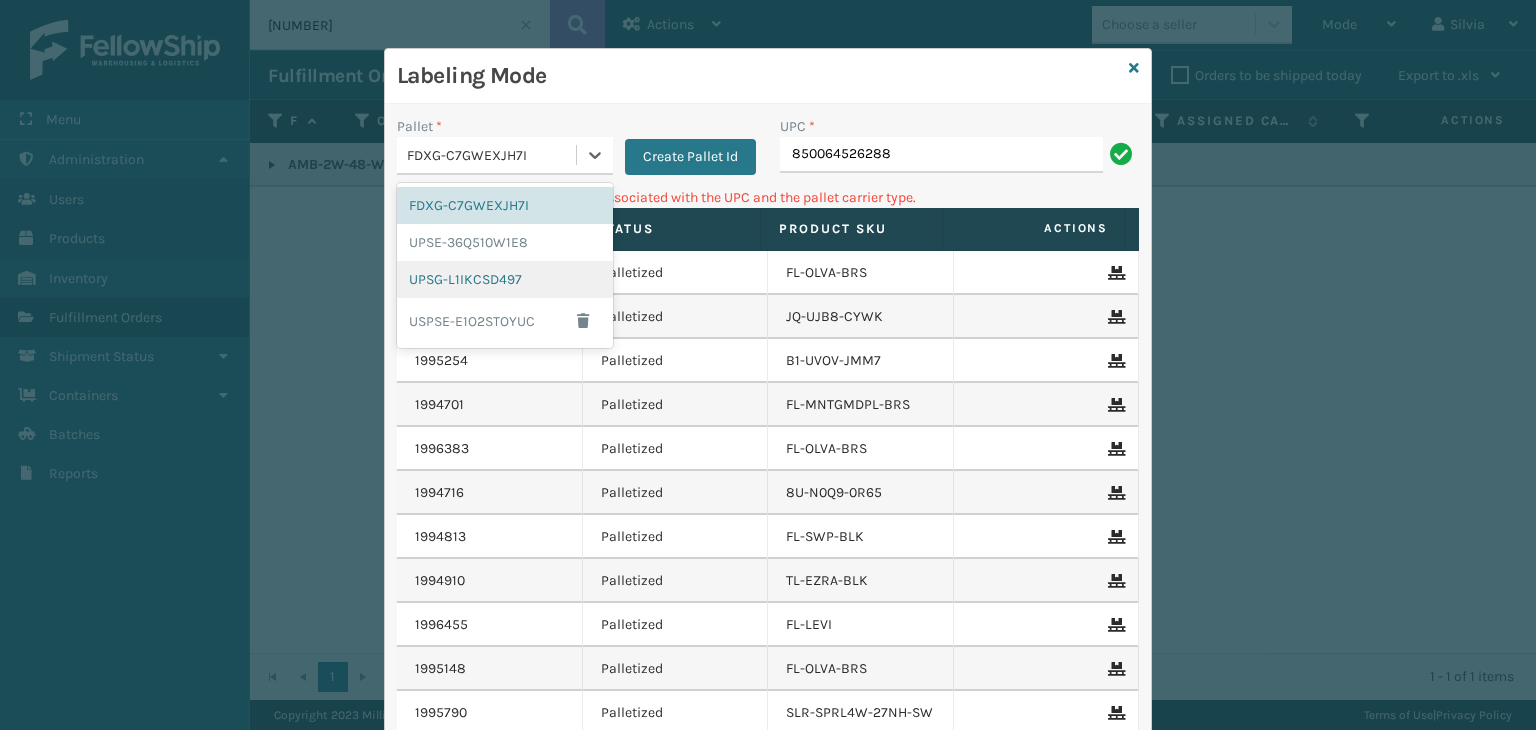 drag, startPoint x: 464, startPoint y: 283, endPoint x: 789, endPoint y: 127, distance: 360.50104 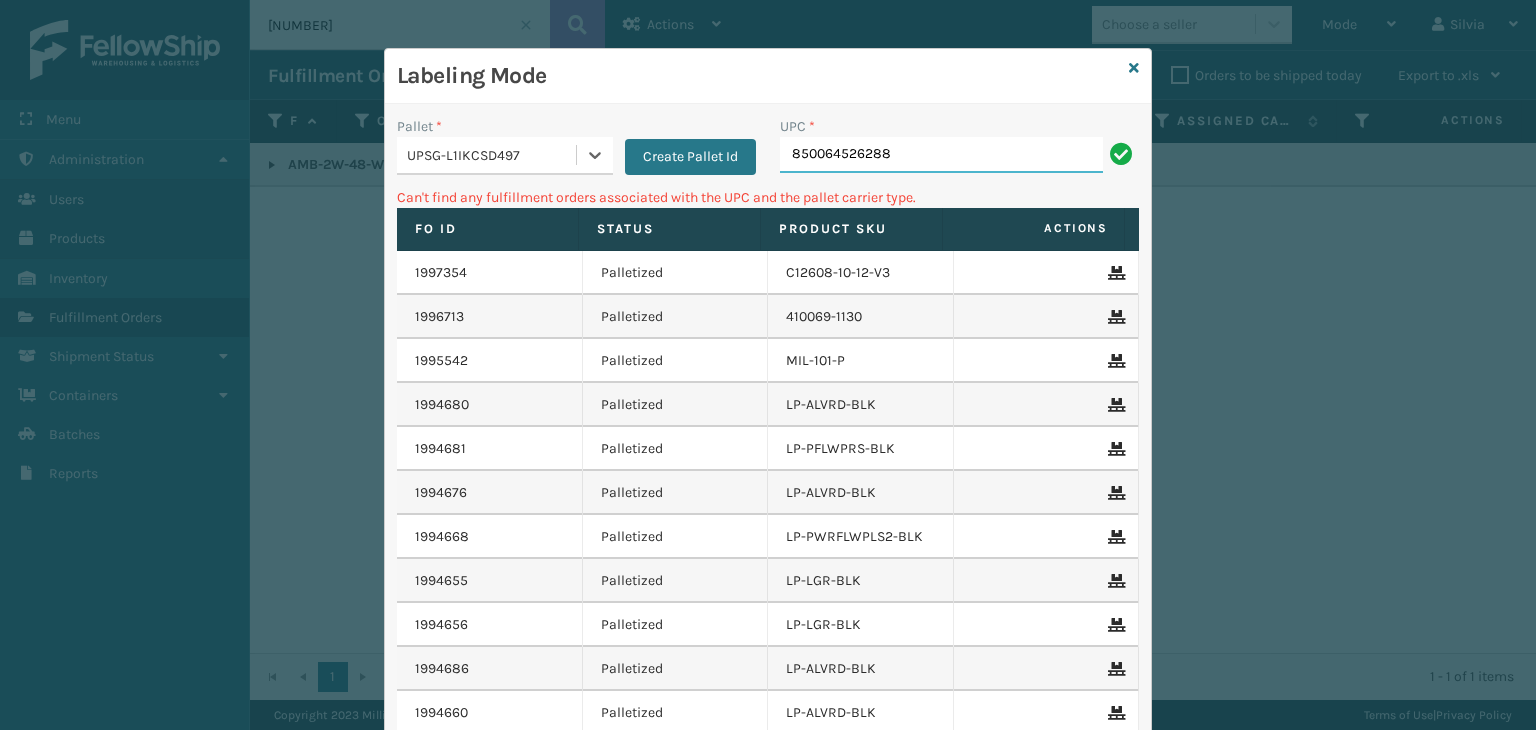 click on "850064526288" at bounding box center [941, 155] 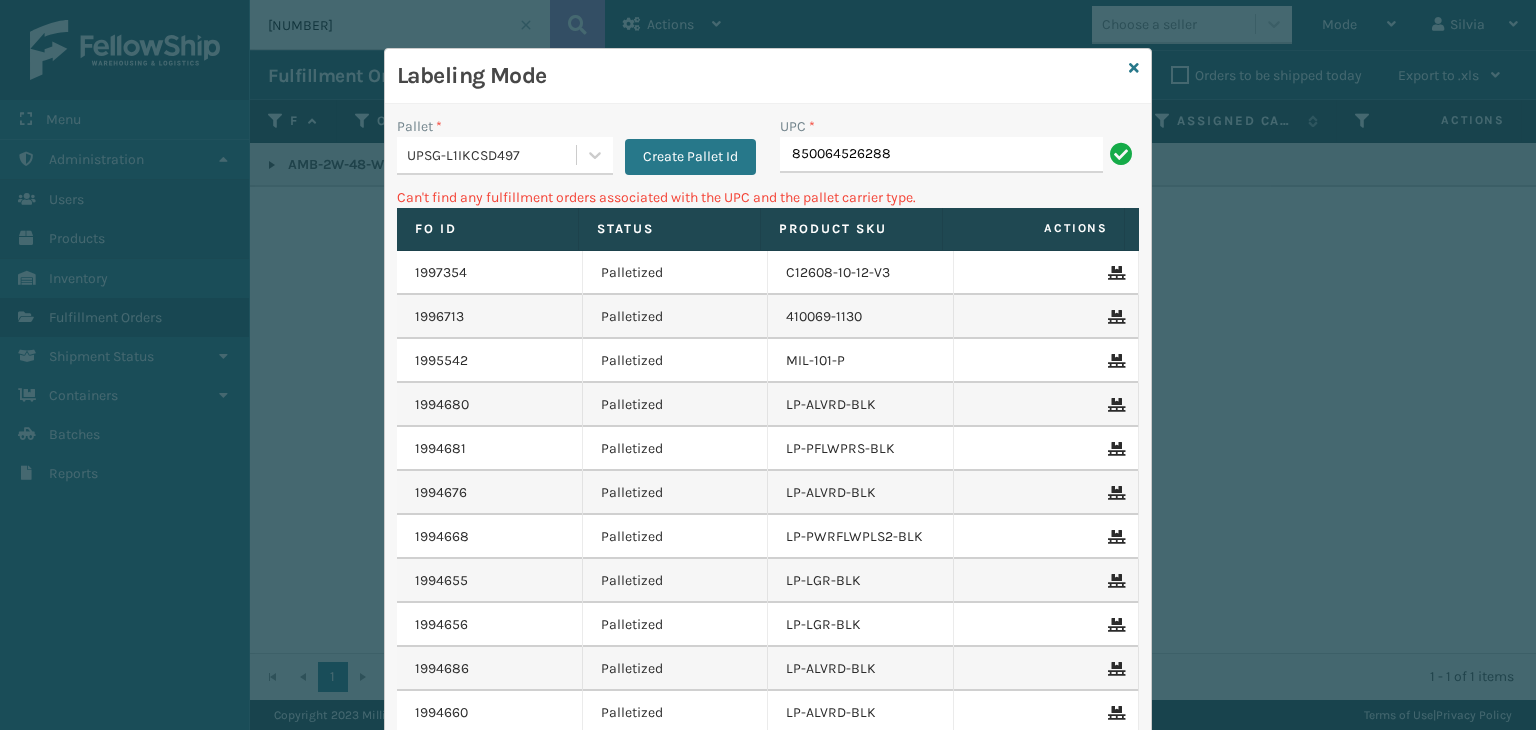click on "UPSG-L1IKCSD497" at bounding box center [492, 155] 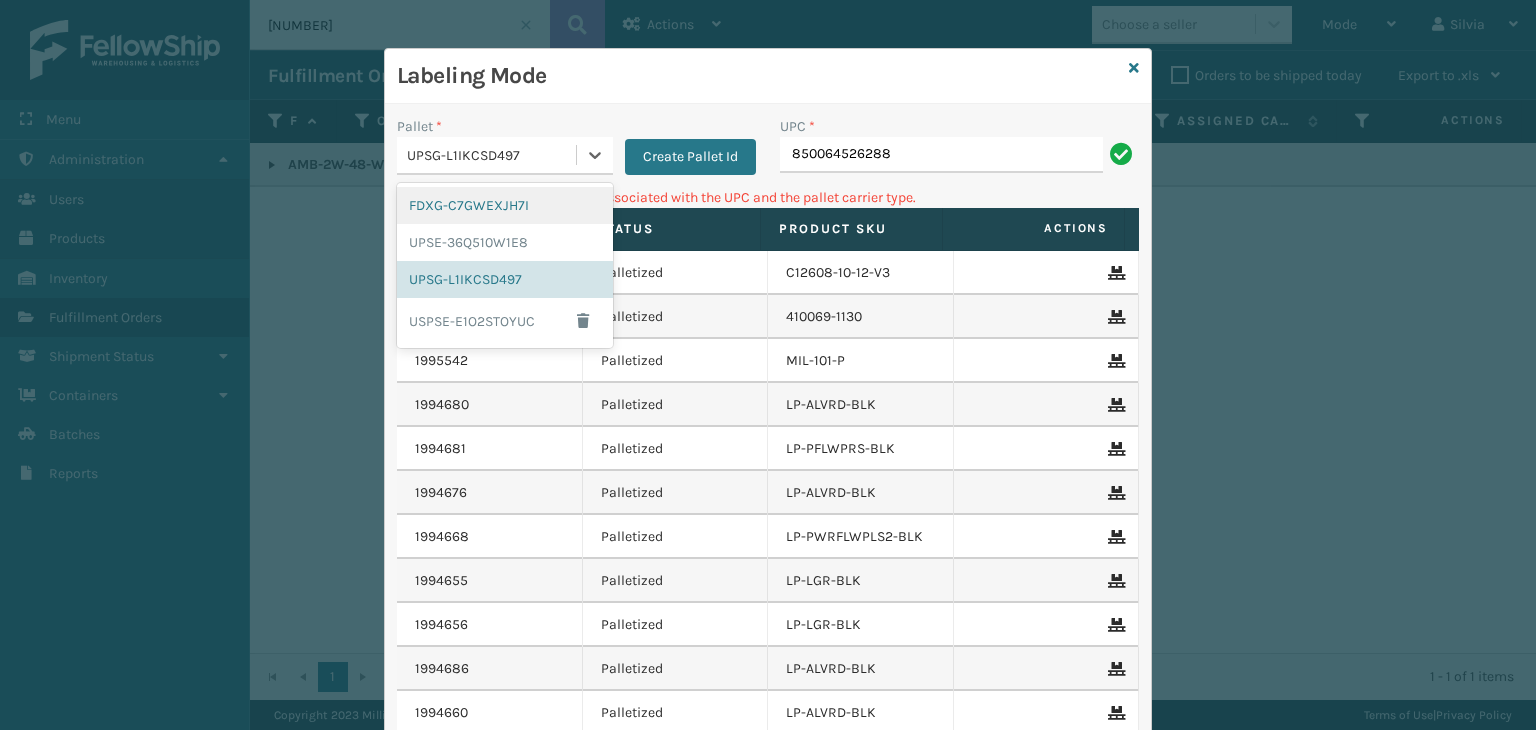 click on "FDXG-C7GWEXJH7I" at bounding box center [505, 205] 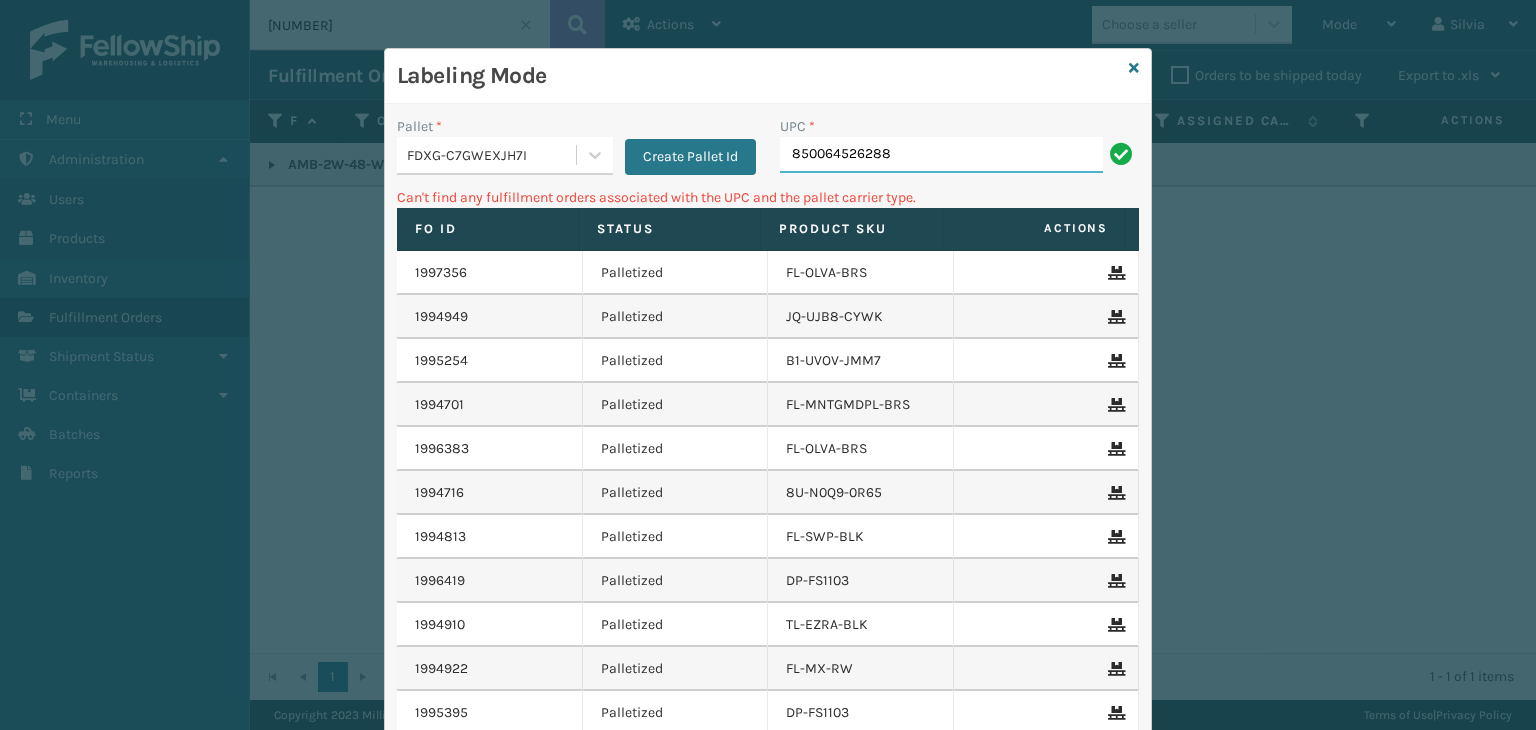 click on "850064526288" at bounding box center [941, 155] 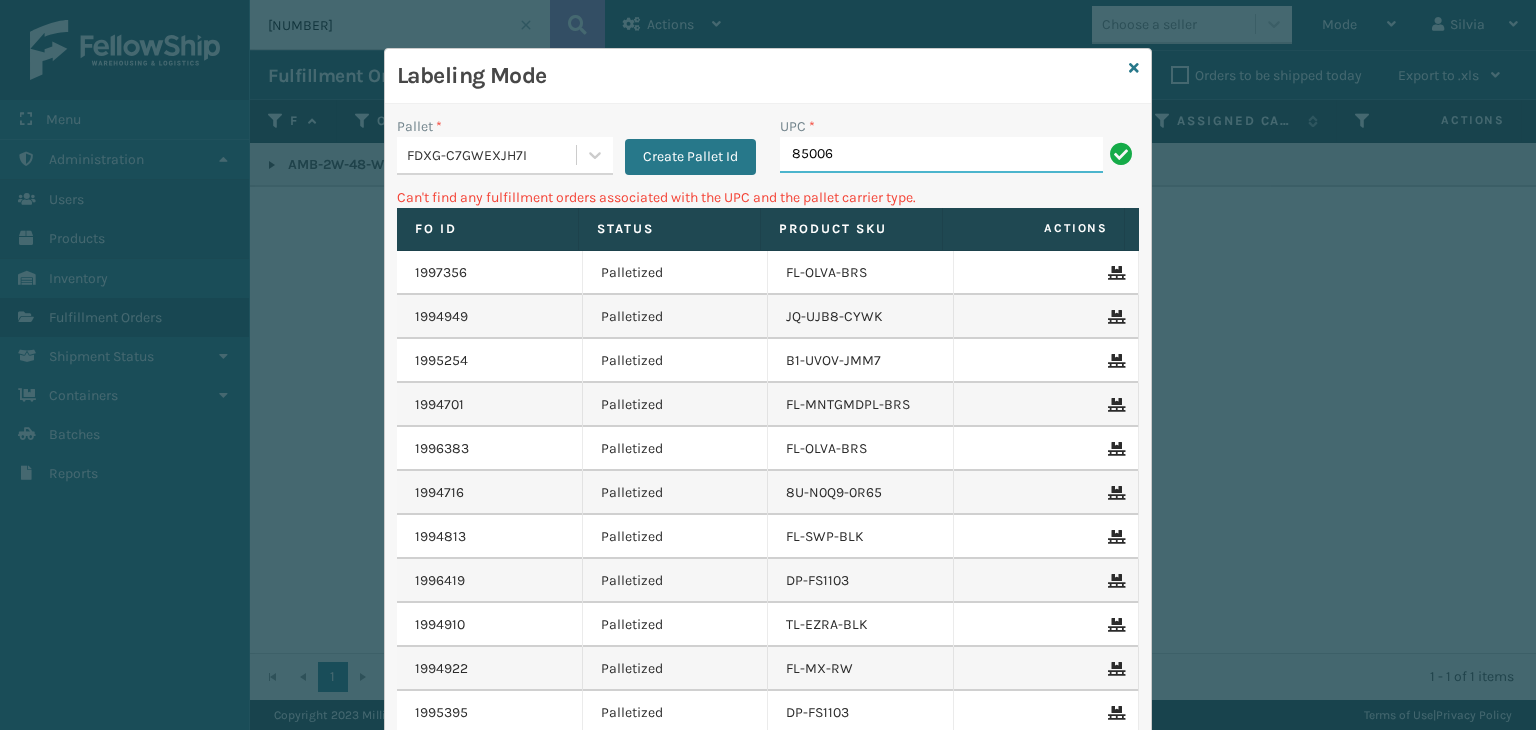 type on "850064" 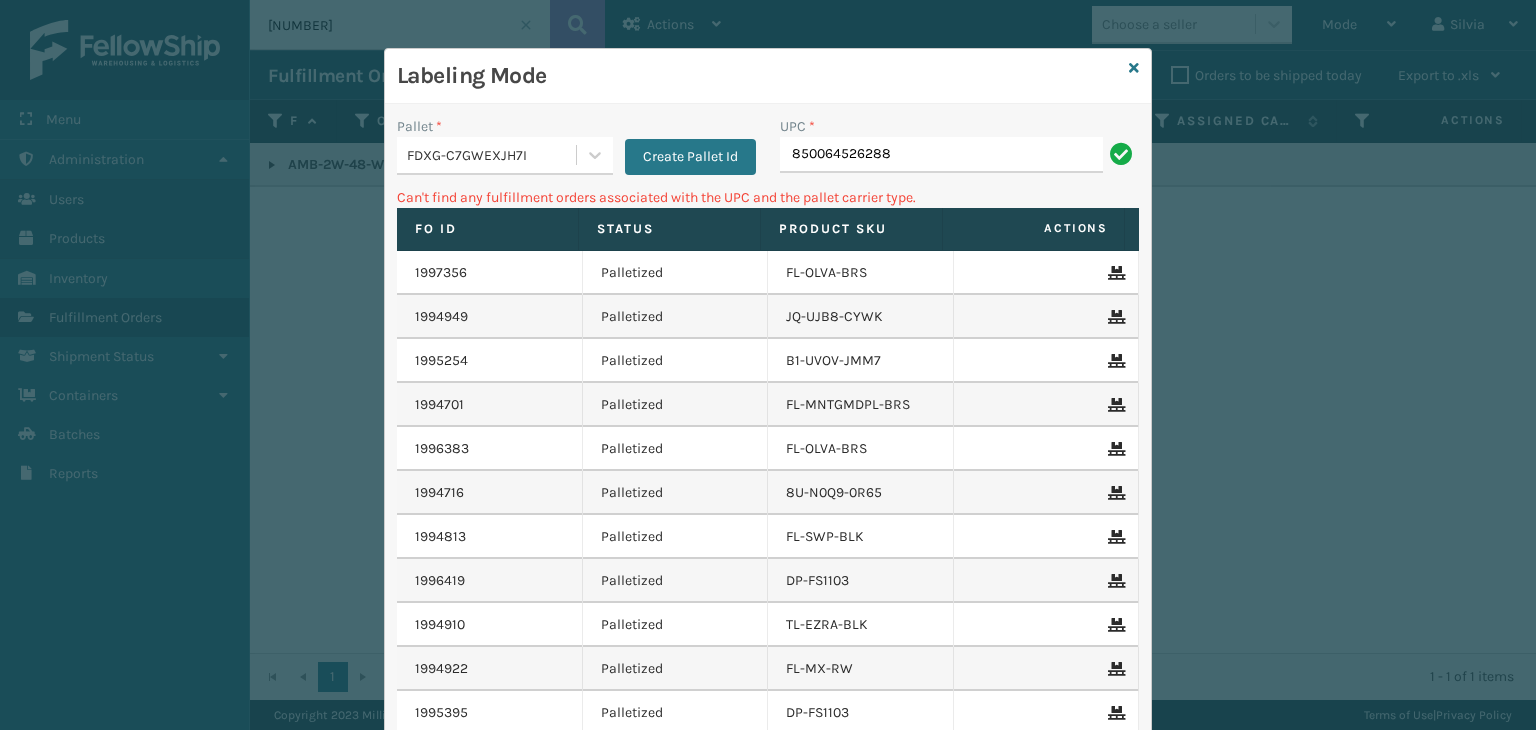 click on "Labeling Mode" at bounding box center [768, 76] 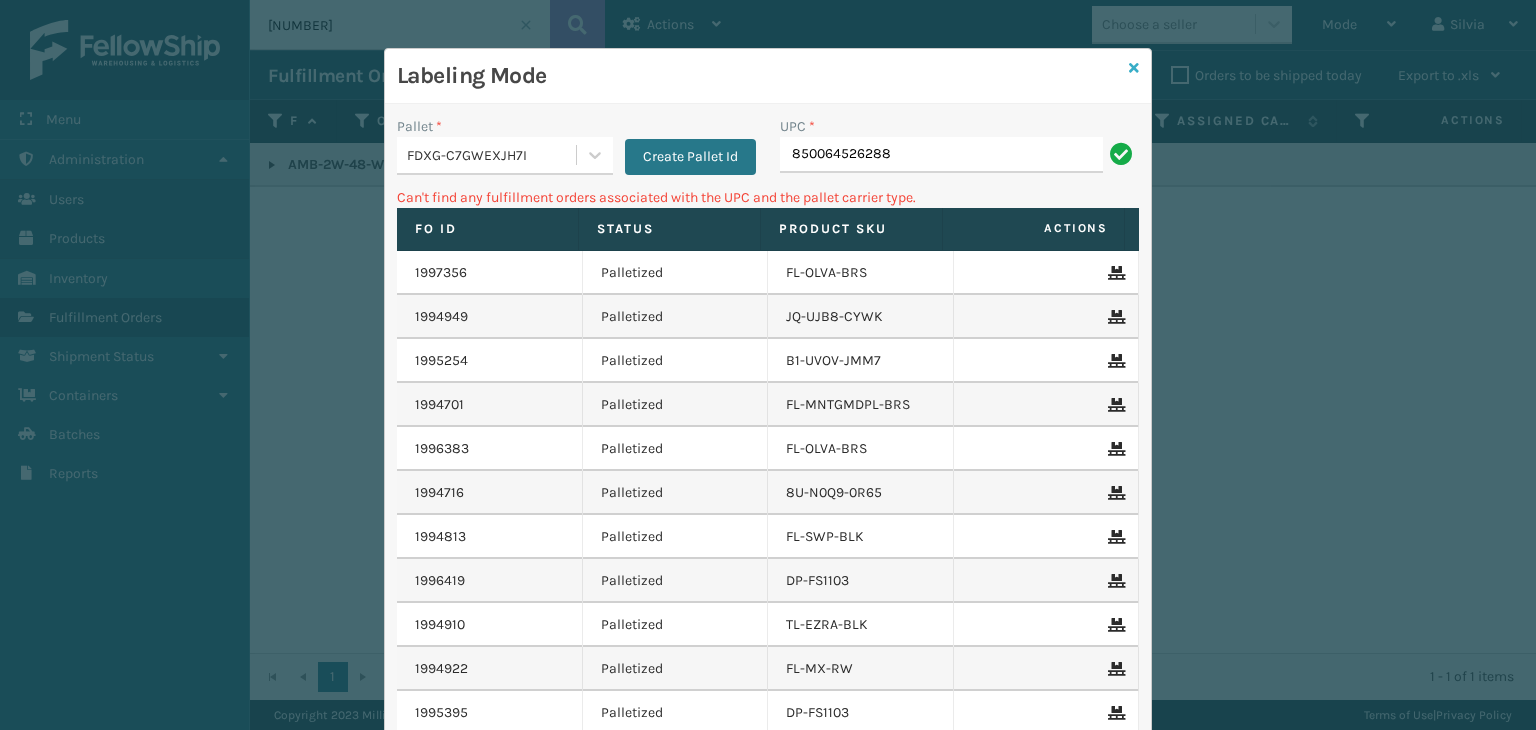 click at bounding box center (1134, 68) 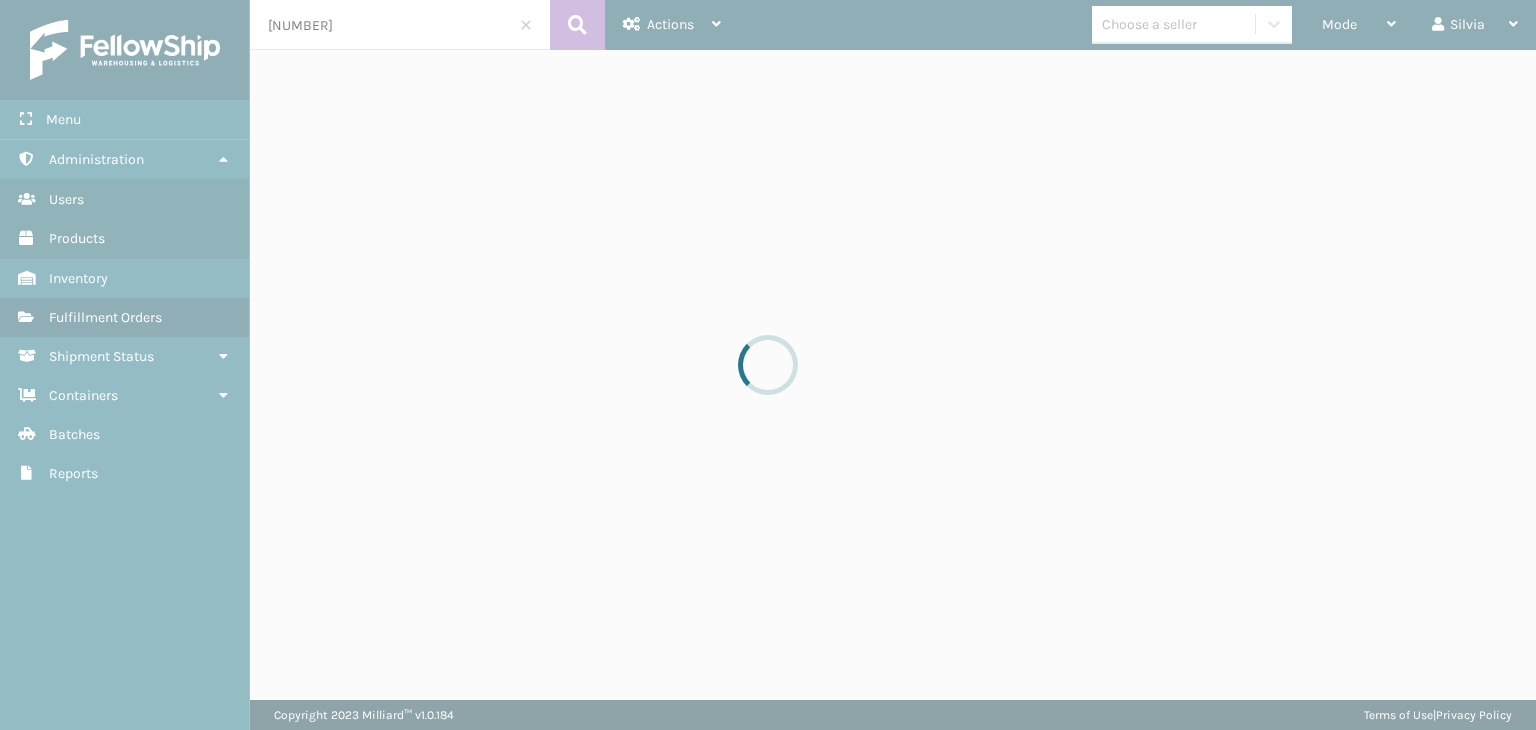 click at bounding box center [768, 365] 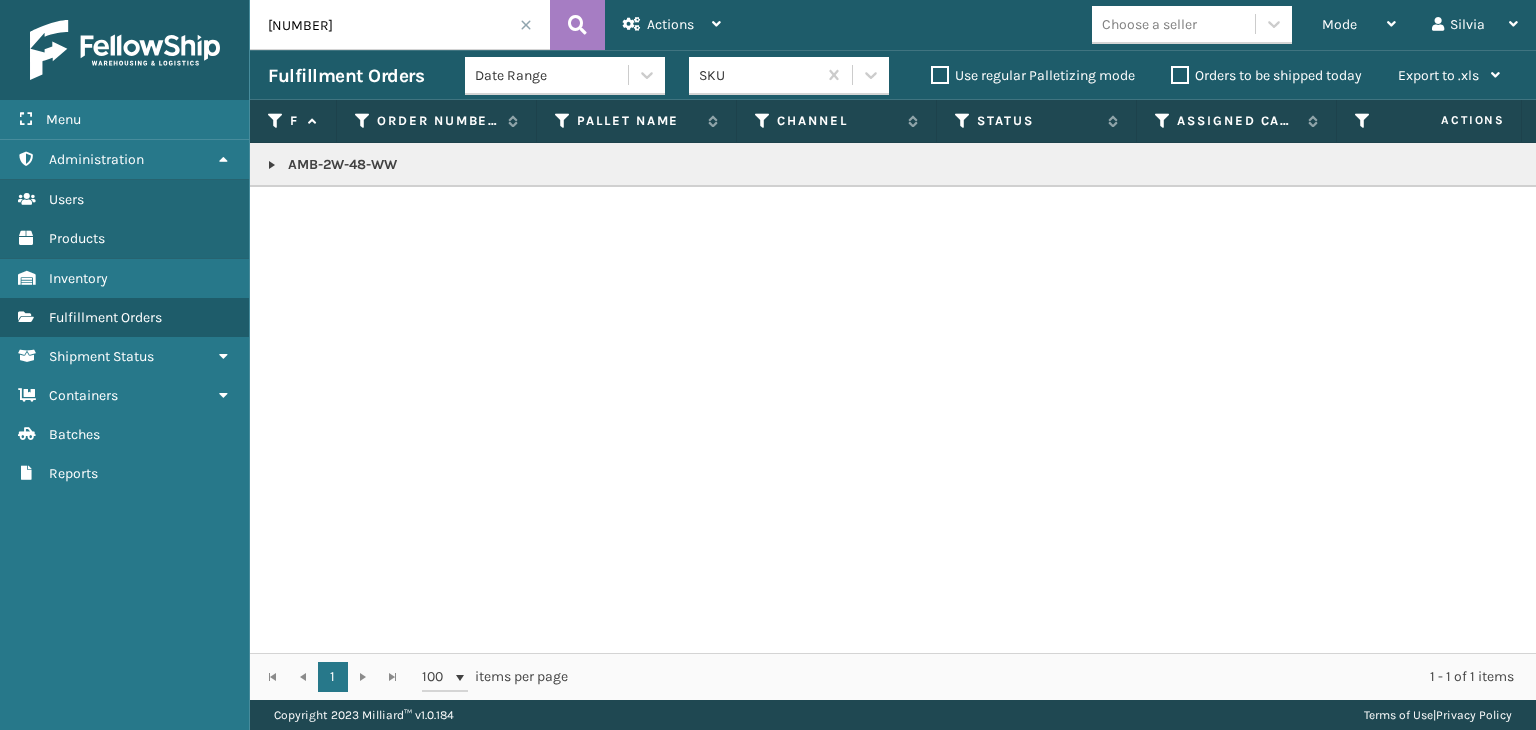 click on "Choose a seller" at bounding box center [1149, 24] 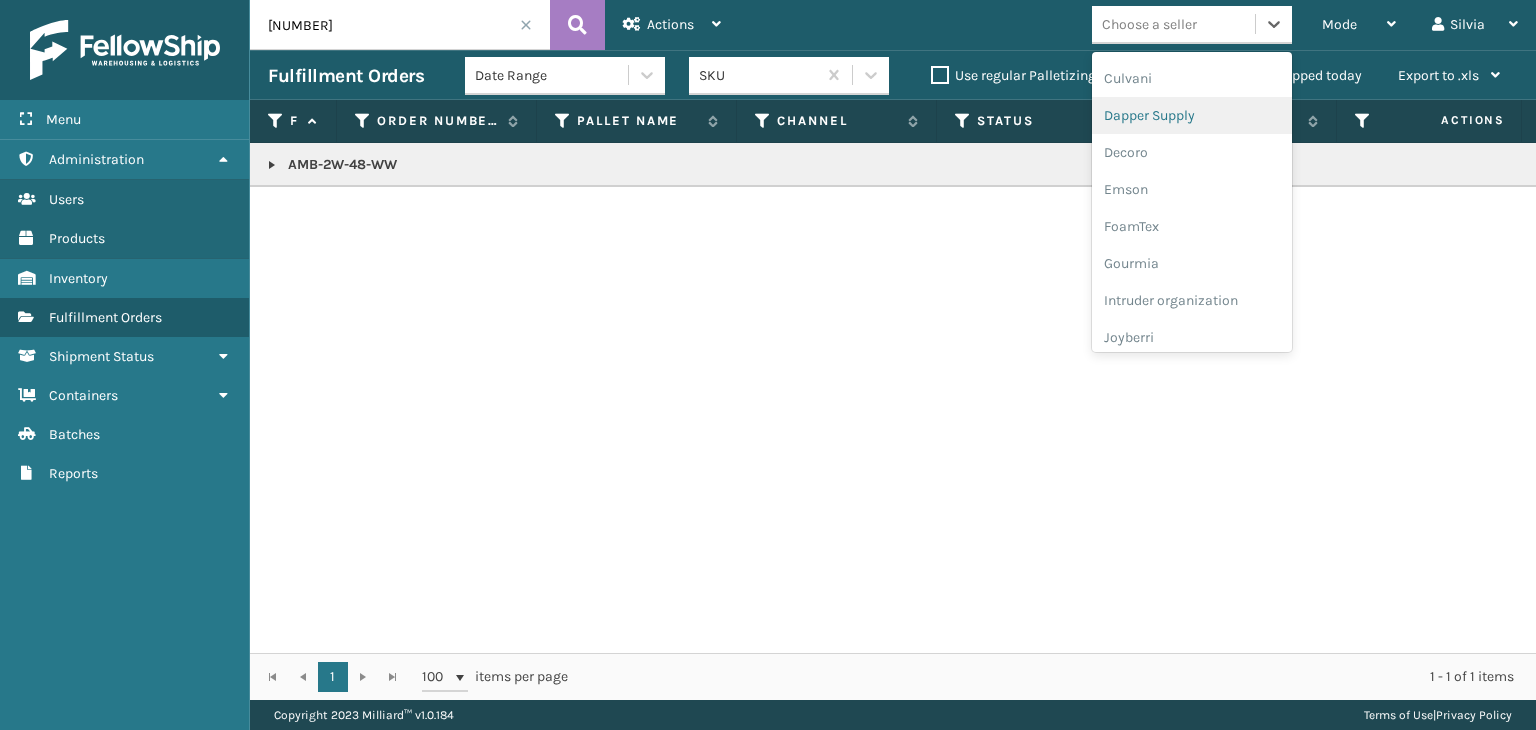 scroll, scrollTop: 300, scrollLeft: 0, axis: vertical 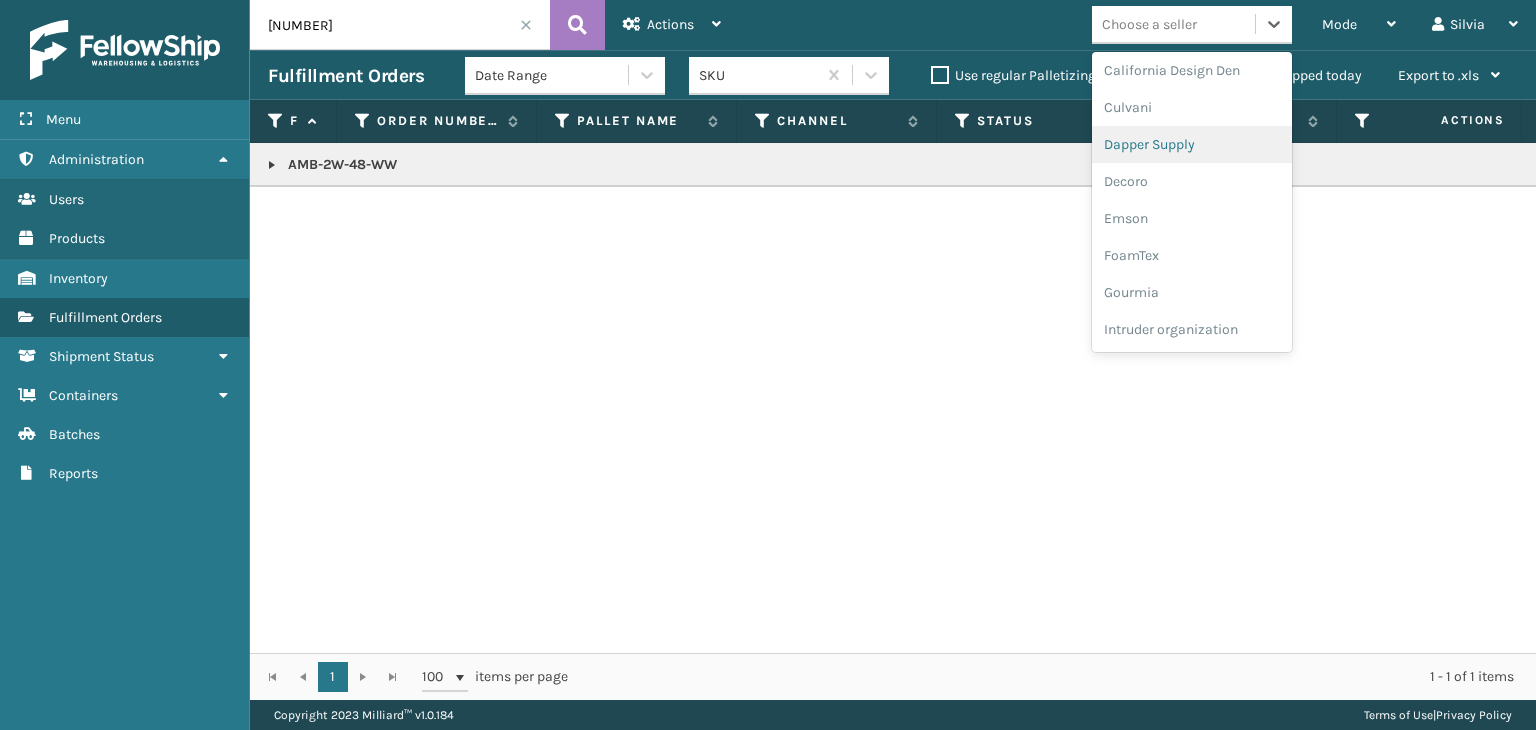 click on "Dapper Supply" at bounding box center (1192, 144) 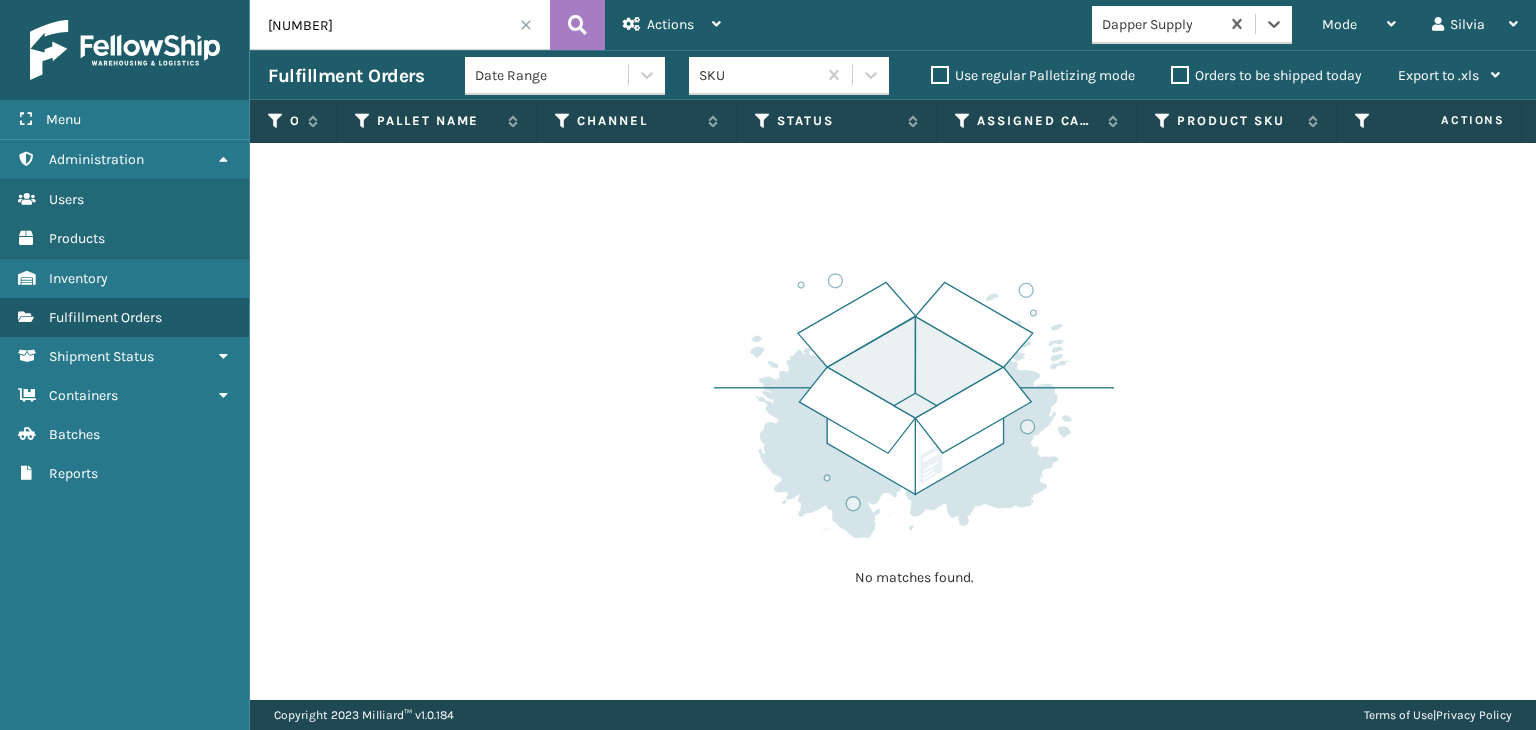 click on "[NUMBER]" at bounding box center (400, 25) 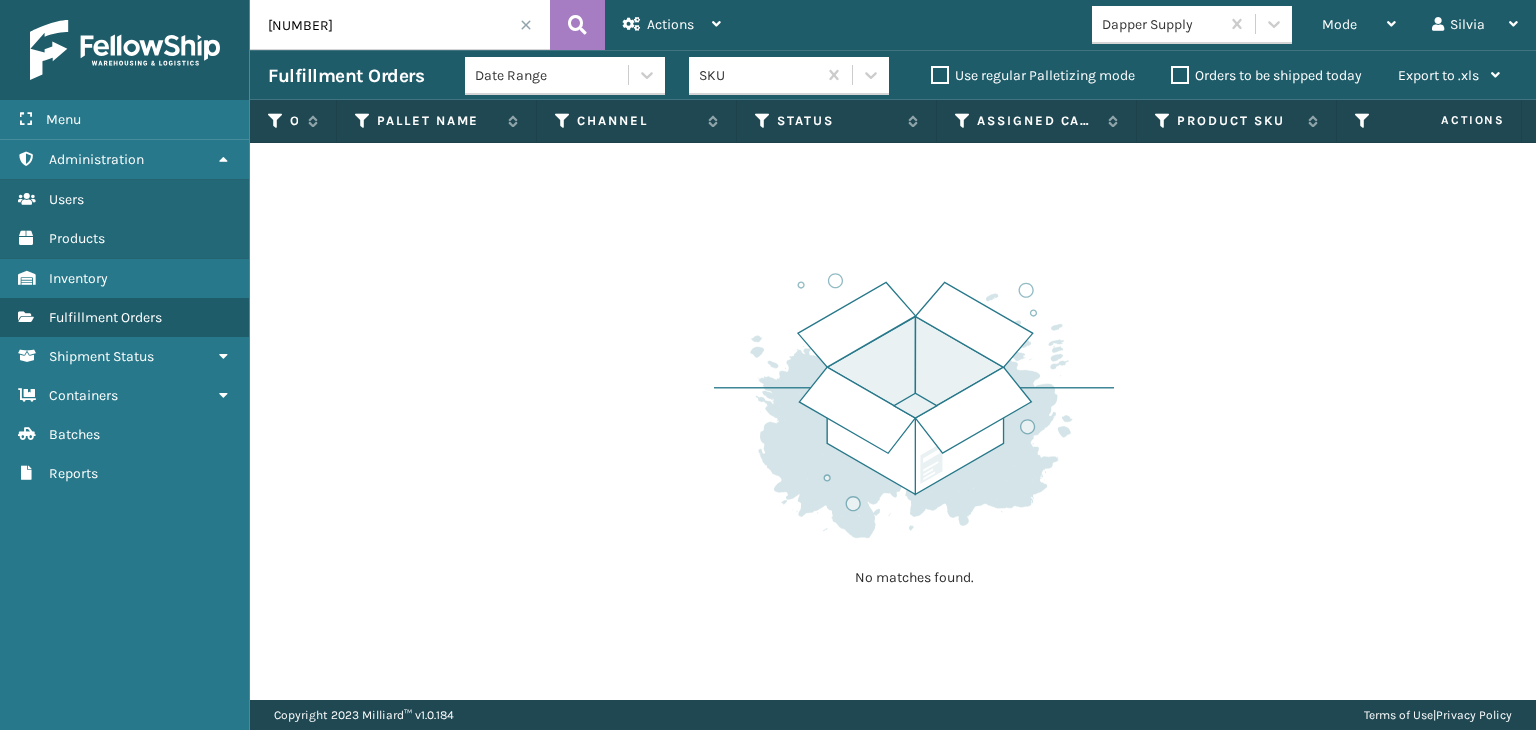 click at bounding box center [526, 25] 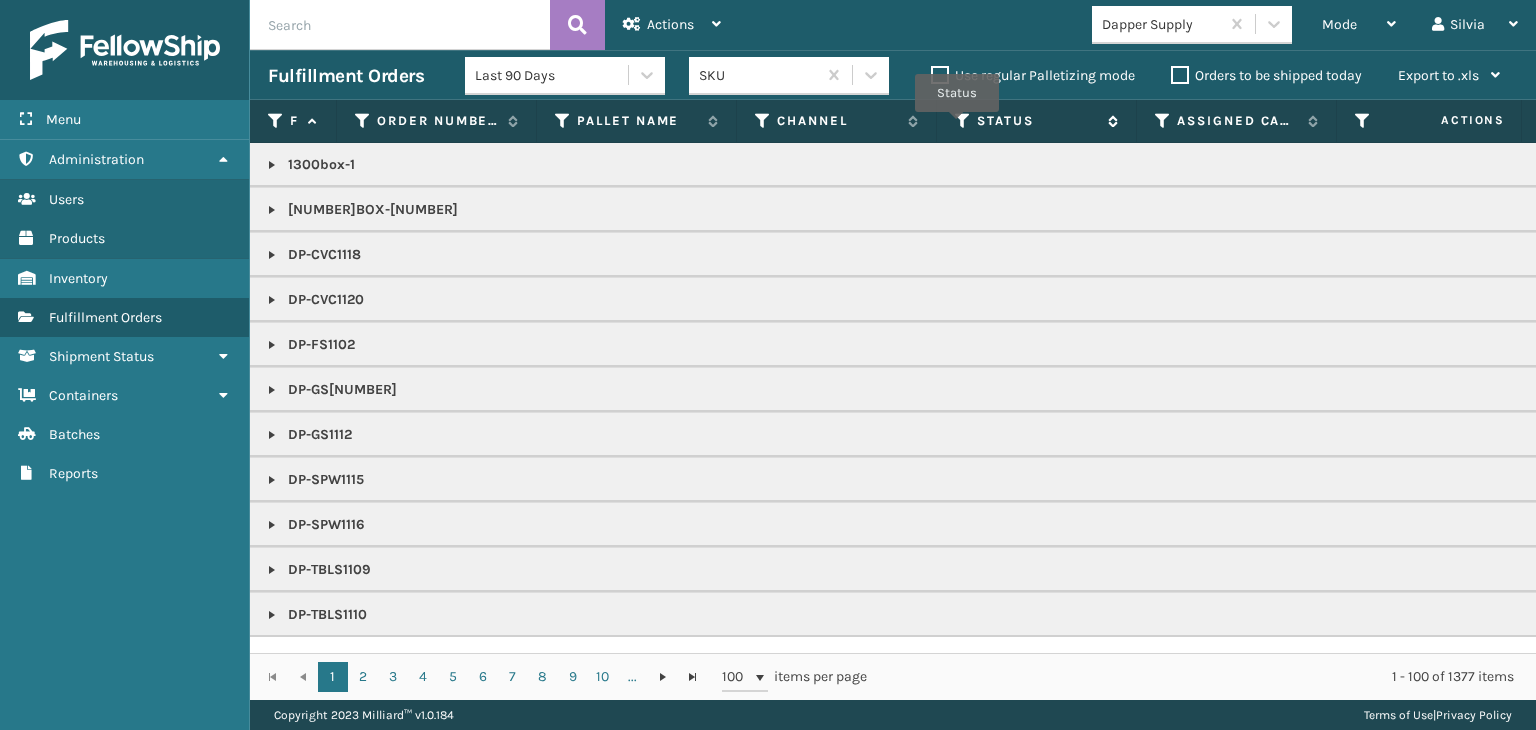 click at bounding box center (963, 121) 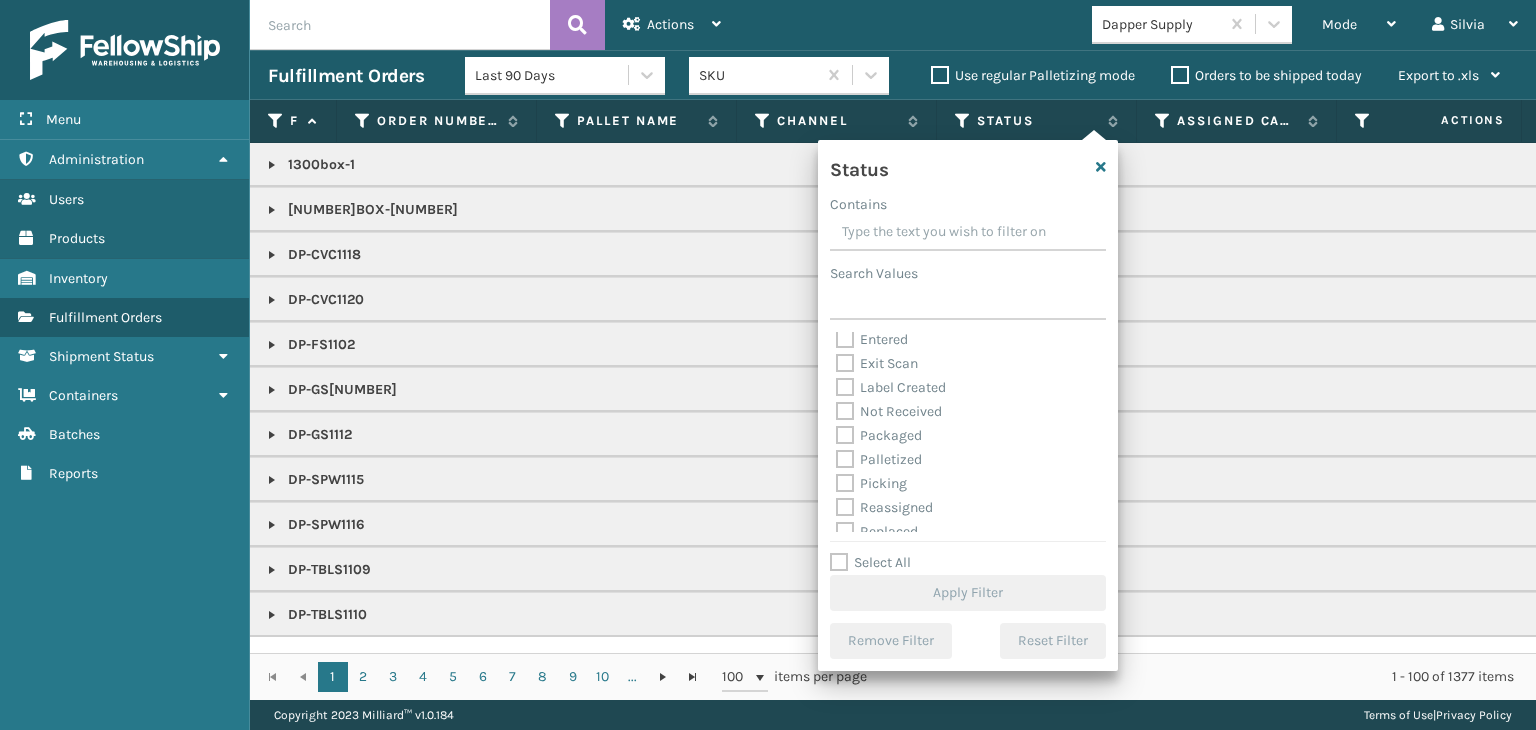 scroll, scrollTop: 100, scrollLeft: 0, axis: vertical 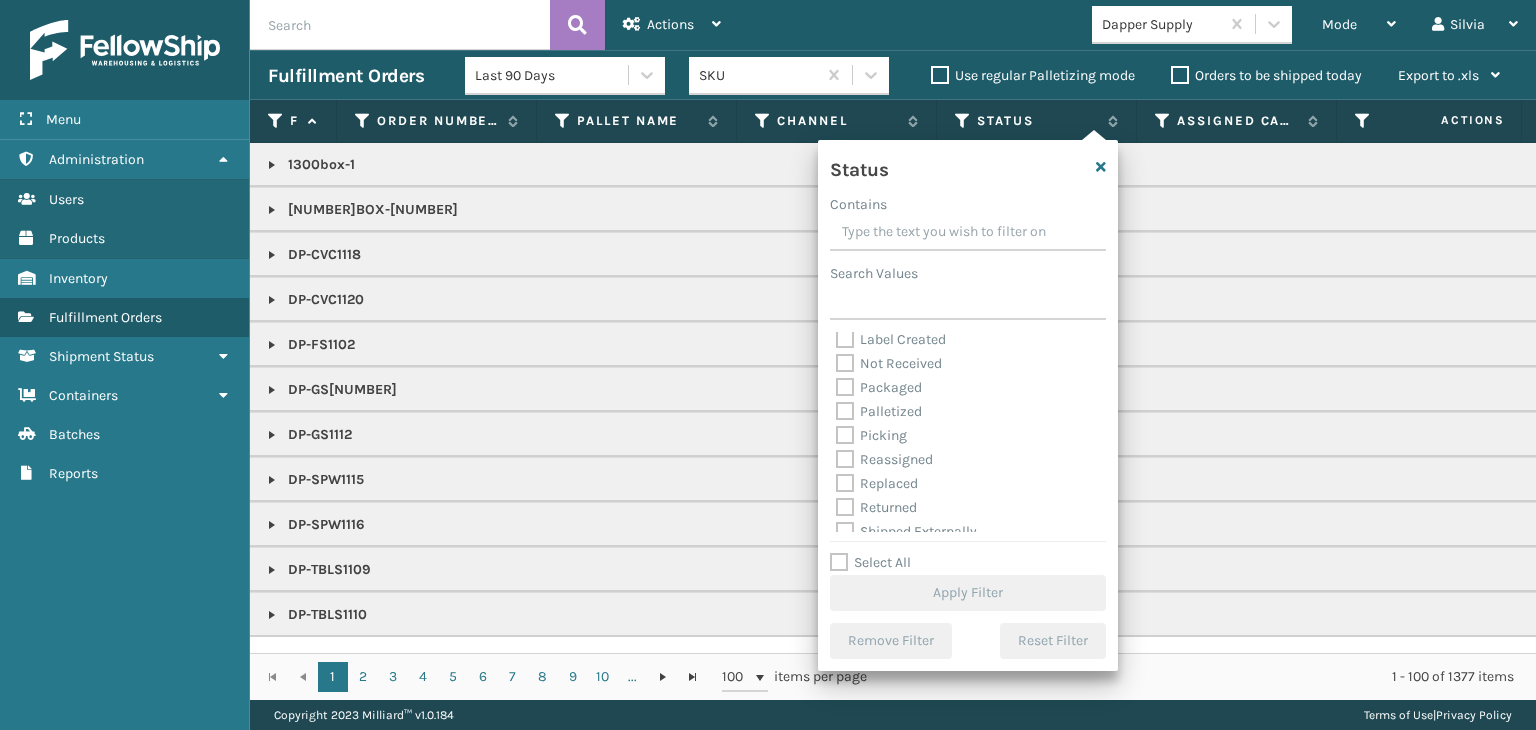 click on "Picking" at bounding box center (871, 435) 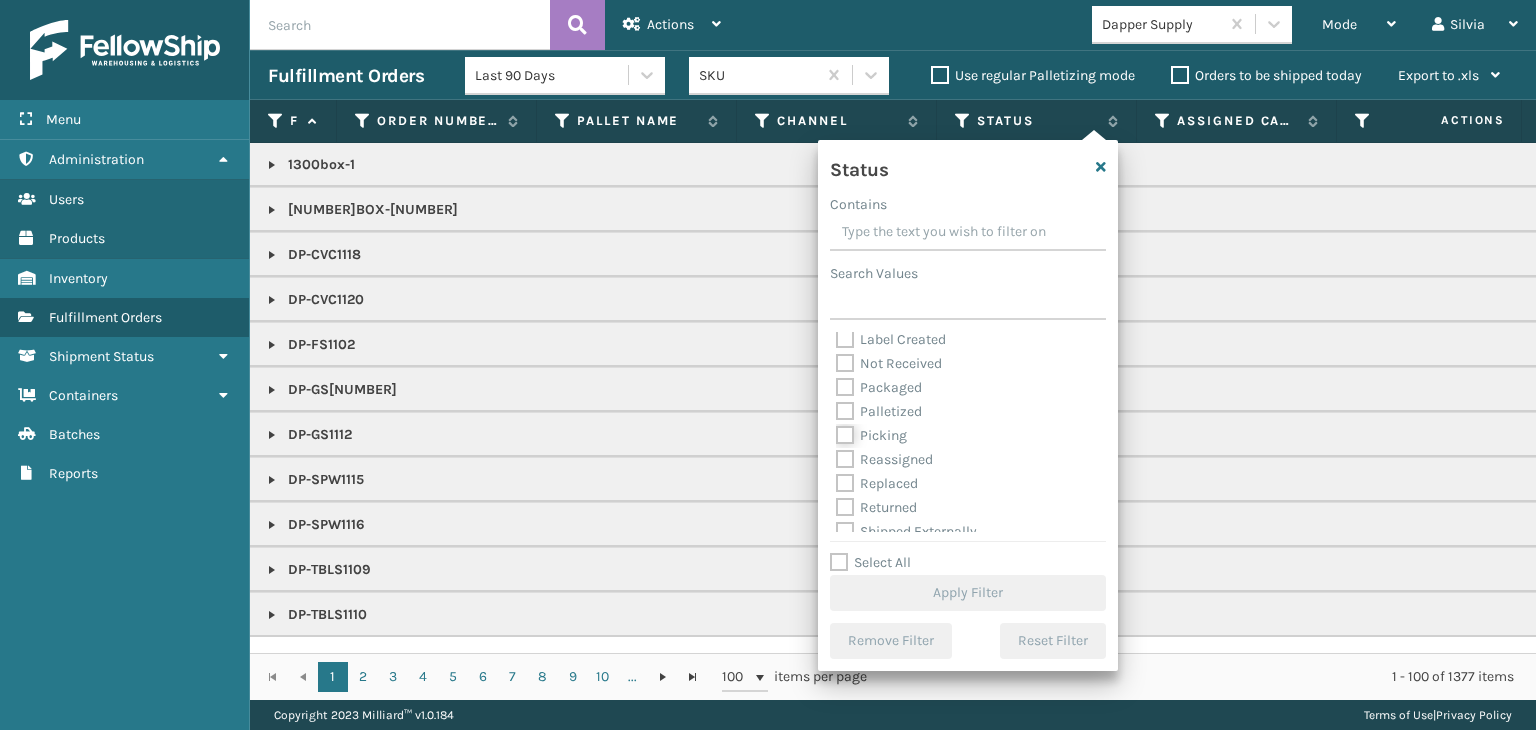 click on "Picking" at bounding box center (836, 430) 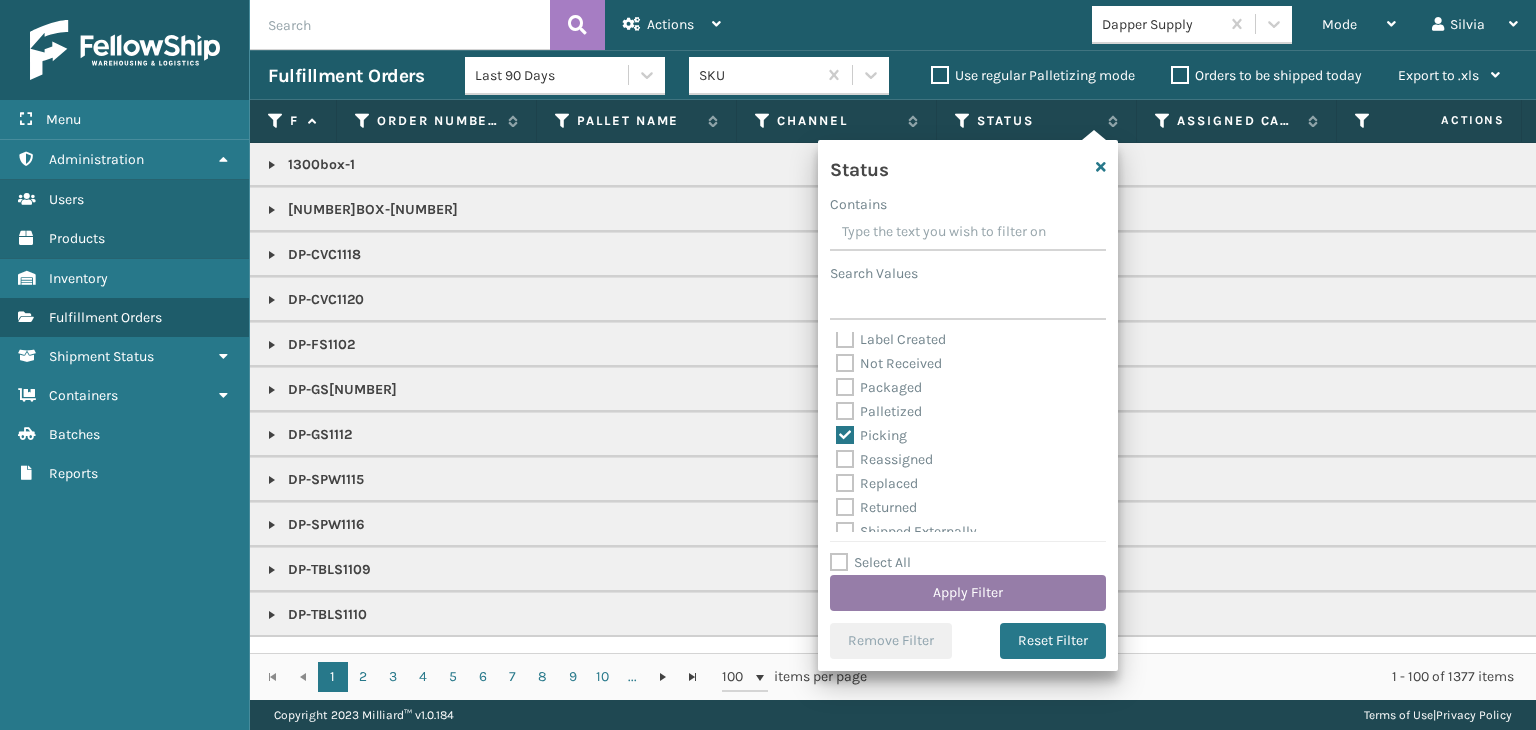 drag, startPoint x: 914, startPoint y: 575, endPoint x: 920, endPoint y: 589, distance: 15.231546 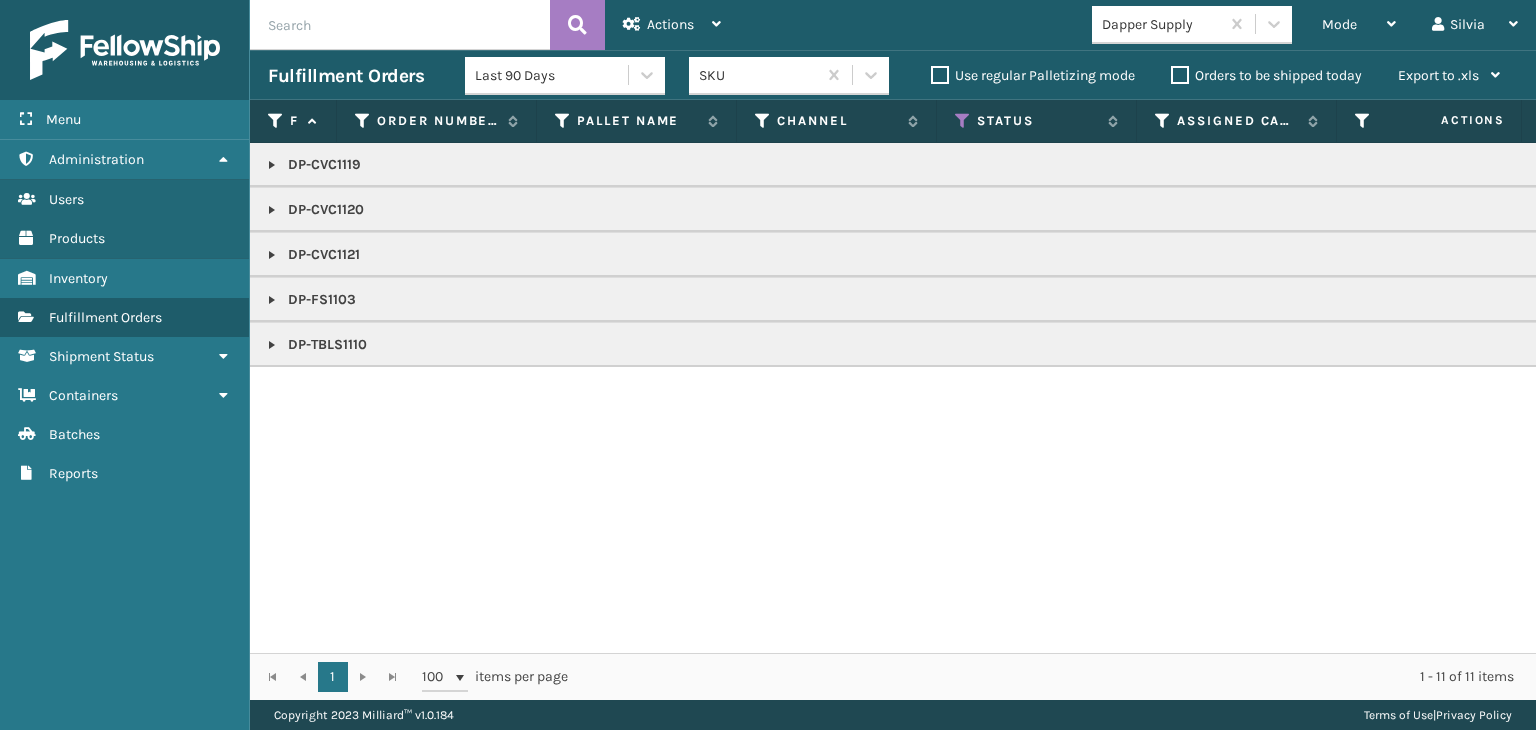 click at bounding box center [272, 210] 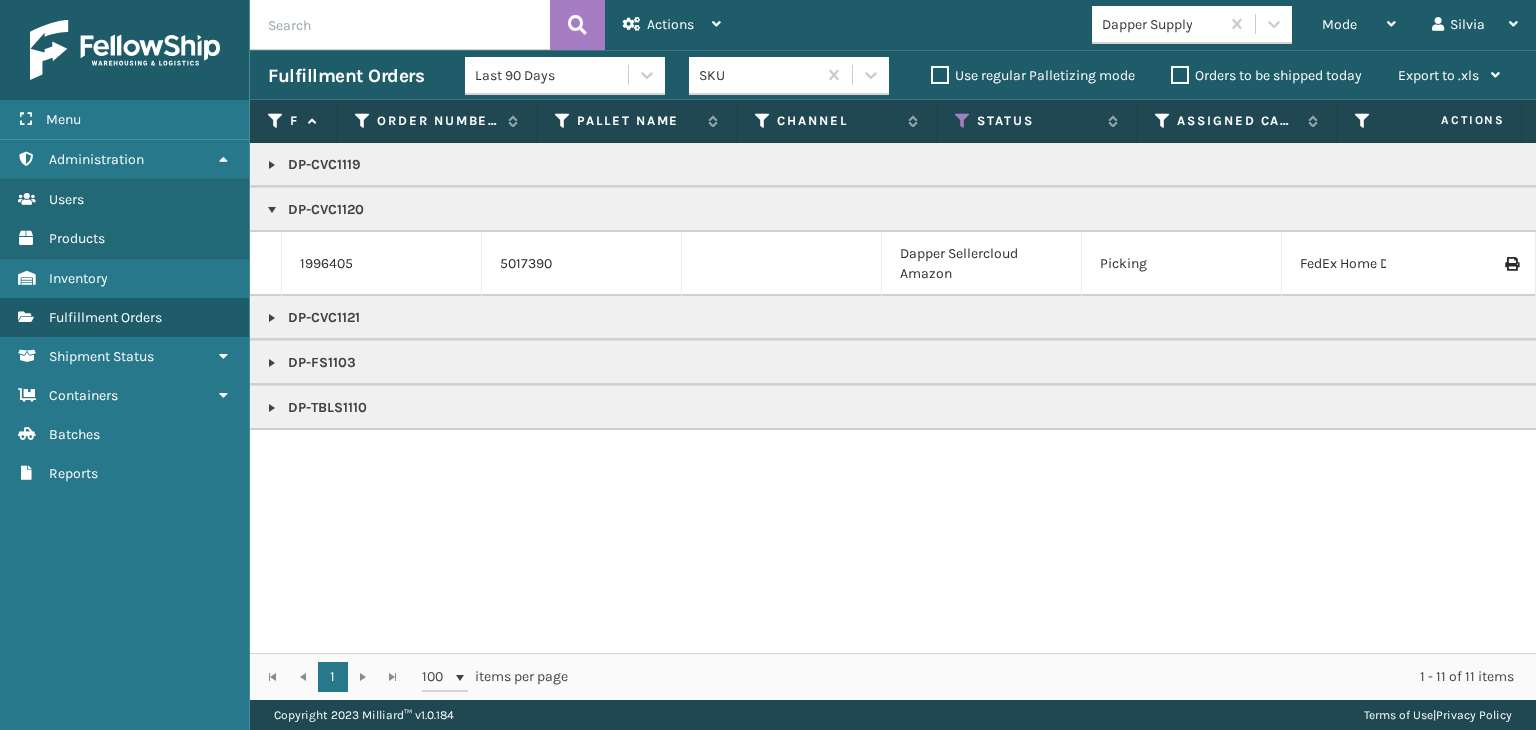 click at bounding box center [272, 210] 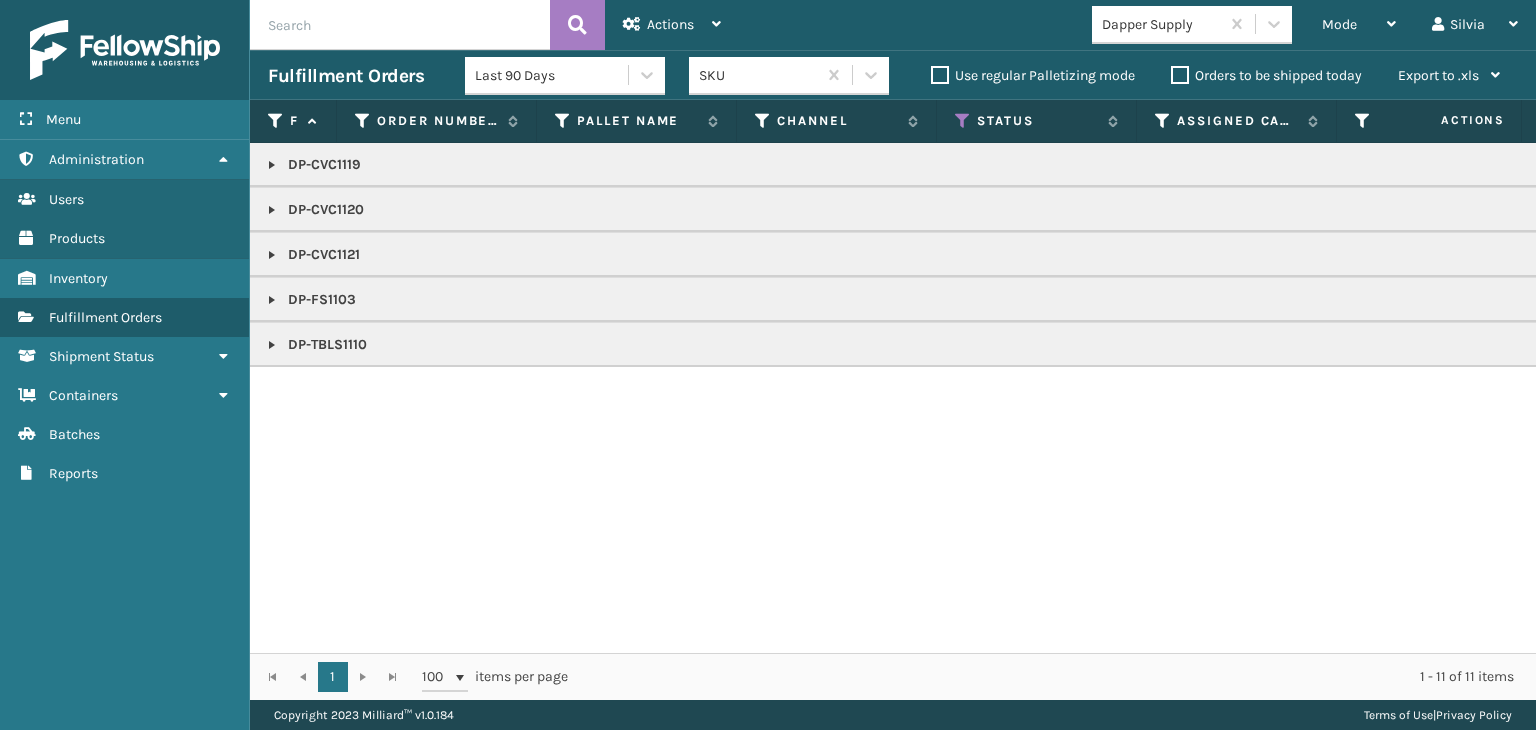 click at bounding box center [272, 165] 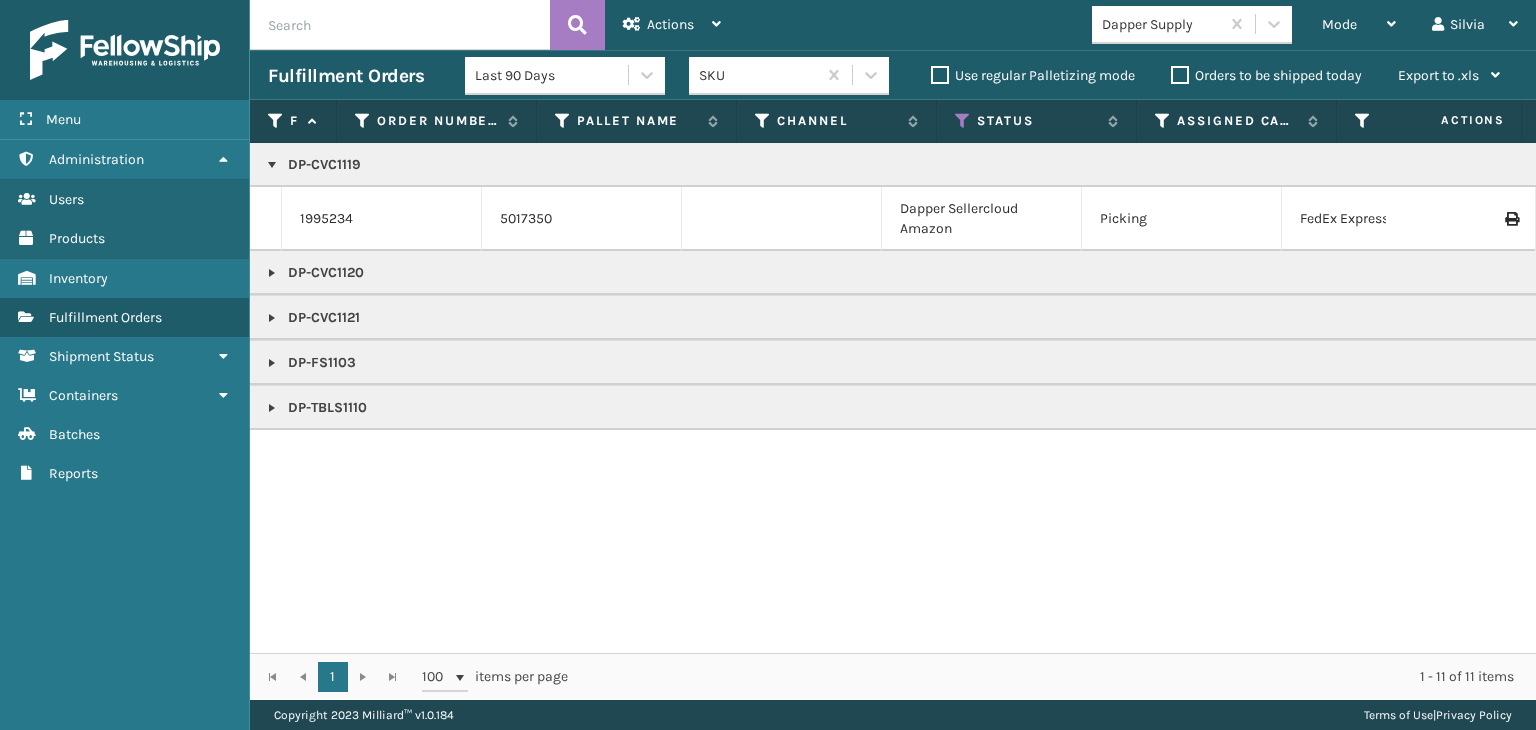 click at bounding box center [272, 165] 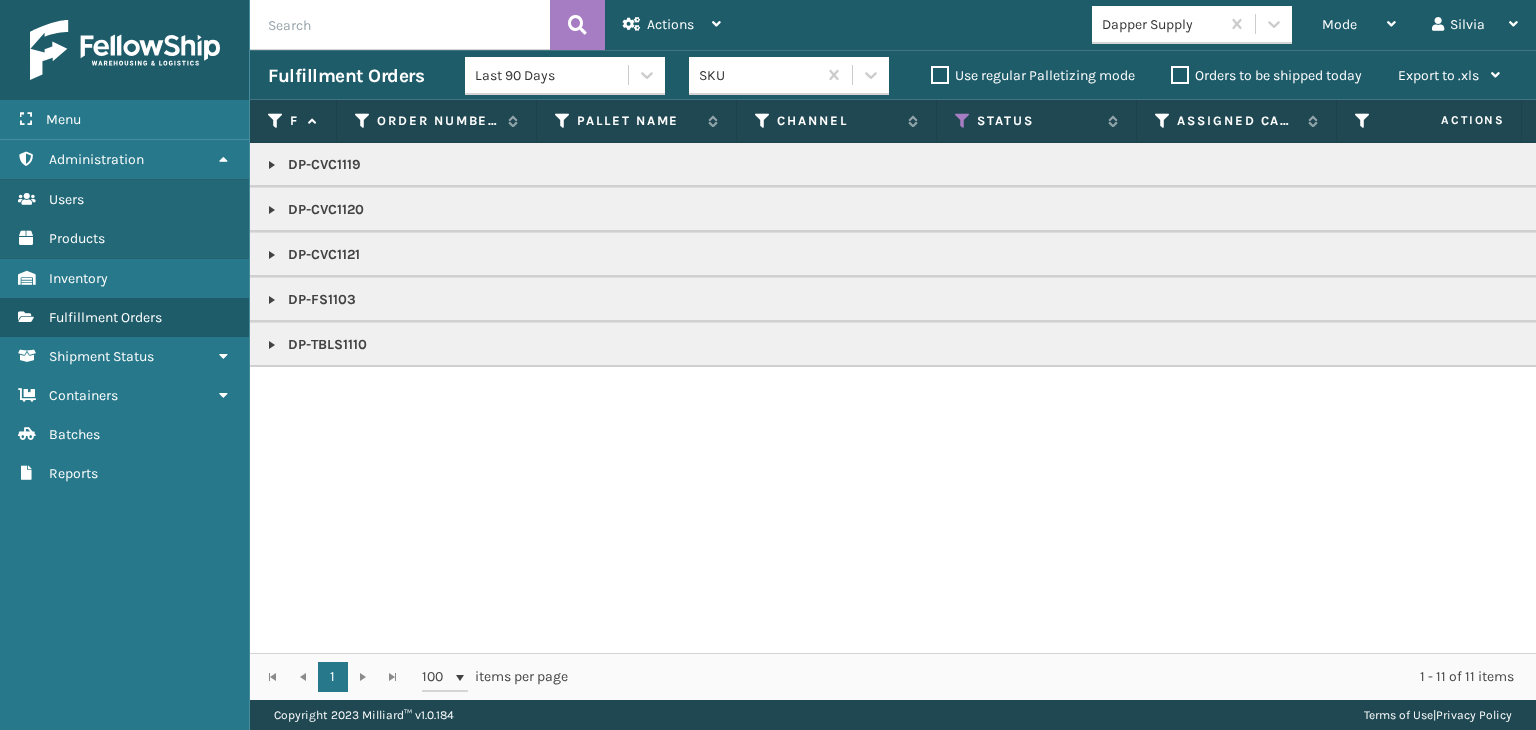 click at bounding box center [272, 255] 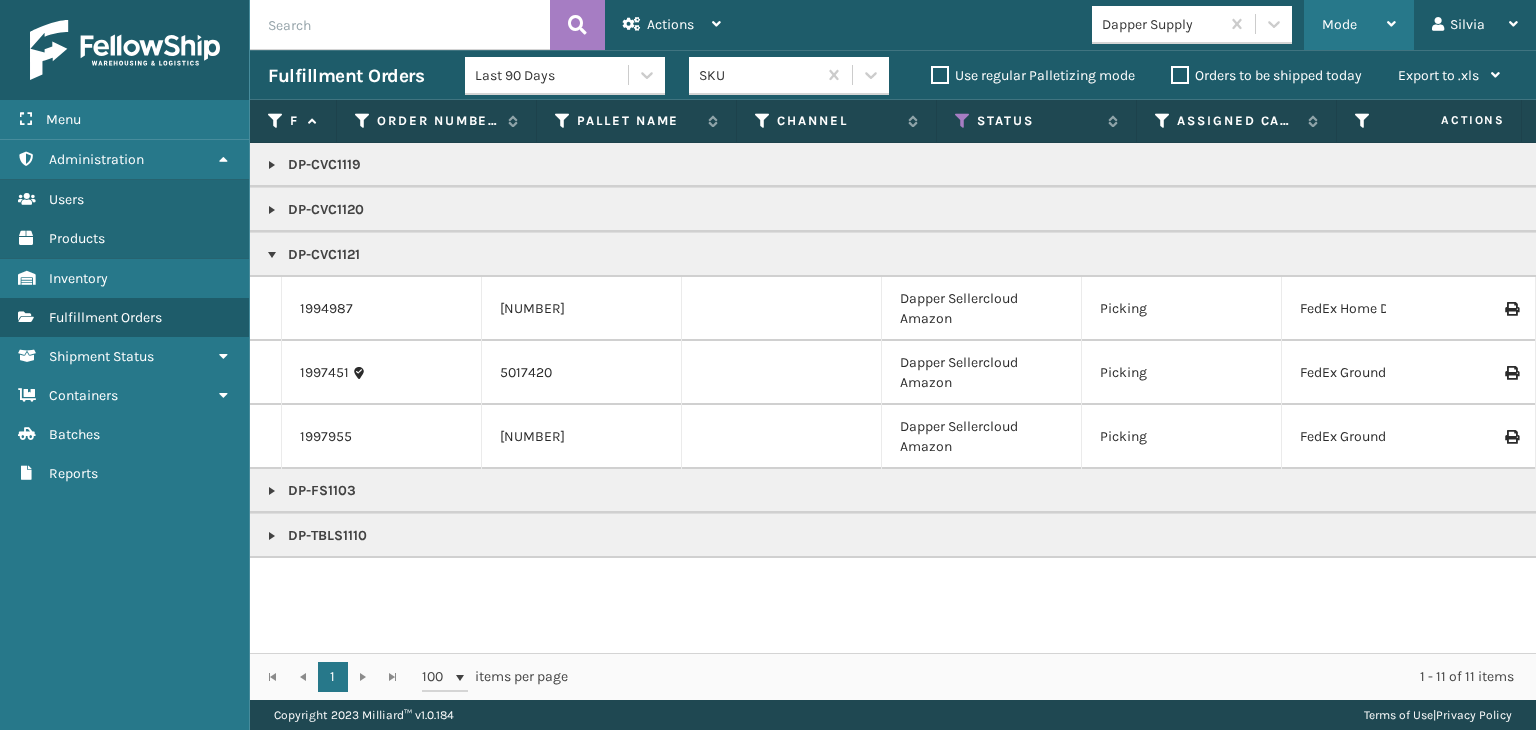 click on "Mode" at bounding box center [1339, 24] 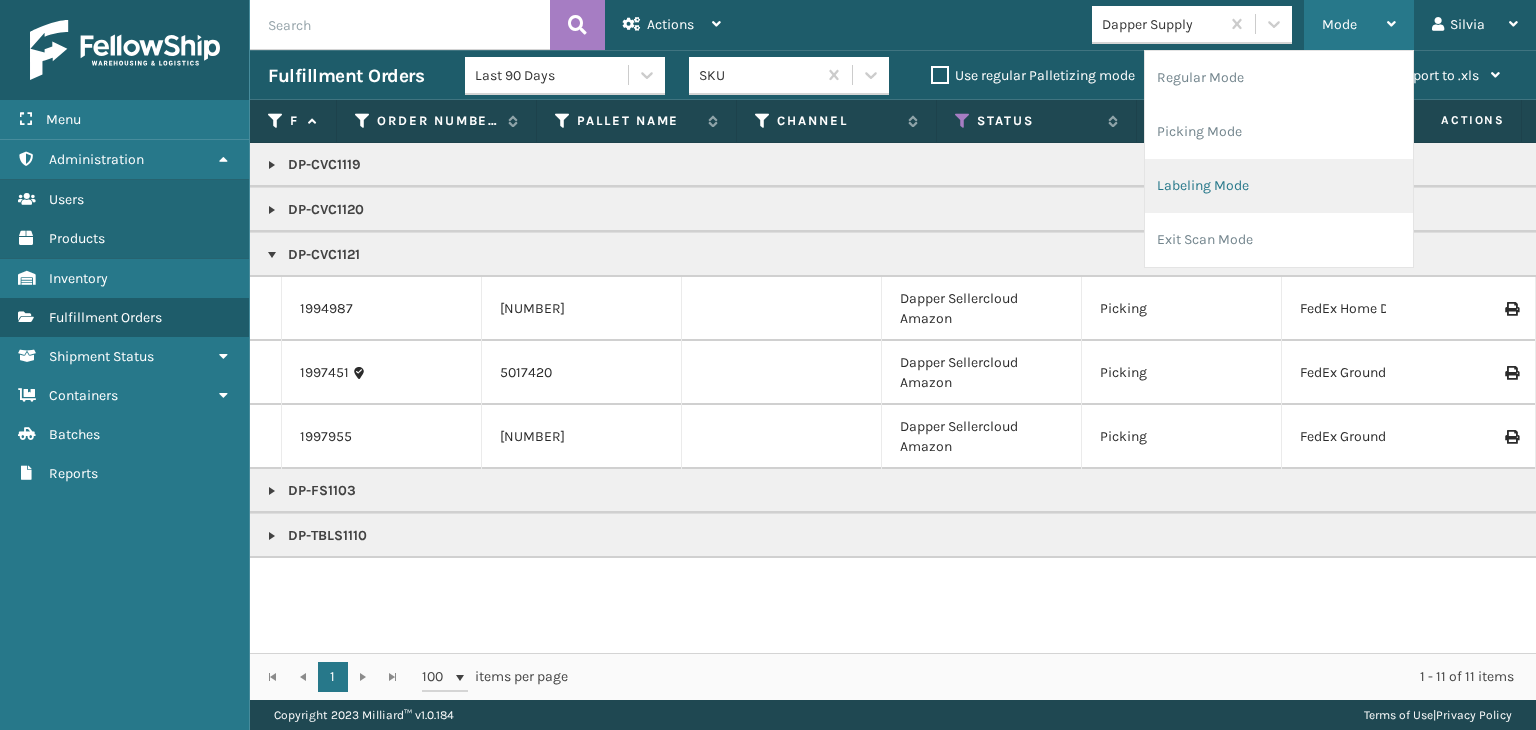 click on "Labeling Mode" at bounding box center (1279, 186) 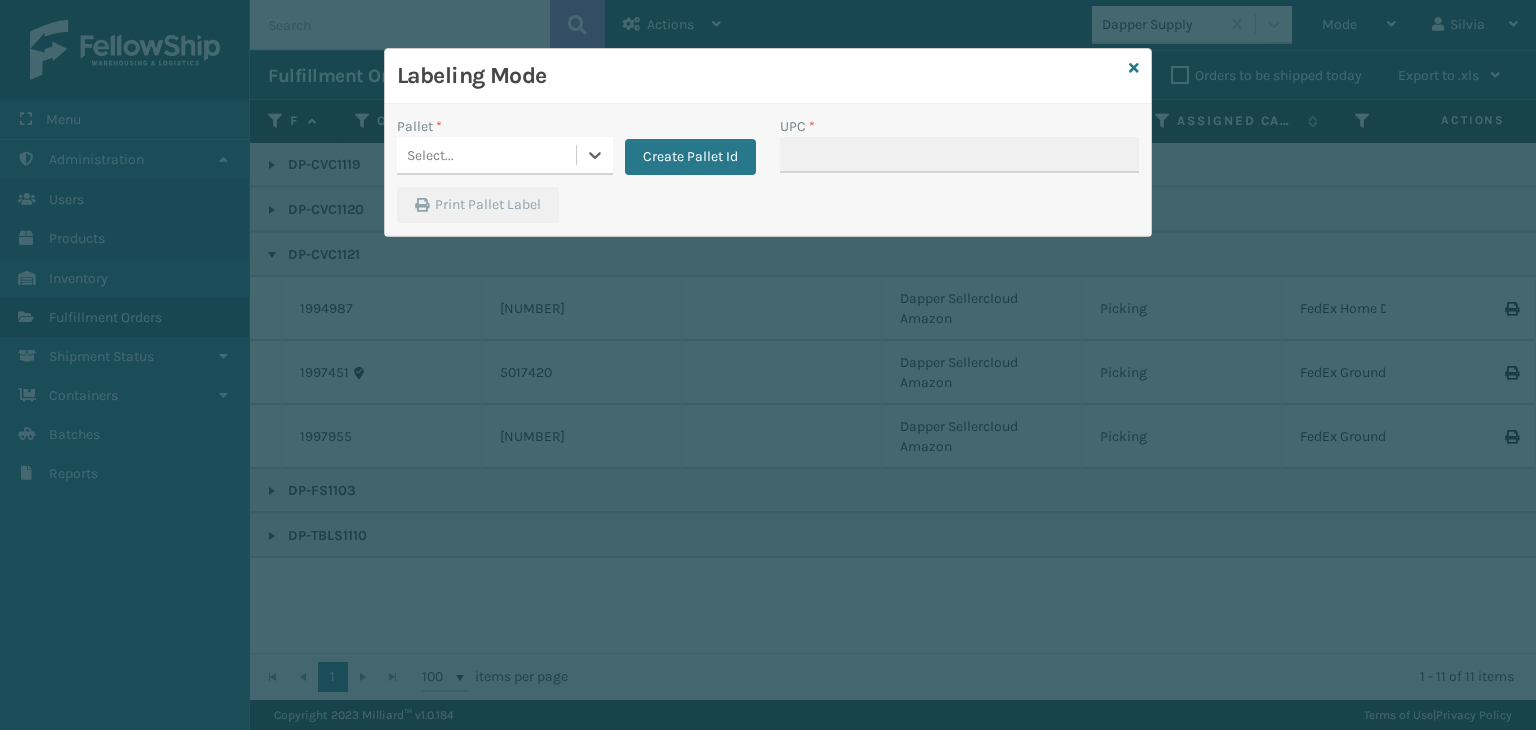 drag, startPoint x: 488, startPoint y: 115, endPoint x: 499, endPoint y: 121, distance: 12.529964 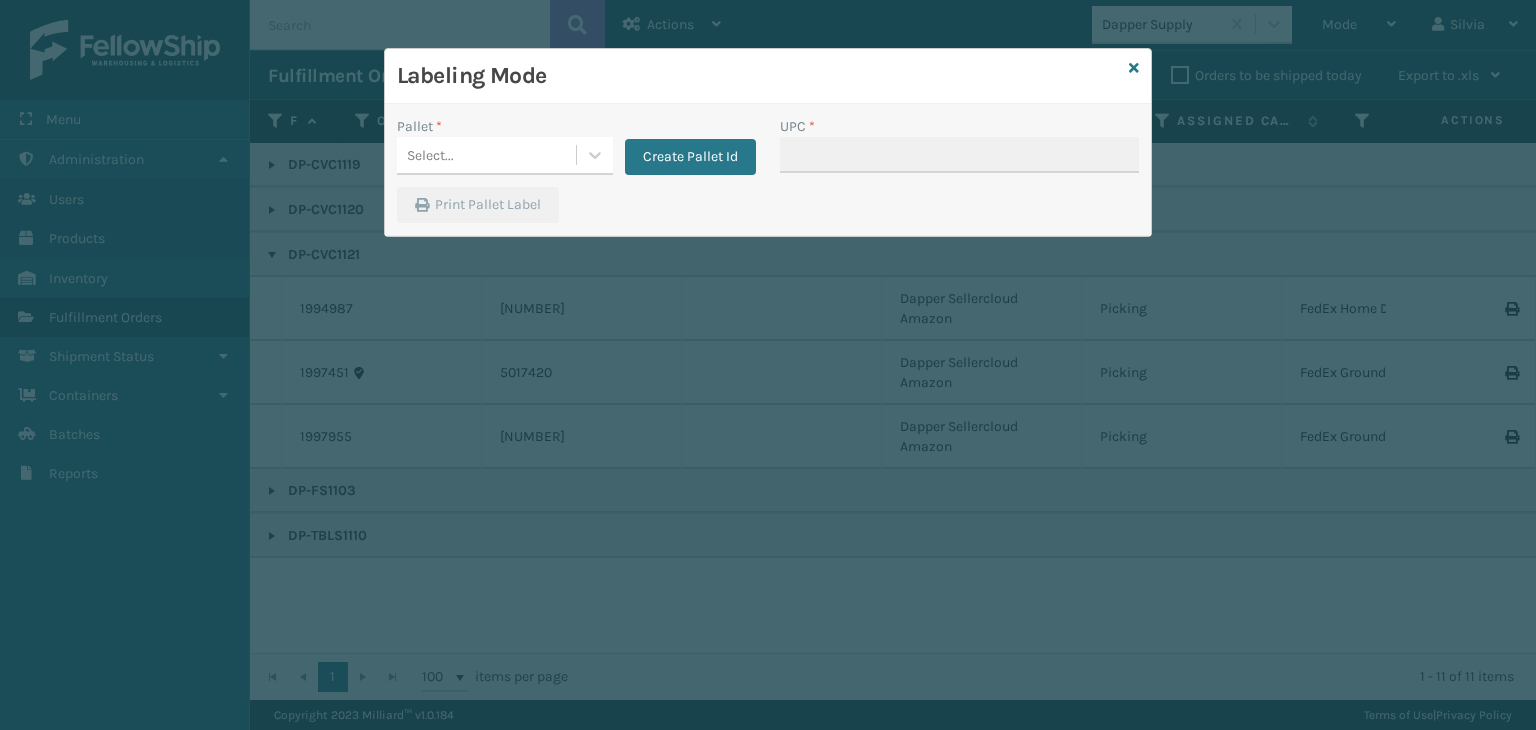 click on "Select..." at bounding box center (486, 155) 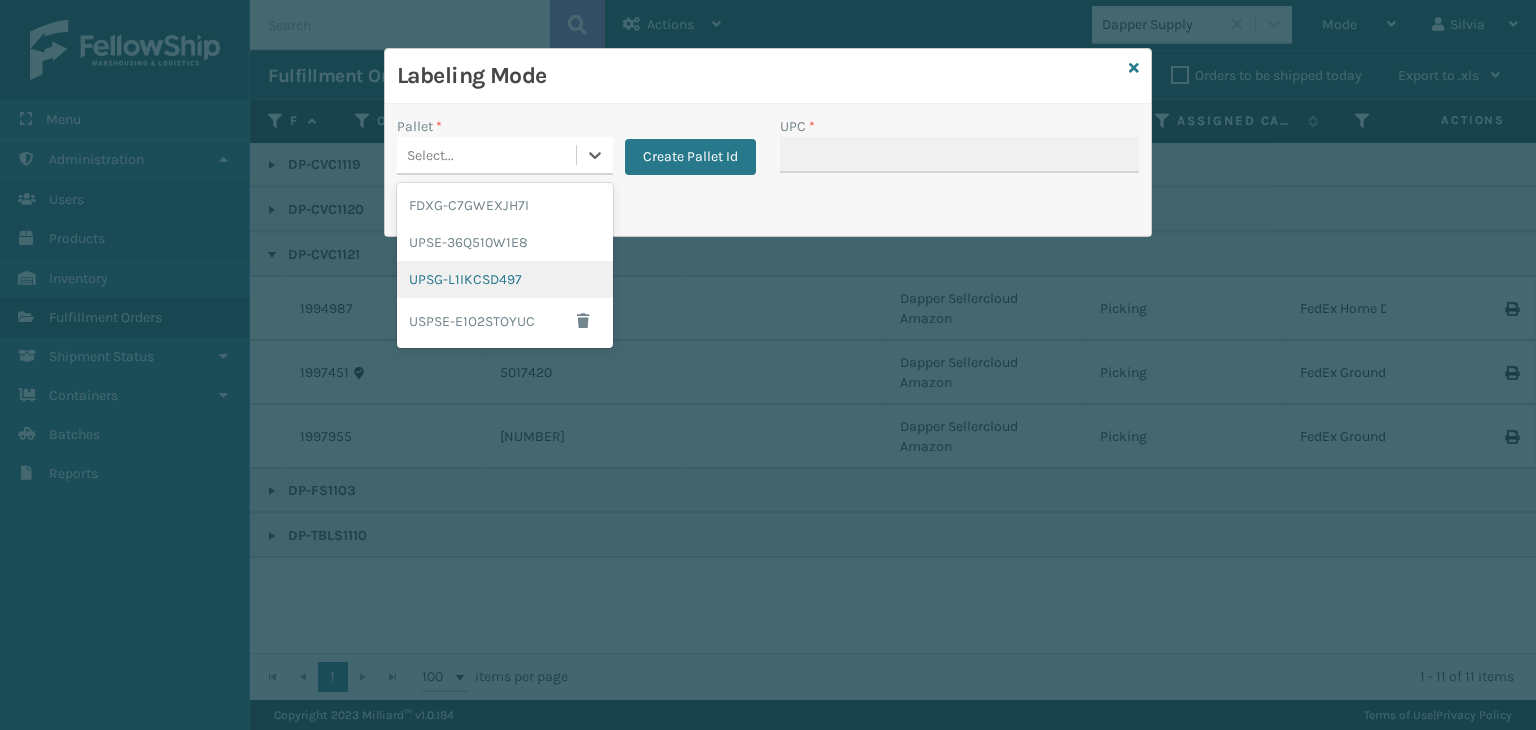 click on "UPSG-L1IKCSD497" at bounding box center (505, 279) 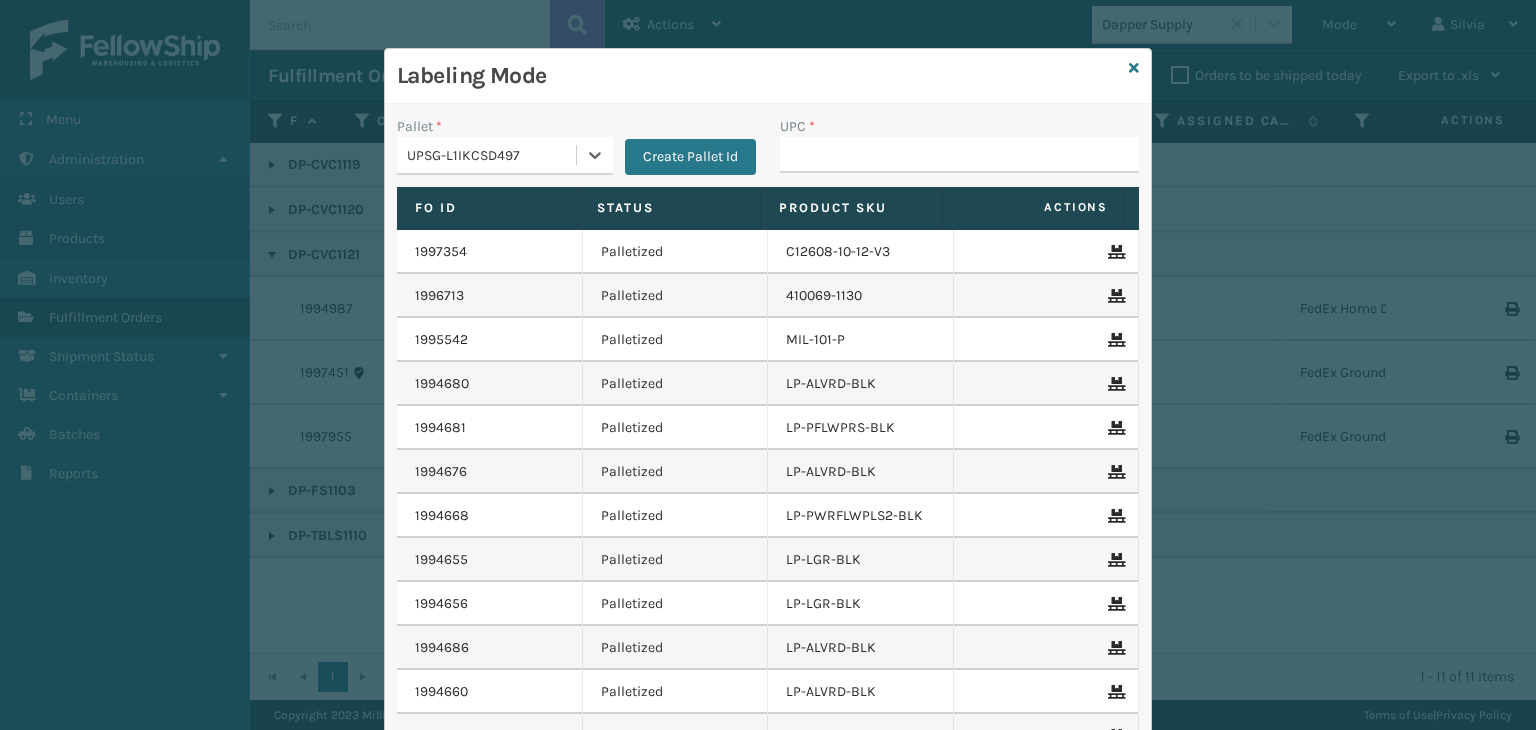 click on "UPSG-L1IKCSD497" at bounding box center (492, 155) 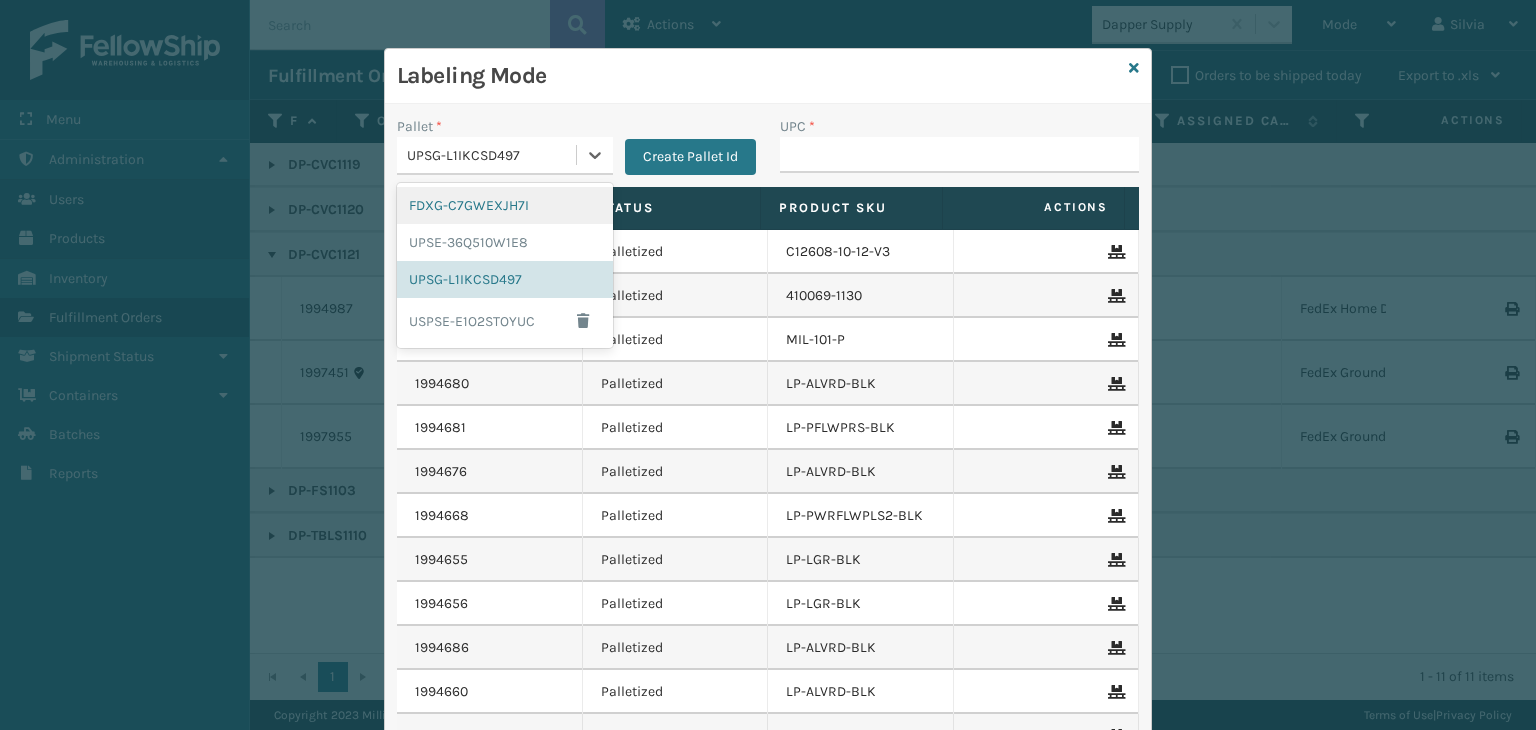 click on "FDXG-C7GWEXJH7I" at bounding box center [505, 205] 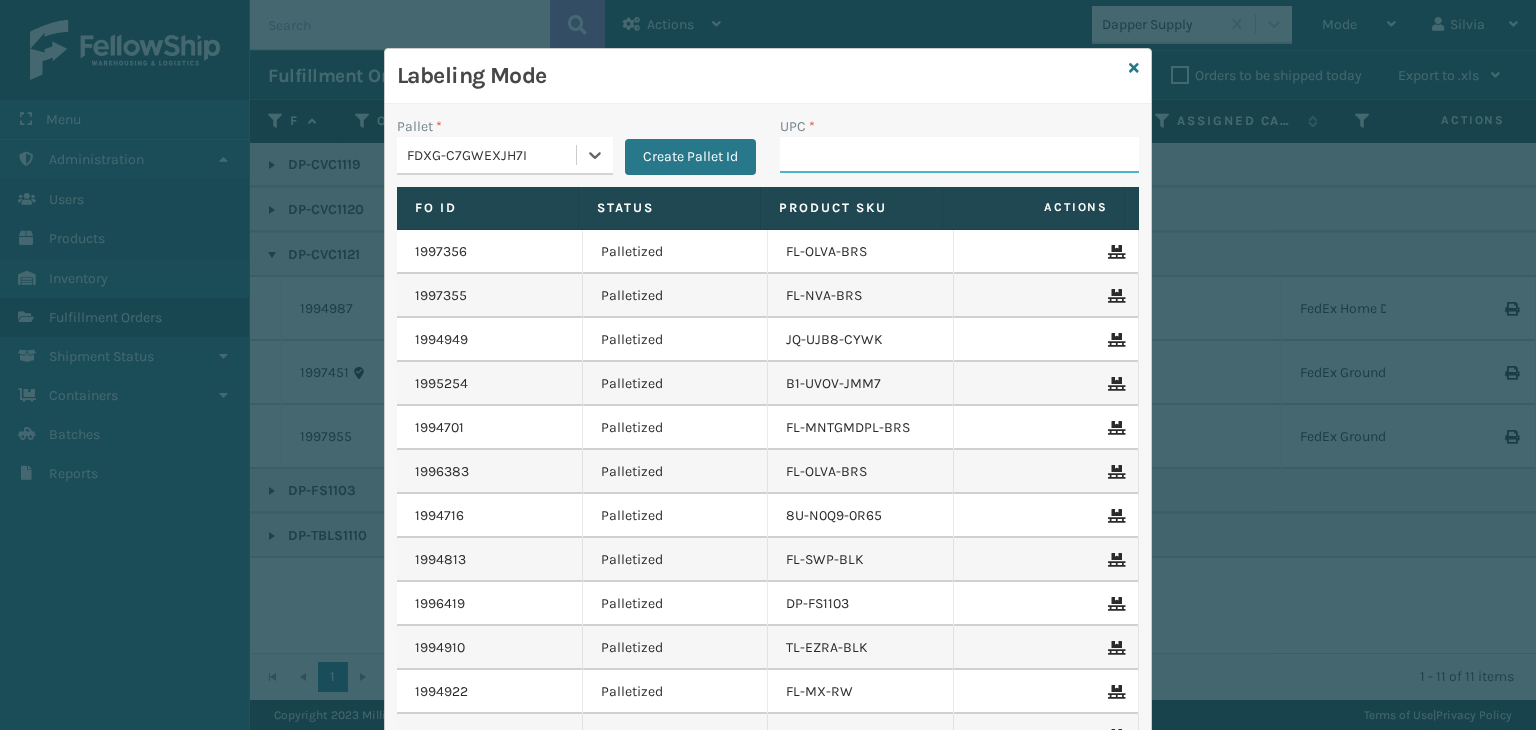 click on "UPC   *" at bounding box center [959, 155] 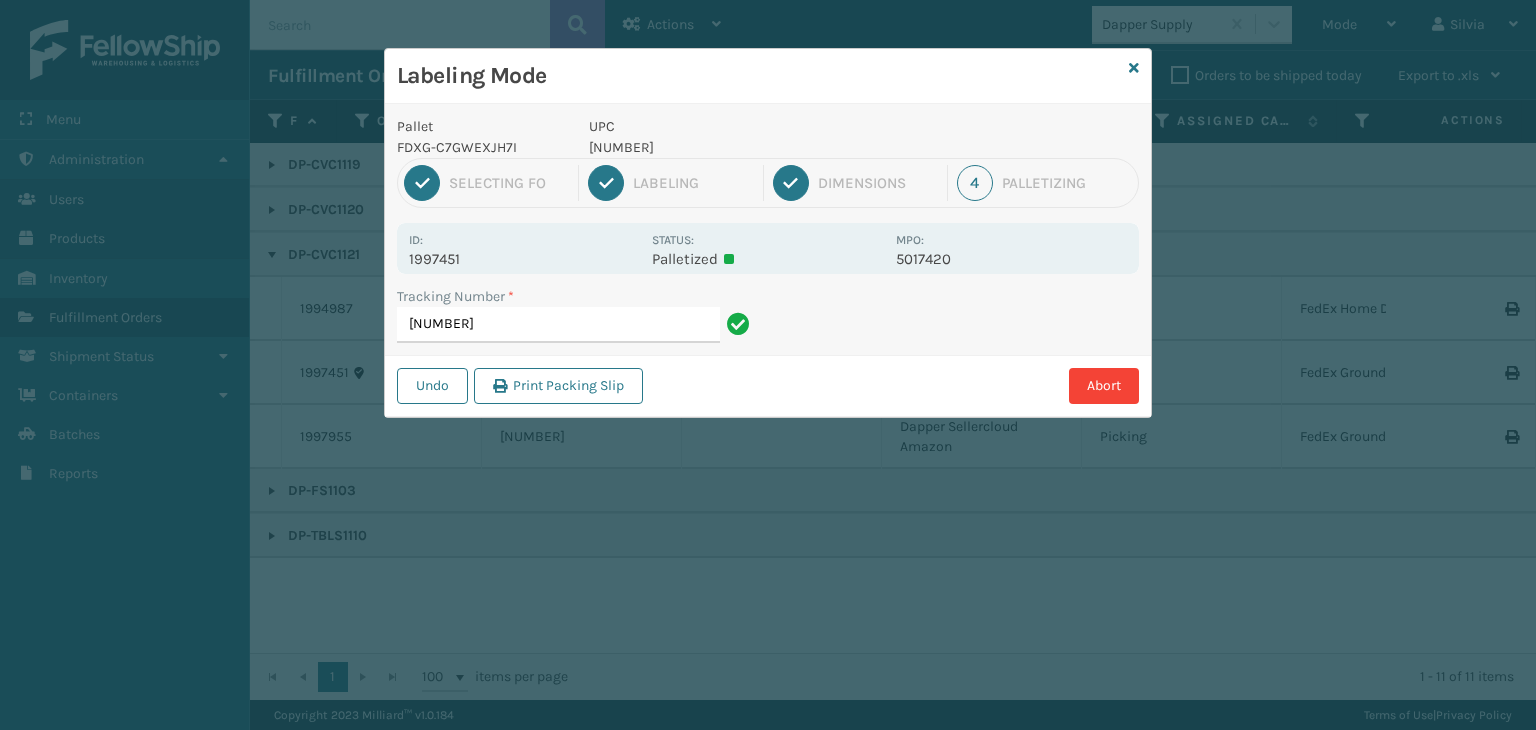 type on "[NUMBER]" 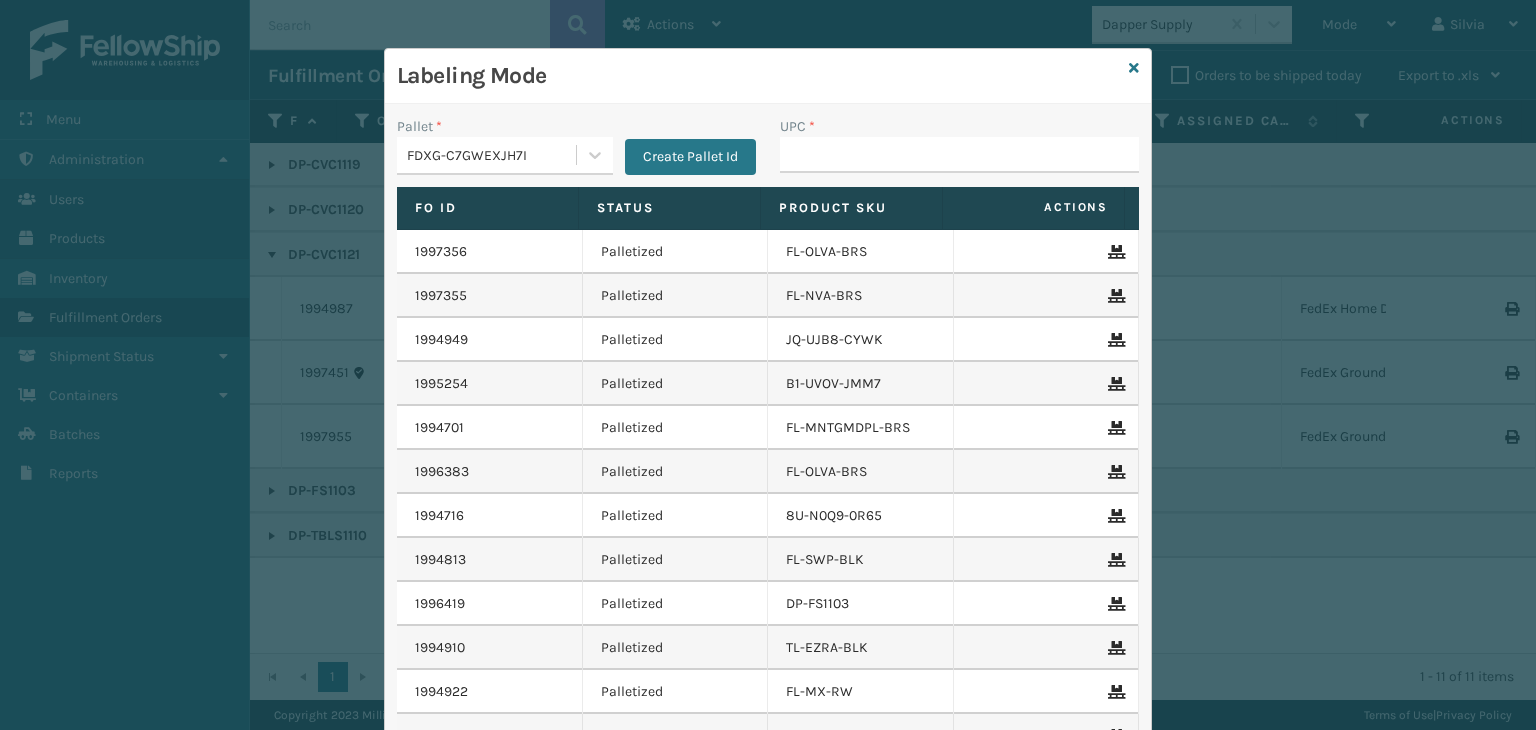 drag, startPoint x: 897, startPoint y: 141, endPoint x: 916, endPoint y: 172, distance: 36.359318 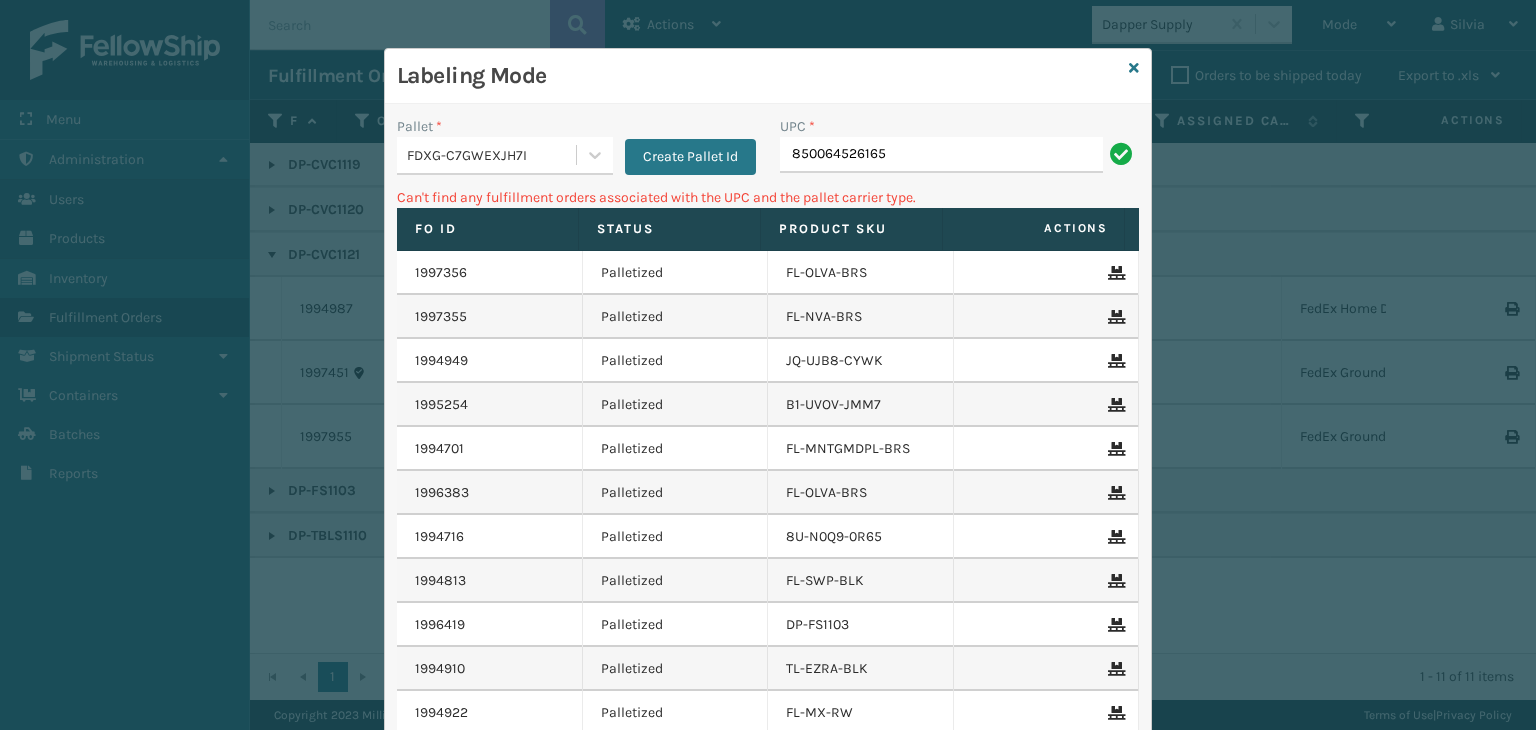 click on "FDXG-C7GWEXJH7I" at bounding box center (492, 155) 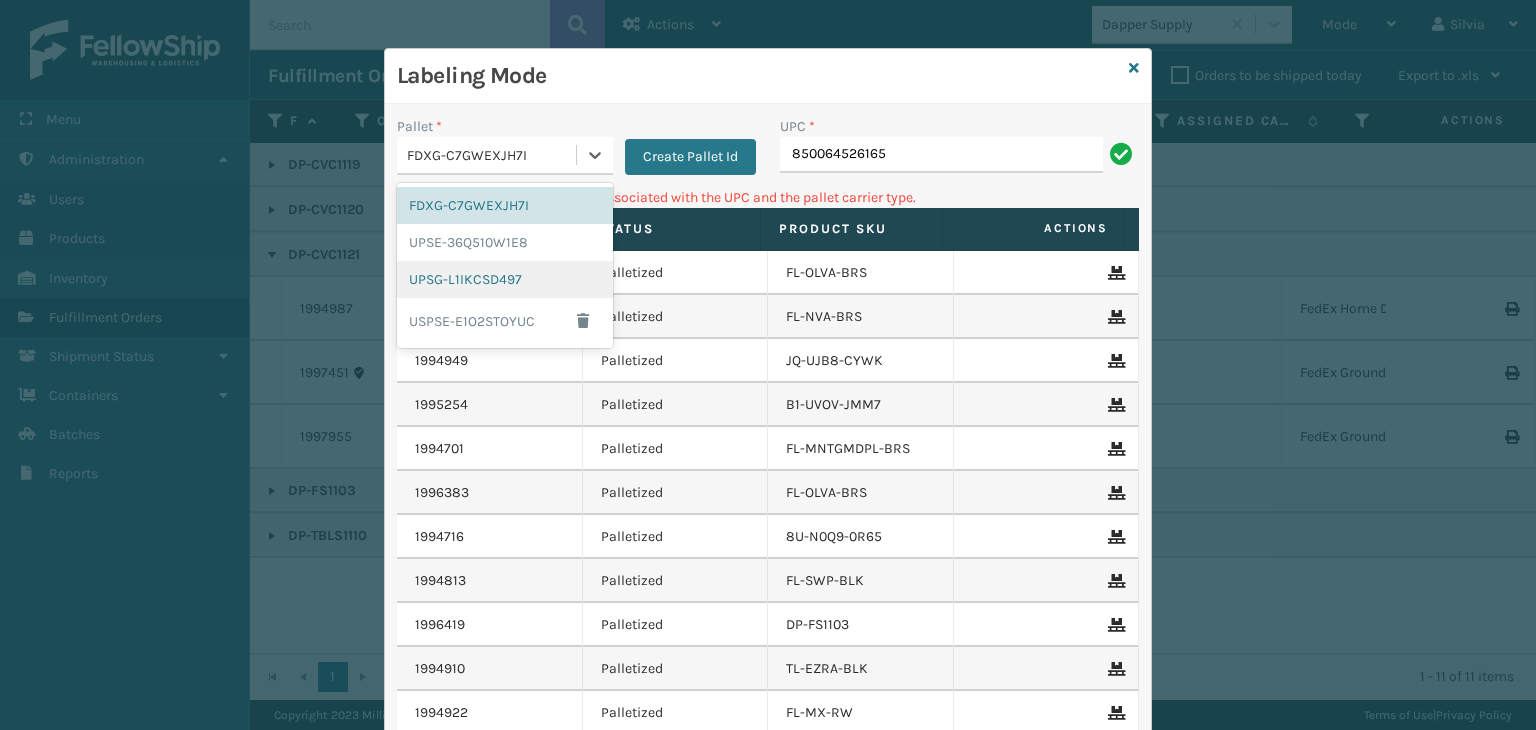 drag, startPoint x: 504, startPoint y: 277, endPoint x: 831, endPoint y: 181, distance: 340.80054 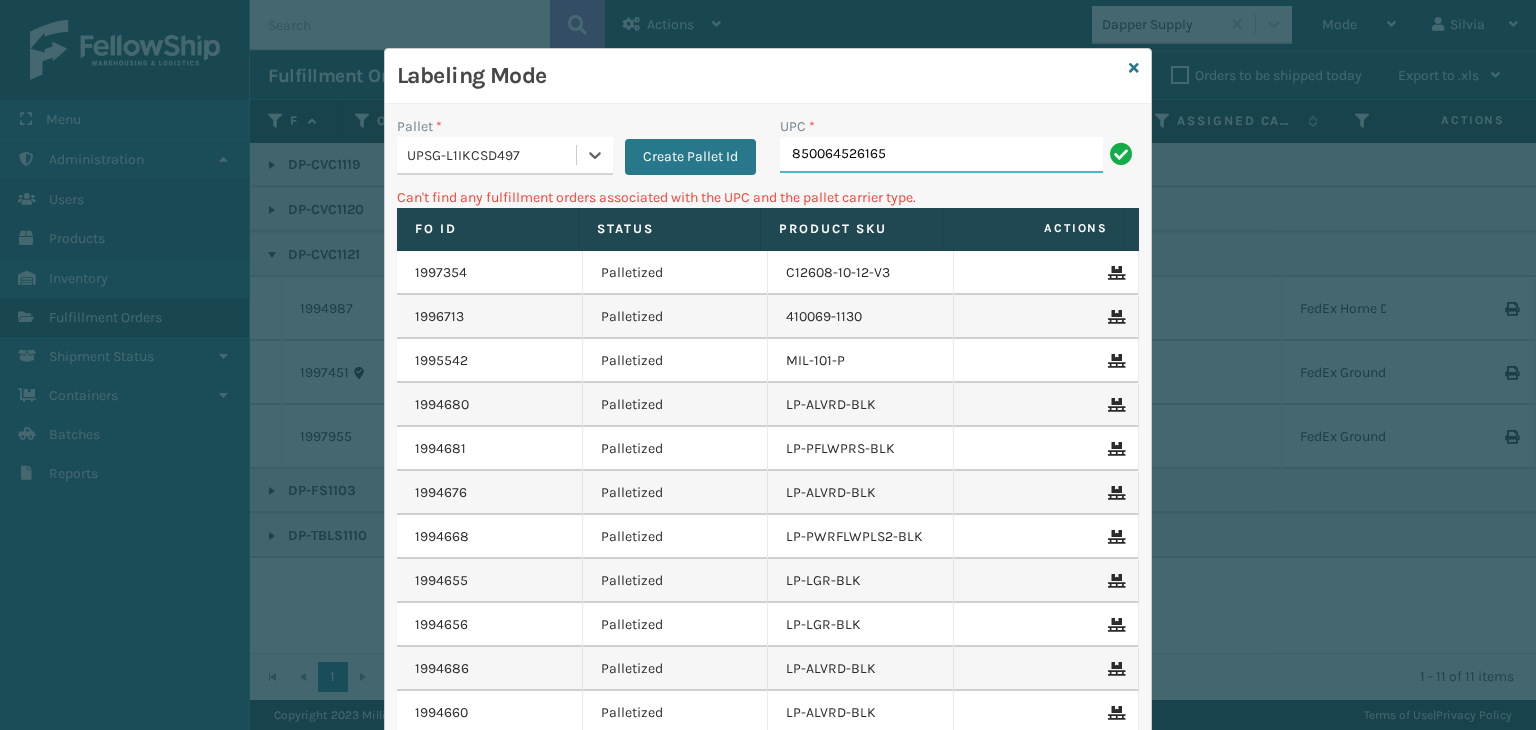 click on "850064526165" at bounding box center (941, 155) 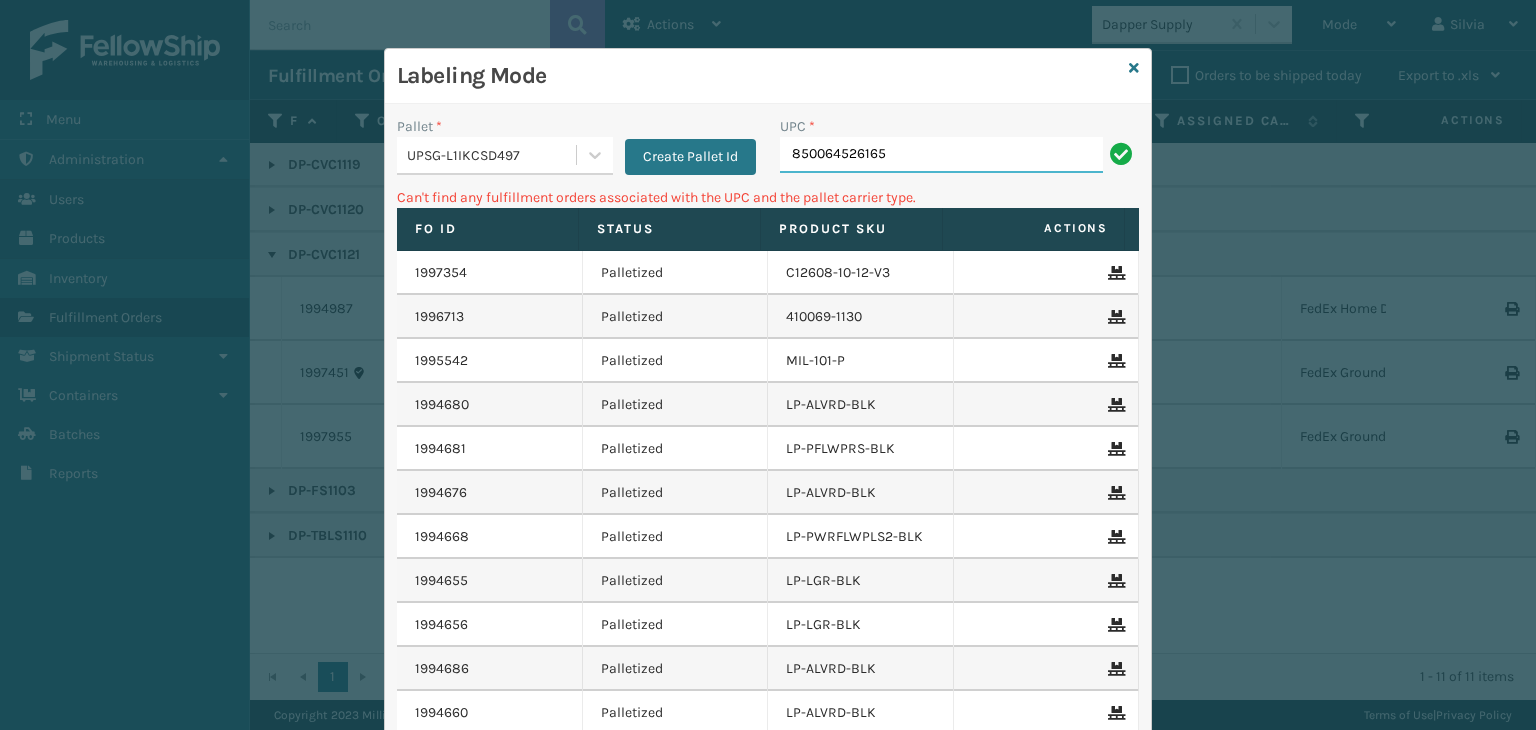 click on "850064526165" at bounding box center [941, 155] 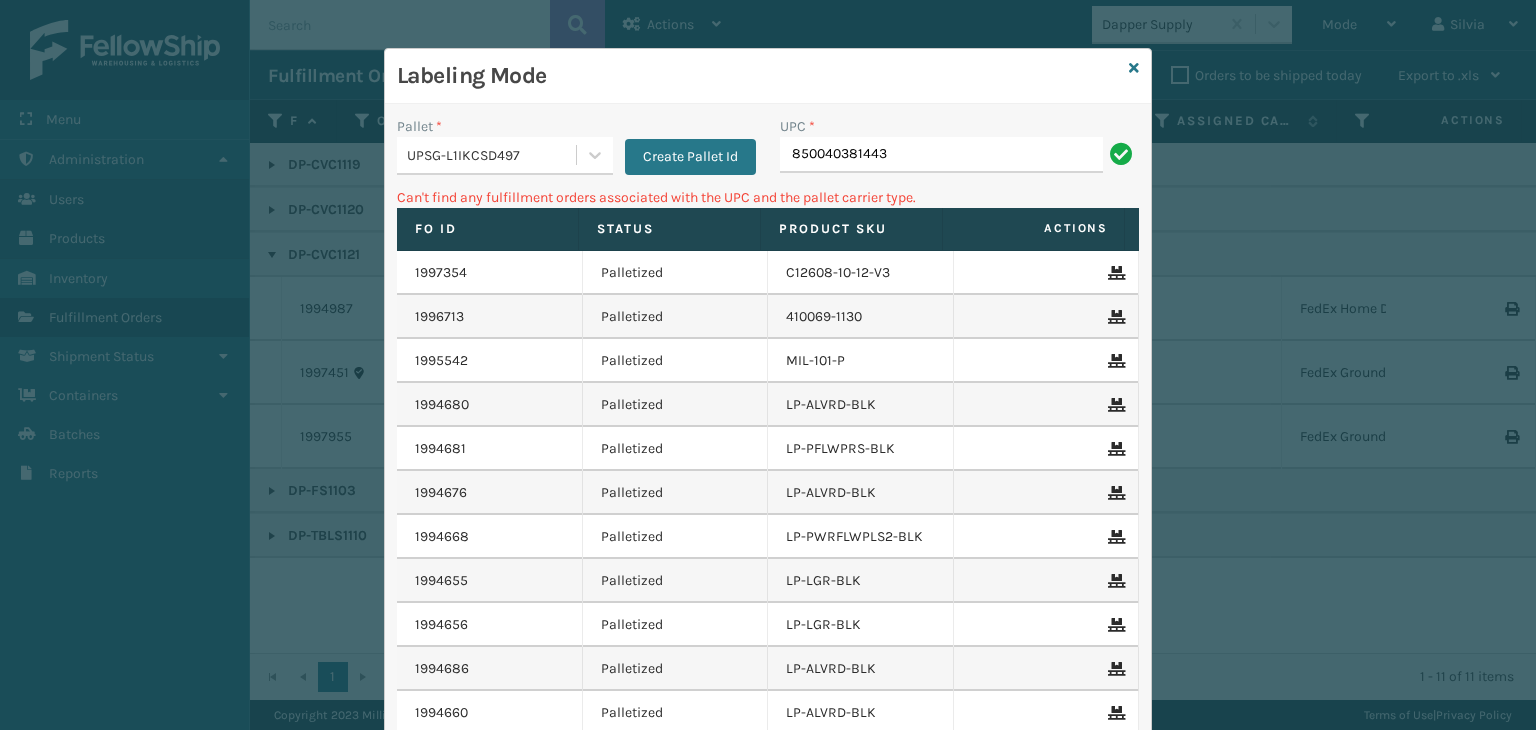 click on "UPSG-L1IKCSD497" at bounding box center [486, 155] 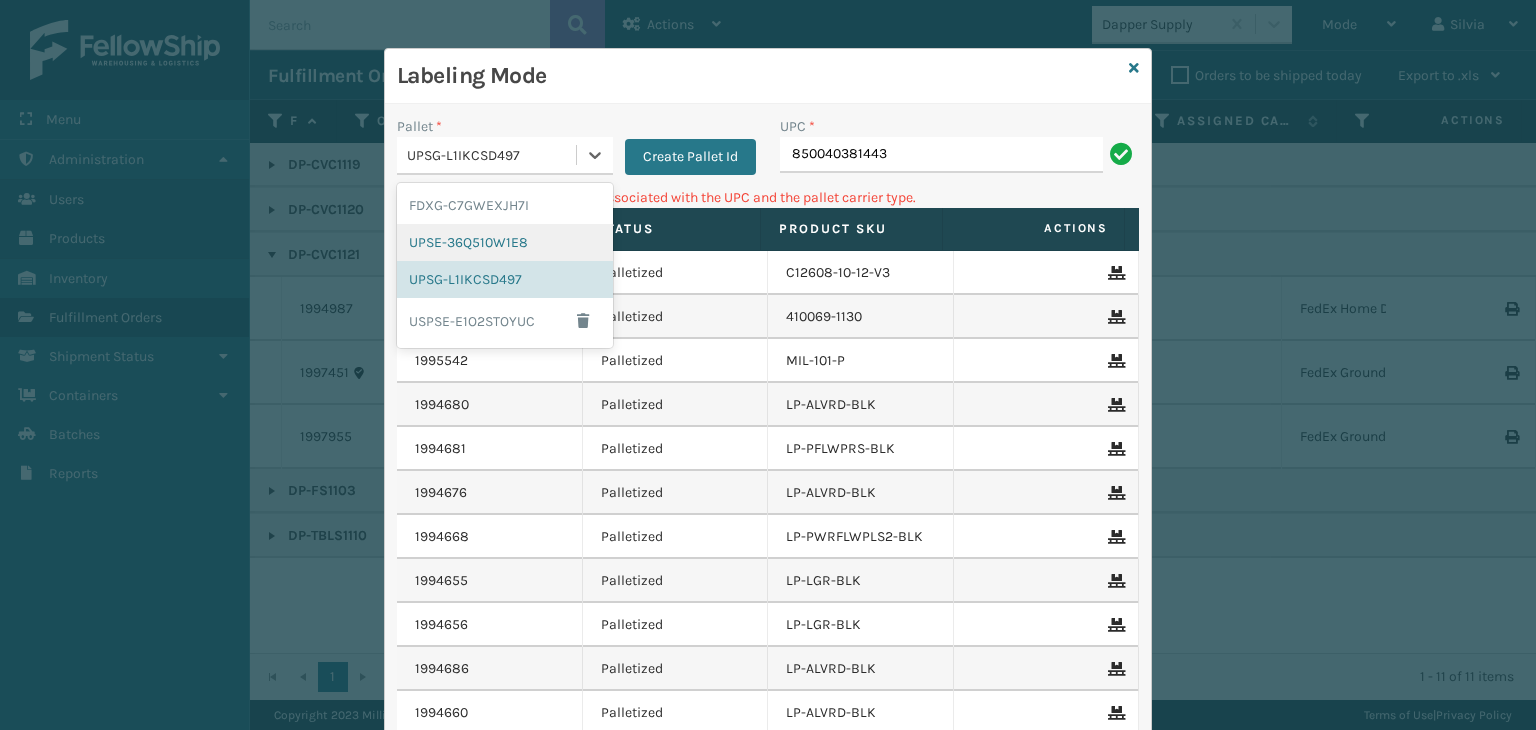 click on "UPSE-36Q510W1E8" at bounding box center [505, 242] 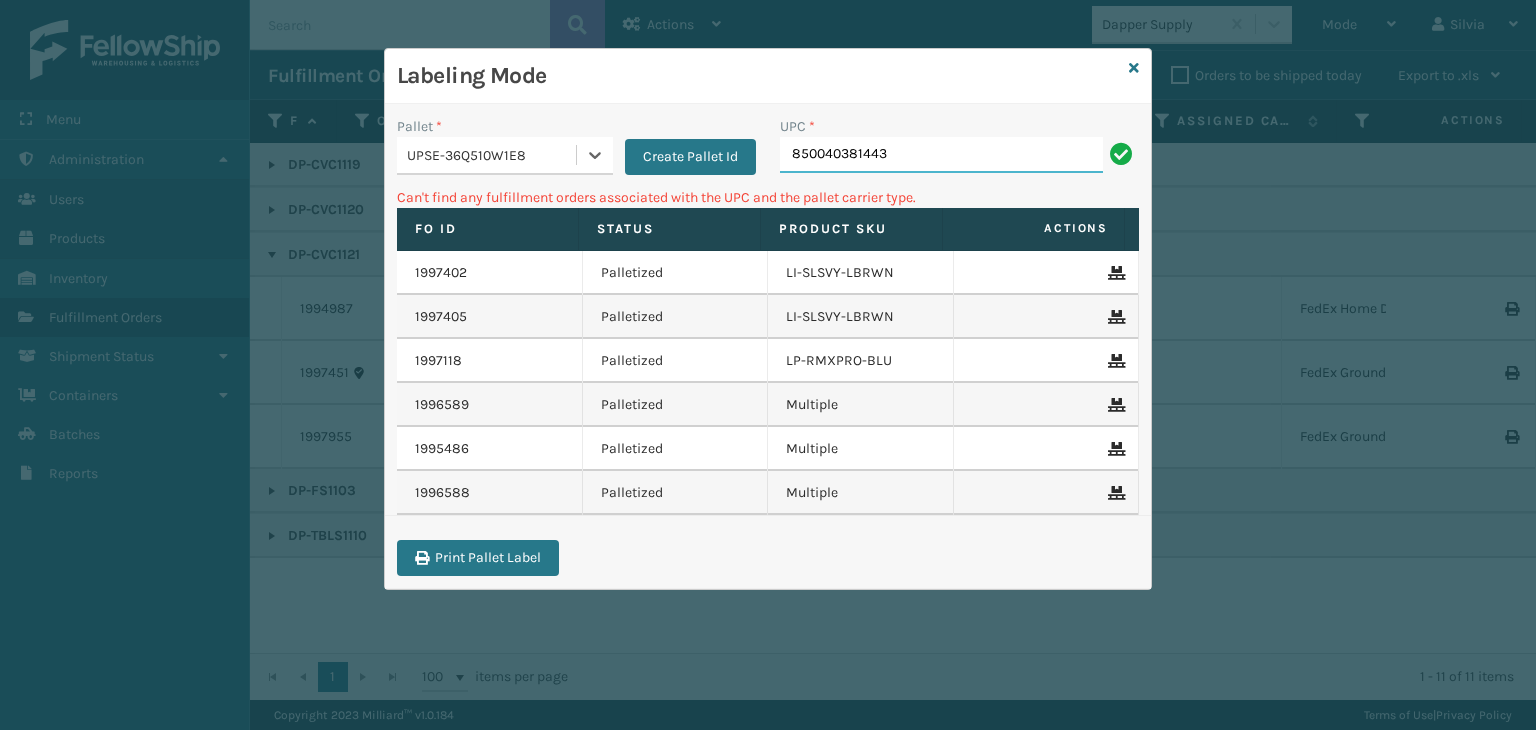 click on "850040381443" at bounding box center [941, 155] 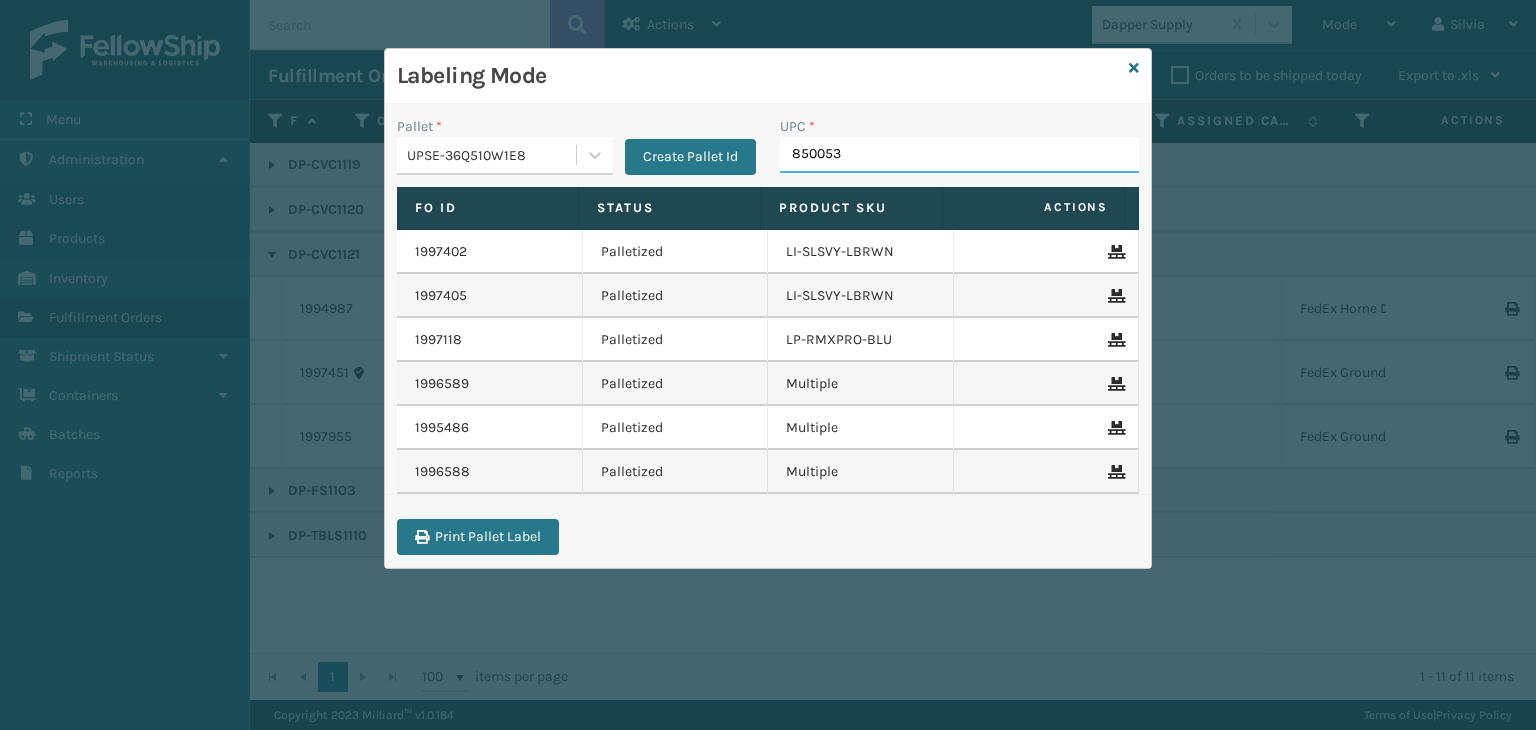 type on "8500530" 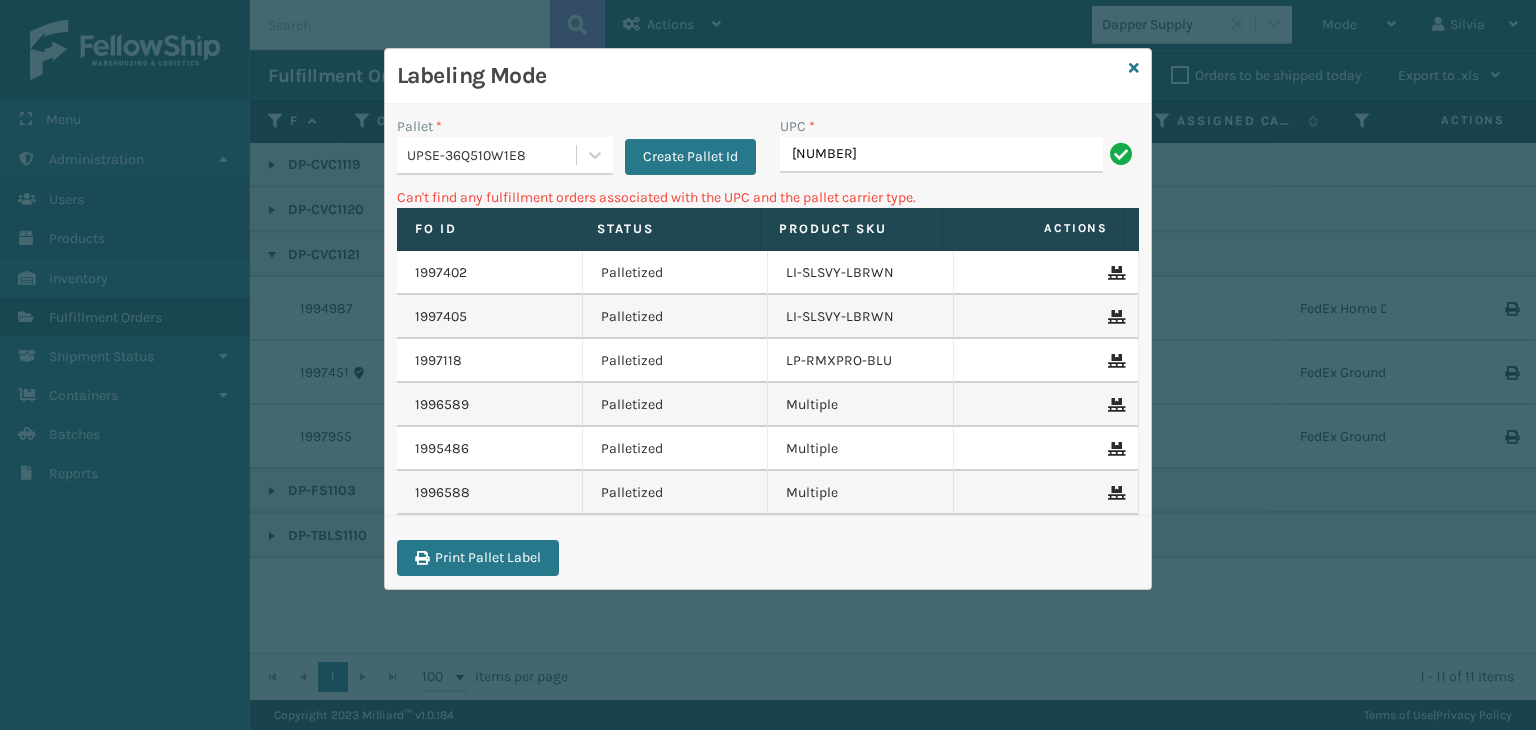 click on "UPSE-36Q510W1E8" at bounding box center (492, 155) 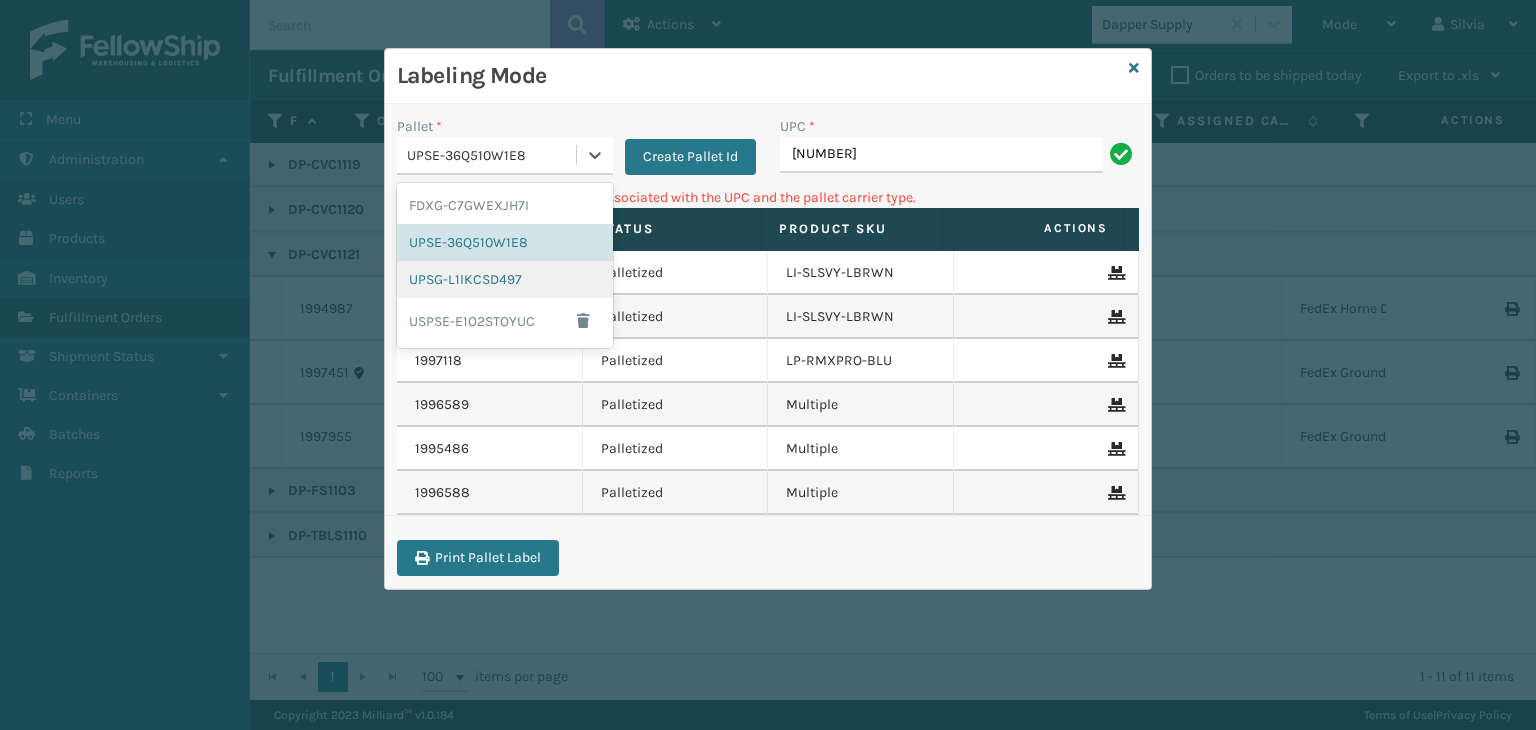 click on "UPSG-L1IKCSD497" at bounding box center [505, 279] 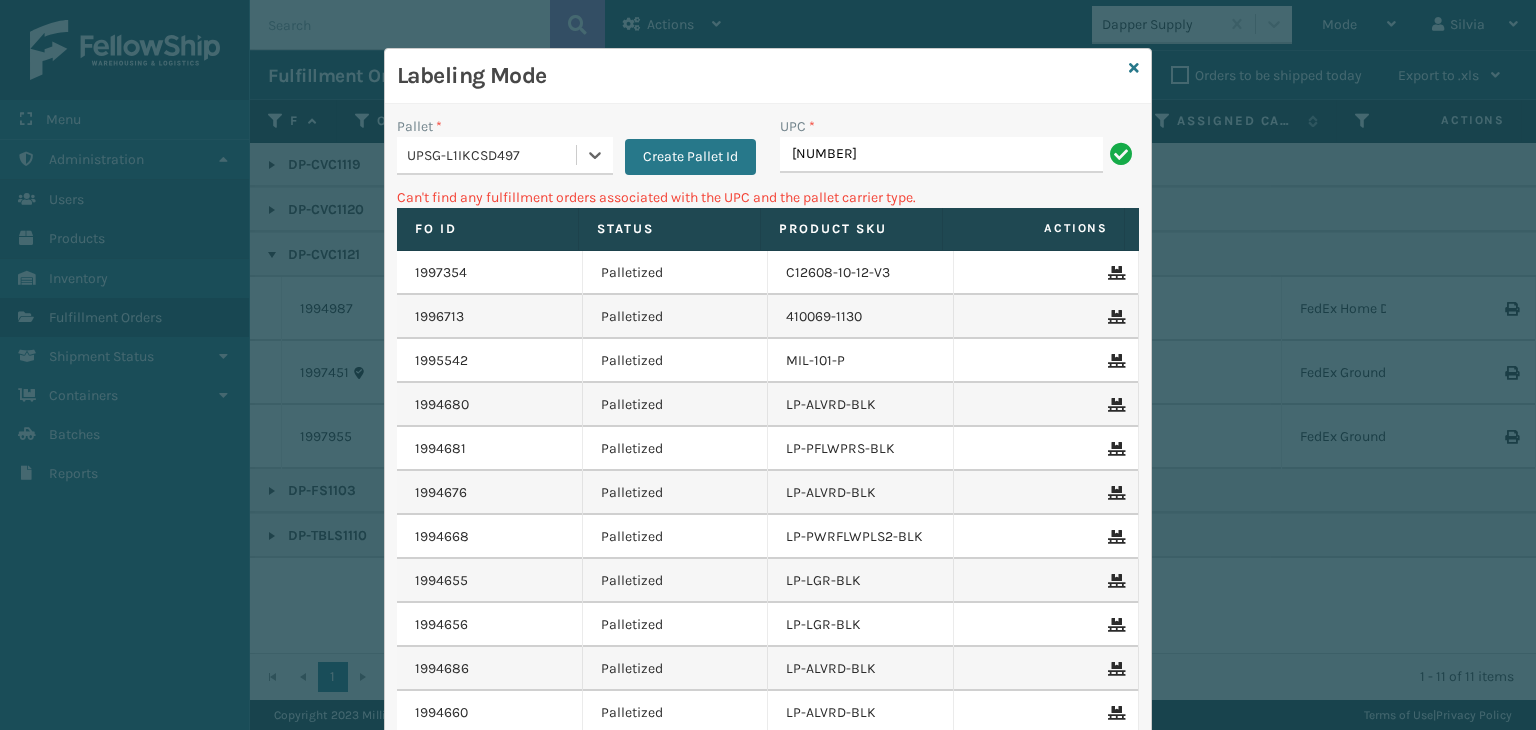 drag, startPoint x: 893, startPoint y: 129, endPoint x: 912, endPoint y: 151, distance: 29.068884 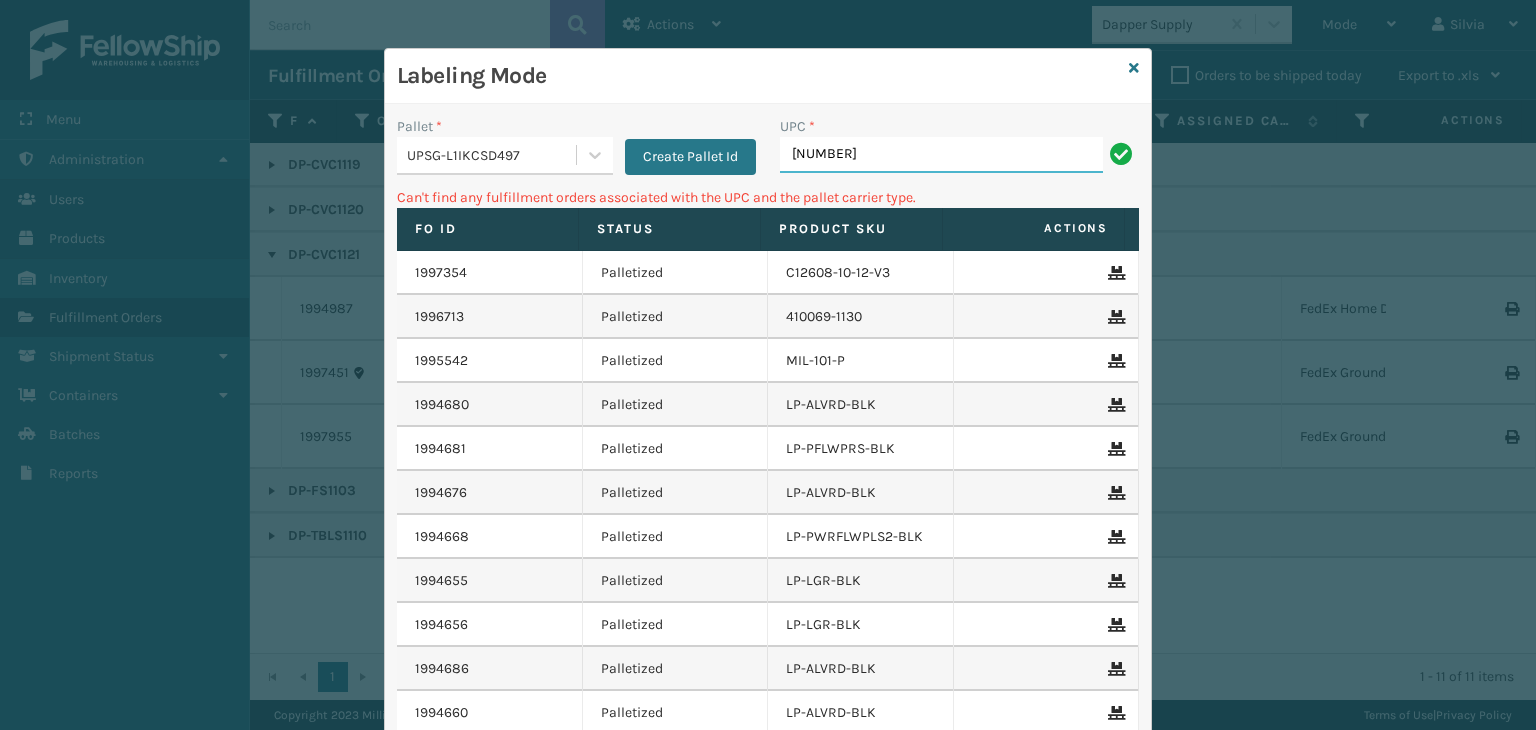 click on "[NUMBER]" at bounding box center [941, 155] 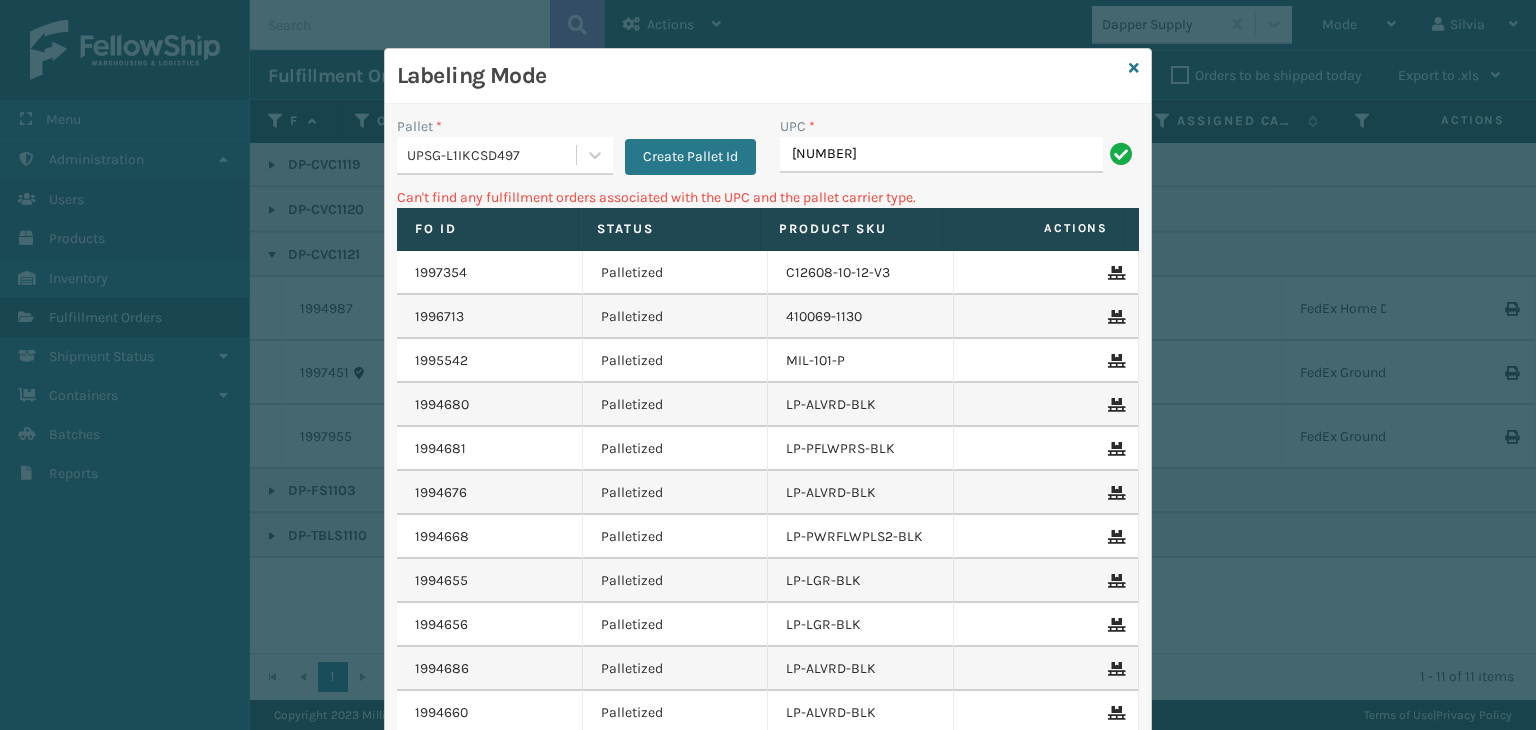 click on "UPSG-L1IKCSD497" at bounding box center [492, 155] 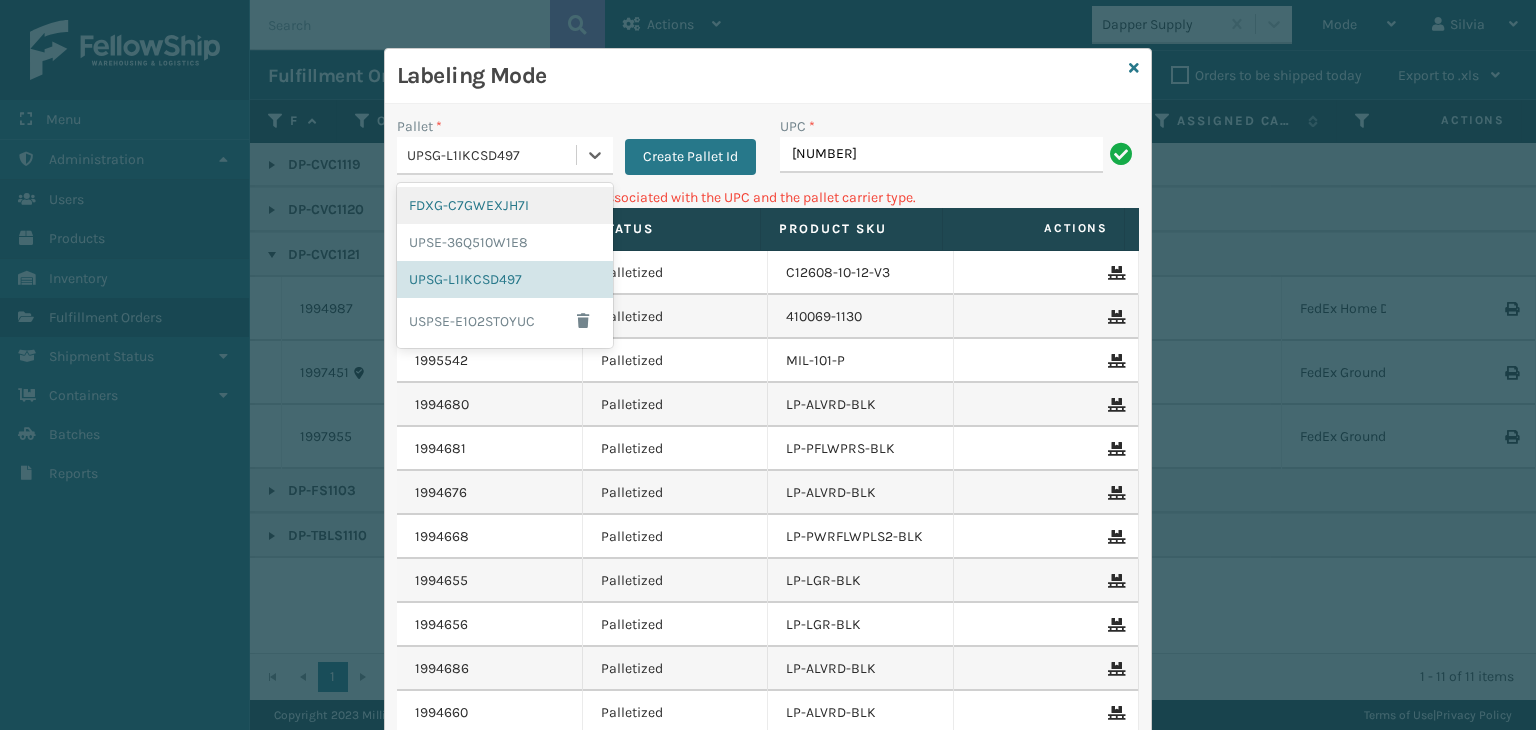 click on "FDXG-C7GWEXJH7I" at bounding box center (505, 205) 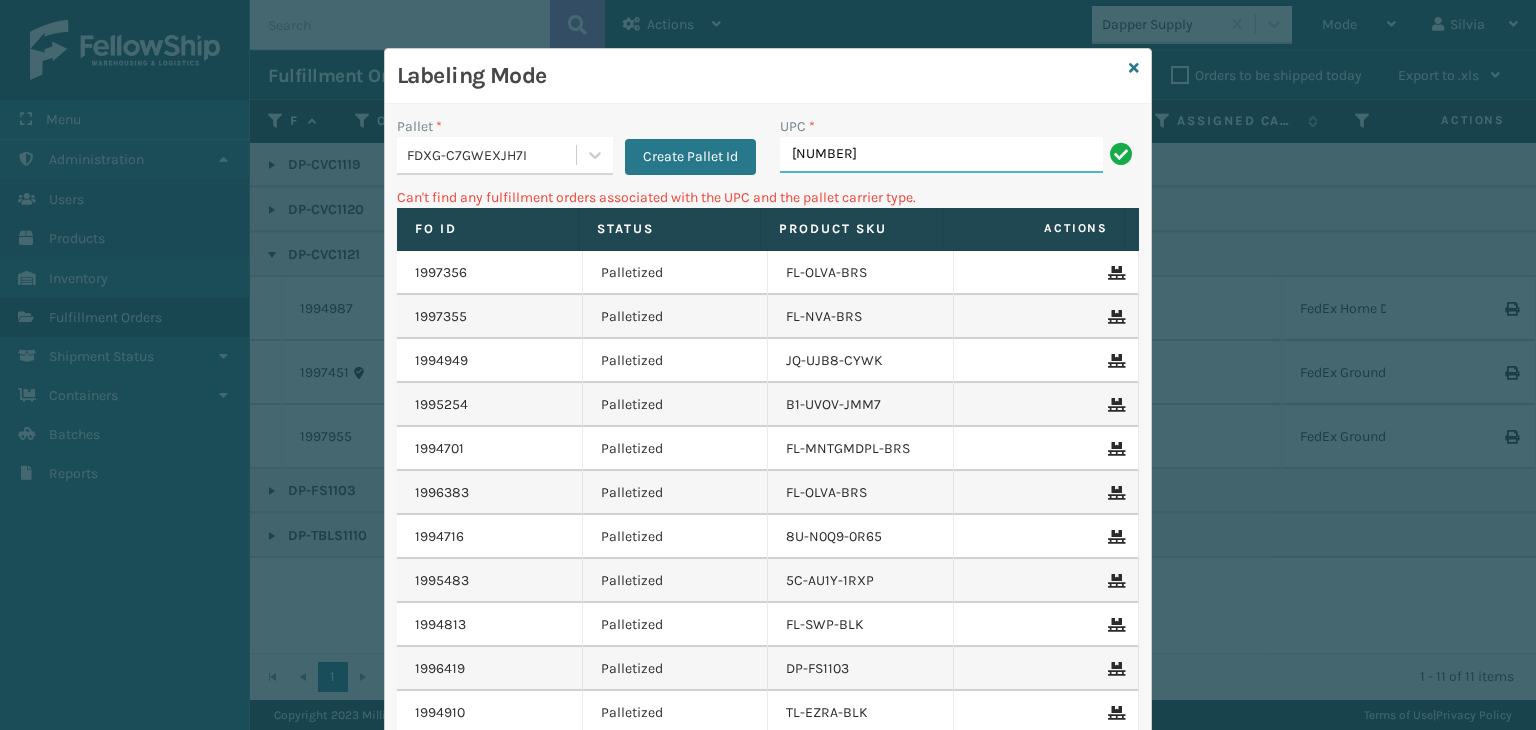 click on "[NUMBER]" at bounding box center (941, 155) 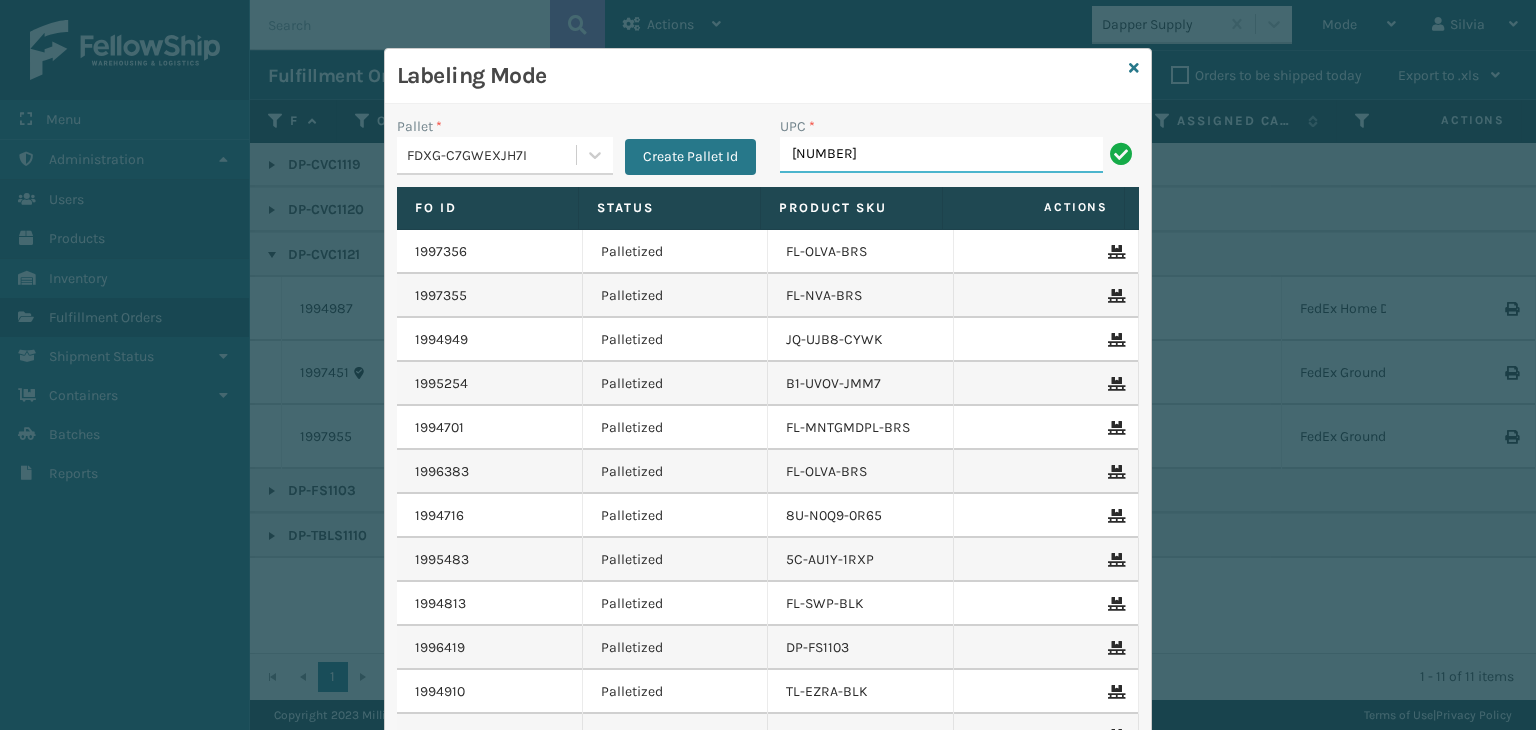 type on "[NUMBER]" 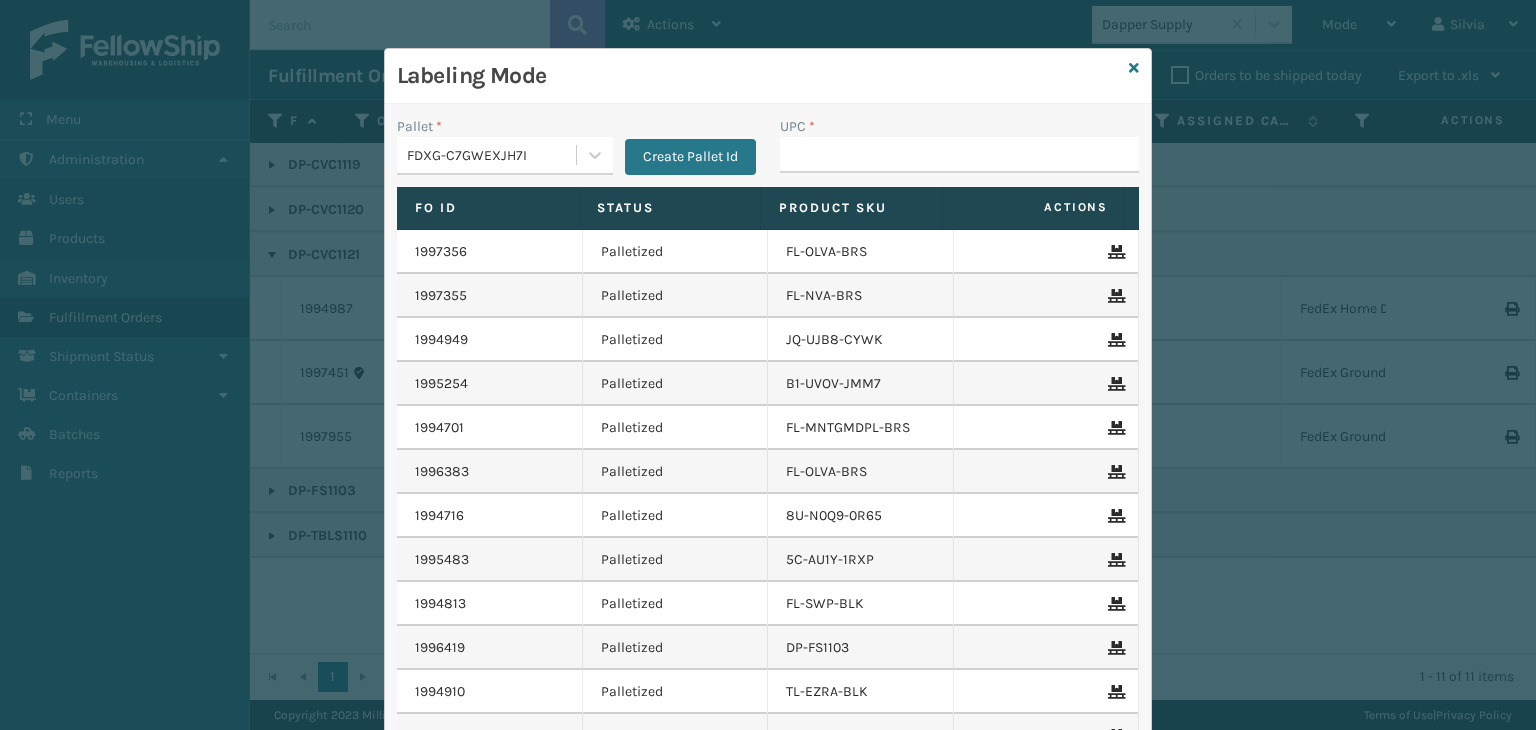 click on "UPC   *" at bounding box center (959, 151) 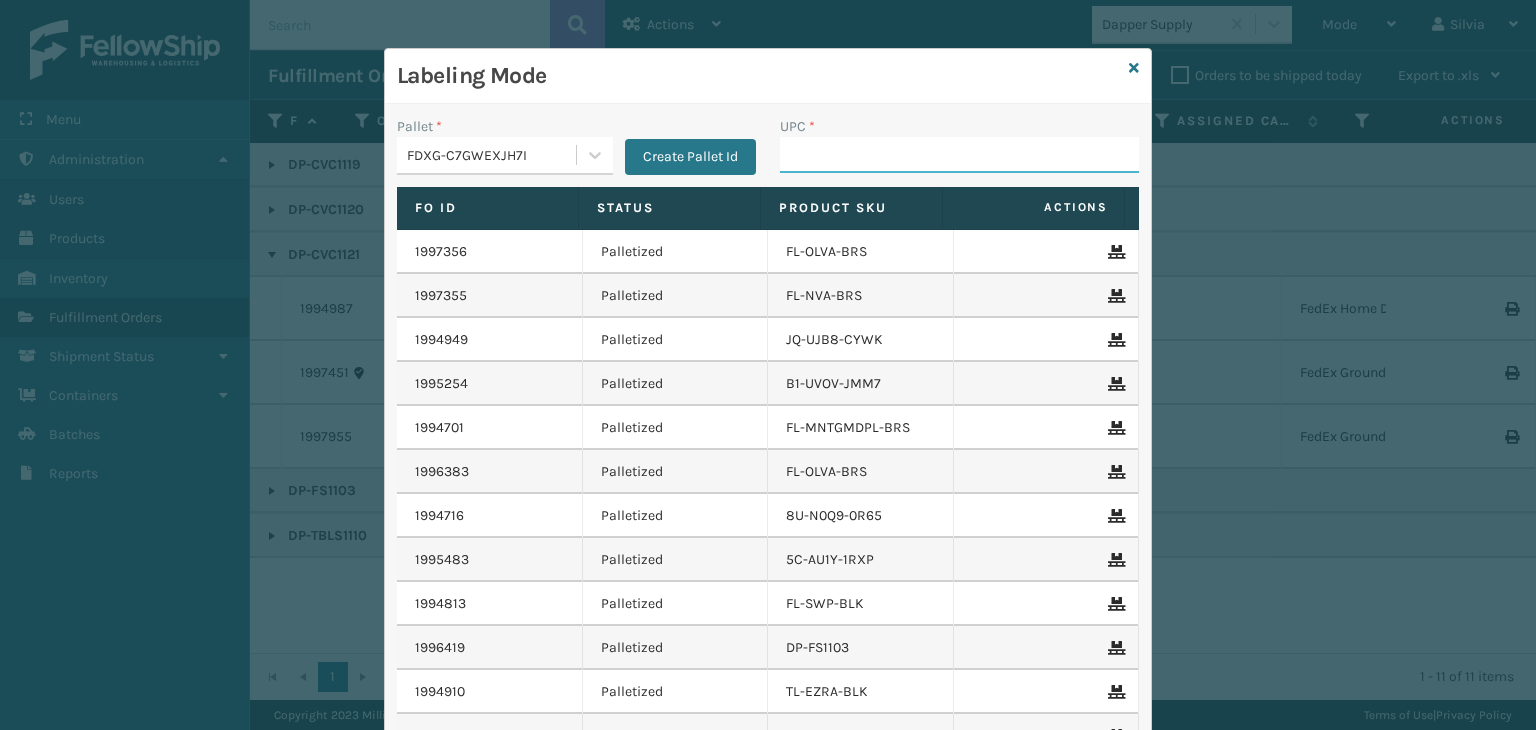 click on "UPC   *" at bounding box center [959, 155] 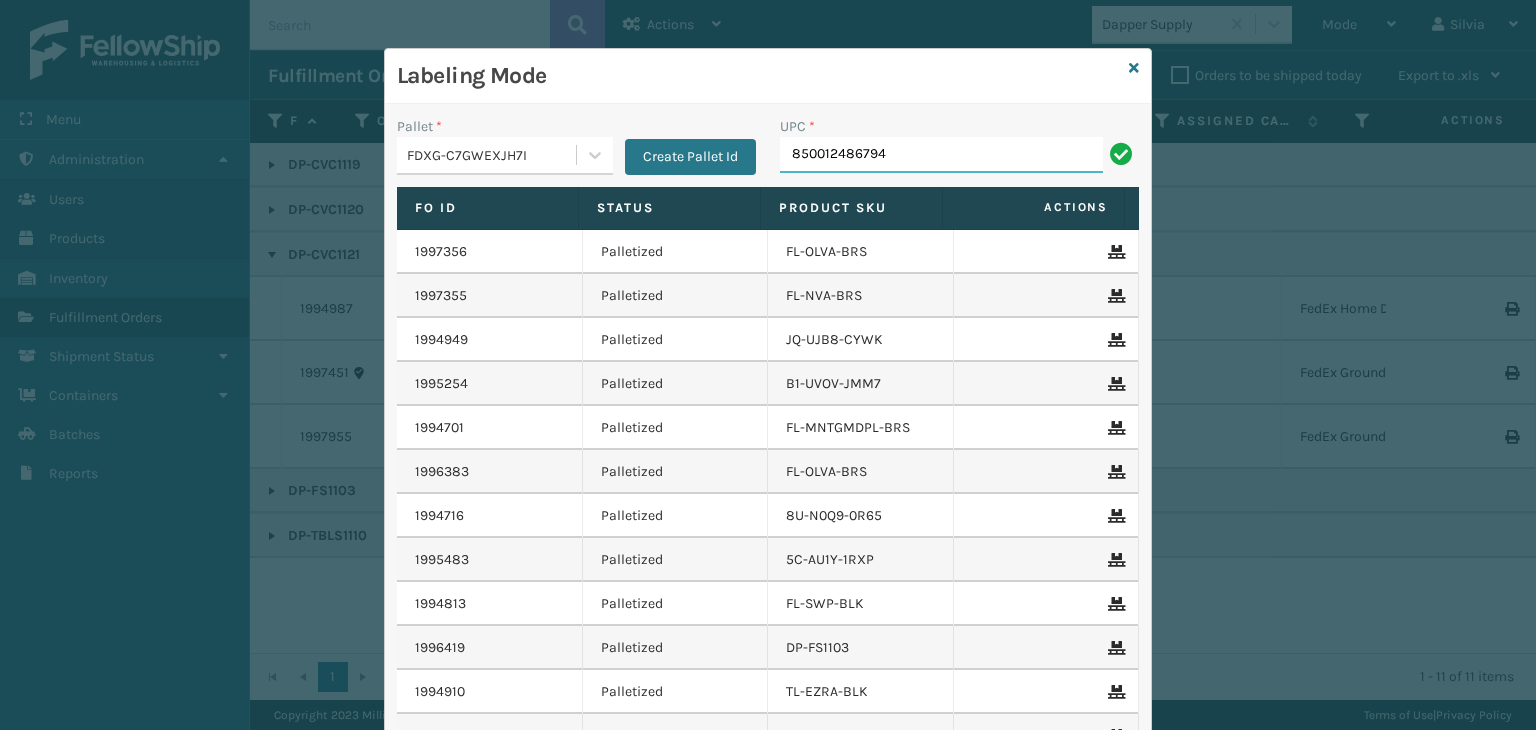 type on "850012486794" 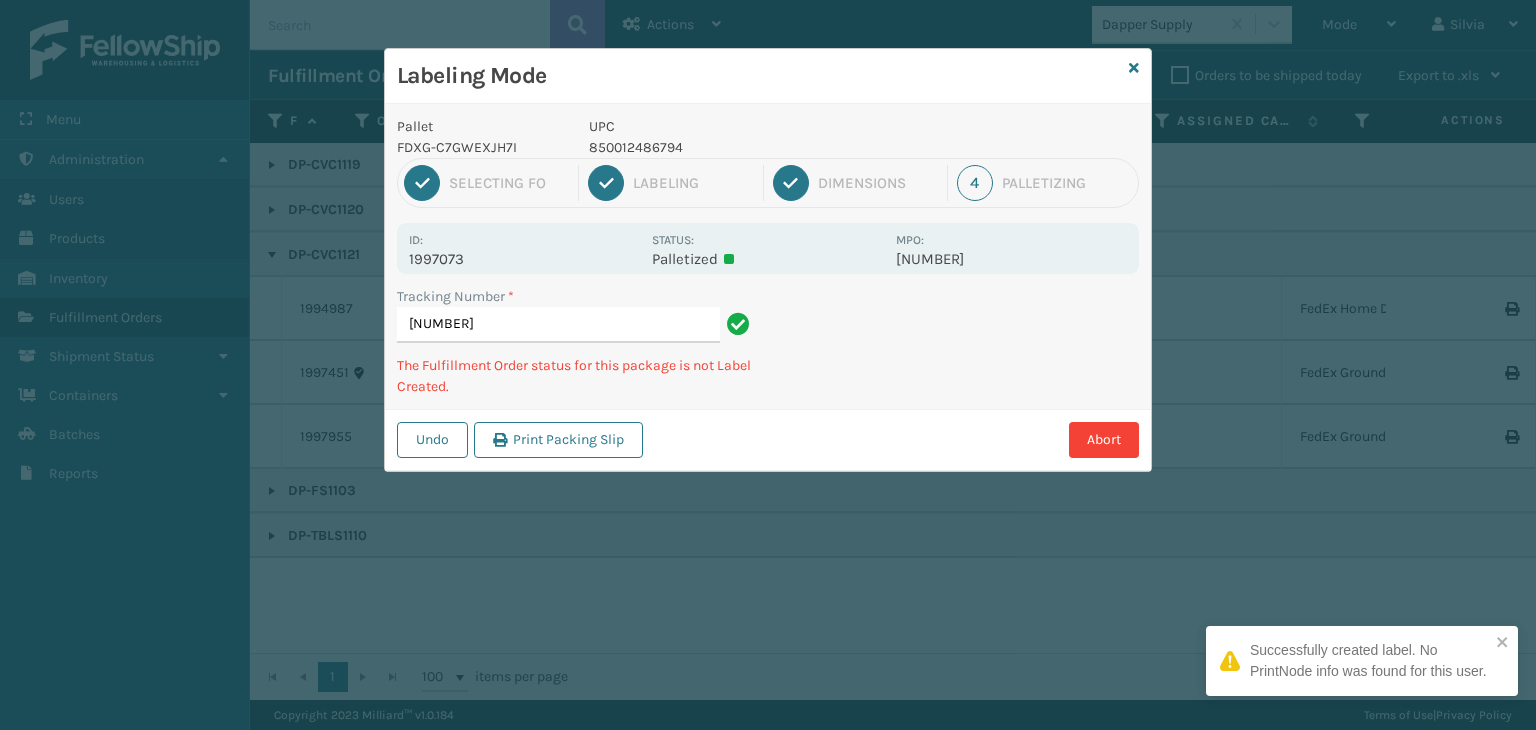 click on "850012486794" at bounding box center [736, 147] 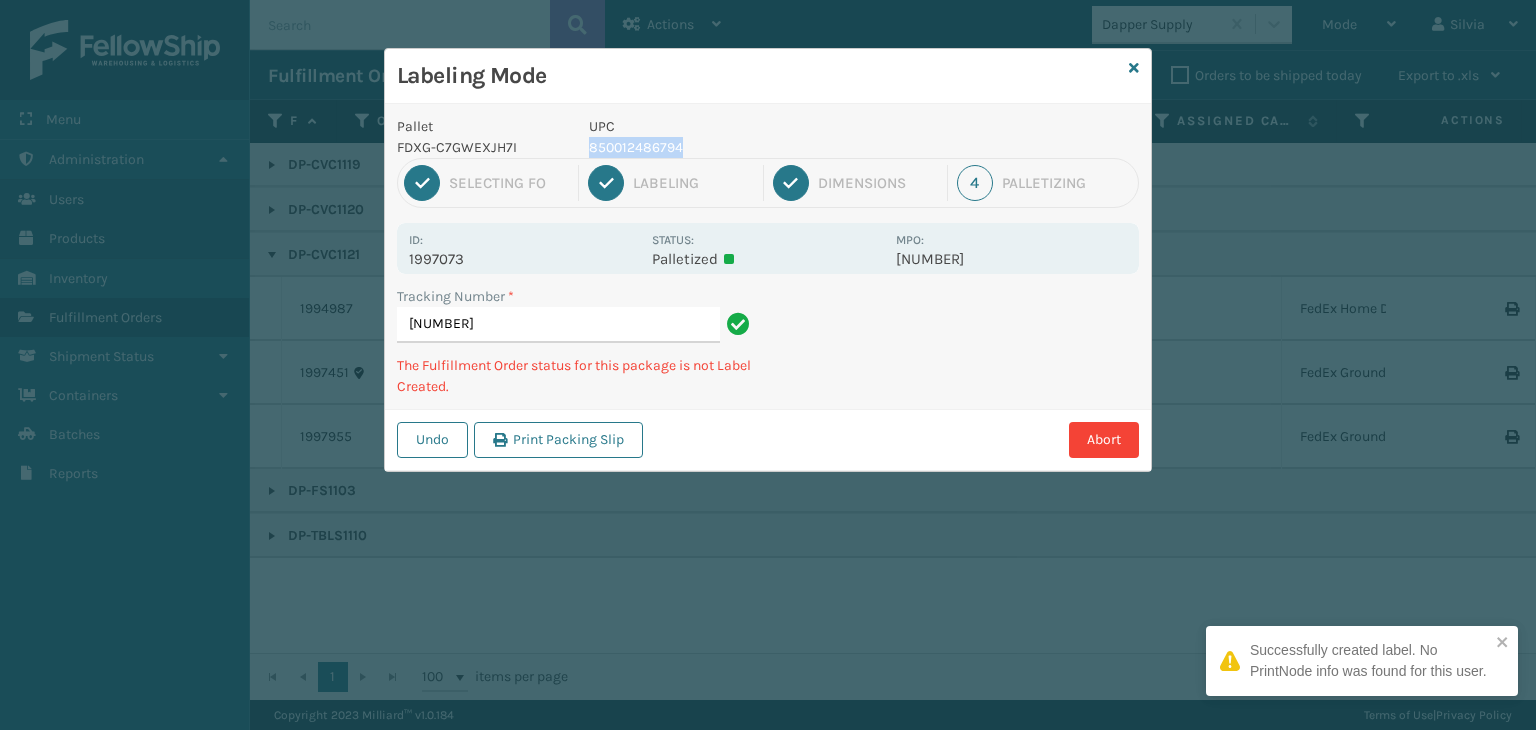 click on "850012486794" at bounding box center (736, 147) 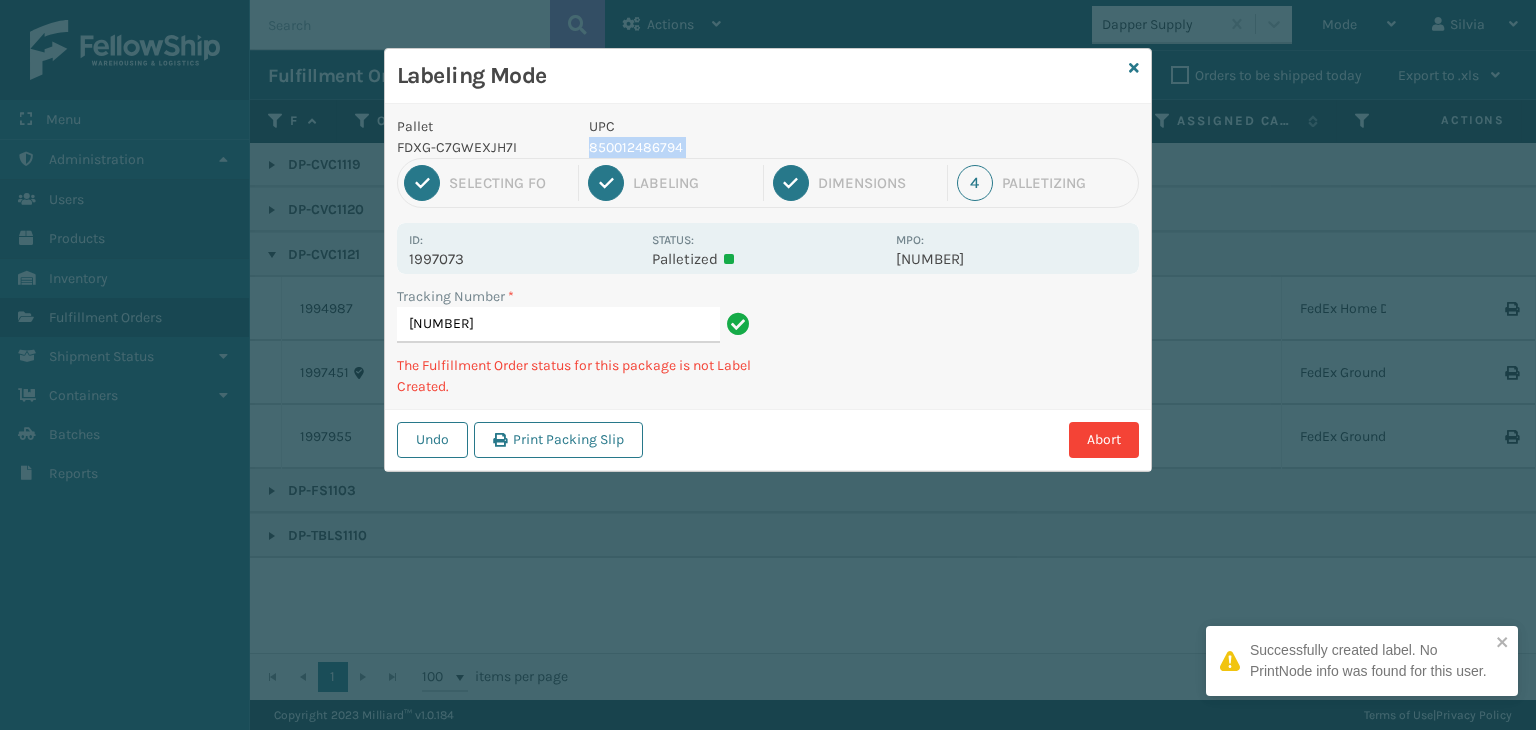 click on "850012486794" at bounding box center [736, 147] 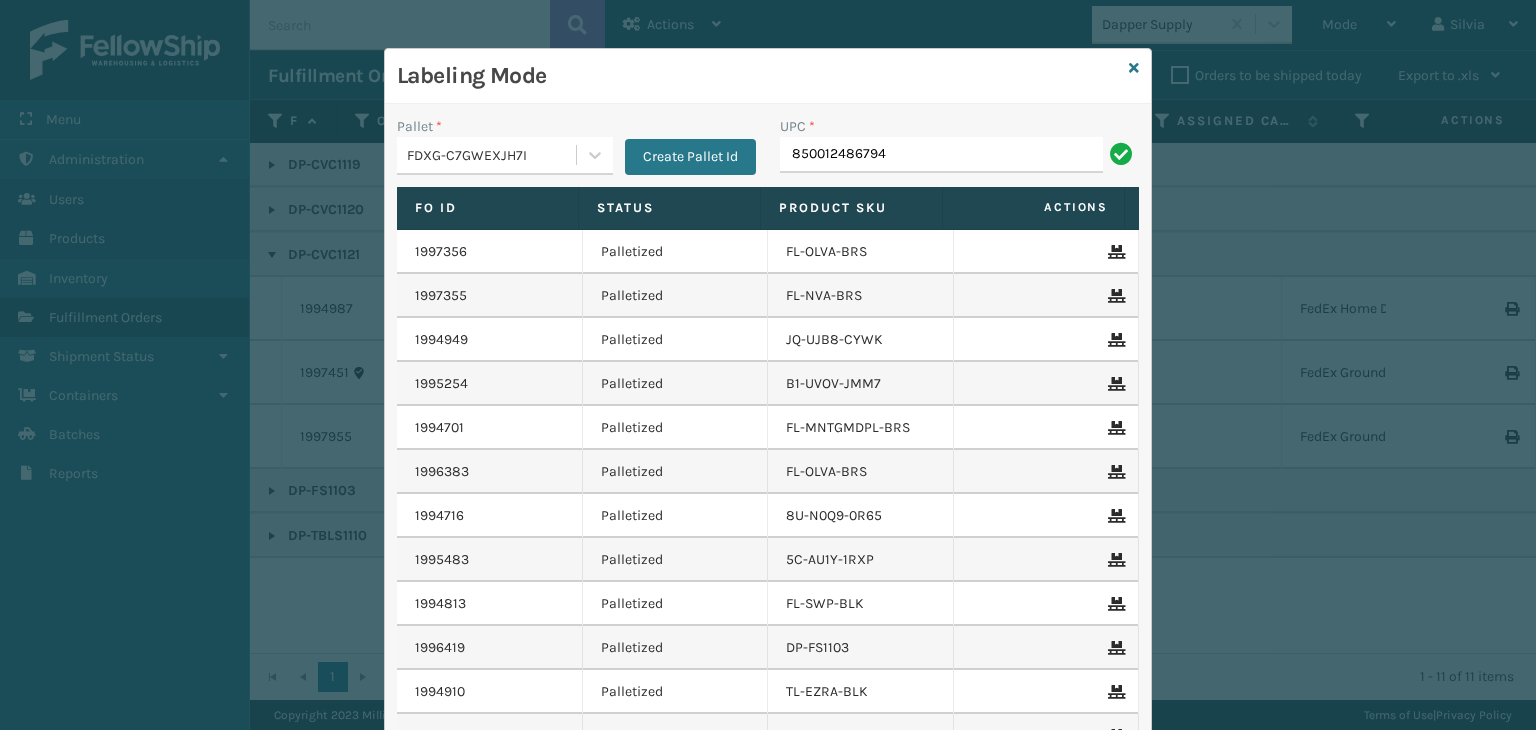 type on "850012486794" 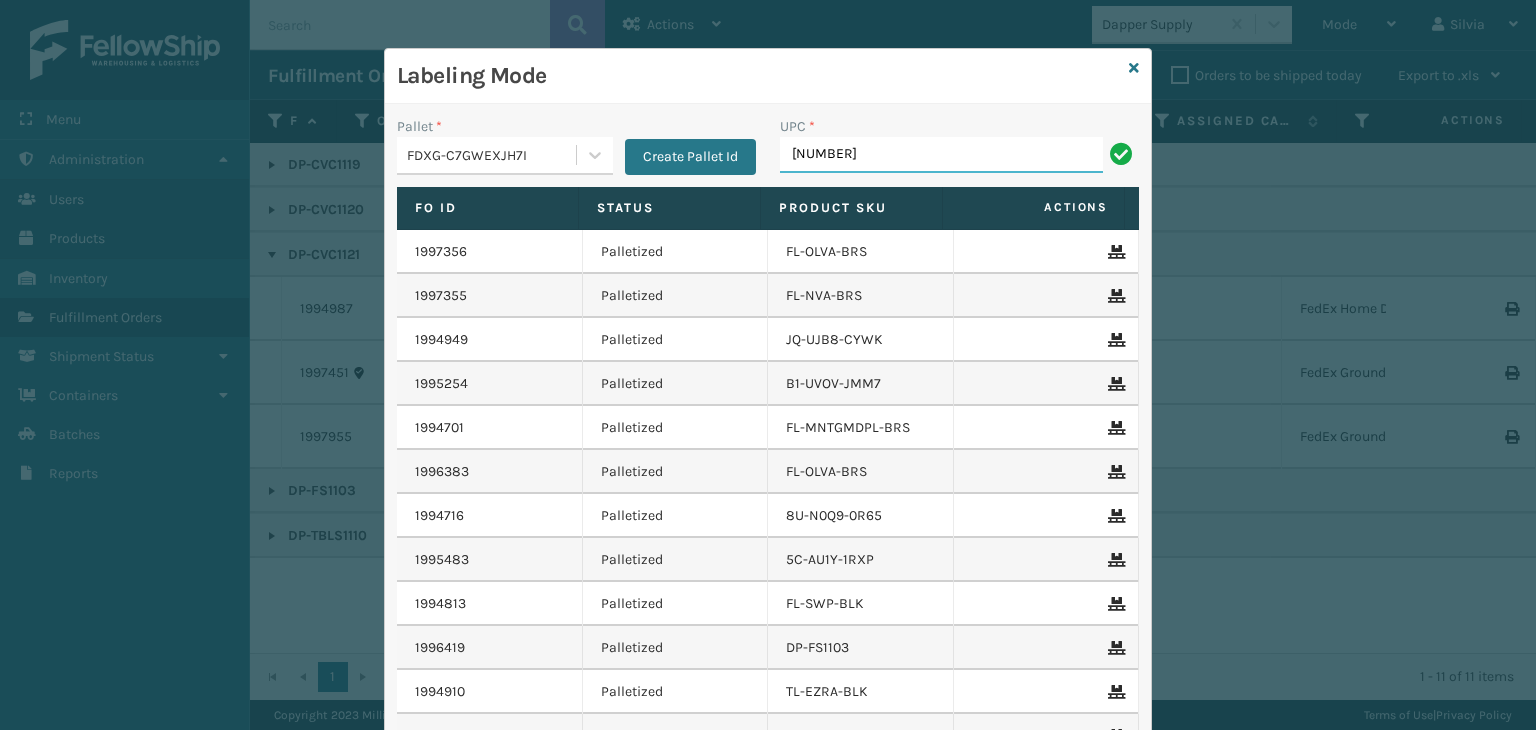 type on "[NUMBER]" 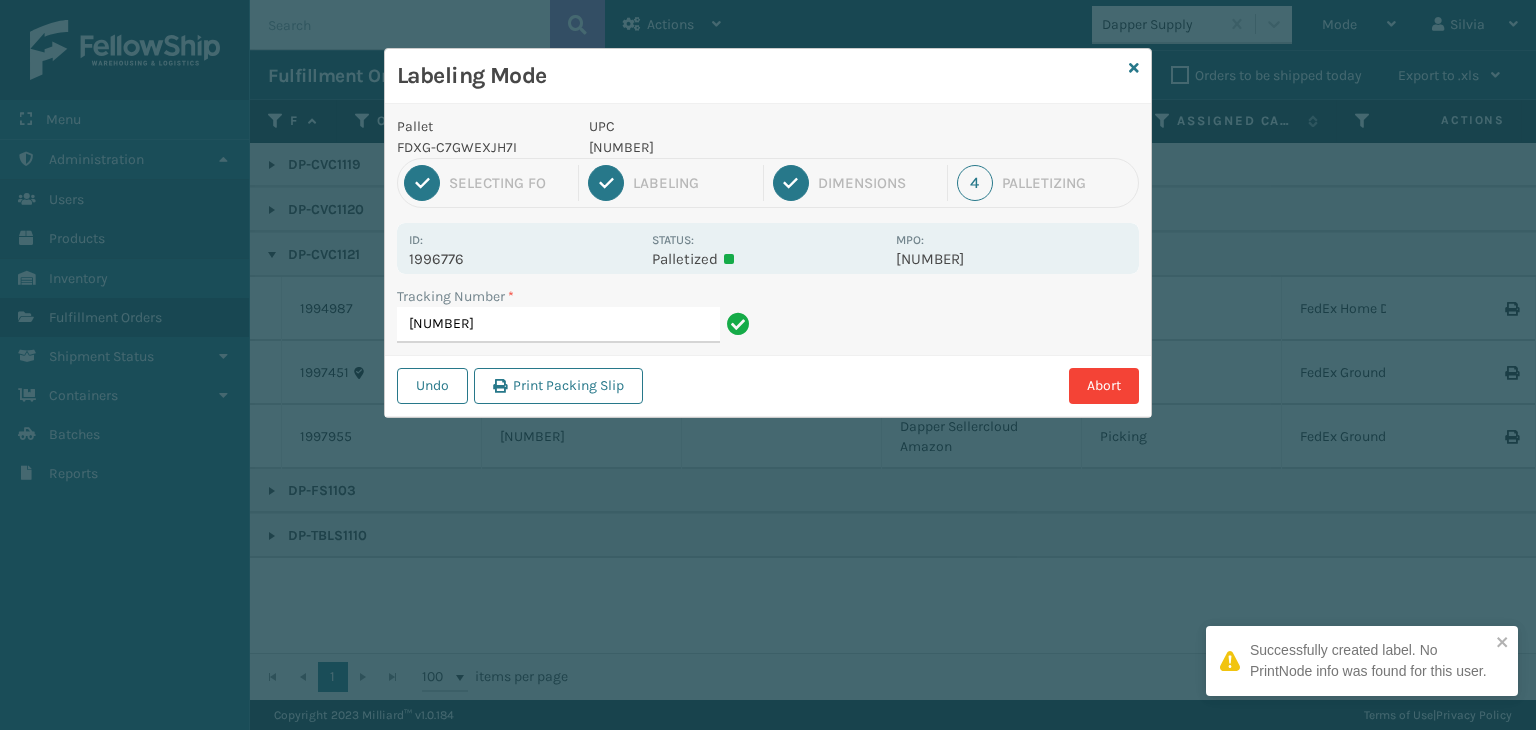 click on "[NUMBER]" at bounding box center (736, 147) 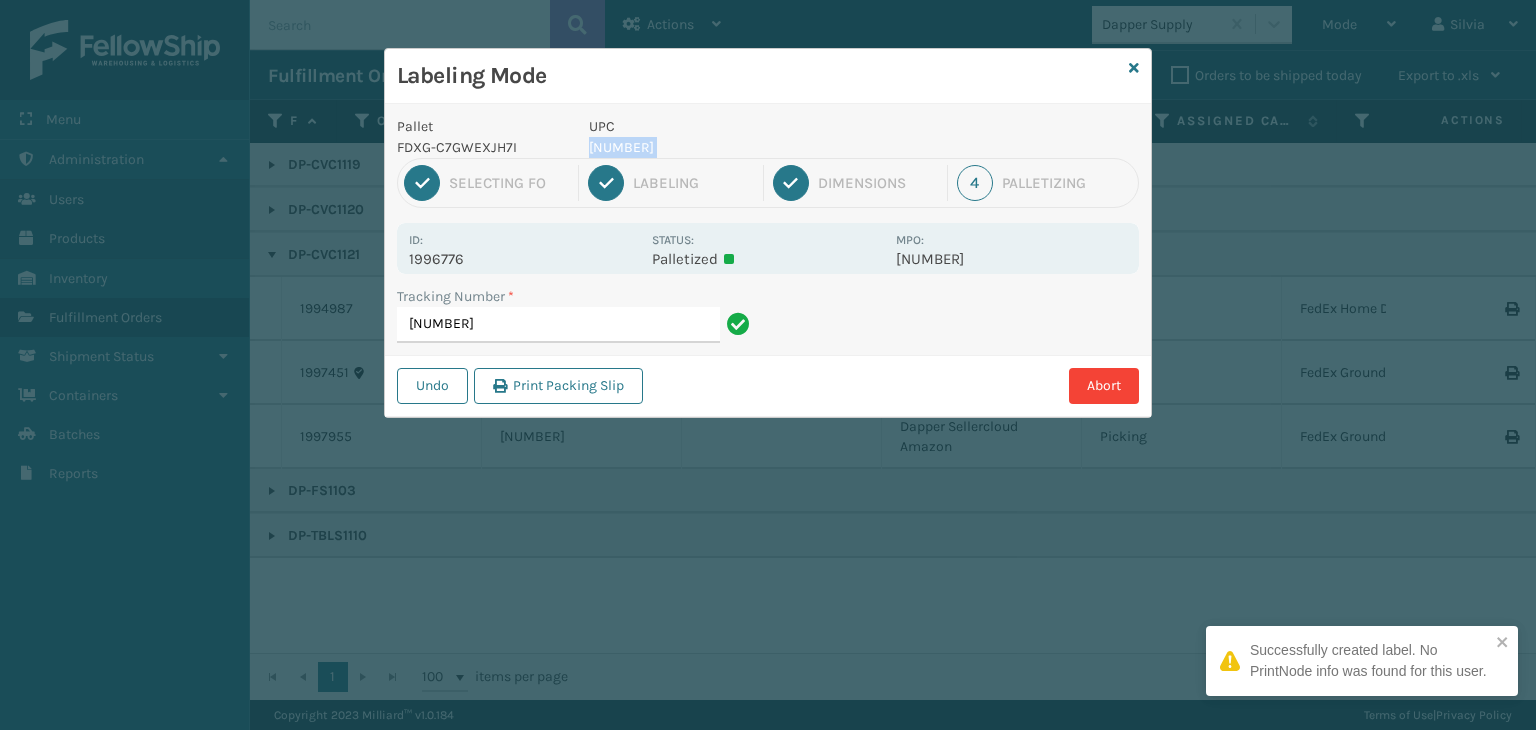 click on "[NUMBER]" at bounding box center [736, 147] 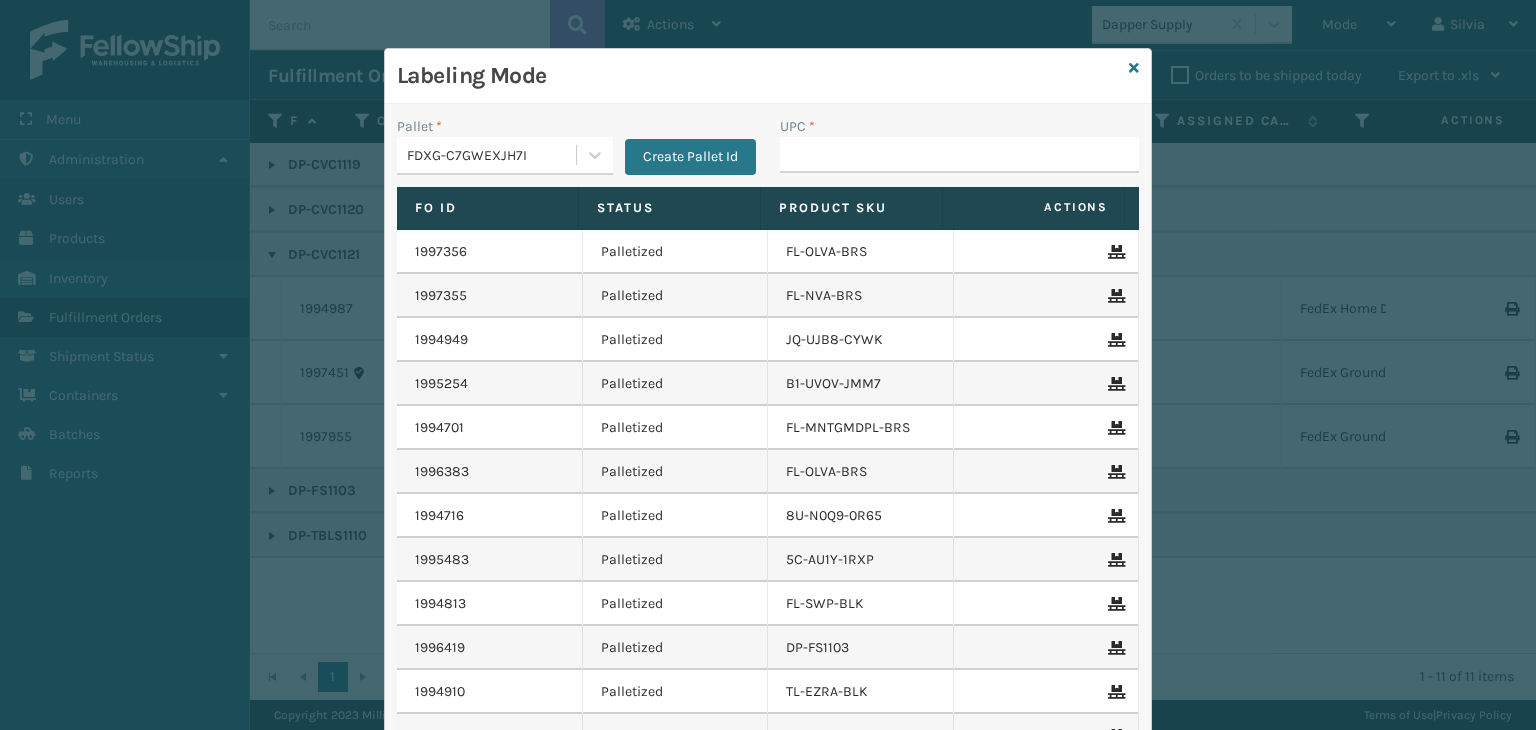 type on "[NUMBER]" 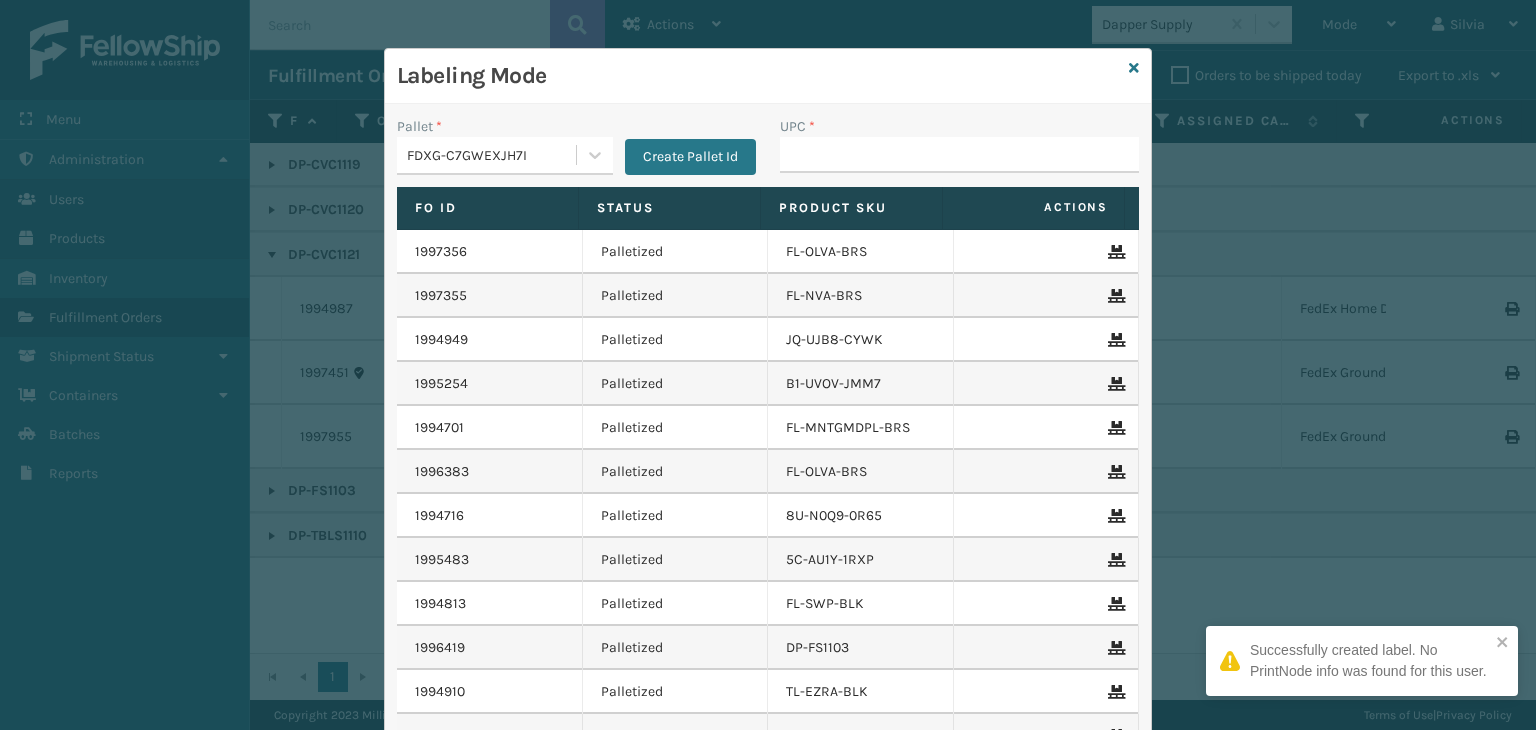 type on "[NUMBER]" 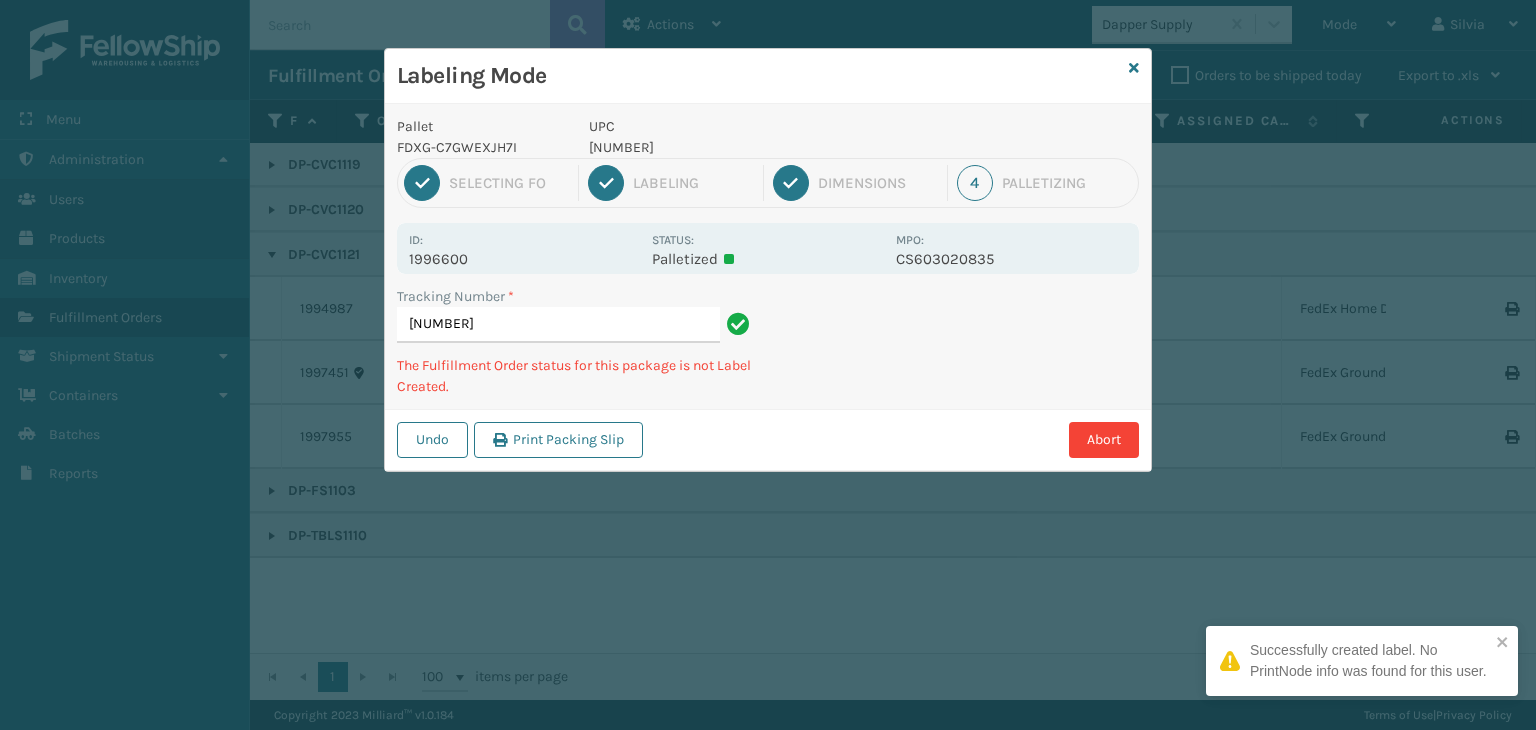 type on "[NUMBER]" 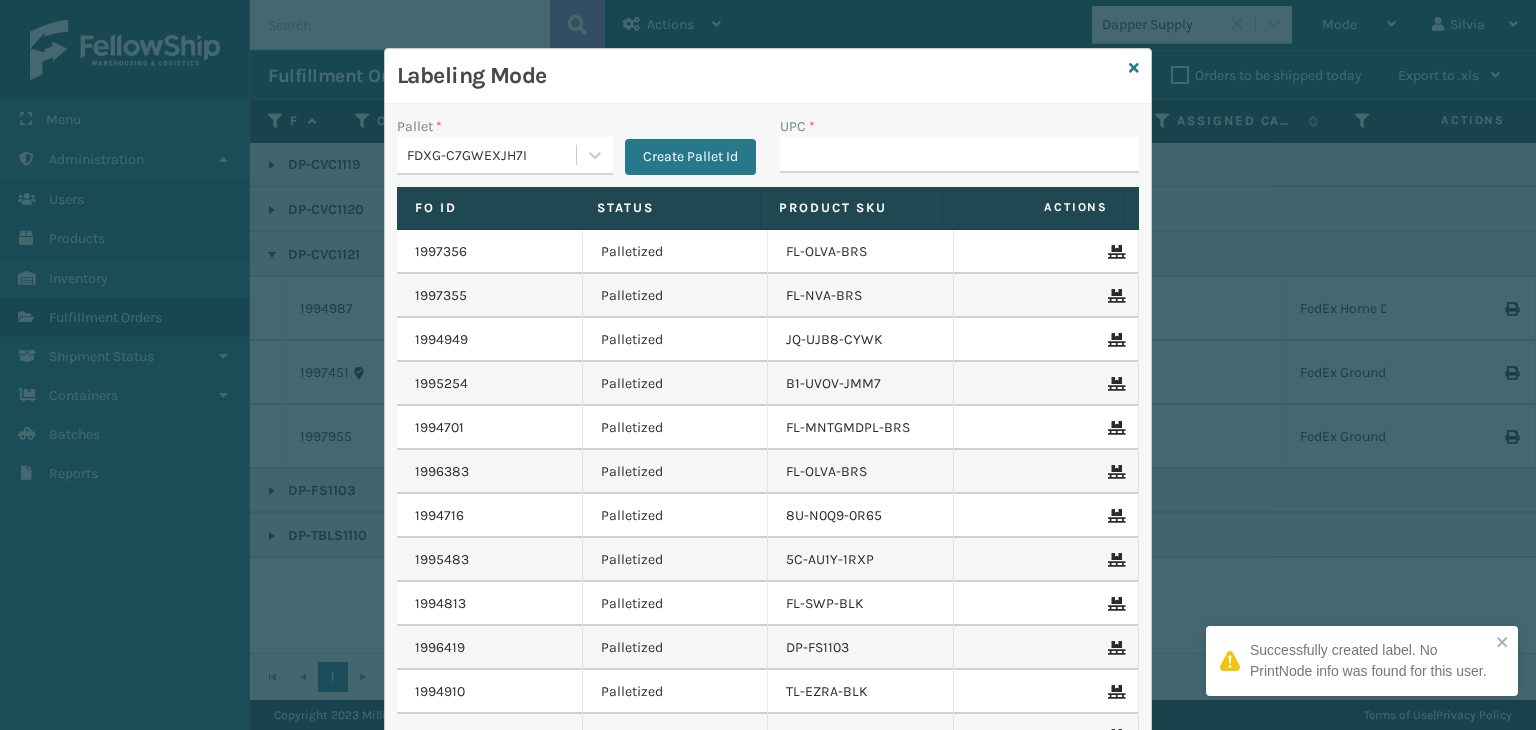 type on "[NUMBER]" 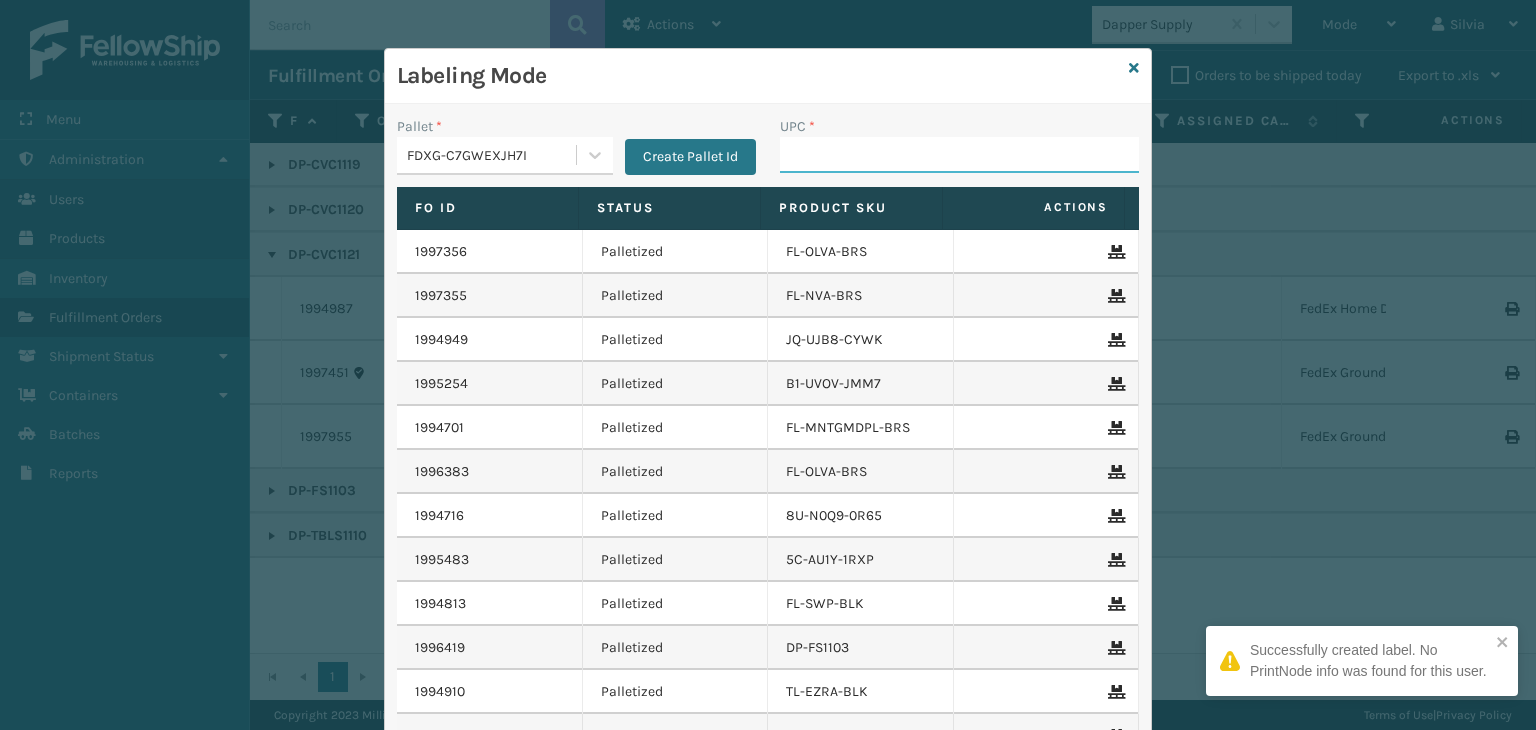 paste on "[NUMBER]" 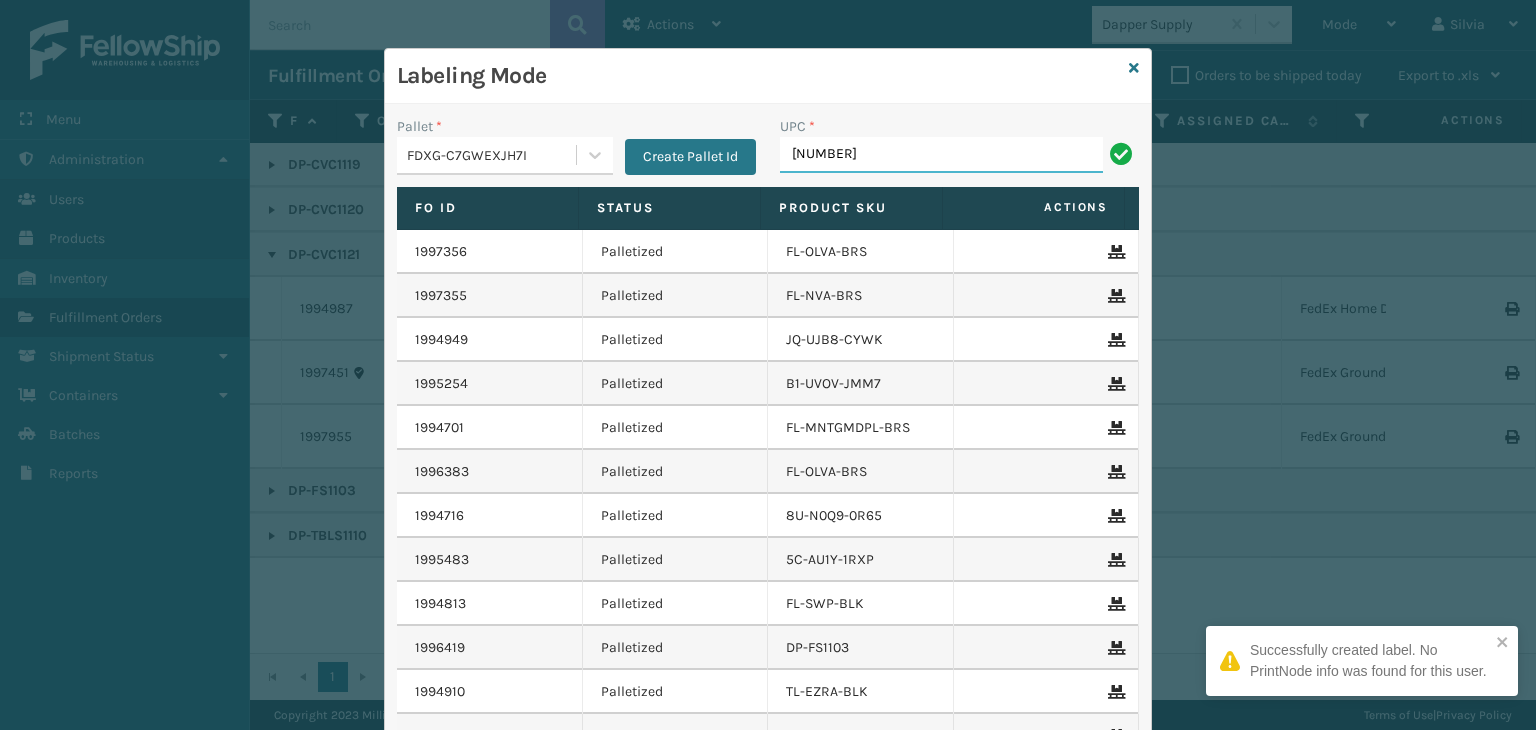 type on "[NUMBER]" 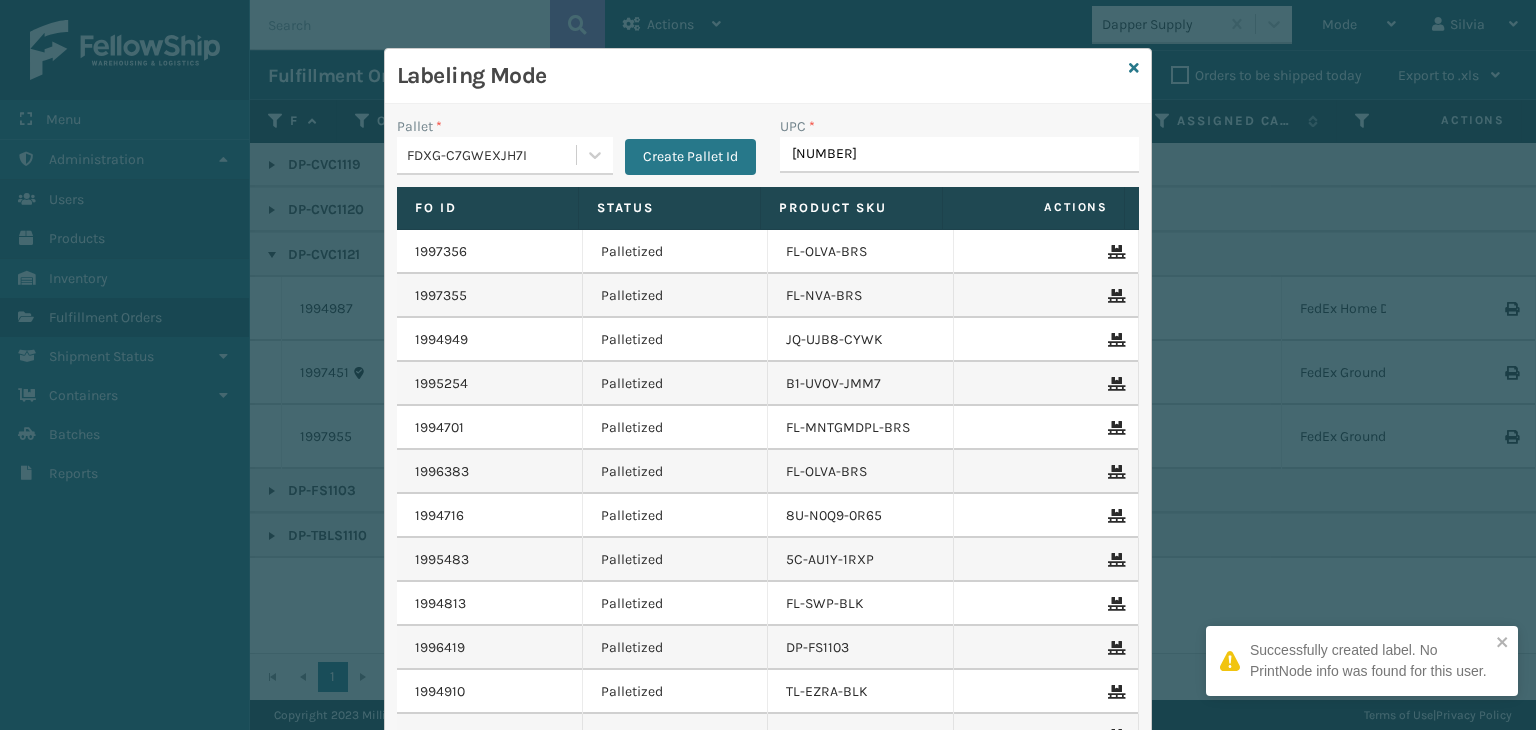 type on "[NUMBER]" 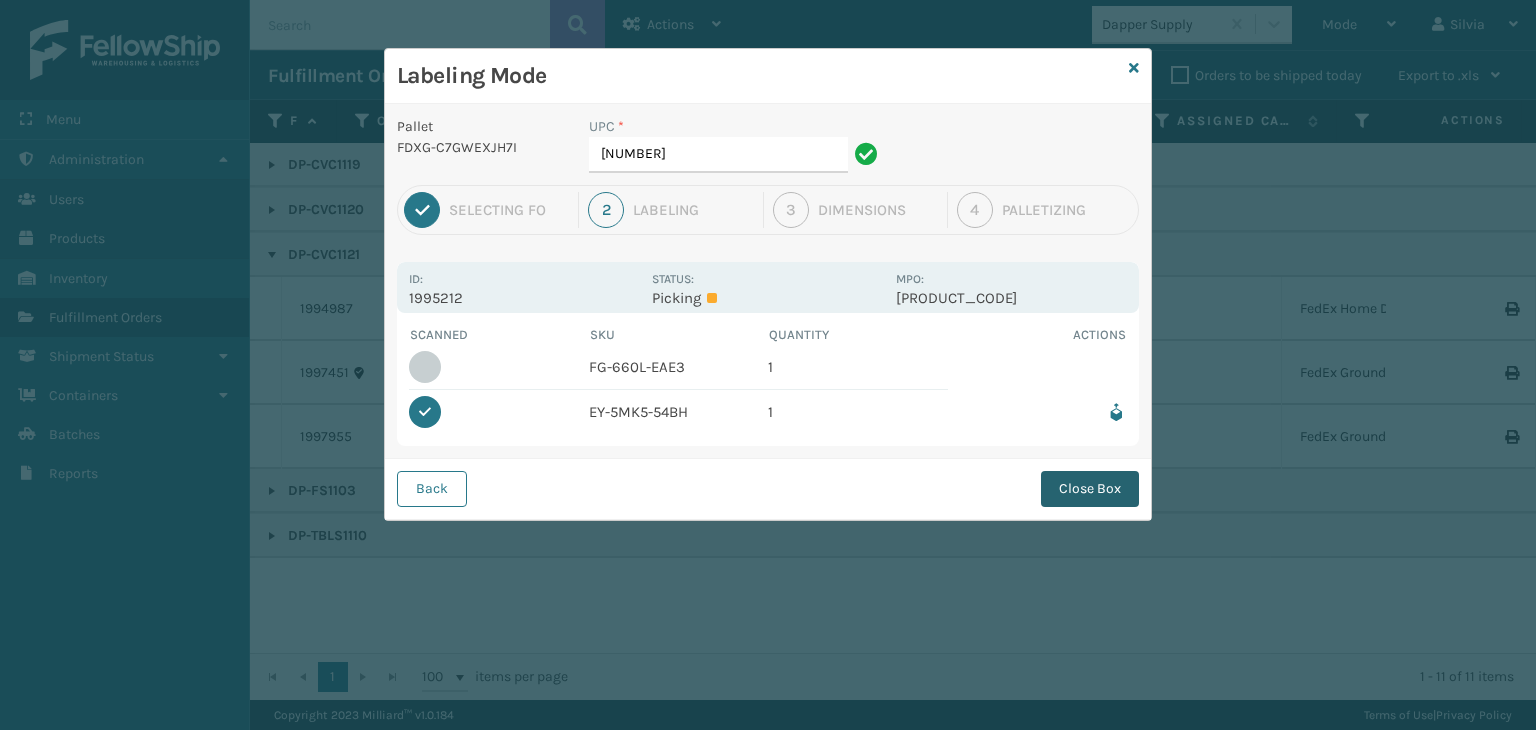 click on "Close Box" at bounding box center [1090, 489] 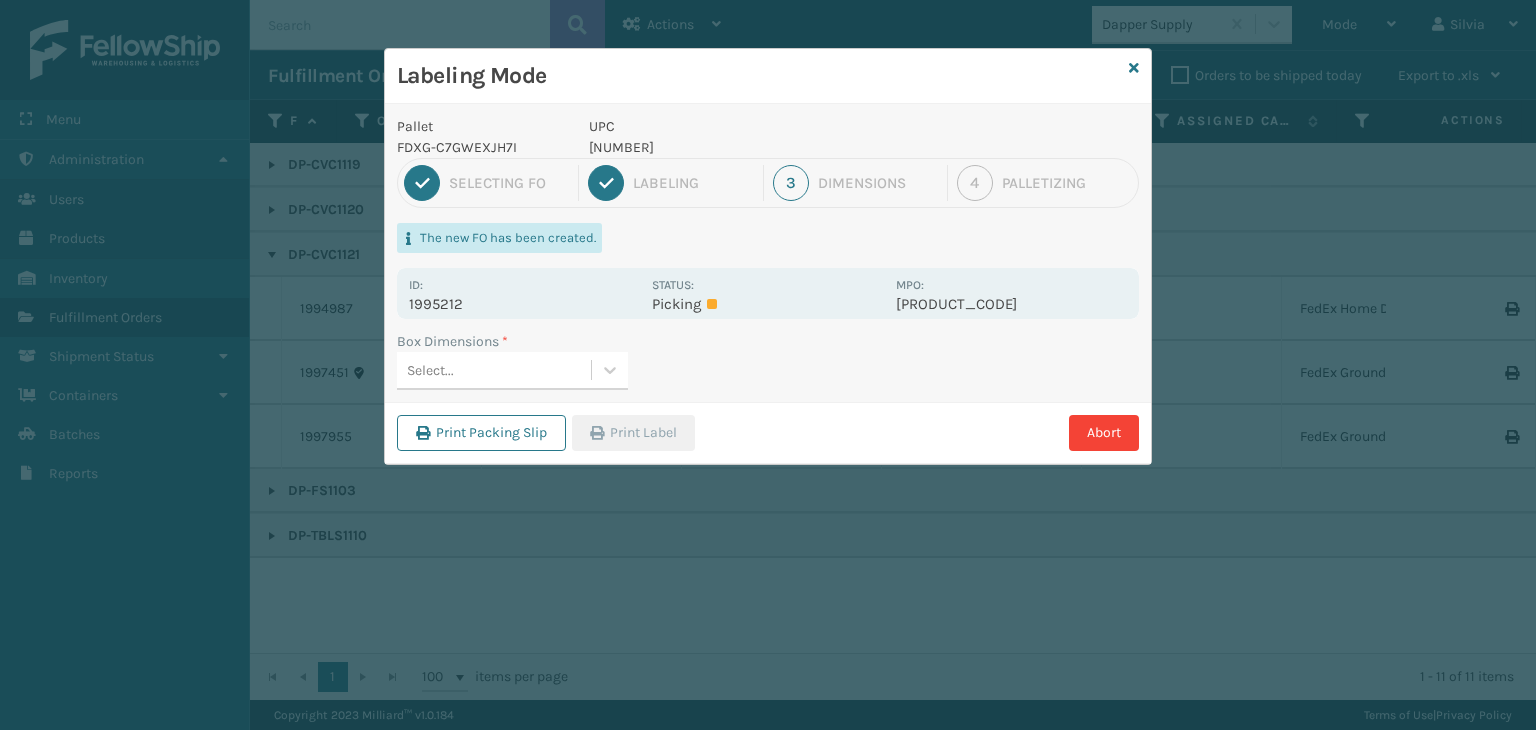 click on "Select..." at bounding box center [494, 370] 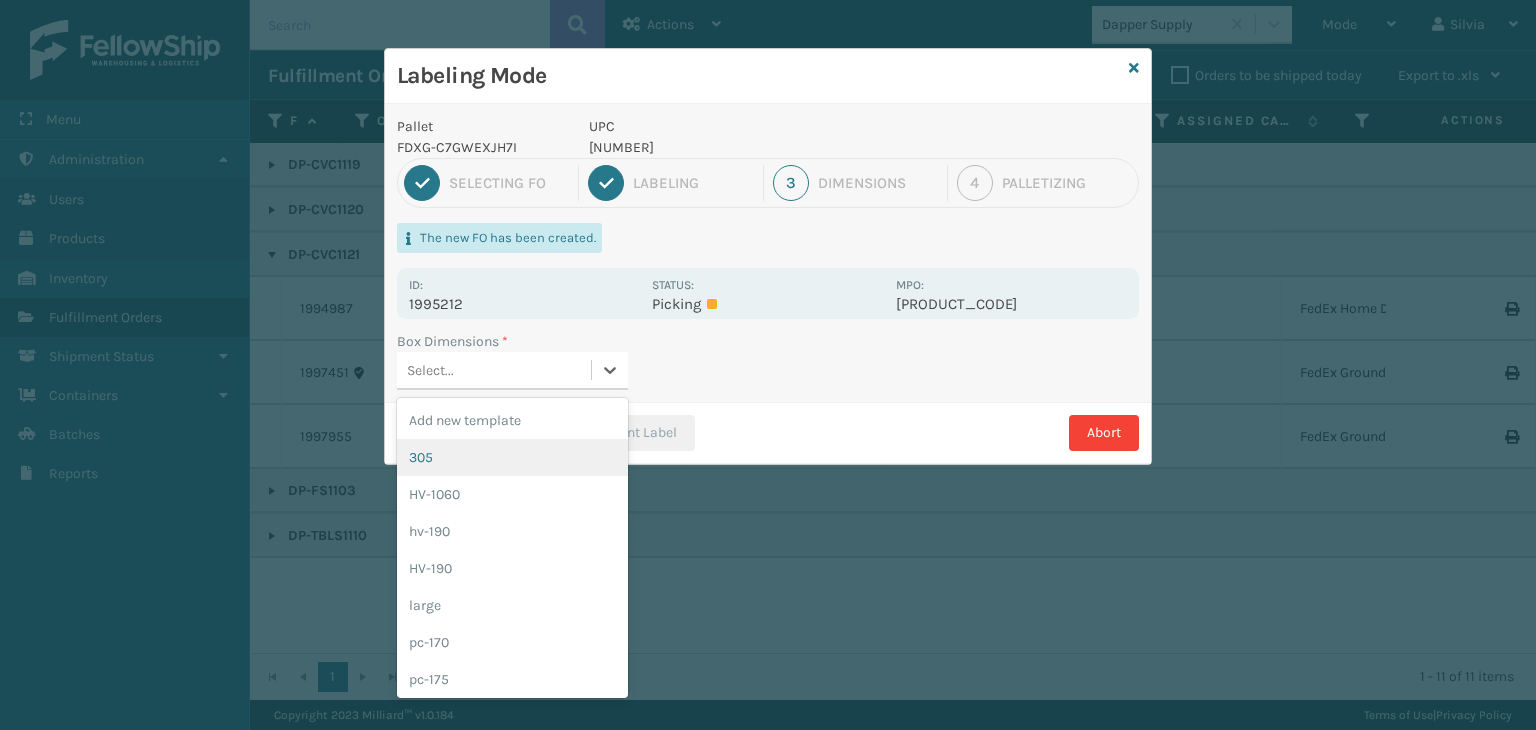 click on "305" at bounding box center [512, 457] 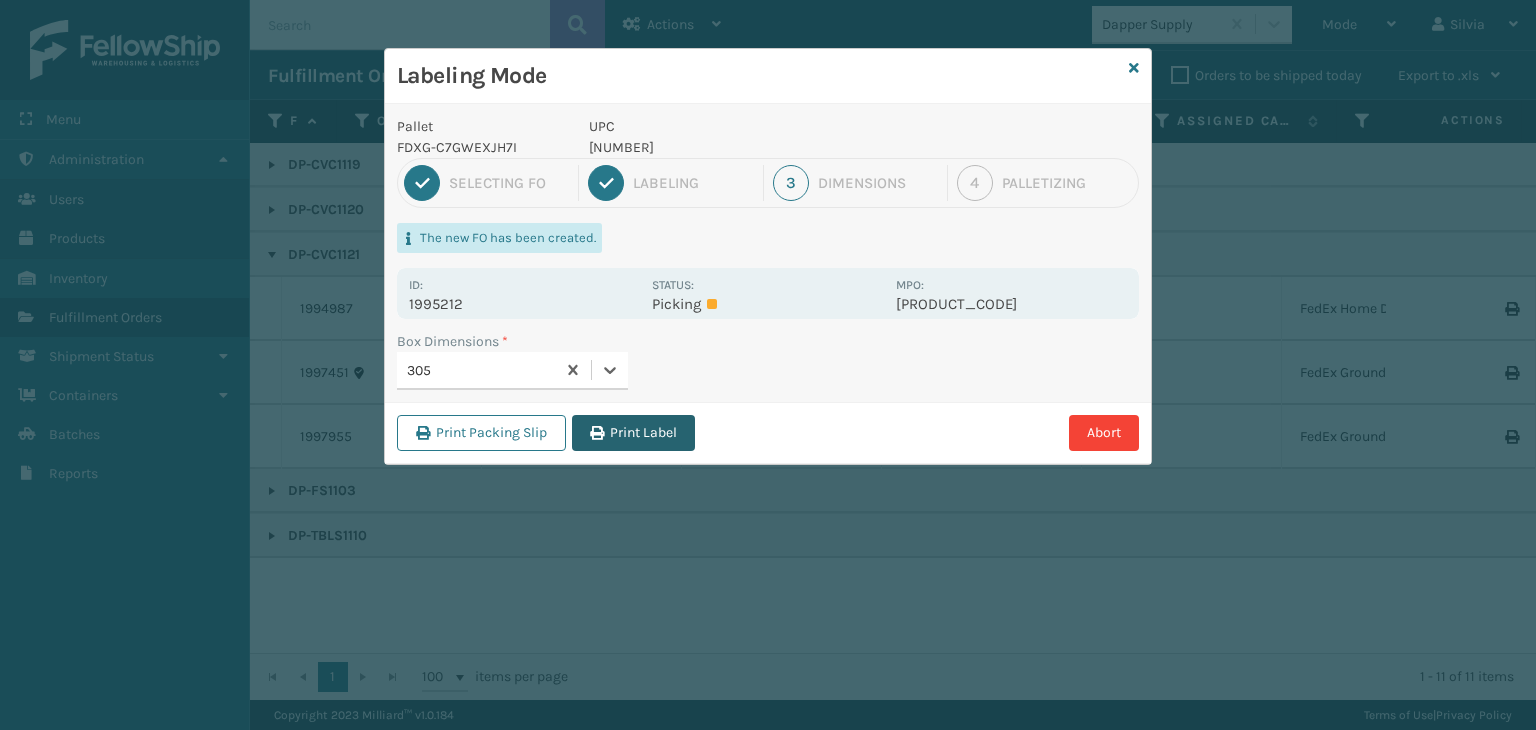 click on "Print Label" at bounding box center [633, 433] 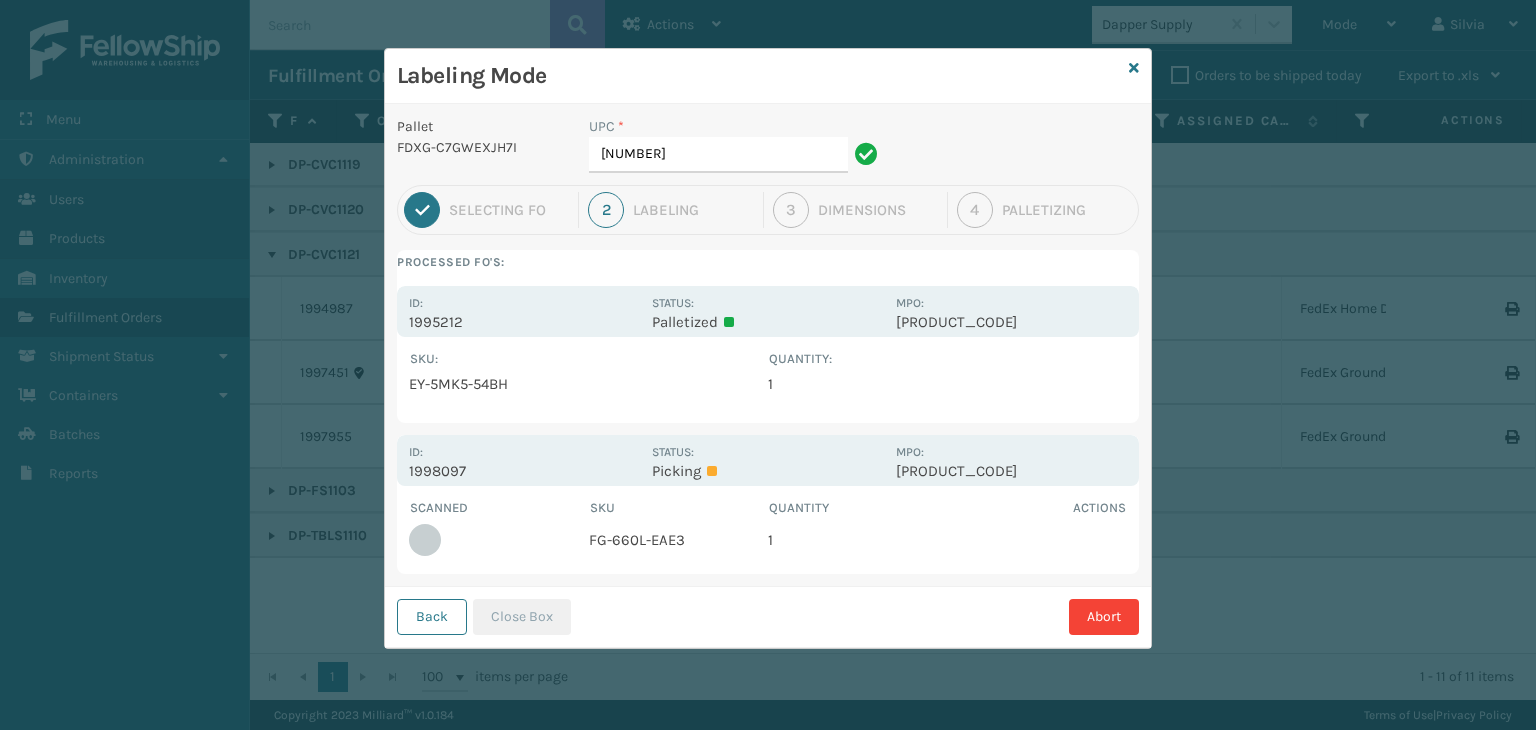 click on "Back" at bounding box center [432, 617] 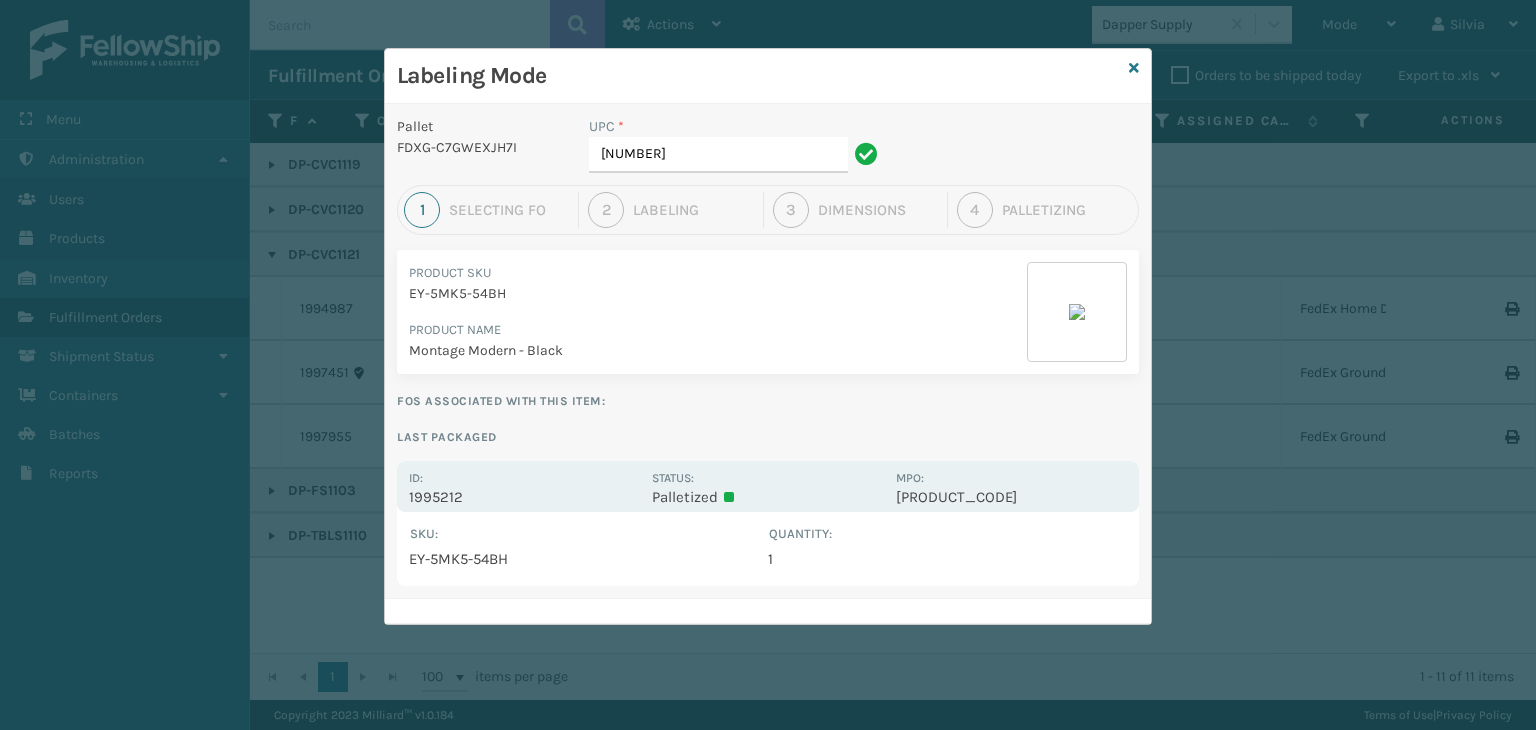 click on "Labeling Mode" at bounding box center [768, 76] 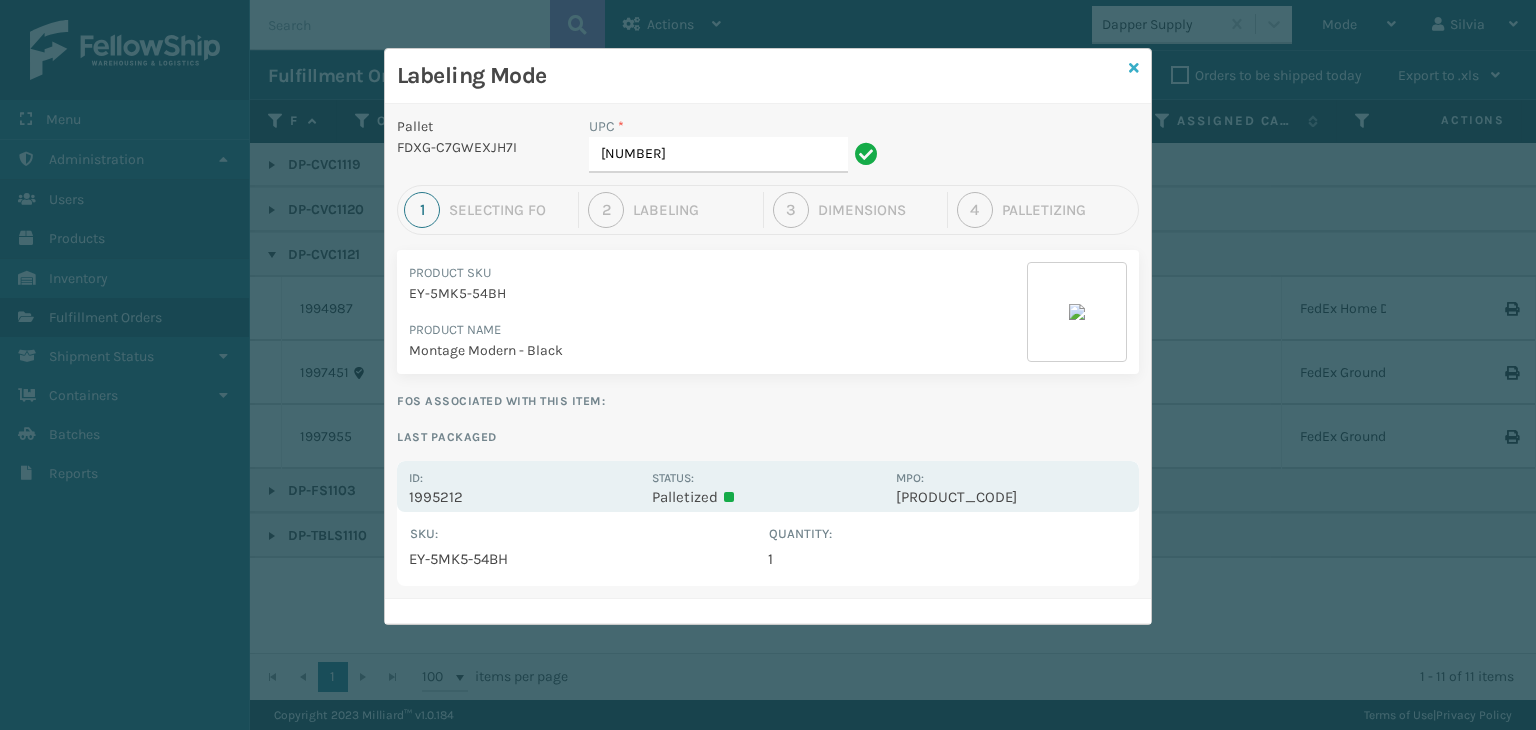click at bounding box center (1134, 68) 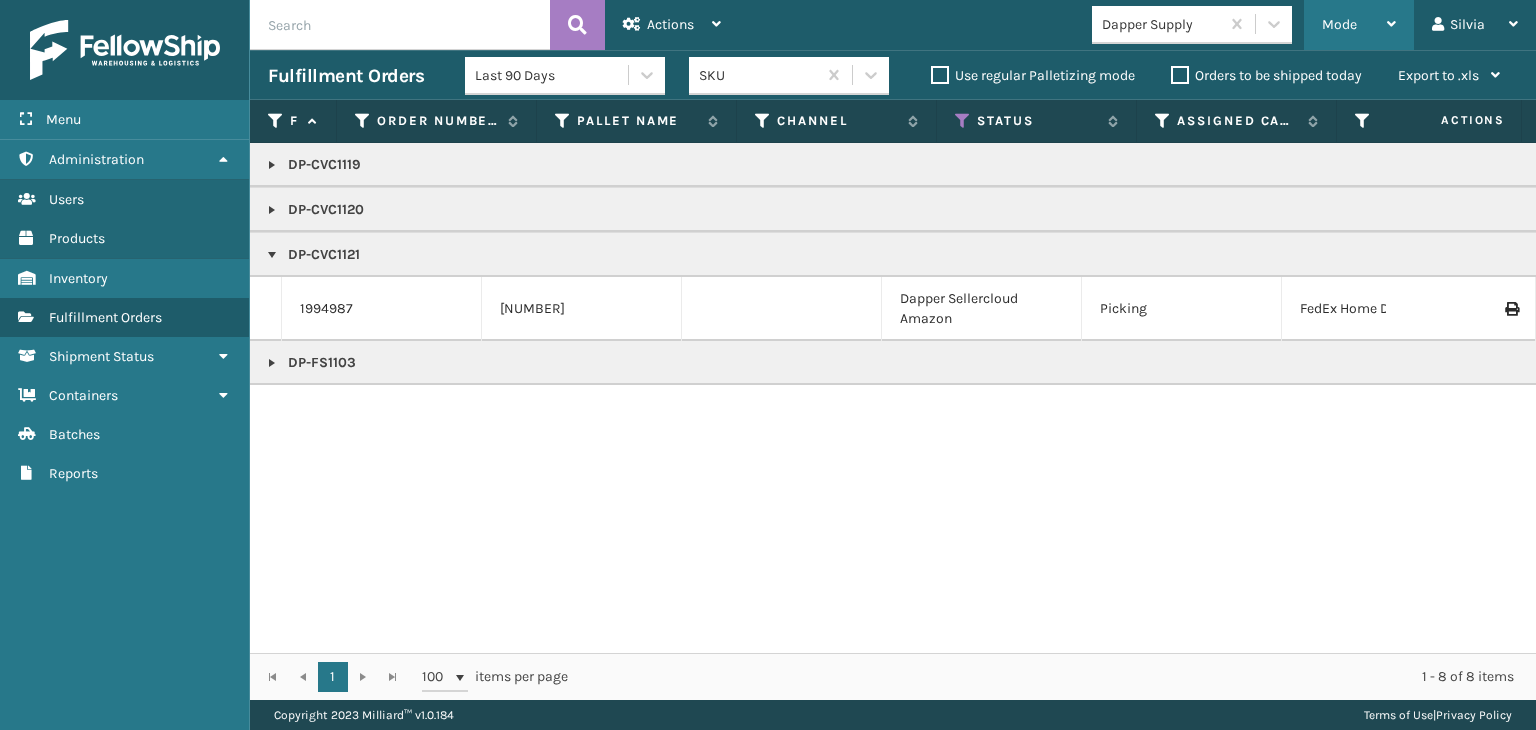click on "Mode" at bounding box center [1359, 25] 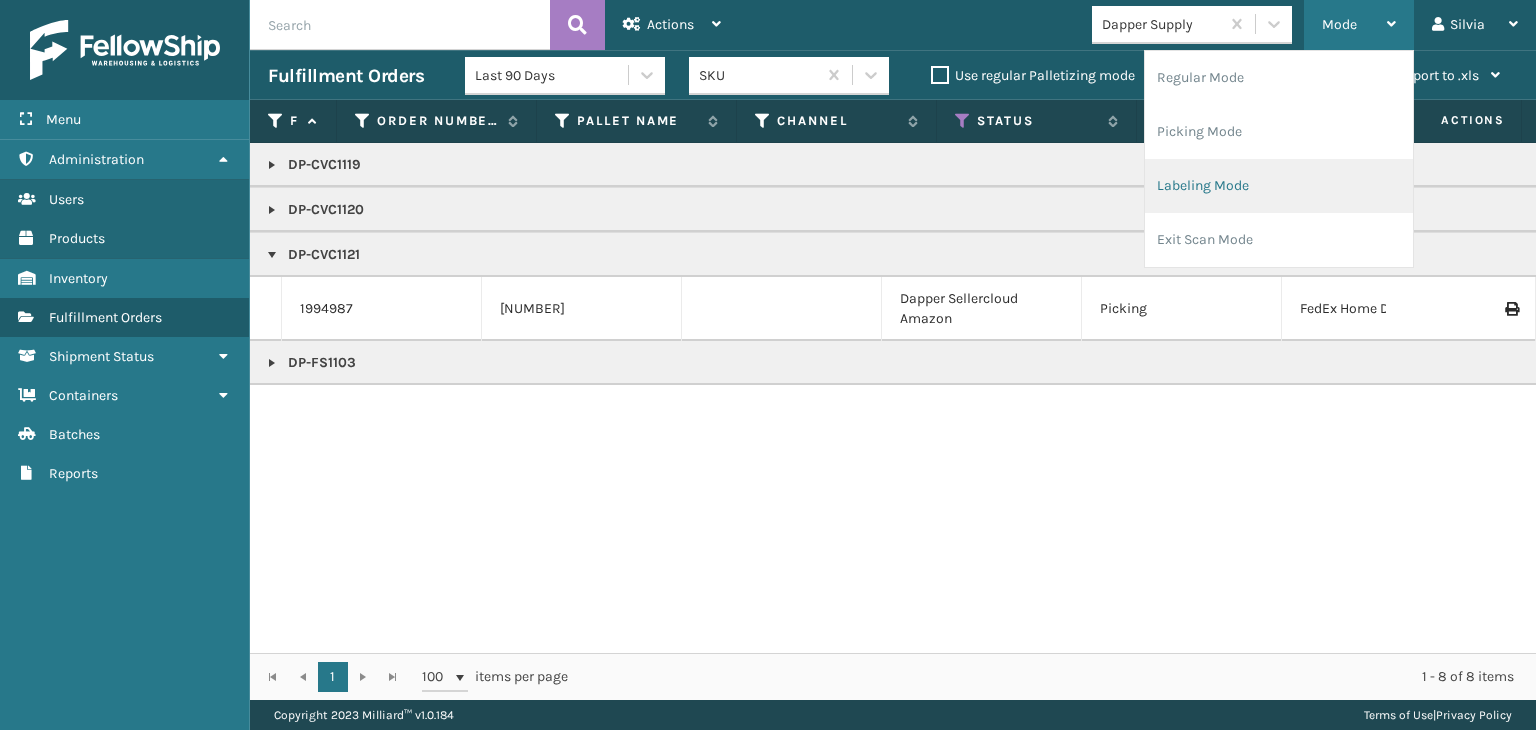 click on "Labeling Mode" at bounding box center (1279, 186) 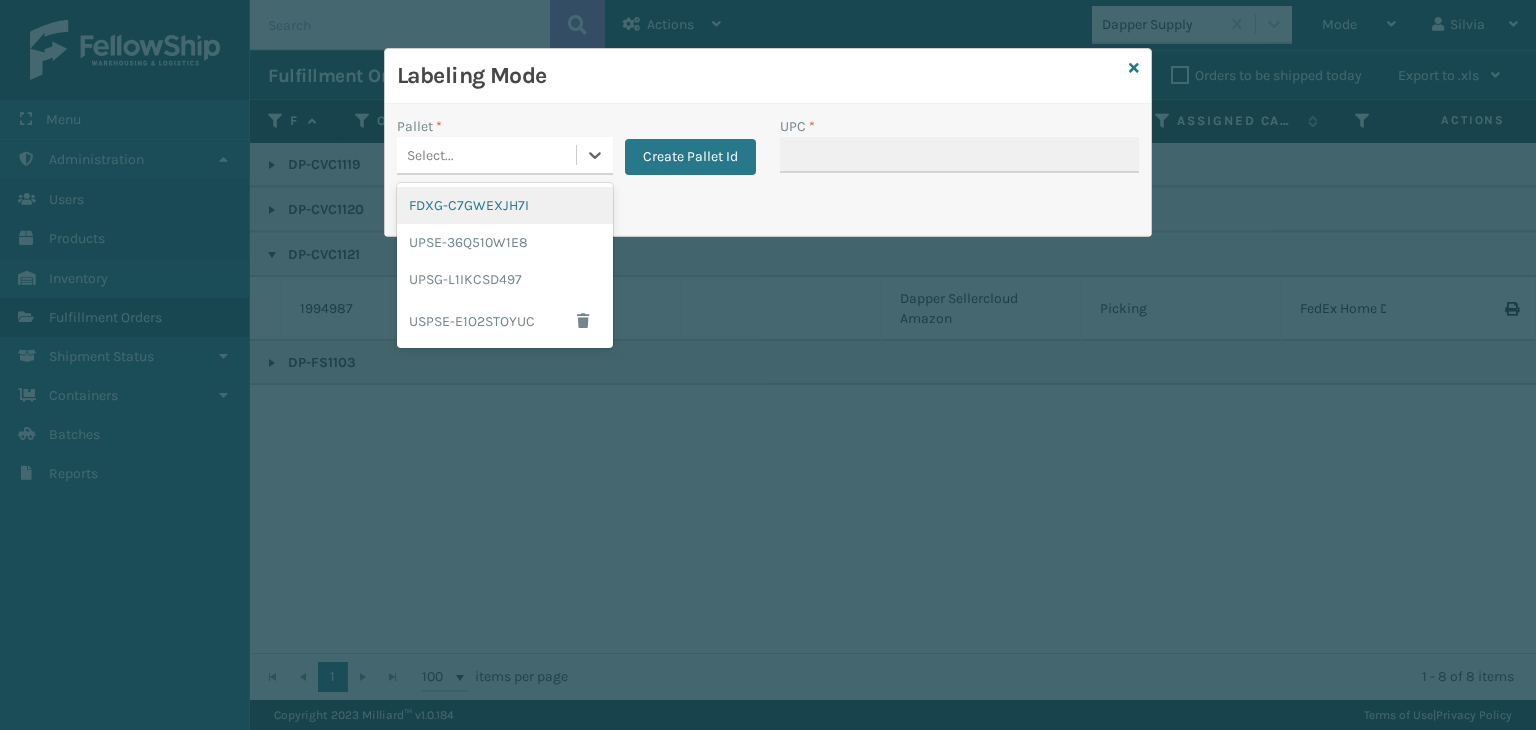 drag, startPoint x: 586, startPoint y: 143, endPoint x: 532, endPoint y: 213, distance: 88.40814 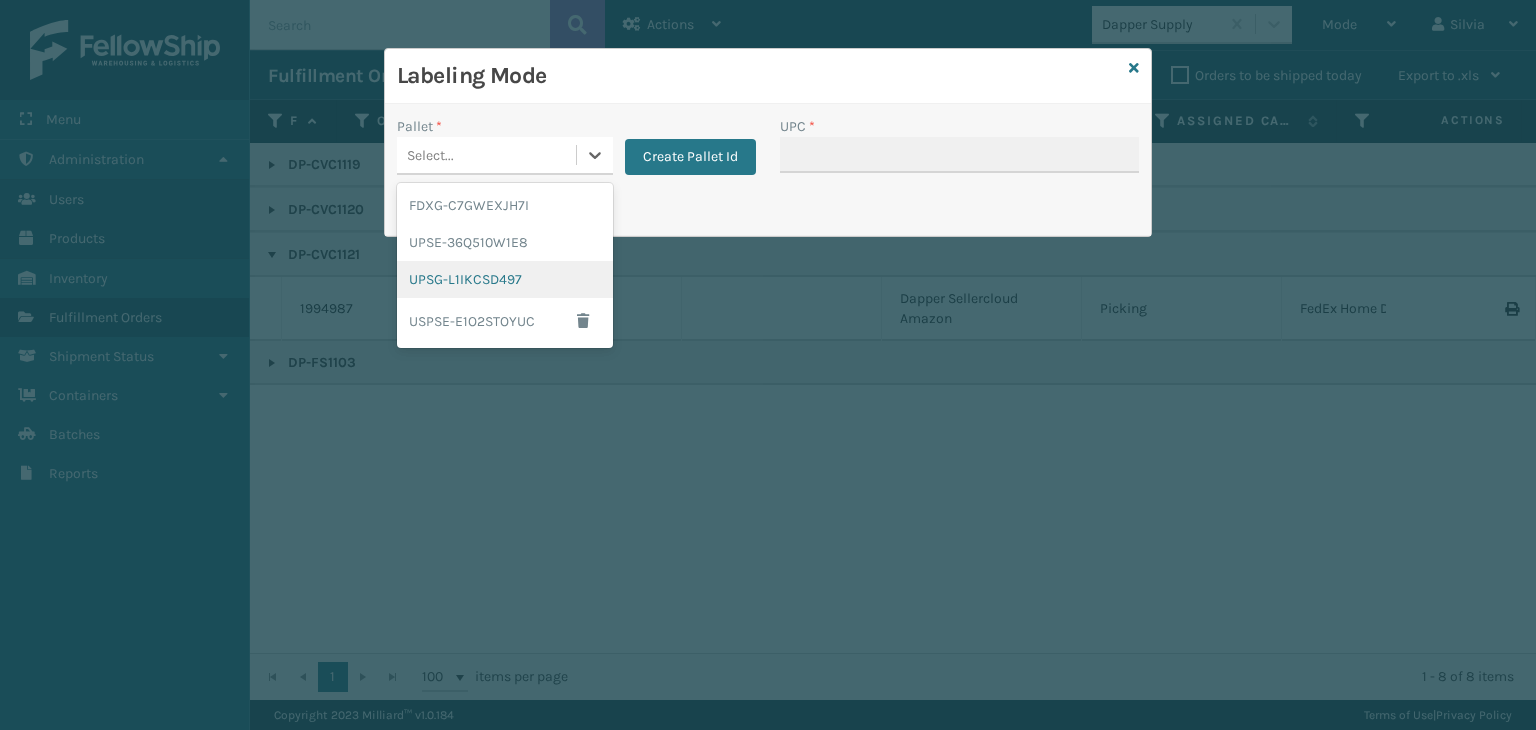 click on "UPSG-L1IKCSD497" at bounding box center (505, 279) 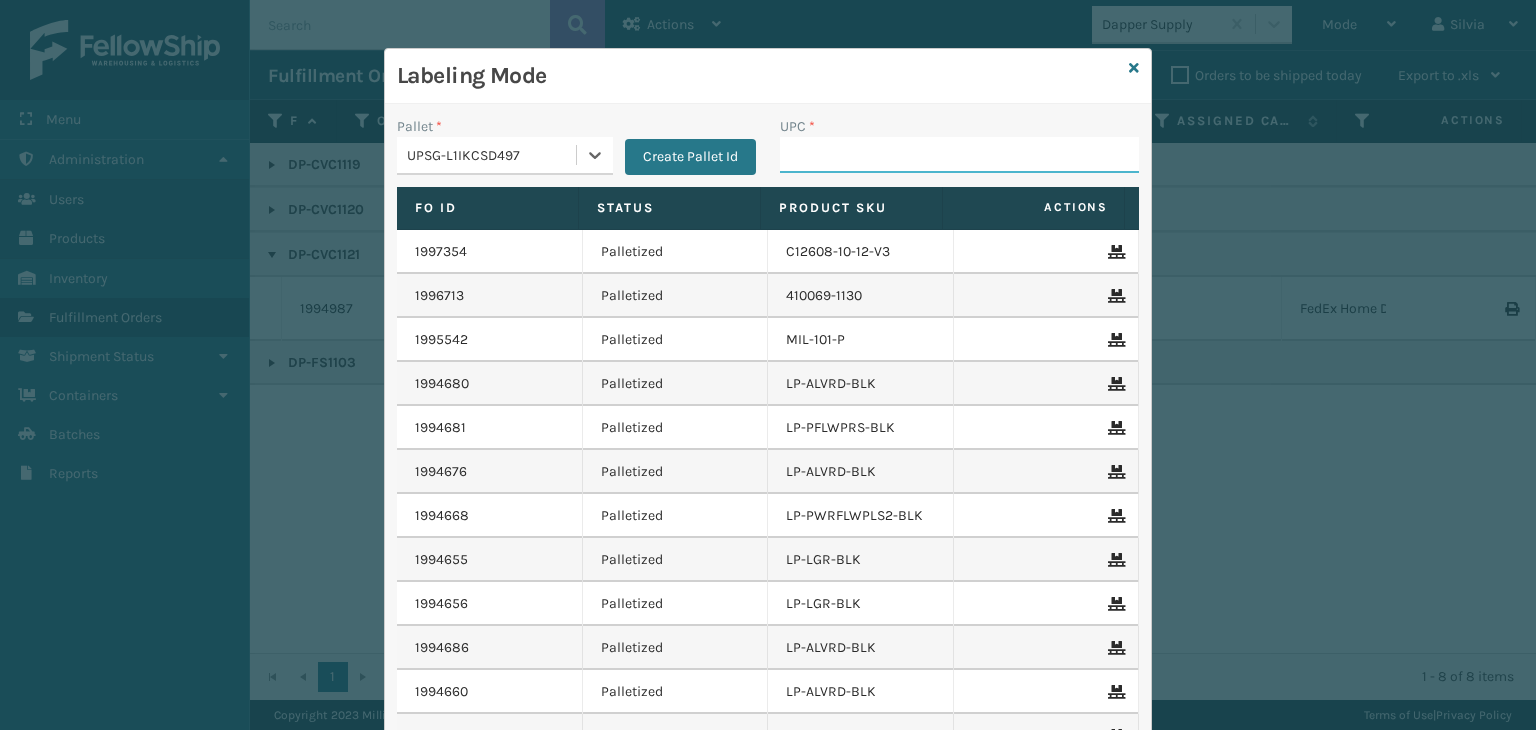 drag, startPoint x: 832, startPoint y: 146, endPoint x: 835, endPoint y: 158, distance: 12.369317 